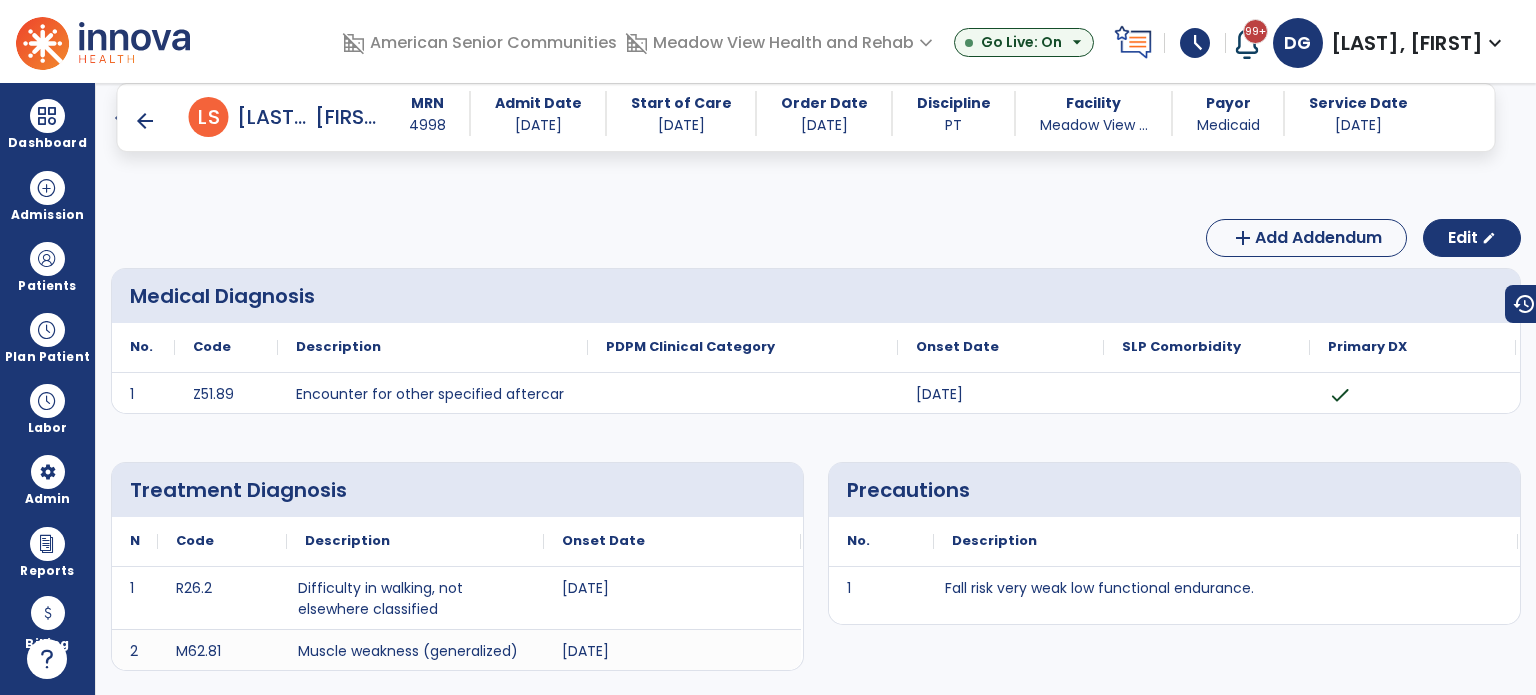 scroll, scrollTop: 0, scrollLeft: 0, axis: both 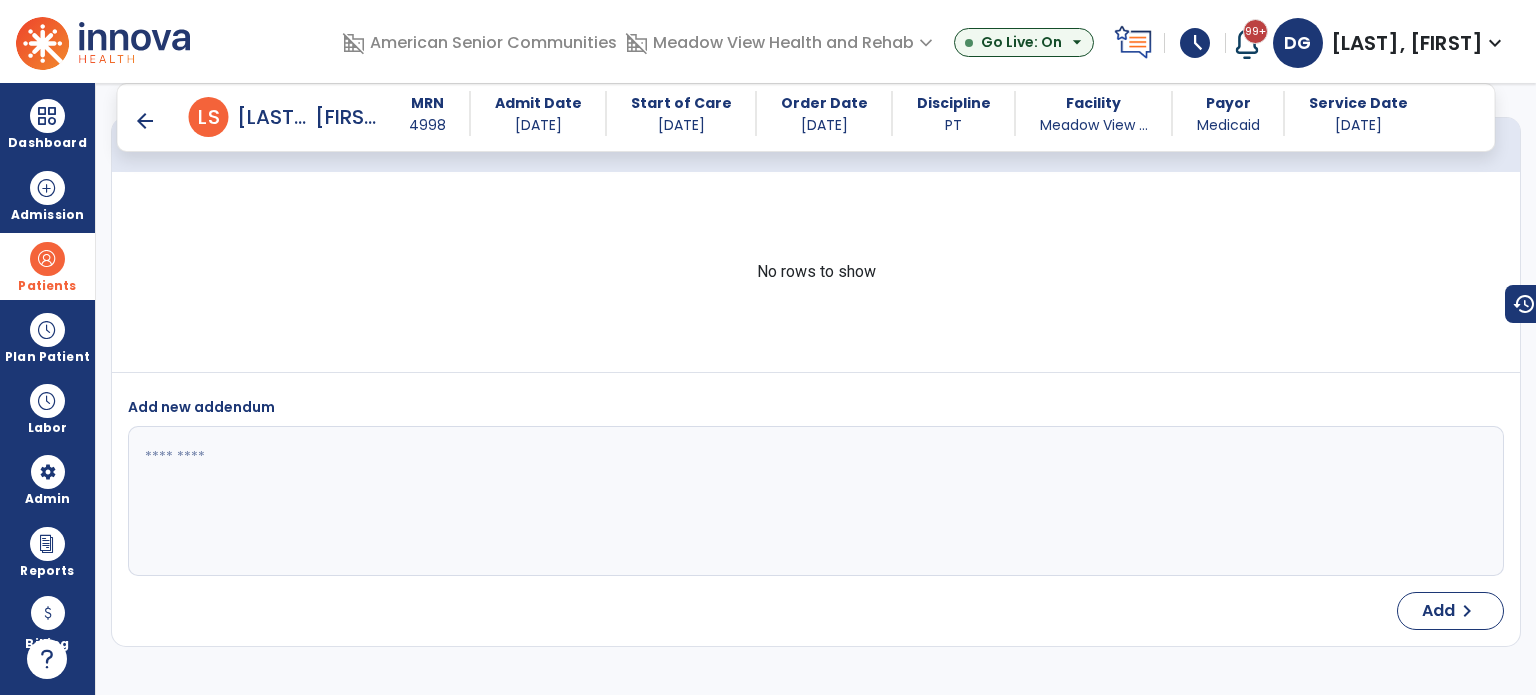 click on "Patients" at bounding box center (47, 266) 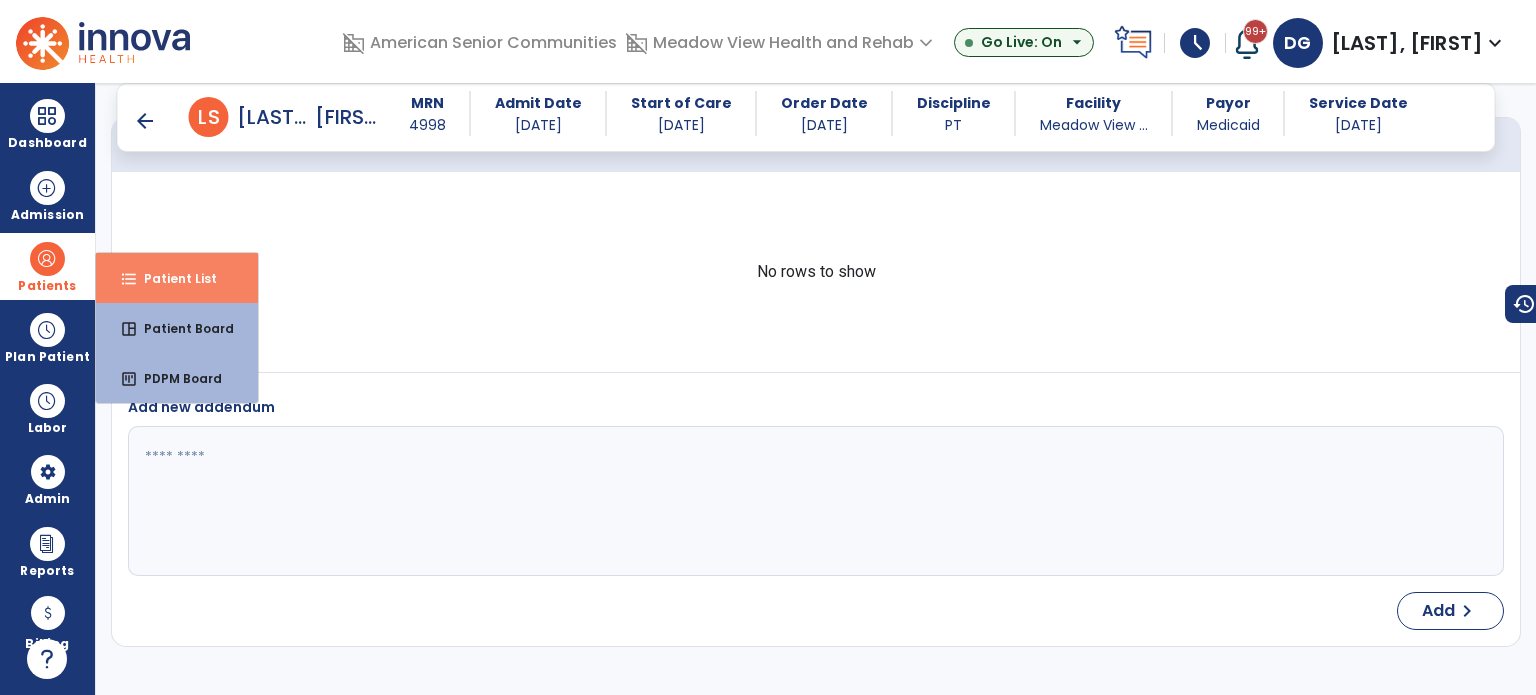 click on "Patient List" at bounding box center (172, 278) 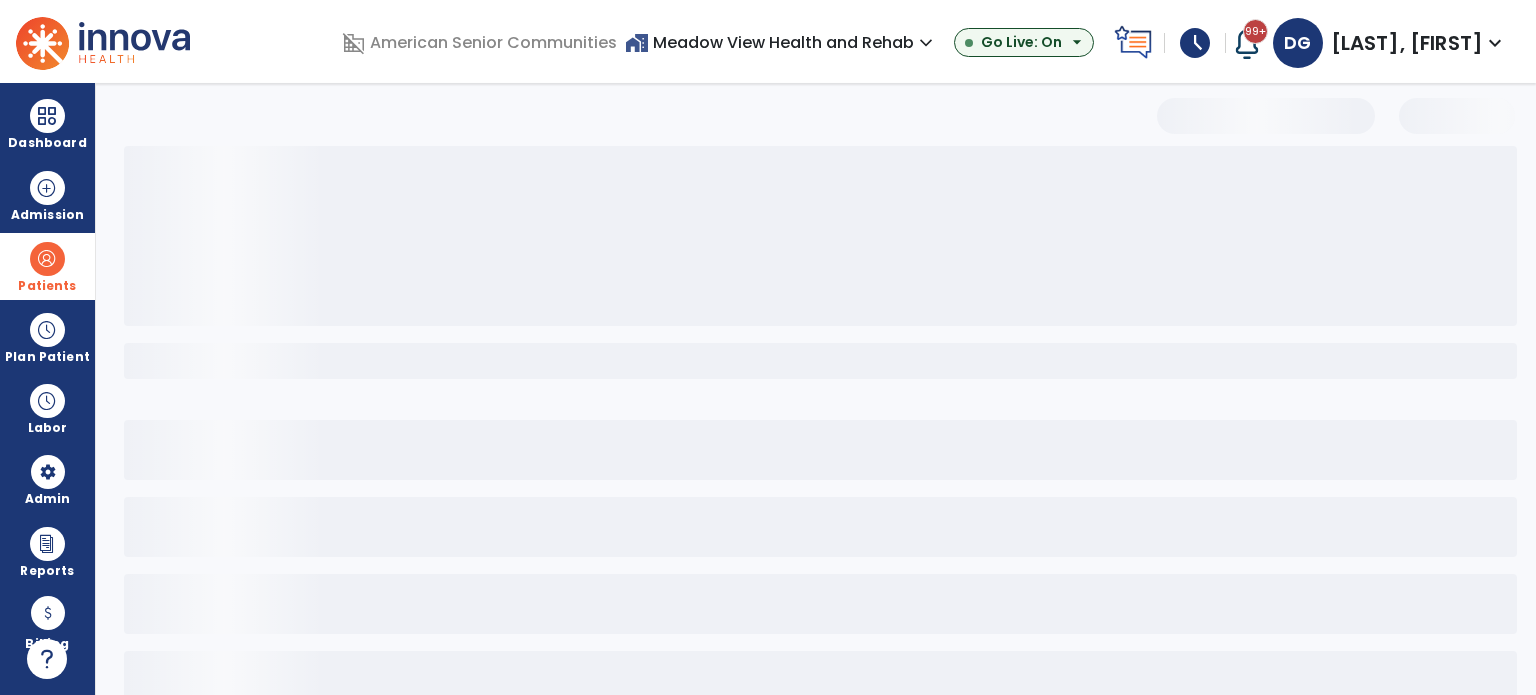 scroll, scrollTop: 0, scrollLeft: 0, axis: both 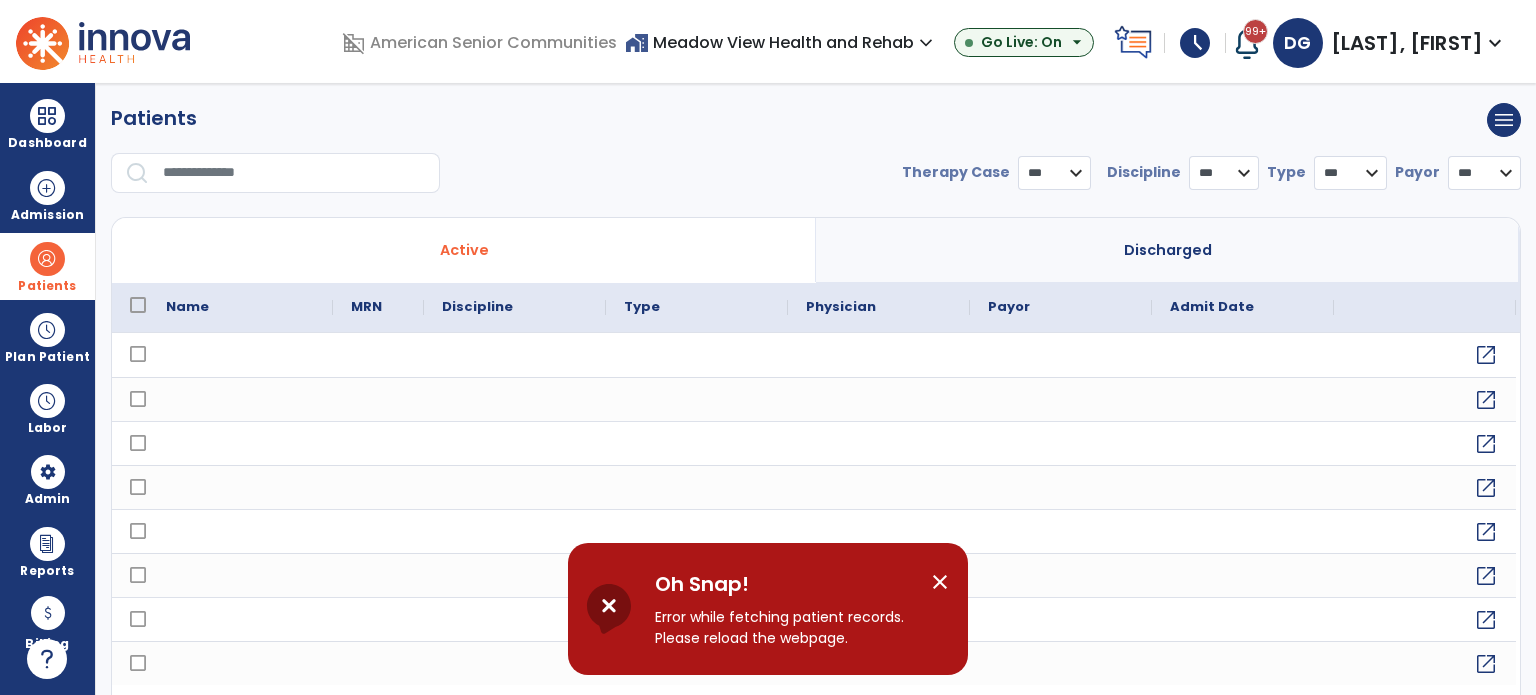 click on "close" at bounding box center (940, 582) 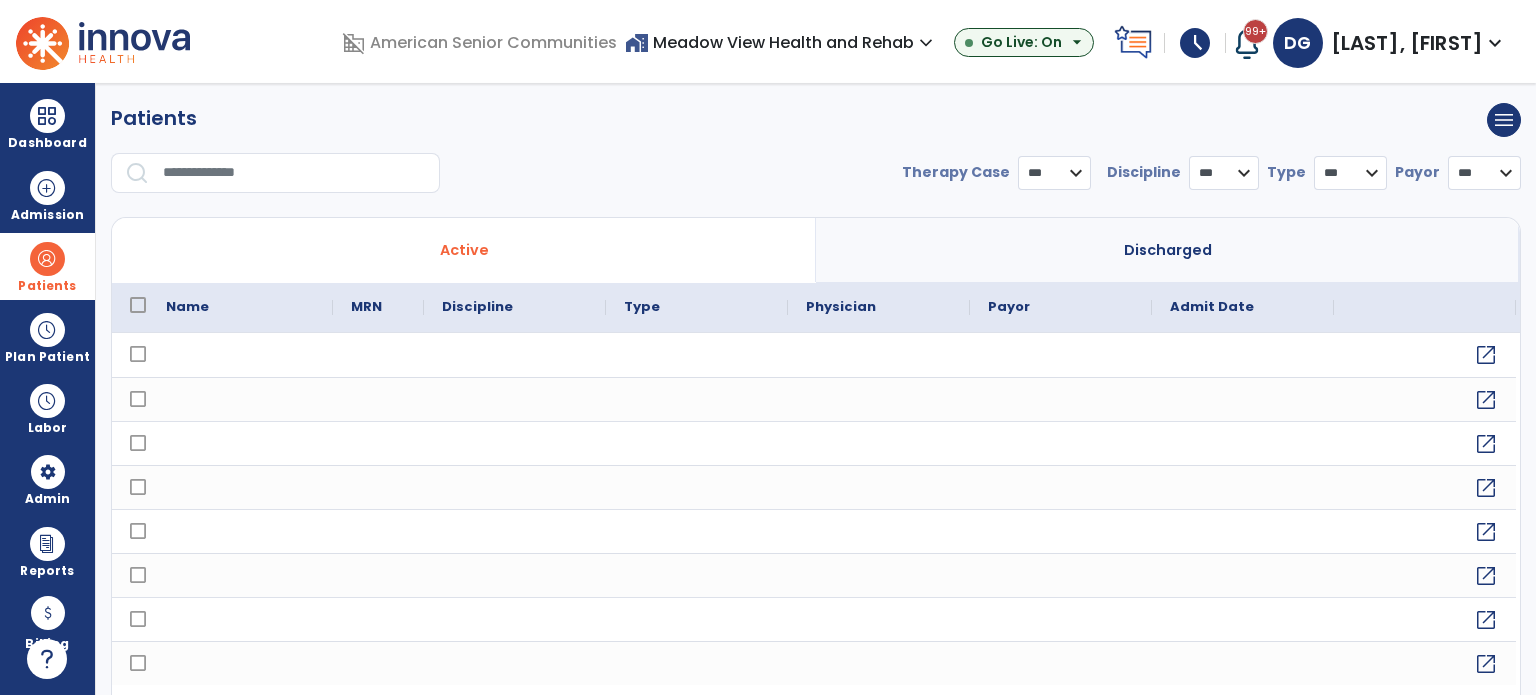 click at bounding box center [103, 41] 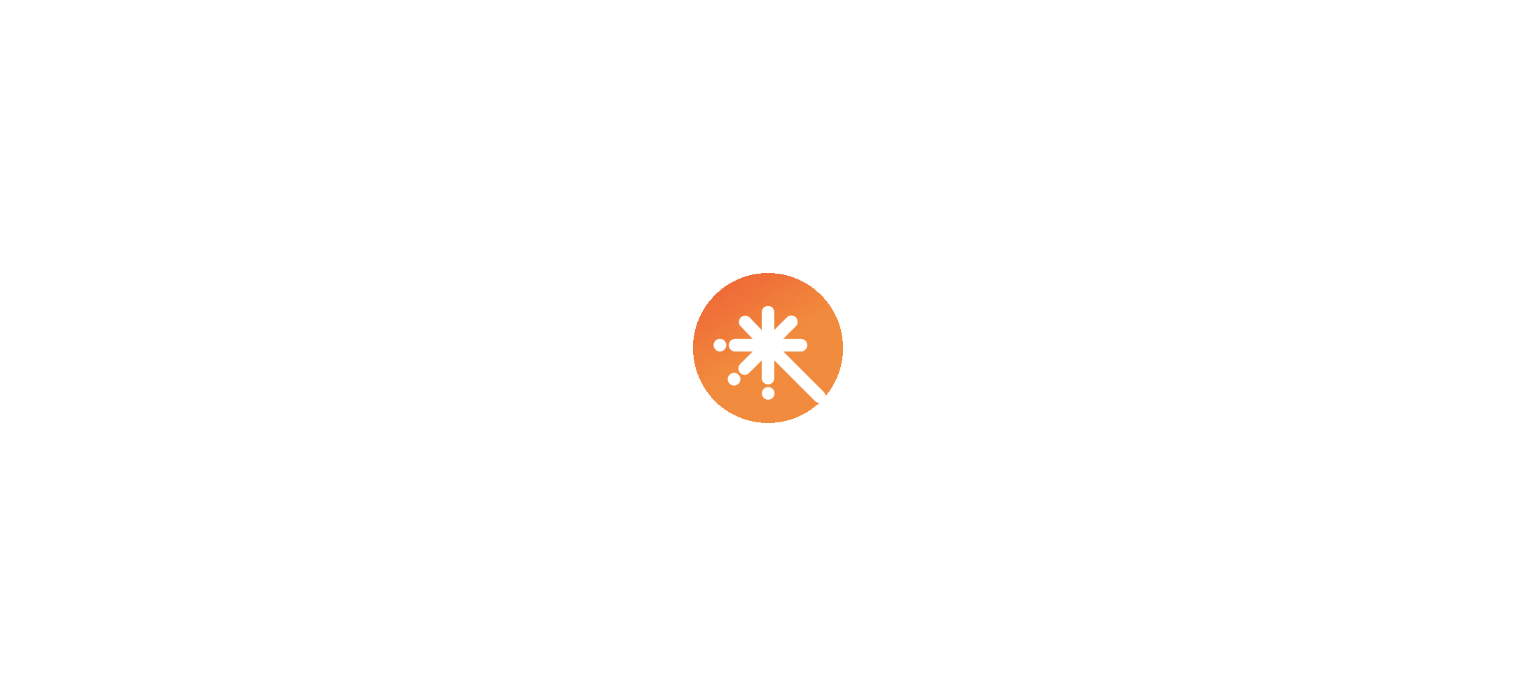 scroll, scrollTop: 0, scrollLeft: 0, axis: both 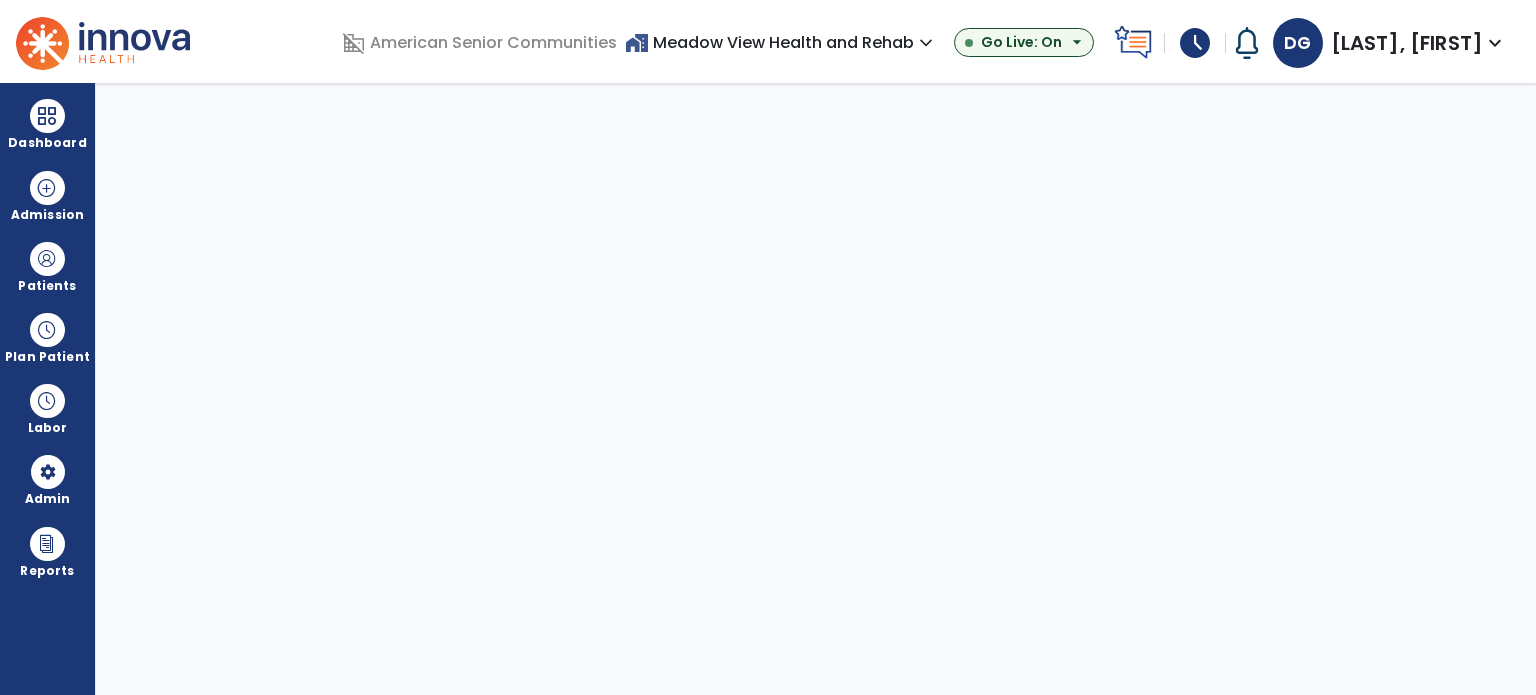select on "***" 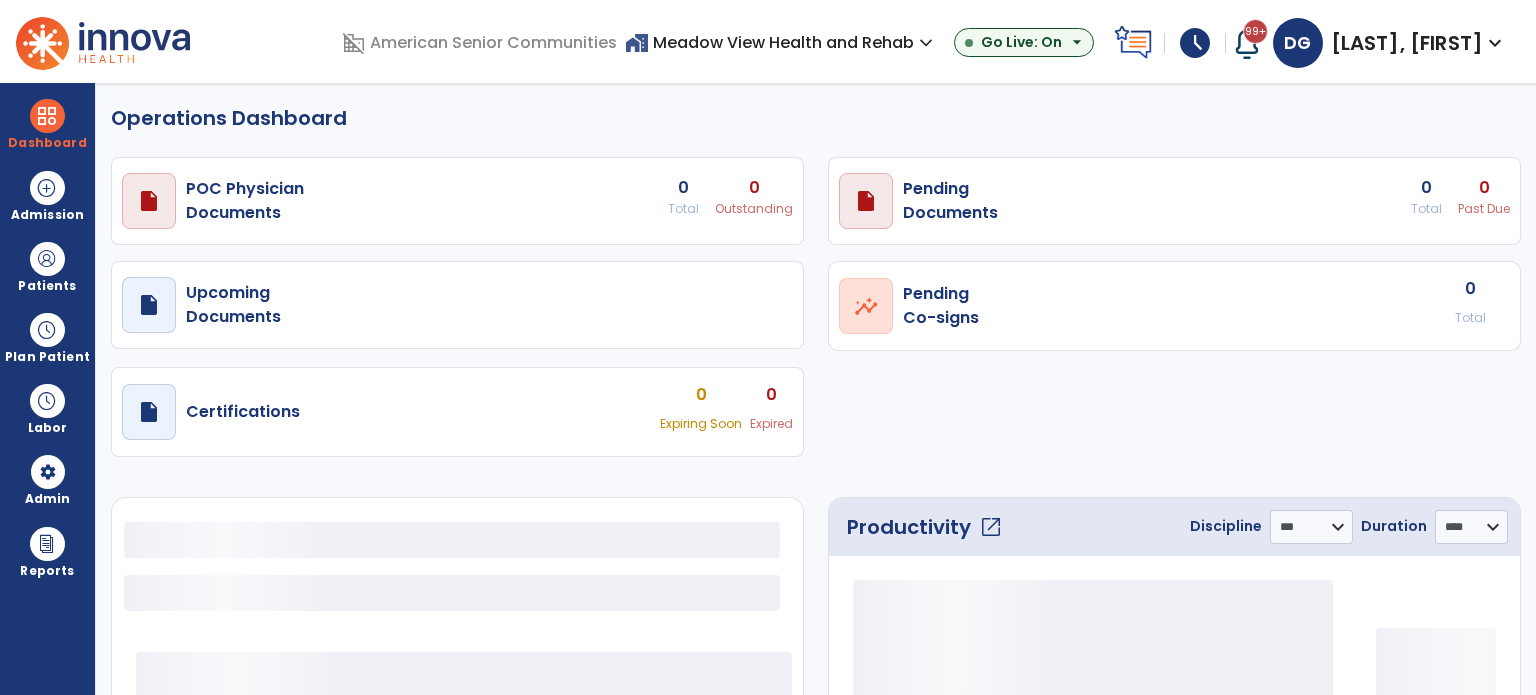select on "***" 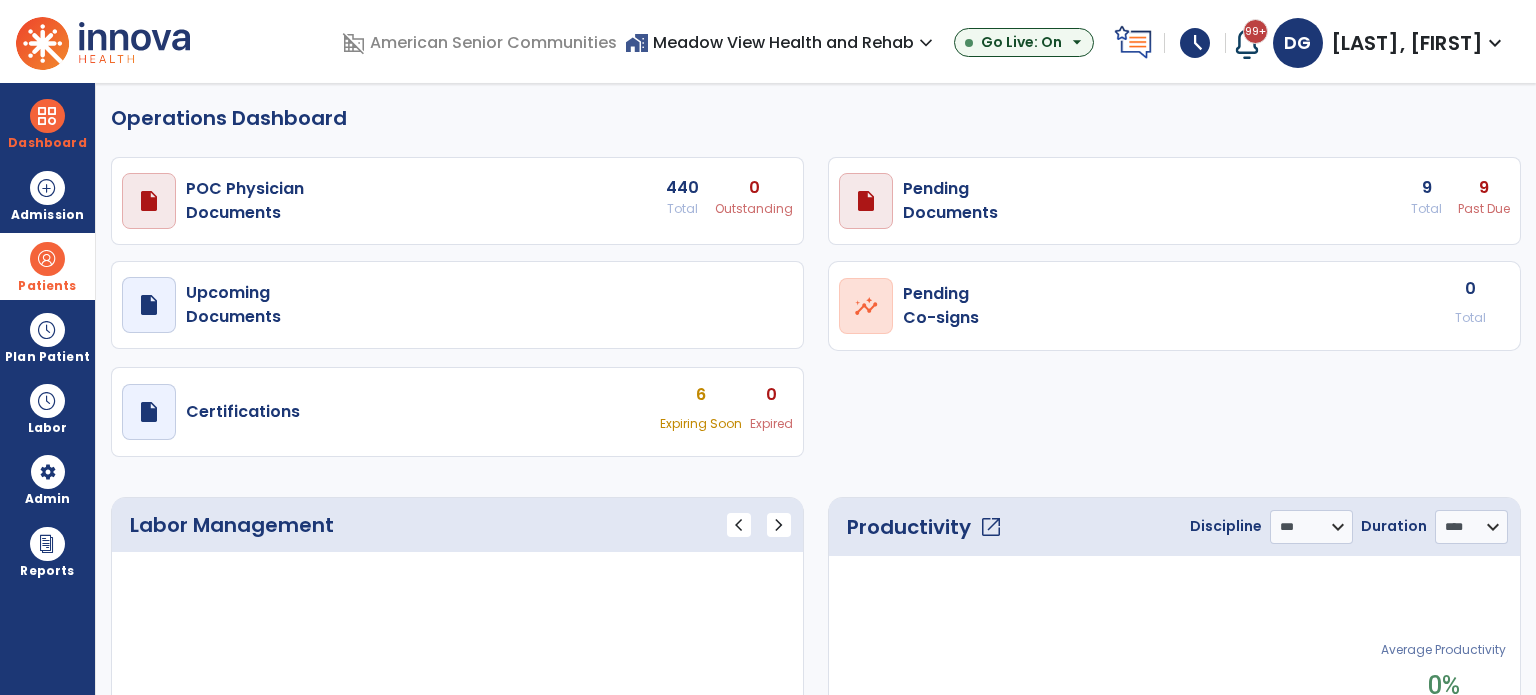 click at bounding box center (47, 259) 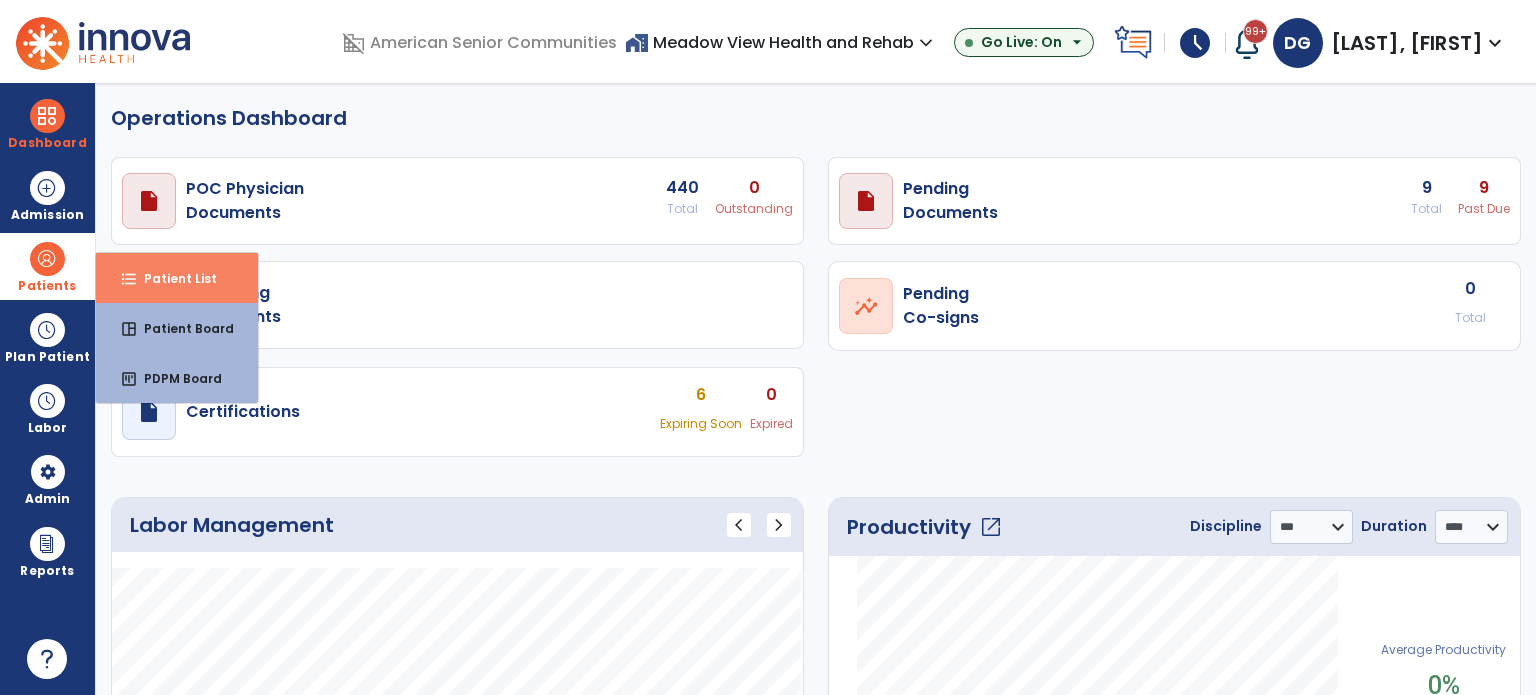 click on "Patient List" at bounding box center (172, 278) 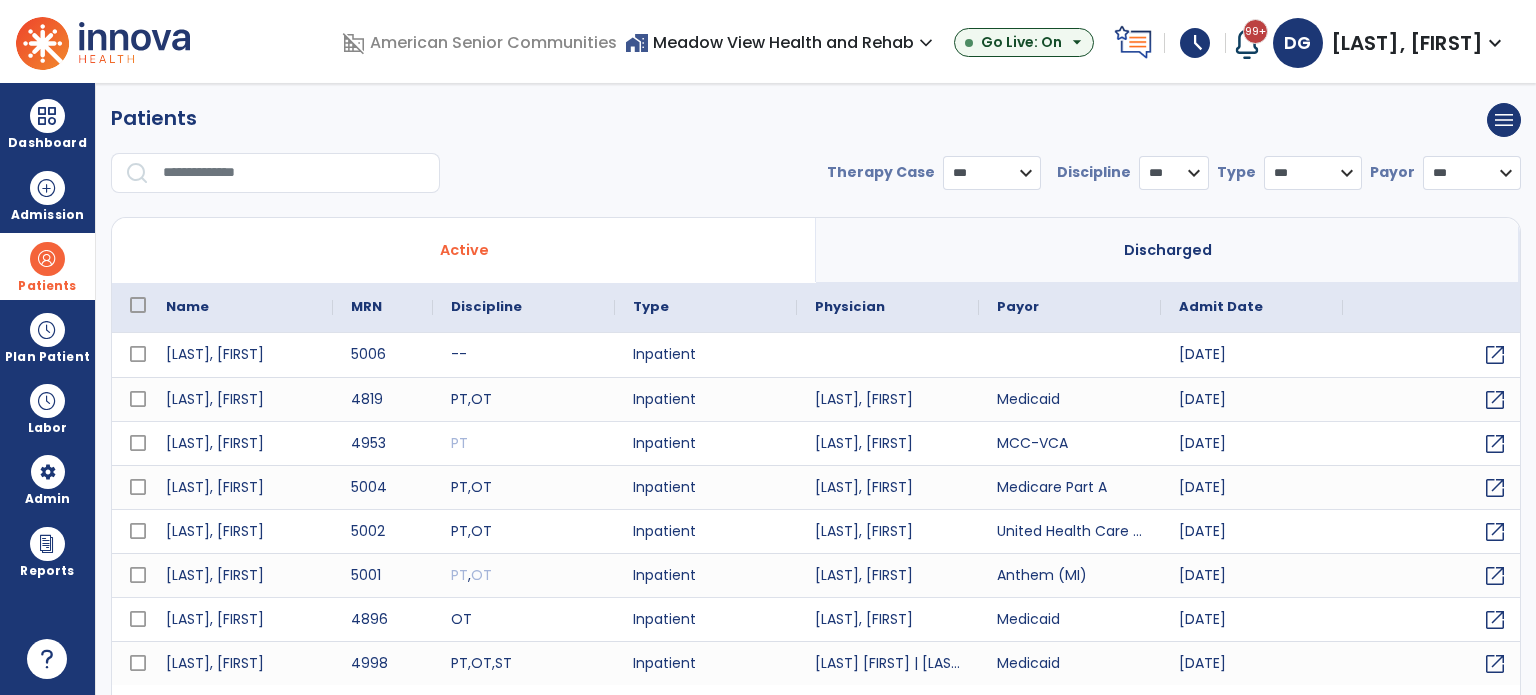 select on "***" 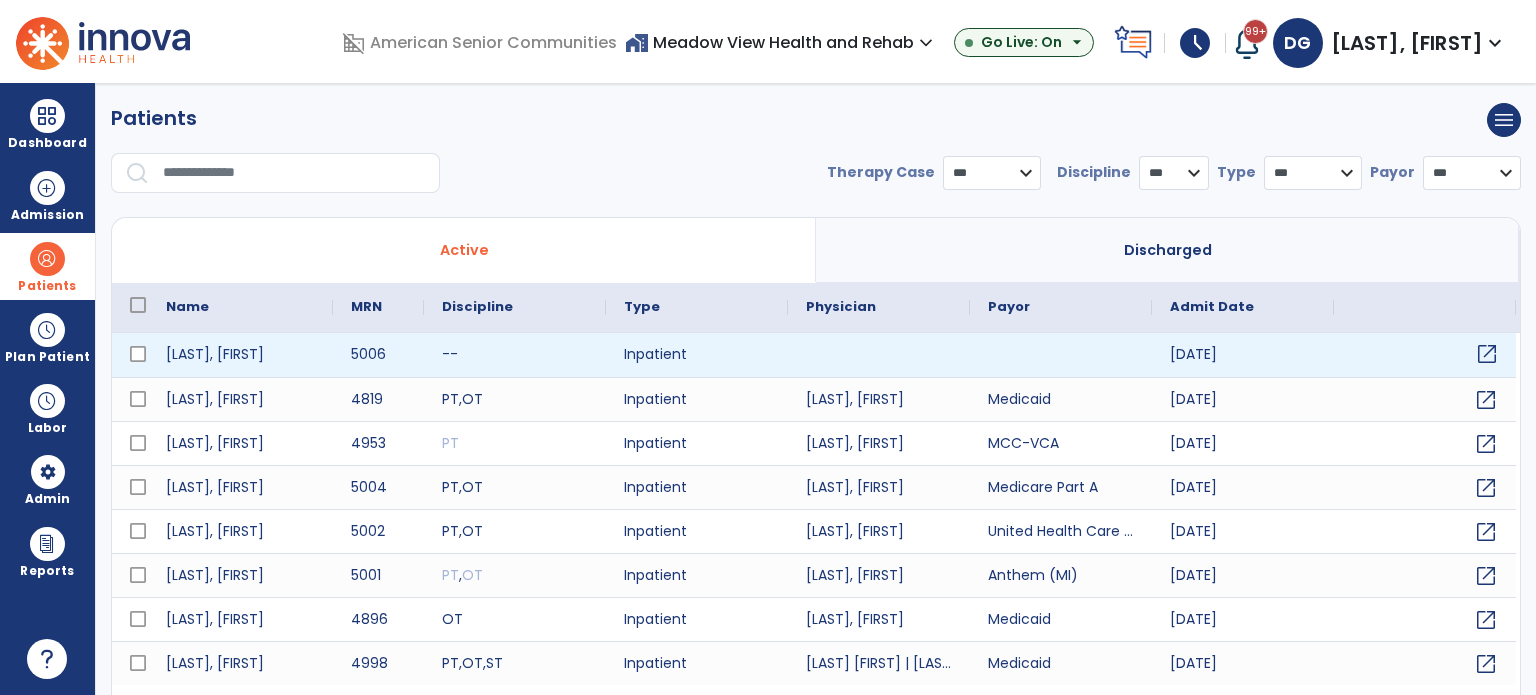 click on "open_in_new" at bounding box center [1487, 354] 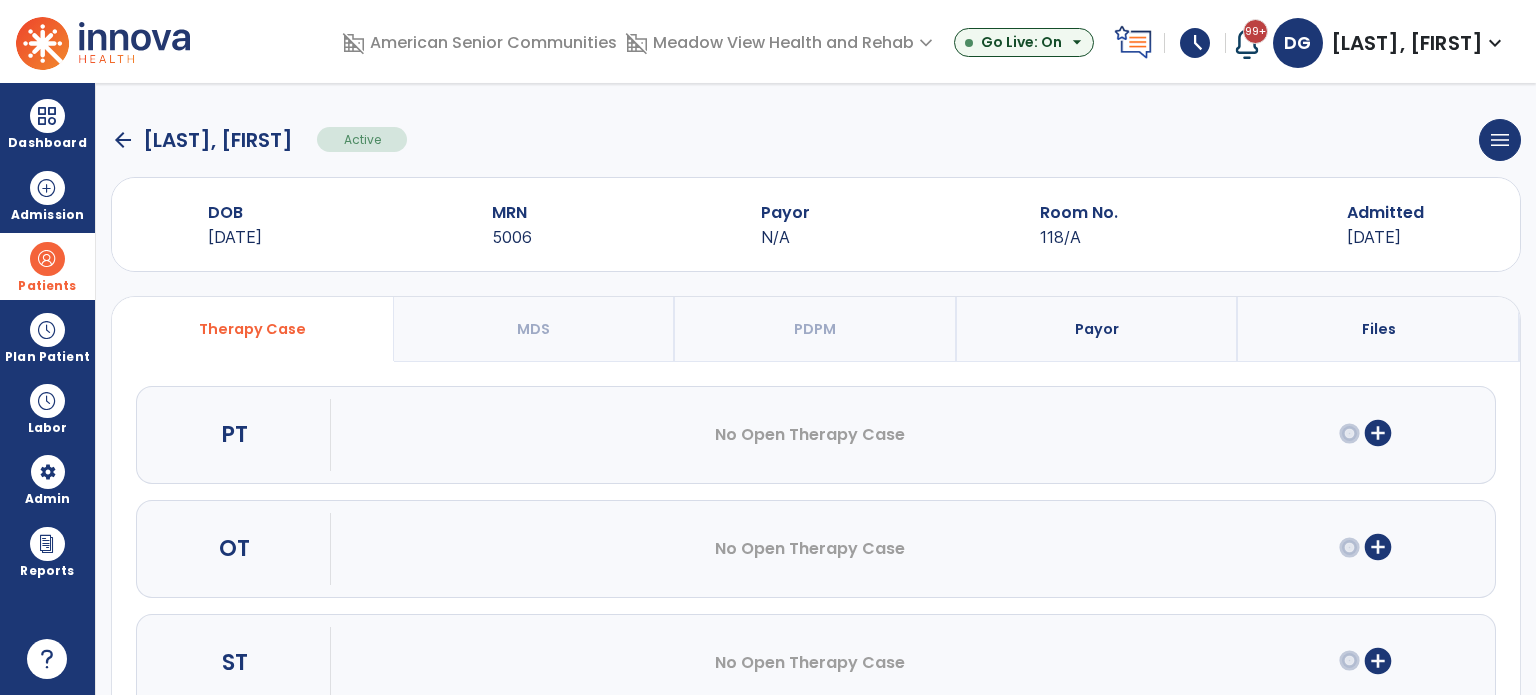 click on "Payor" at bounding box center (1097, 329) 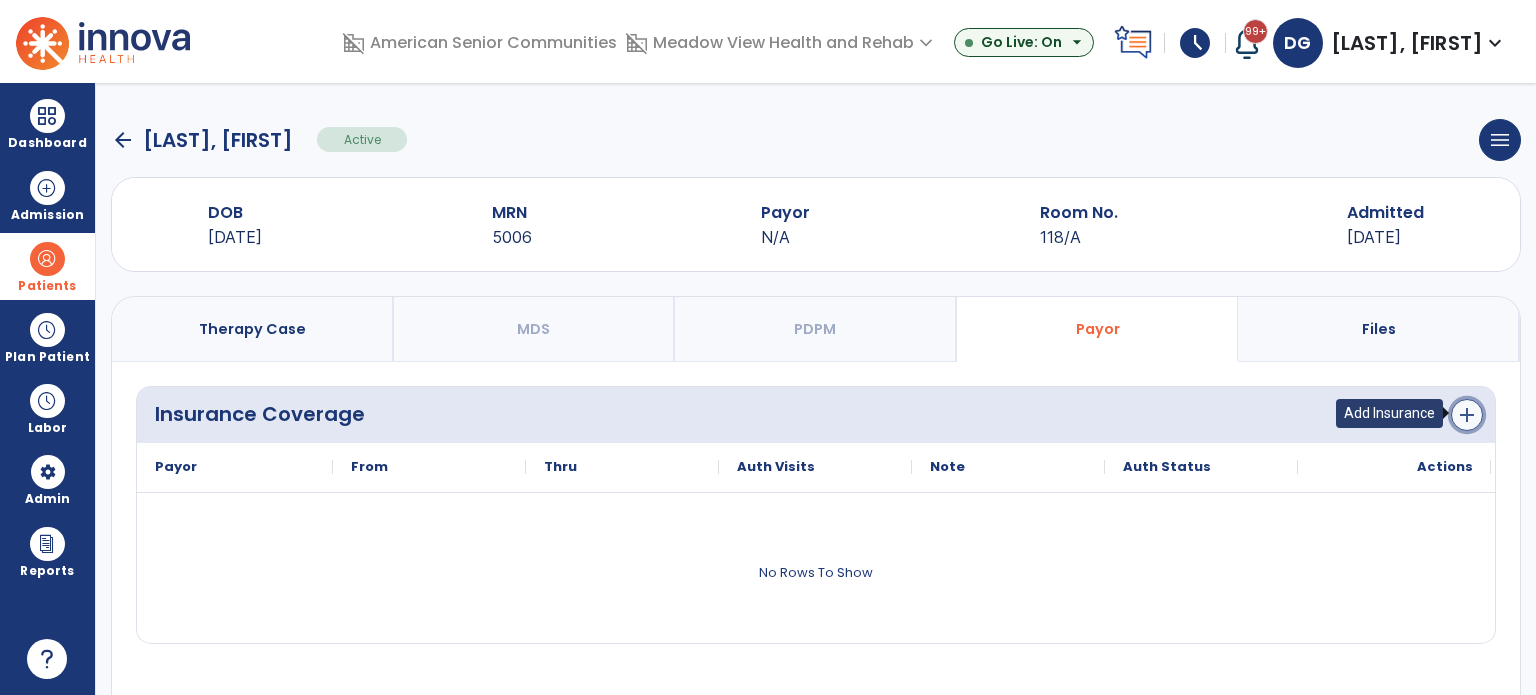 click on "add" 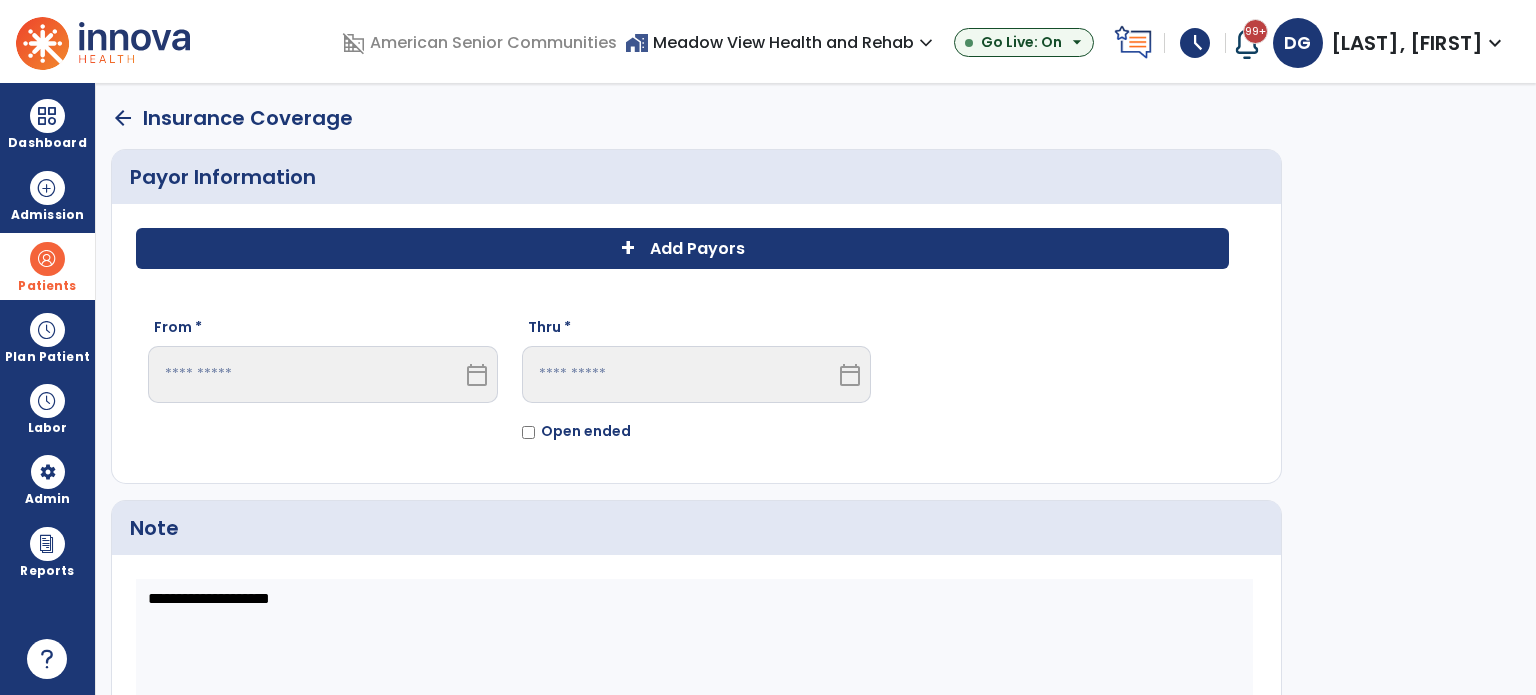click on "+" 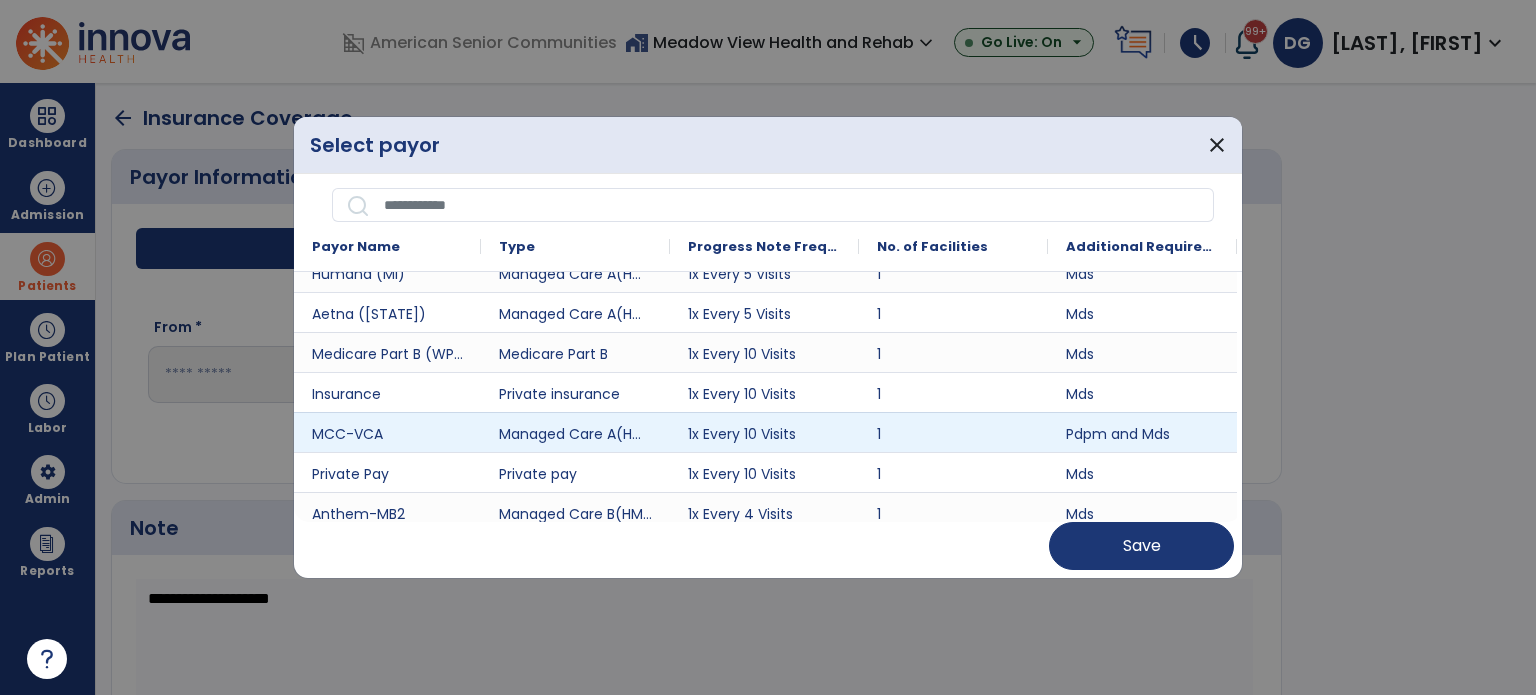 scroll, scrollTop: 400, scrollLeft: 0, axis: vertical 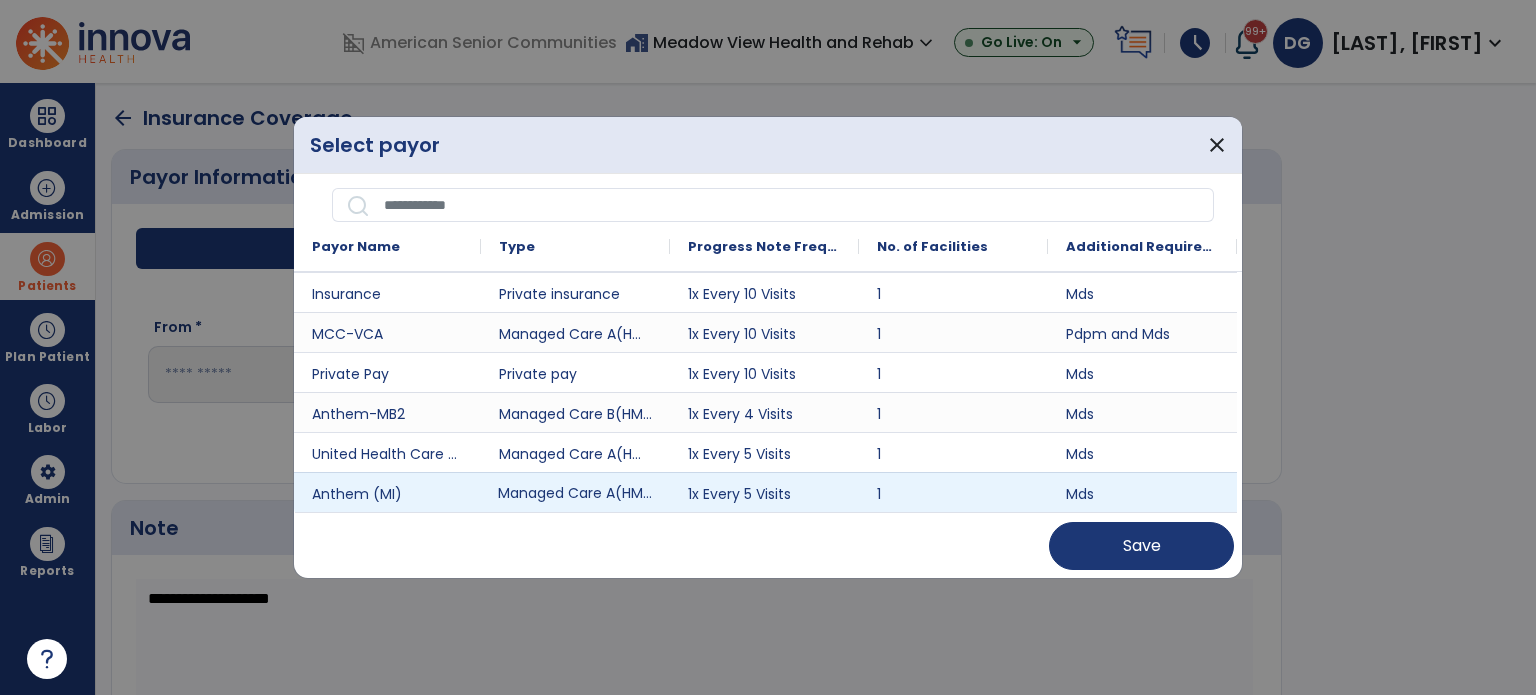 click on "Managed Care A(HMO/MCO)" at bounding box center (575, 492) 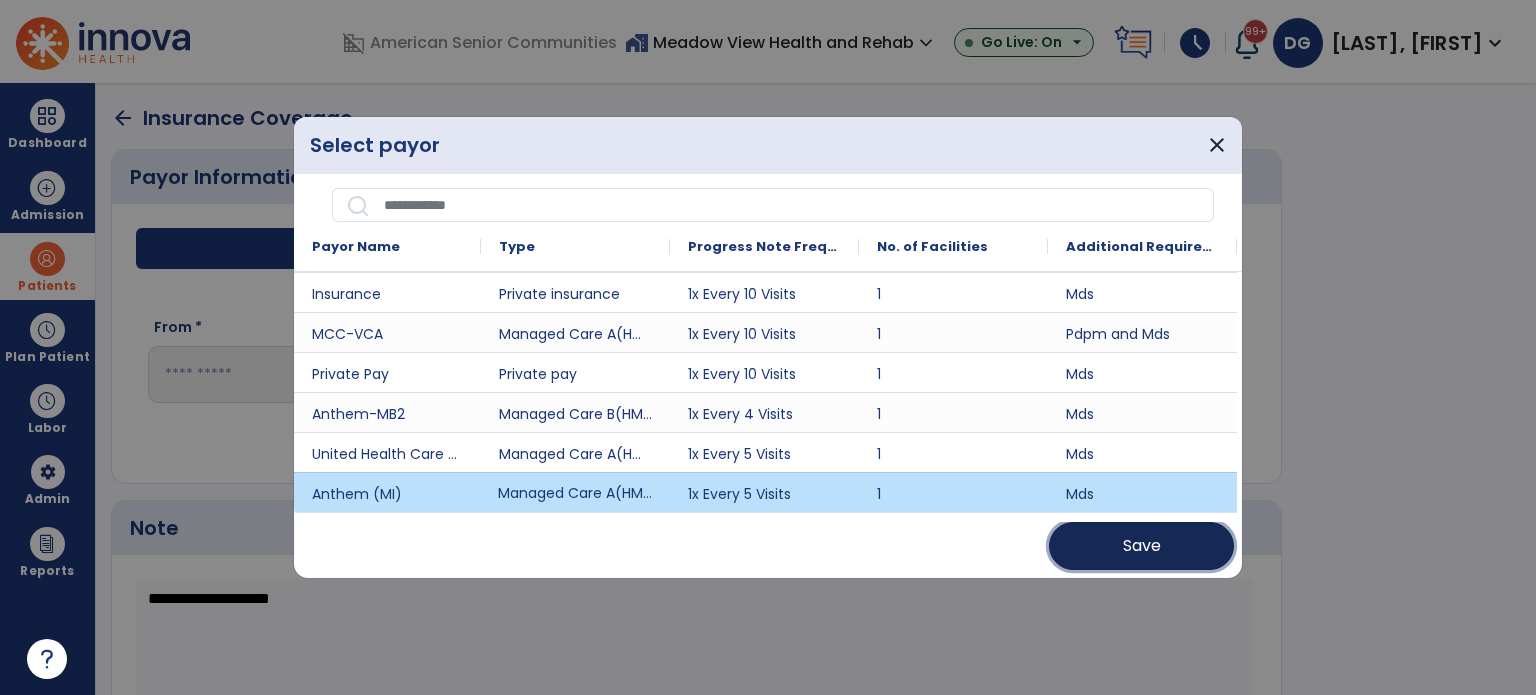 click on "Save" at bounding box center [1141, 546] 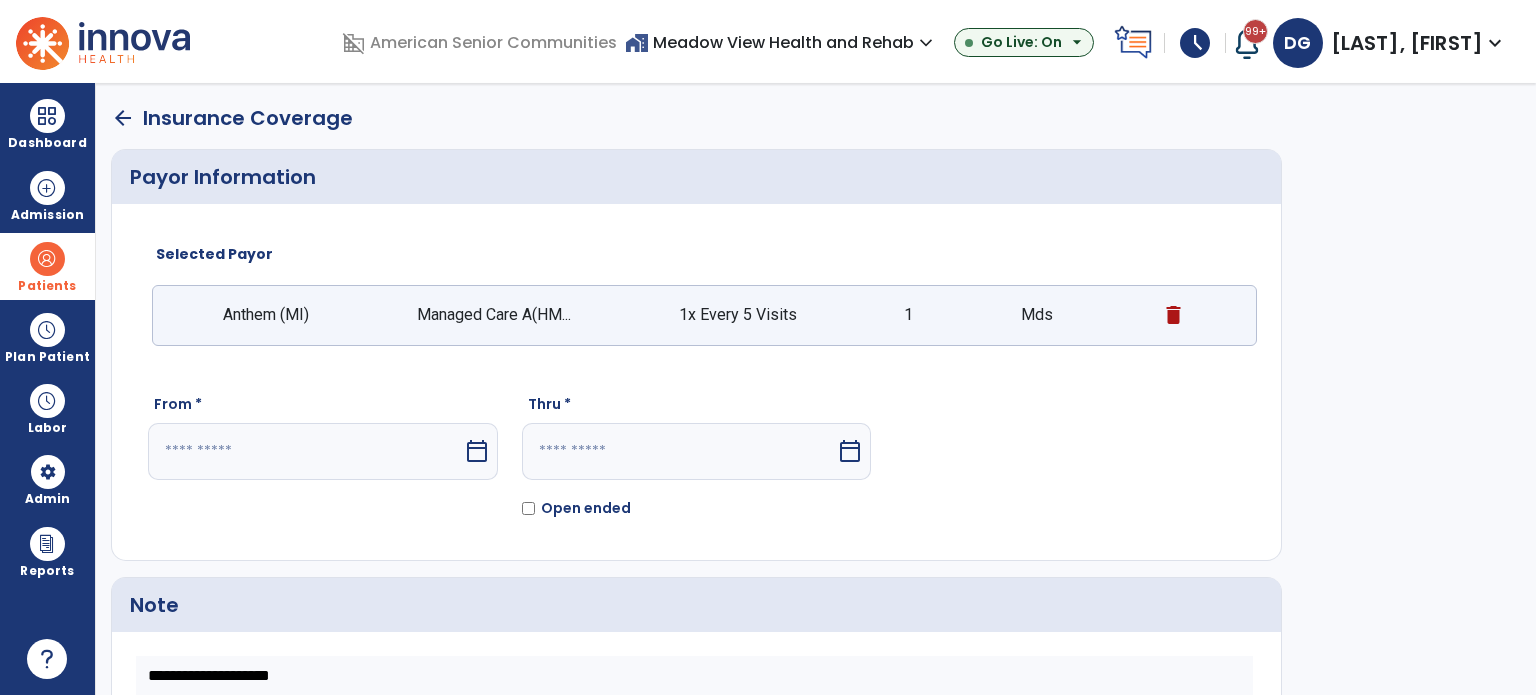 click at bounding box center [305, 451] 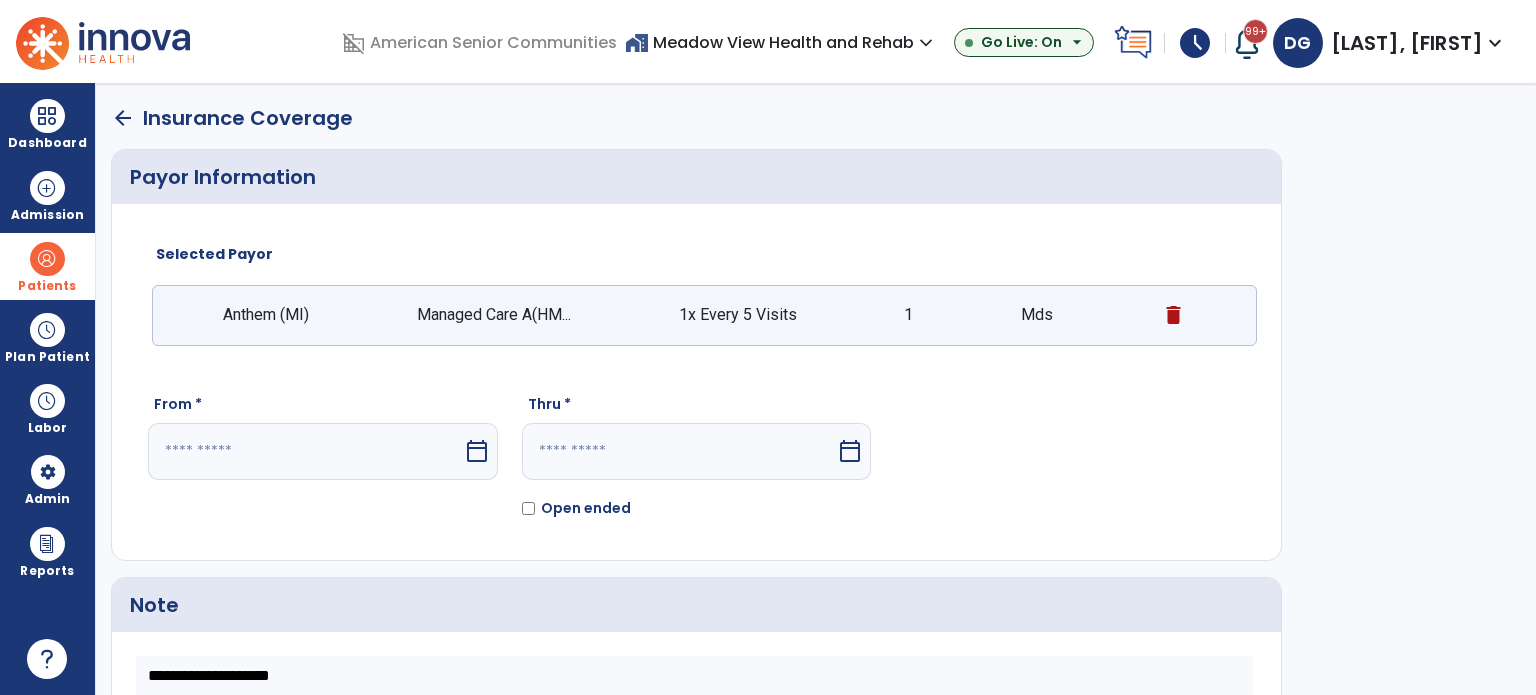 select on "*" 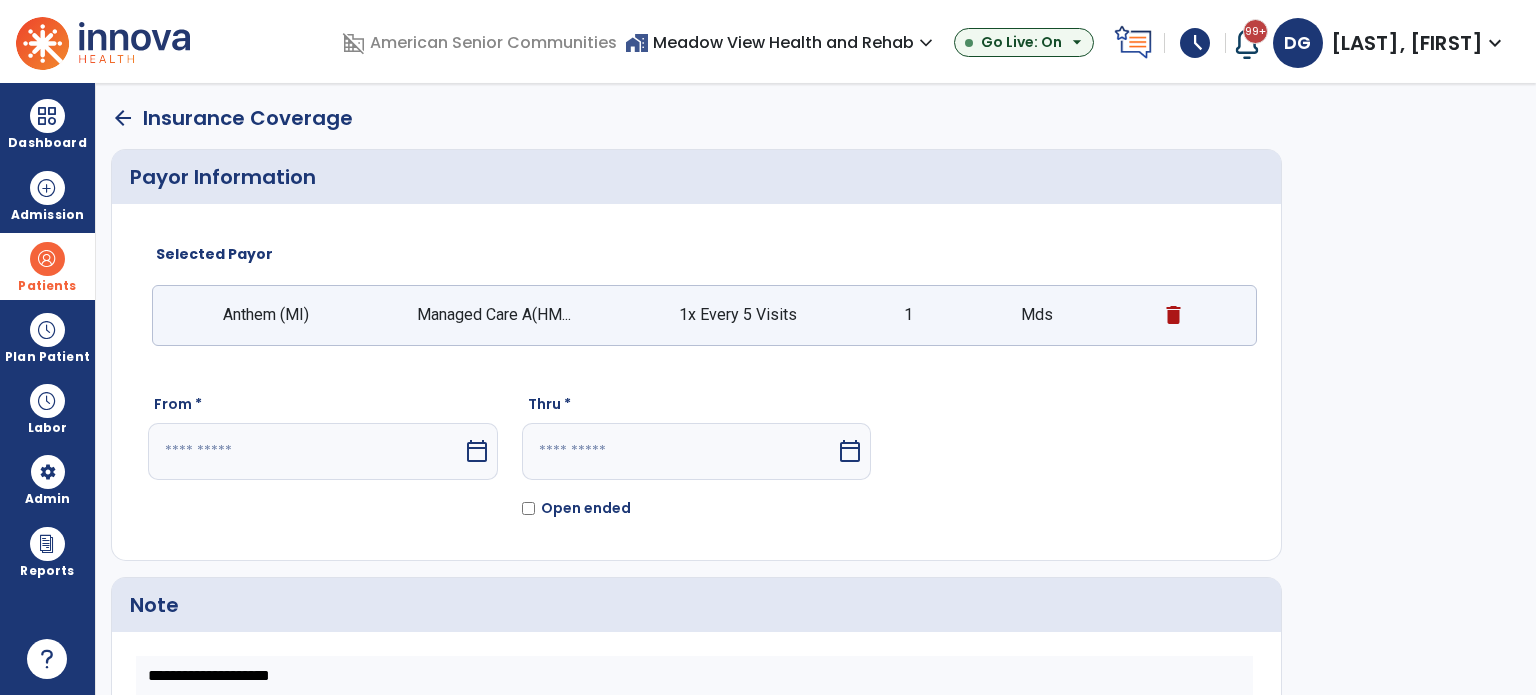 select on "****" 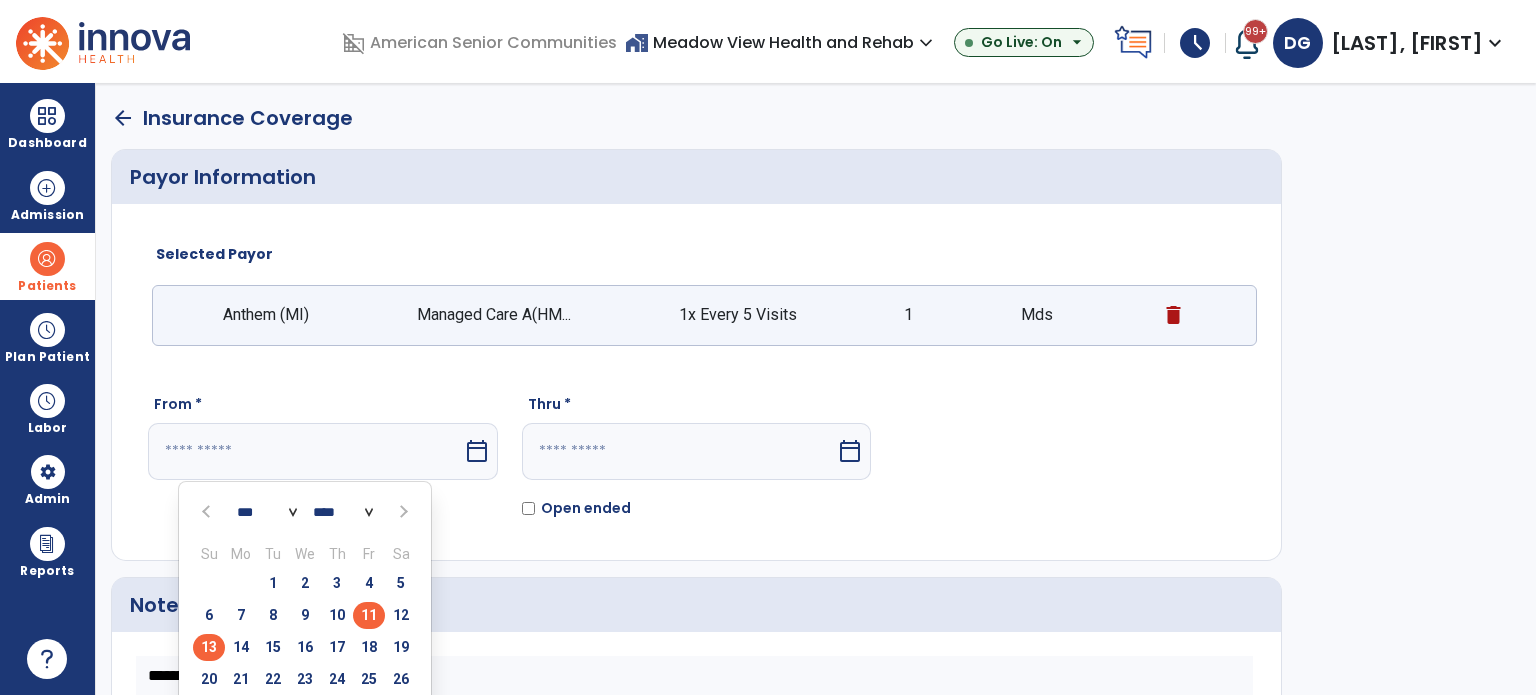 click on "11" at bounding box center [369, 615] 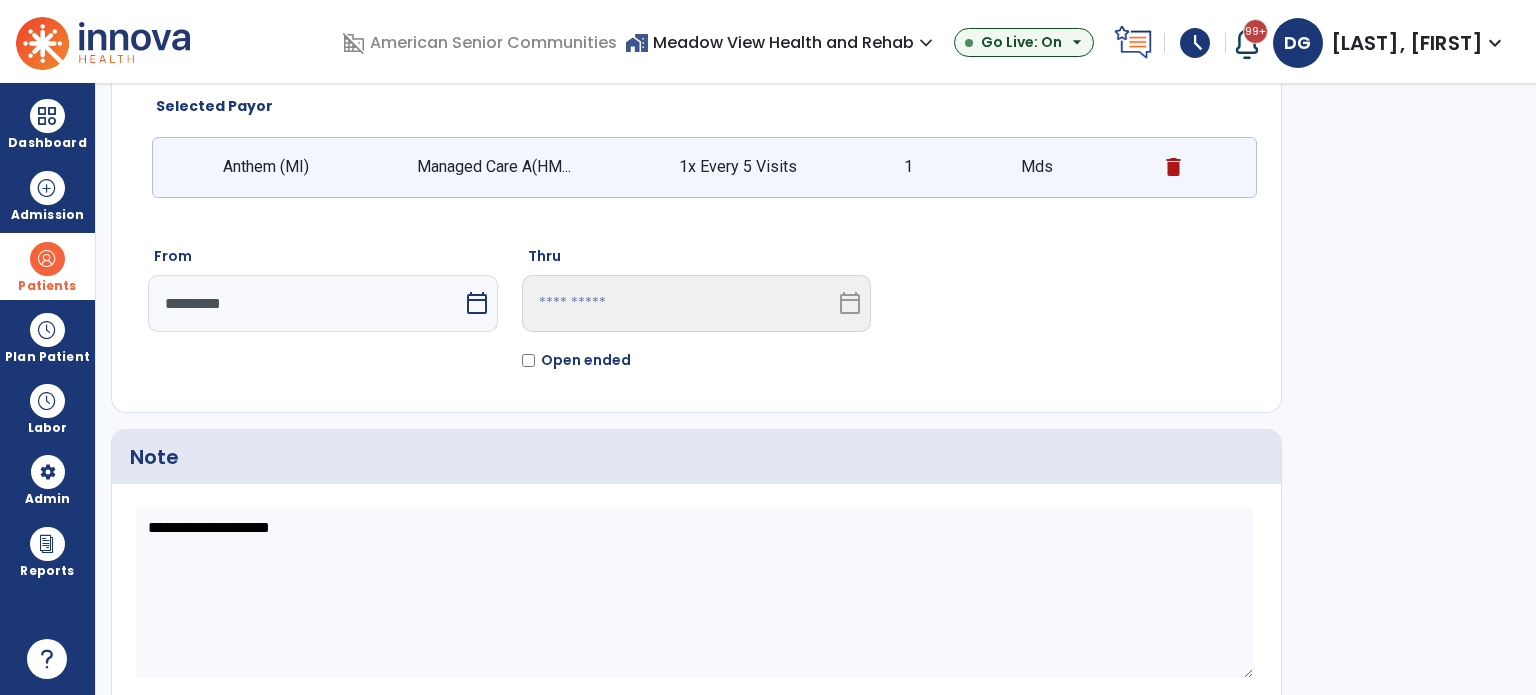 scroll, scrollTop: 210, scrollLeft: 0, axis: vertical 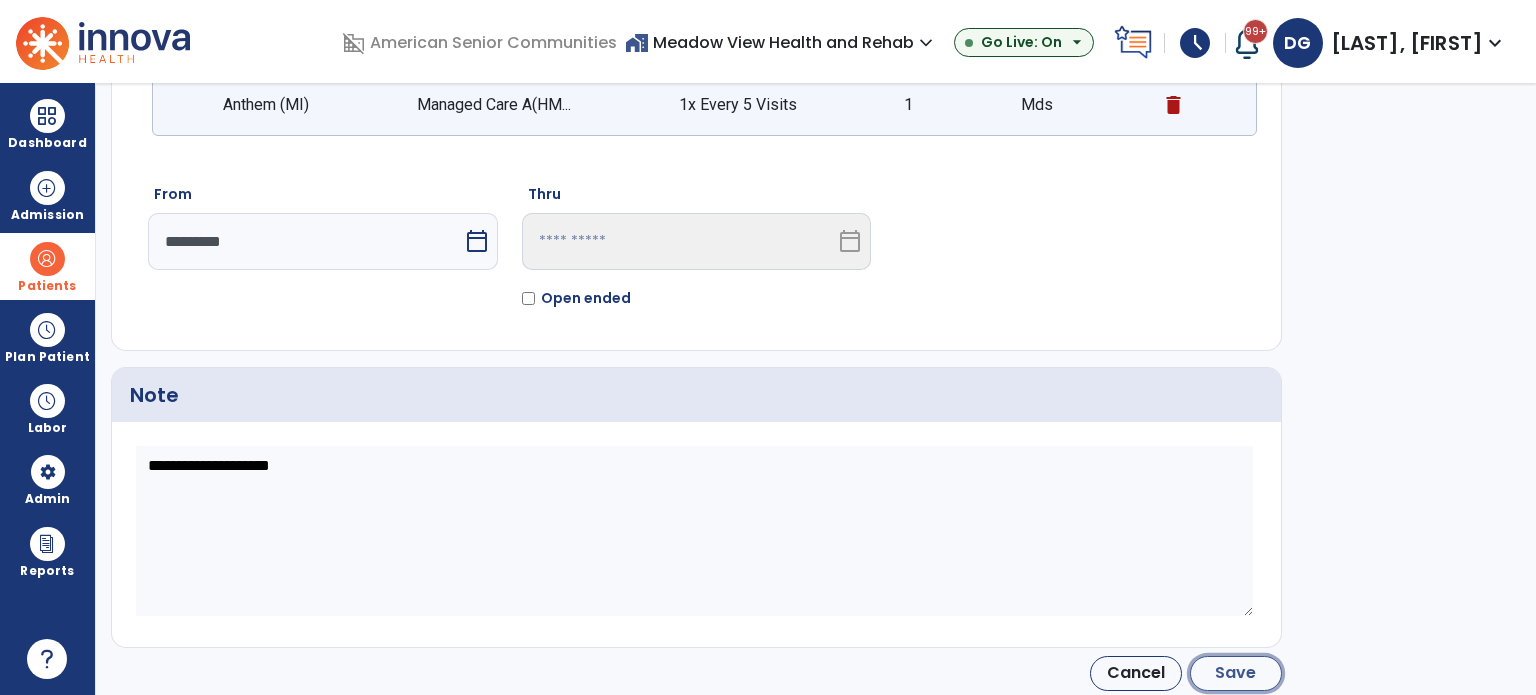 click on "Save" 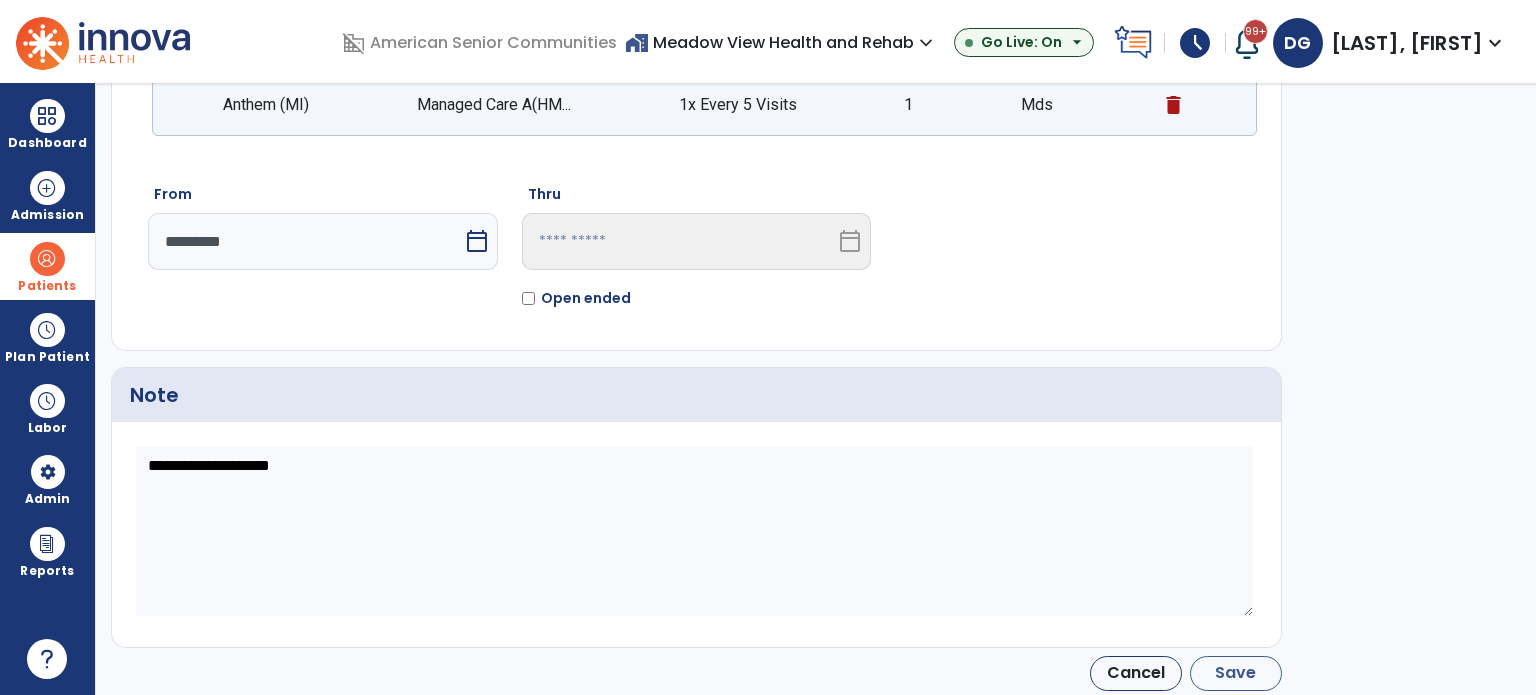 type on "*********" 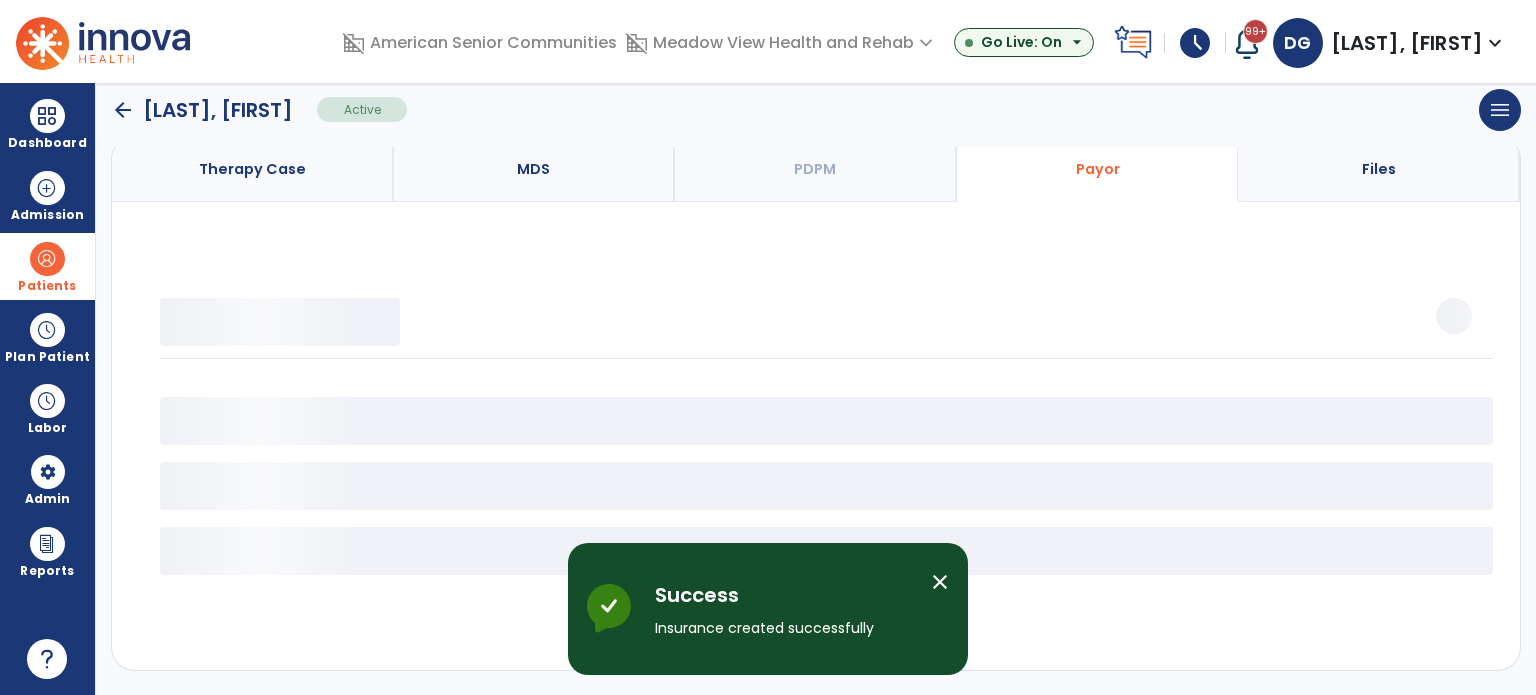 scroll, scrollTop: 158, scrollLeft: 0, axis: vertical 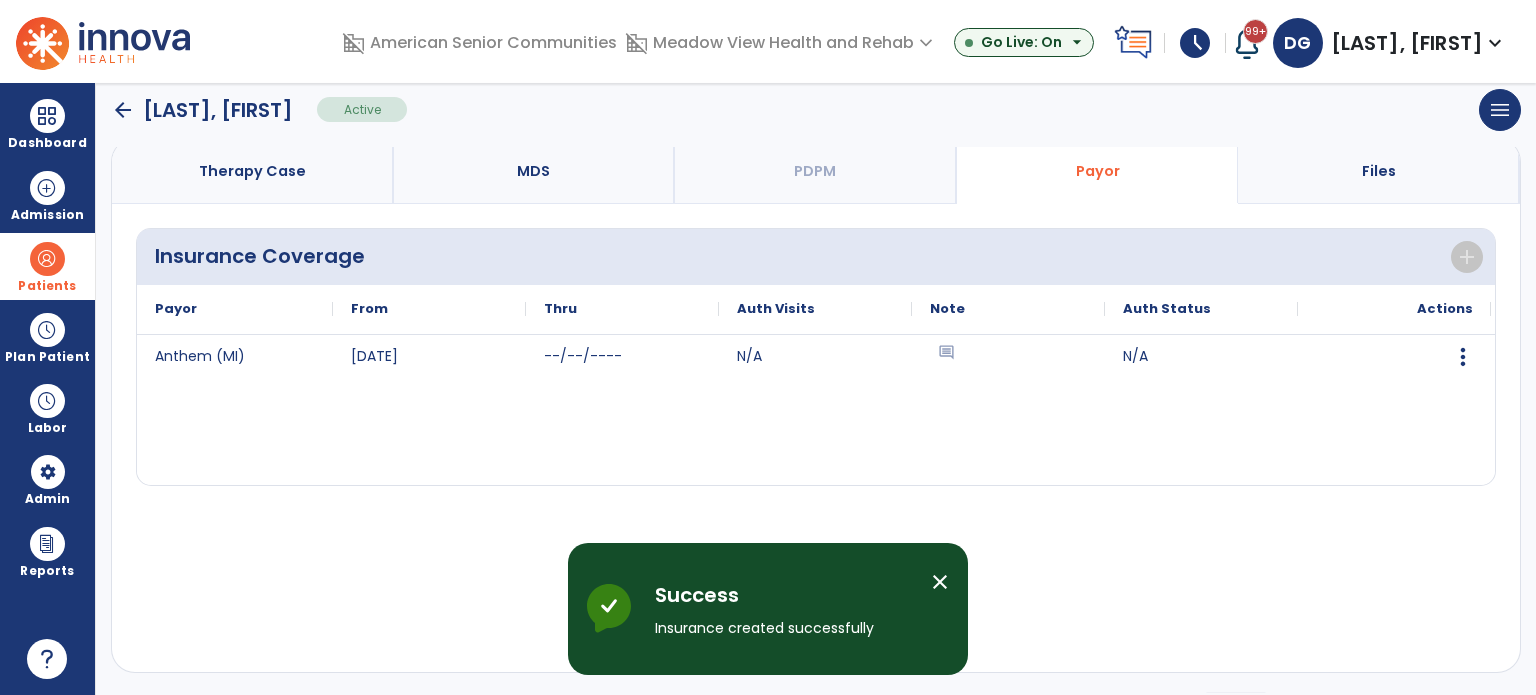 click on "close" at bounding box center [940, 582] 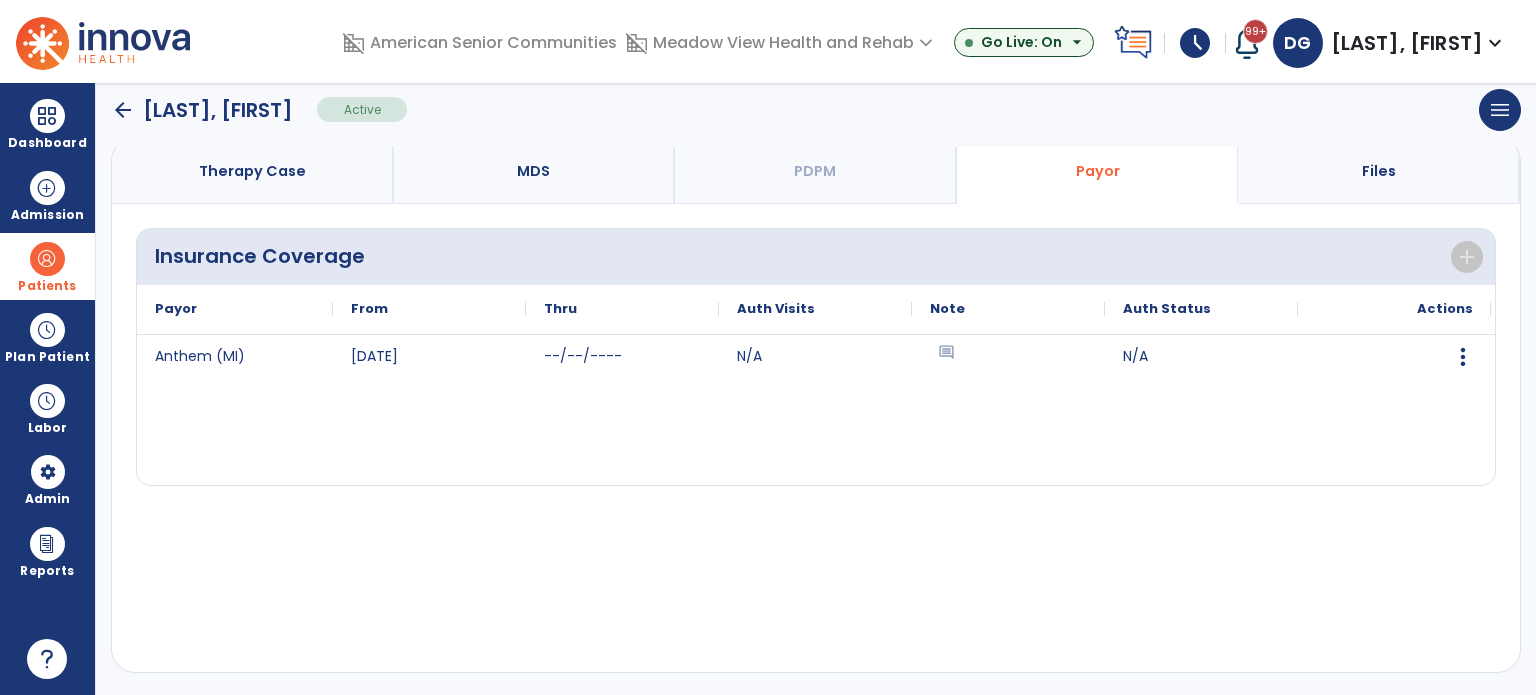 click on "Therapy Case" at bounding box center [252, 171] 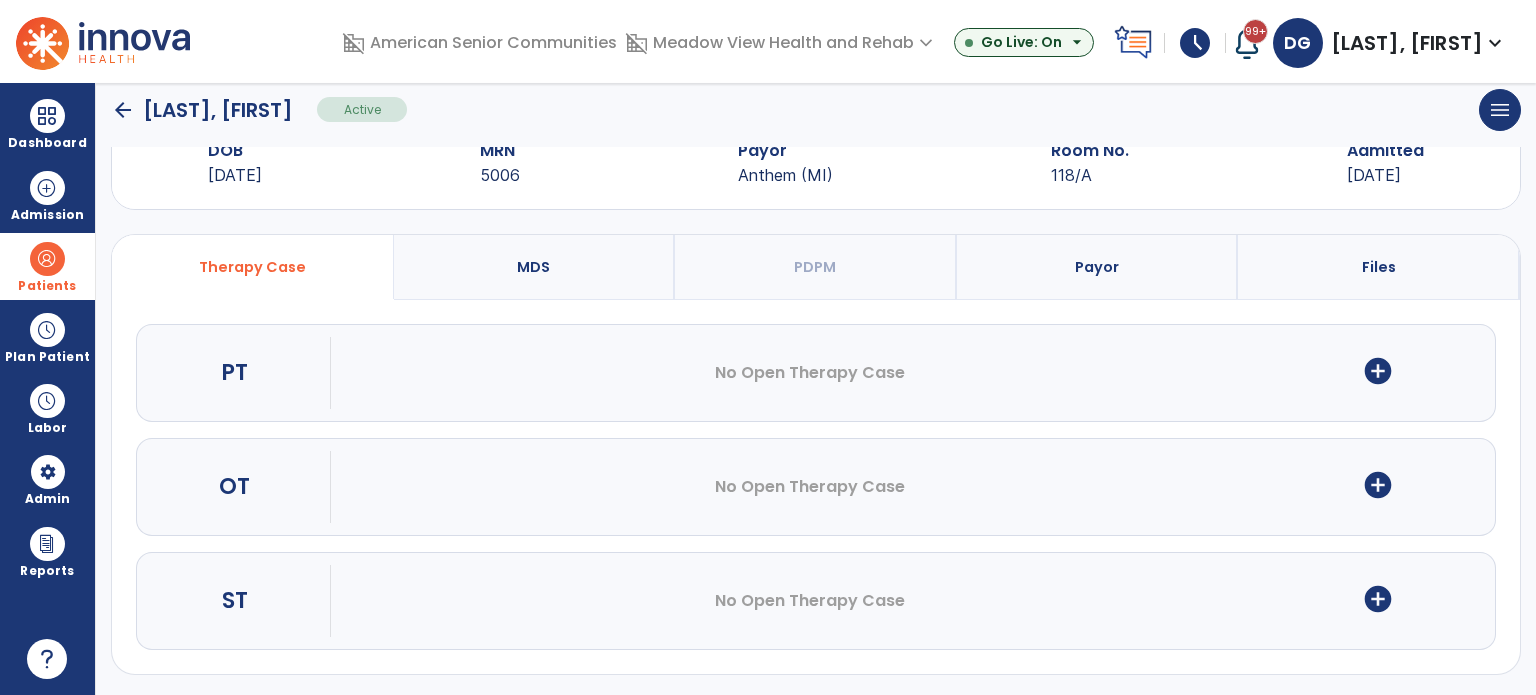 click on "add_circle" at bounding box center (1378, 371) 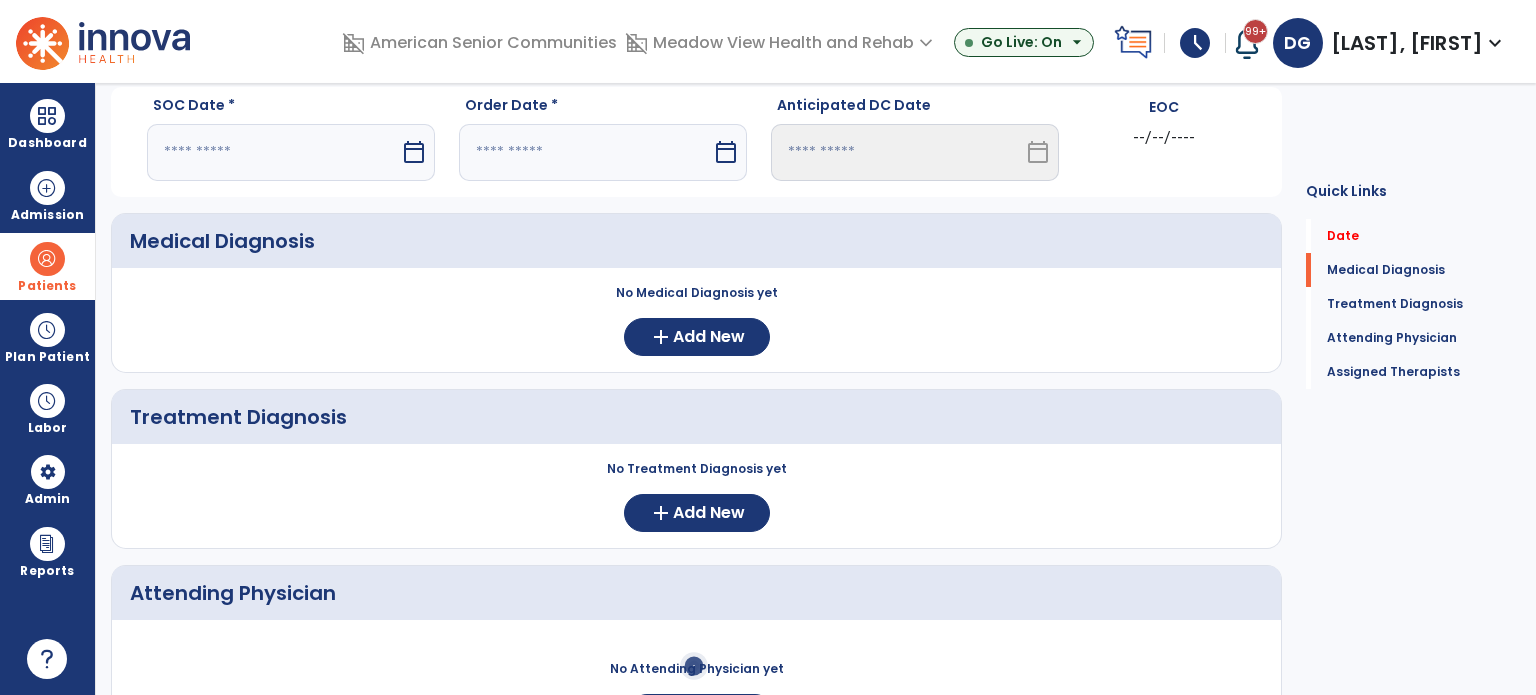 click on "calendar_today" at bounding box center (414, 152) 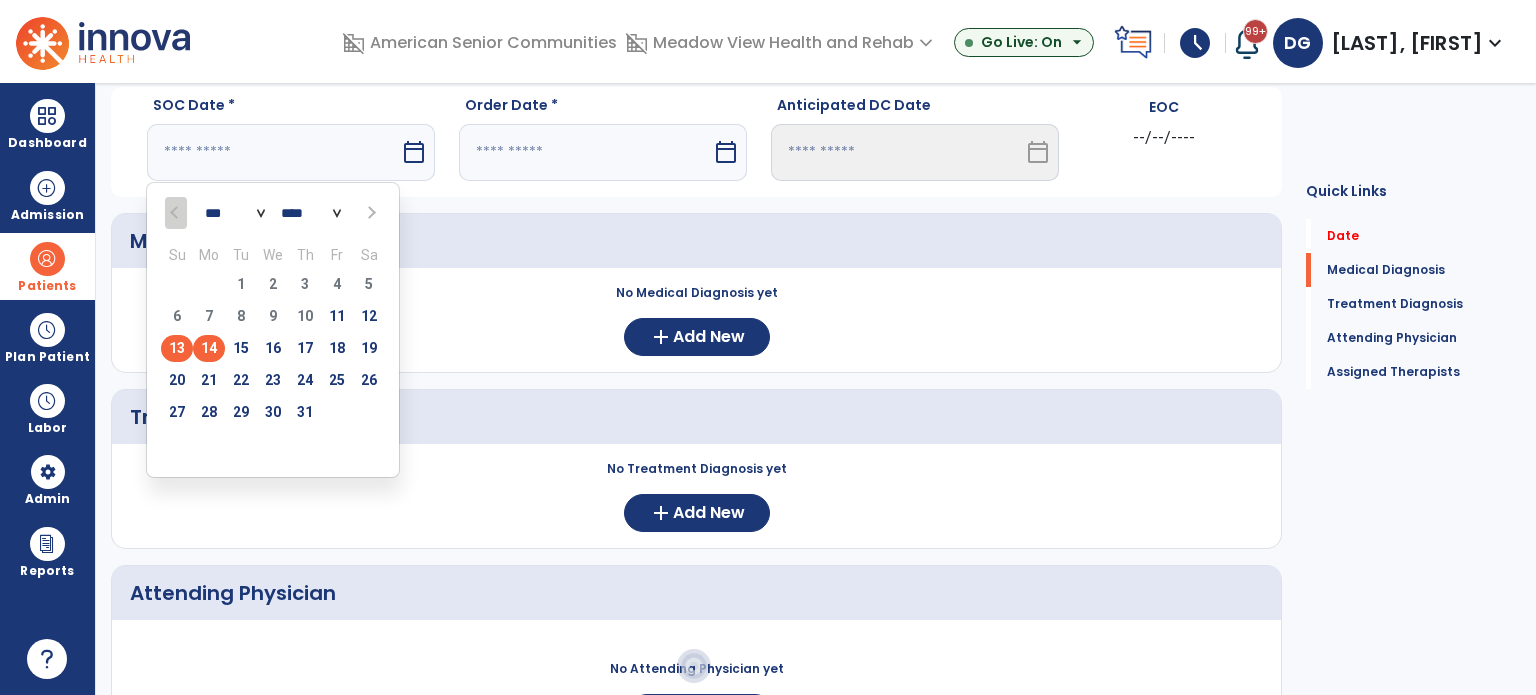 click on "14" at bounding box center [209, 348] 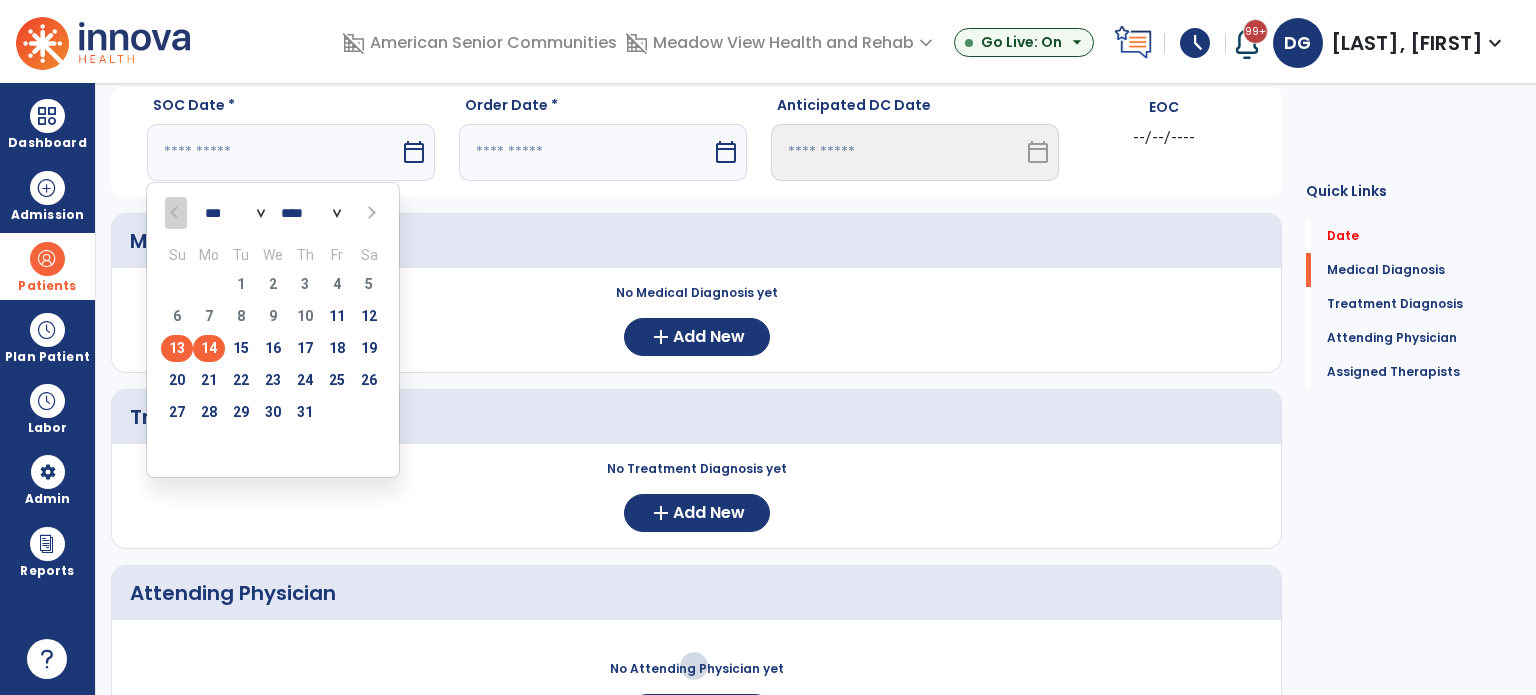 type on "*********" 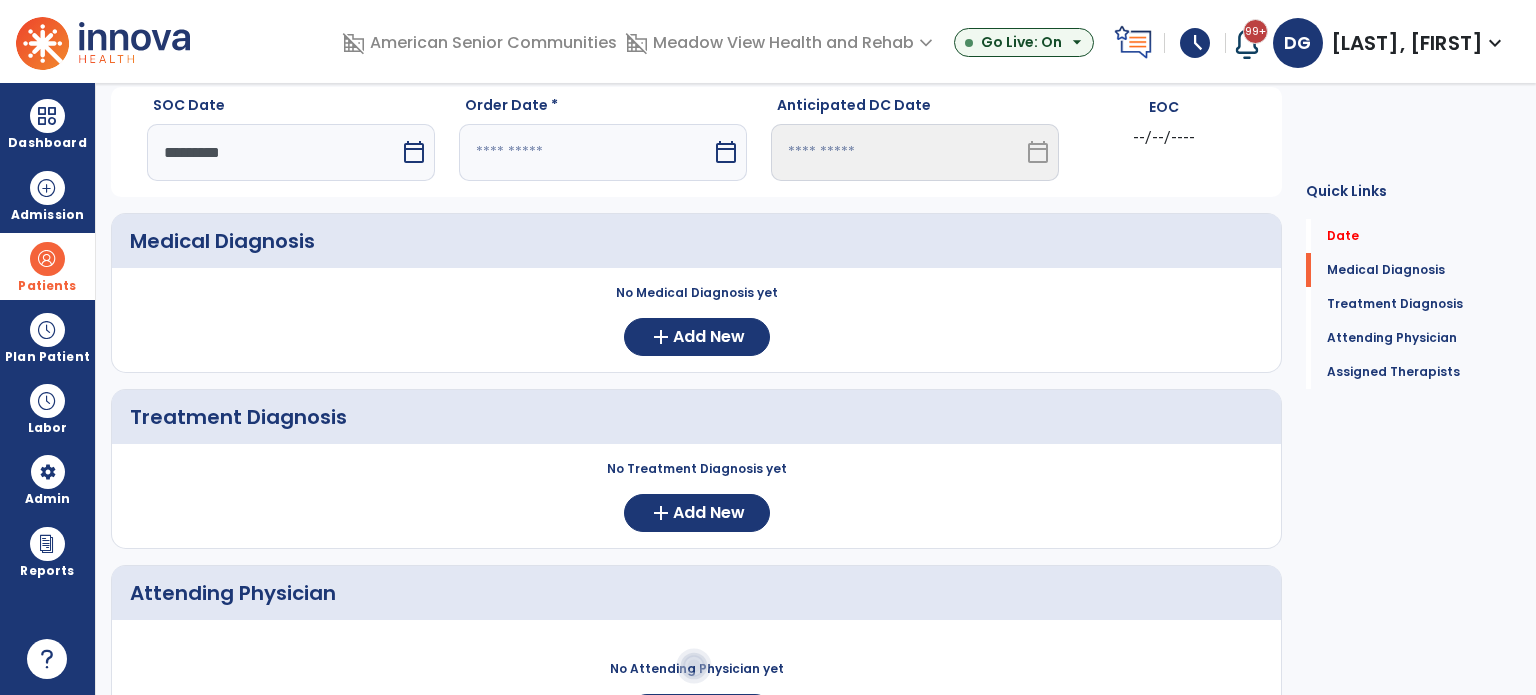 click at bounding box center (585, 152) 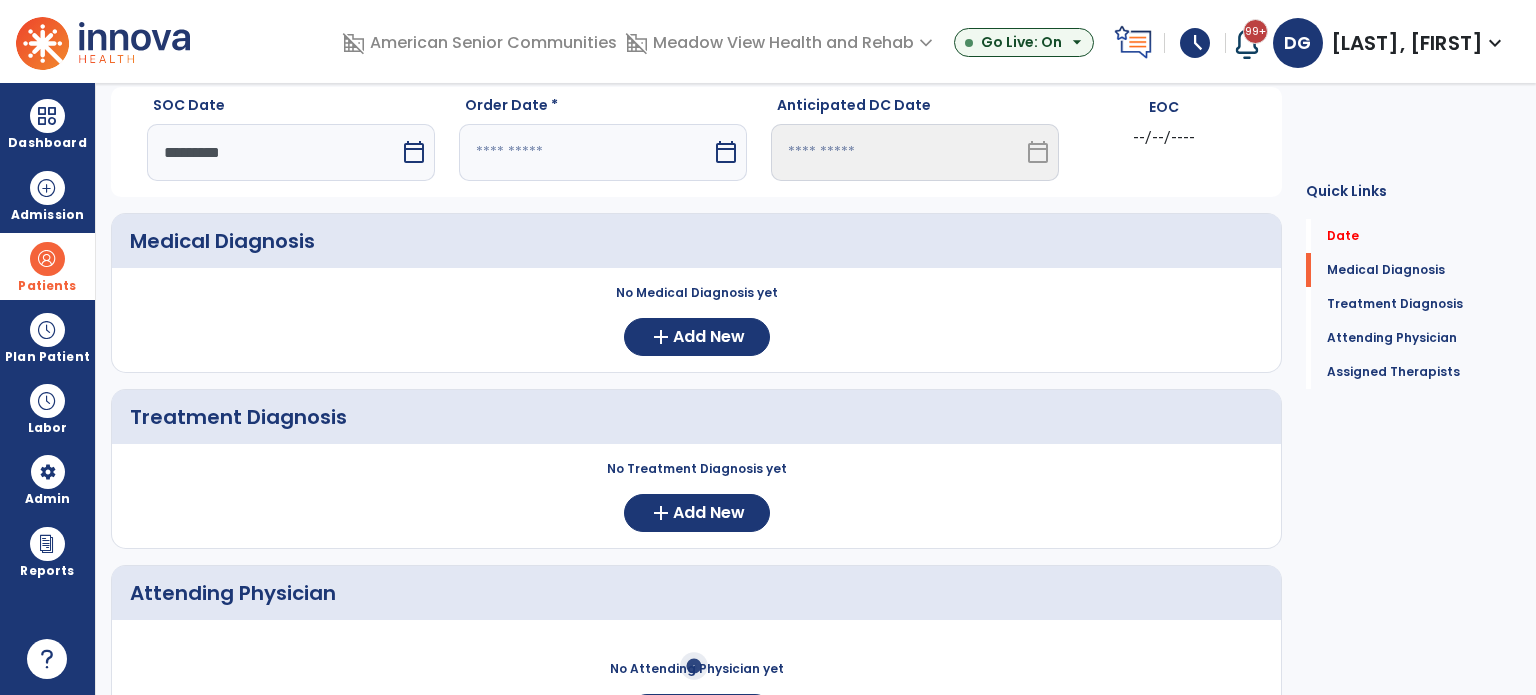 select on "*" 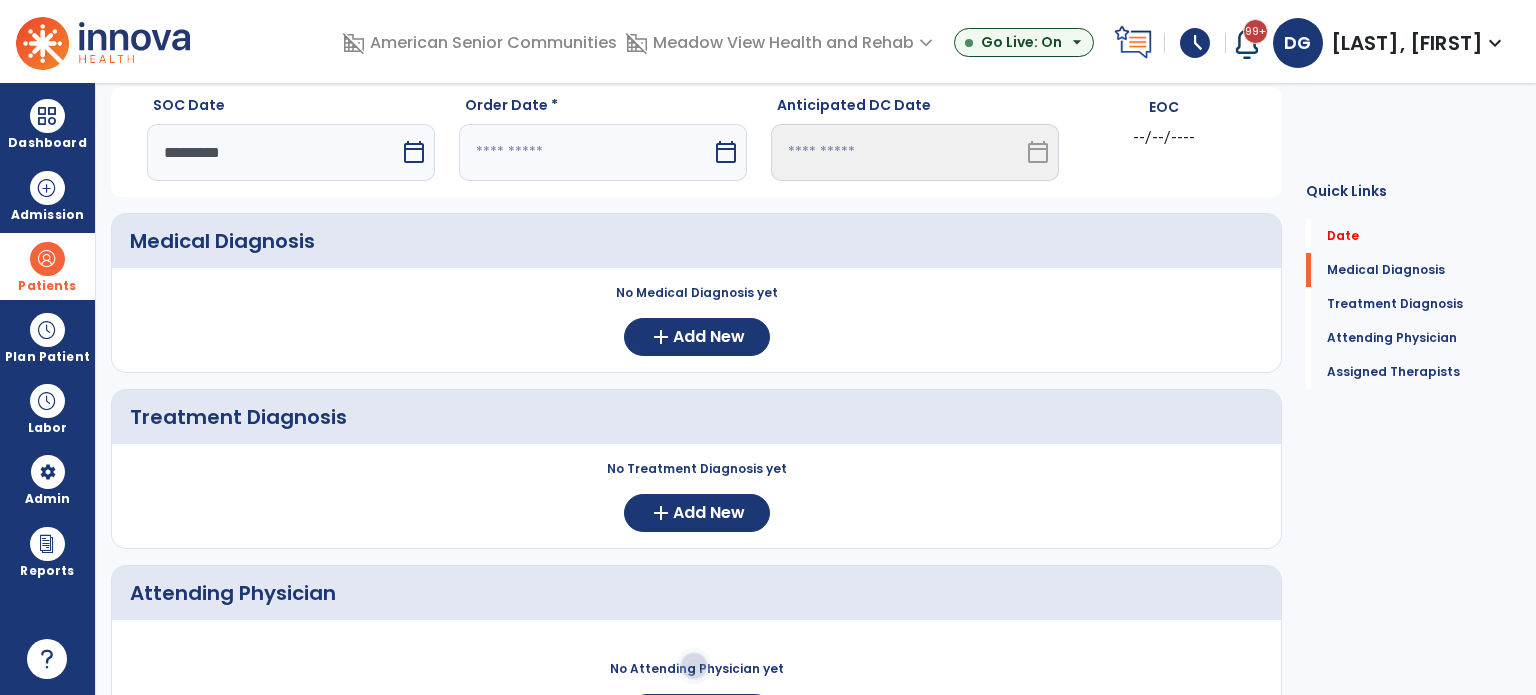select on "****" 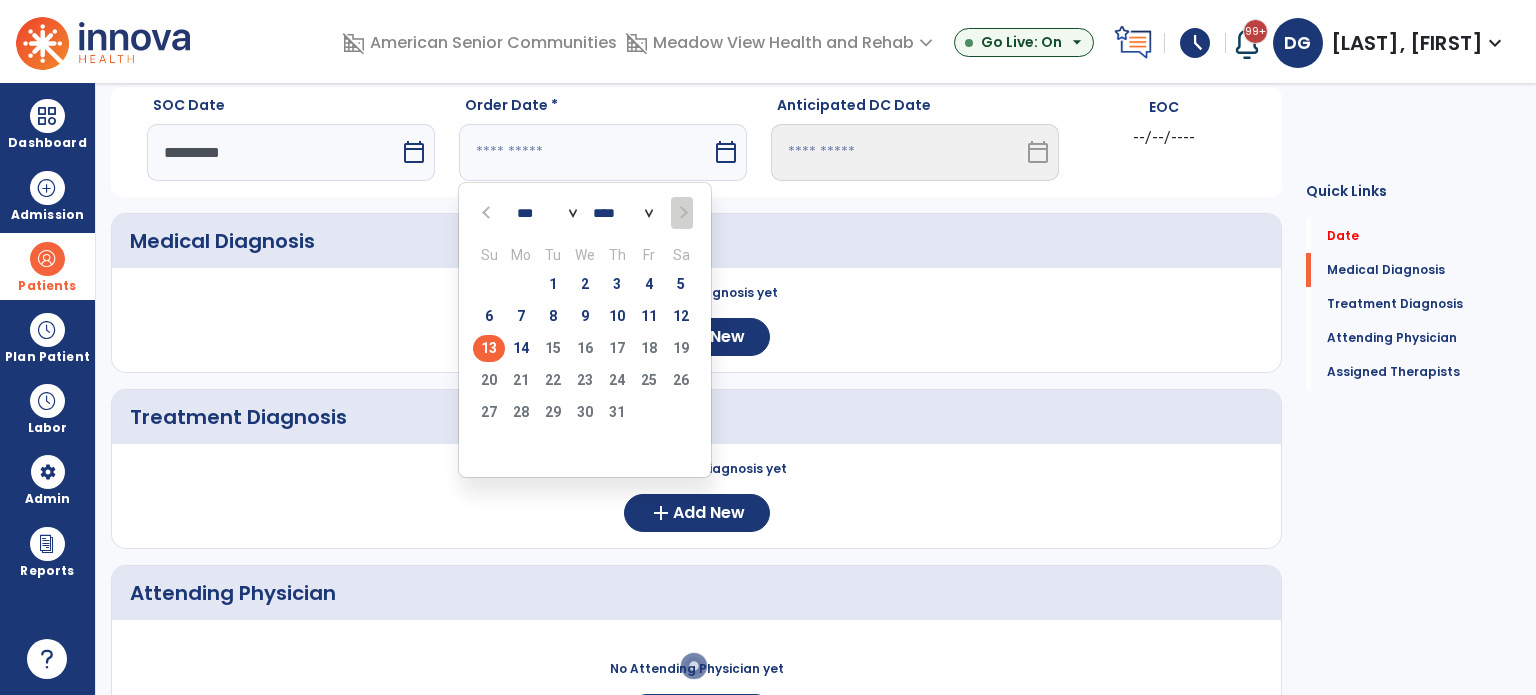 click on "14" at bounding box center [521, 348] 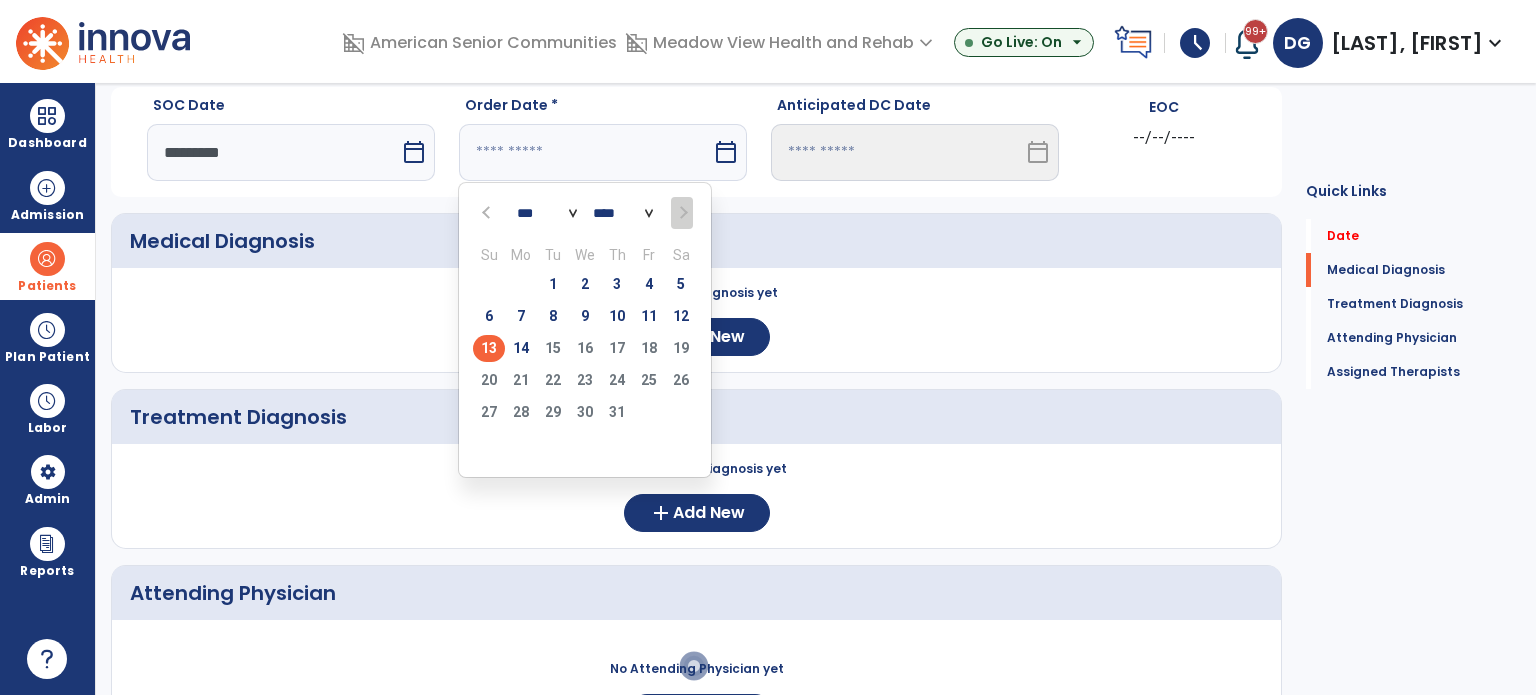 type on "*********" 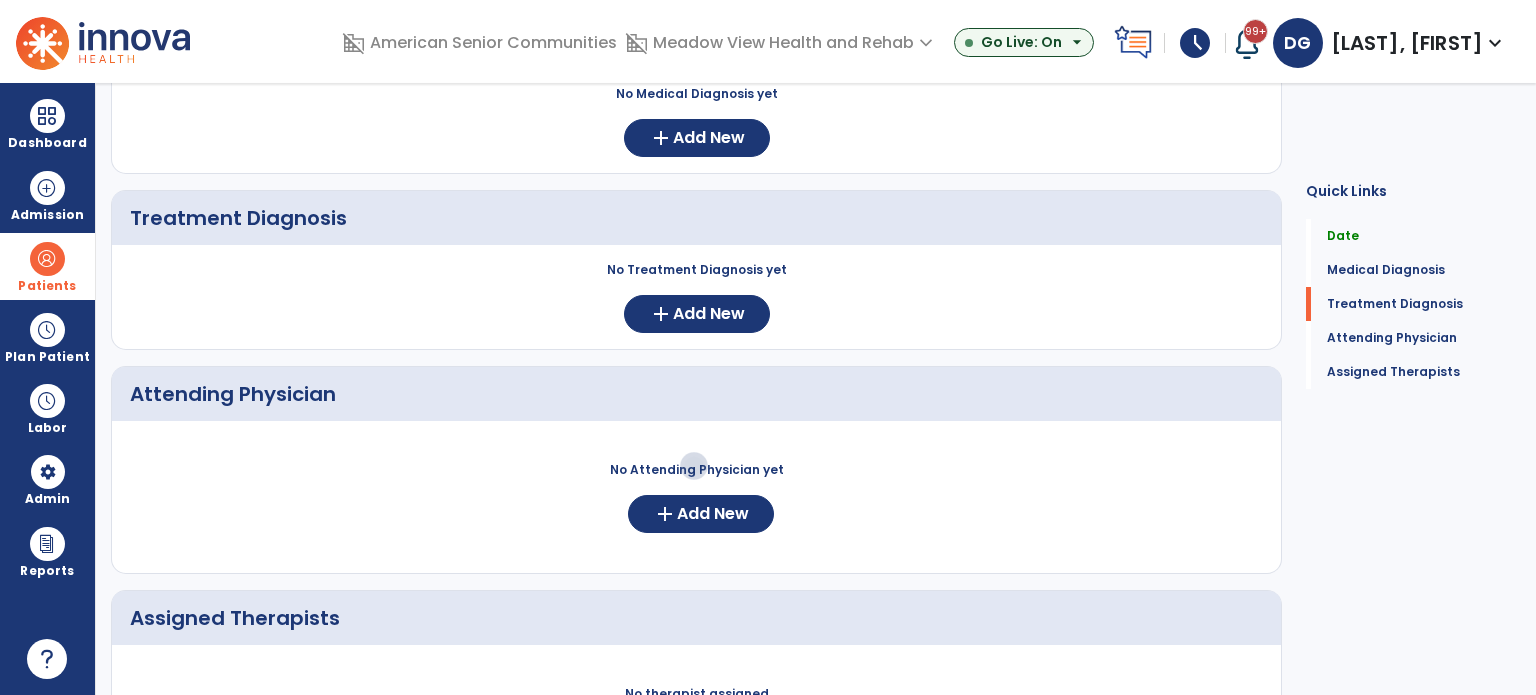 scroll, scrollTop: 262, scrollLeft: 0, axis: vertical 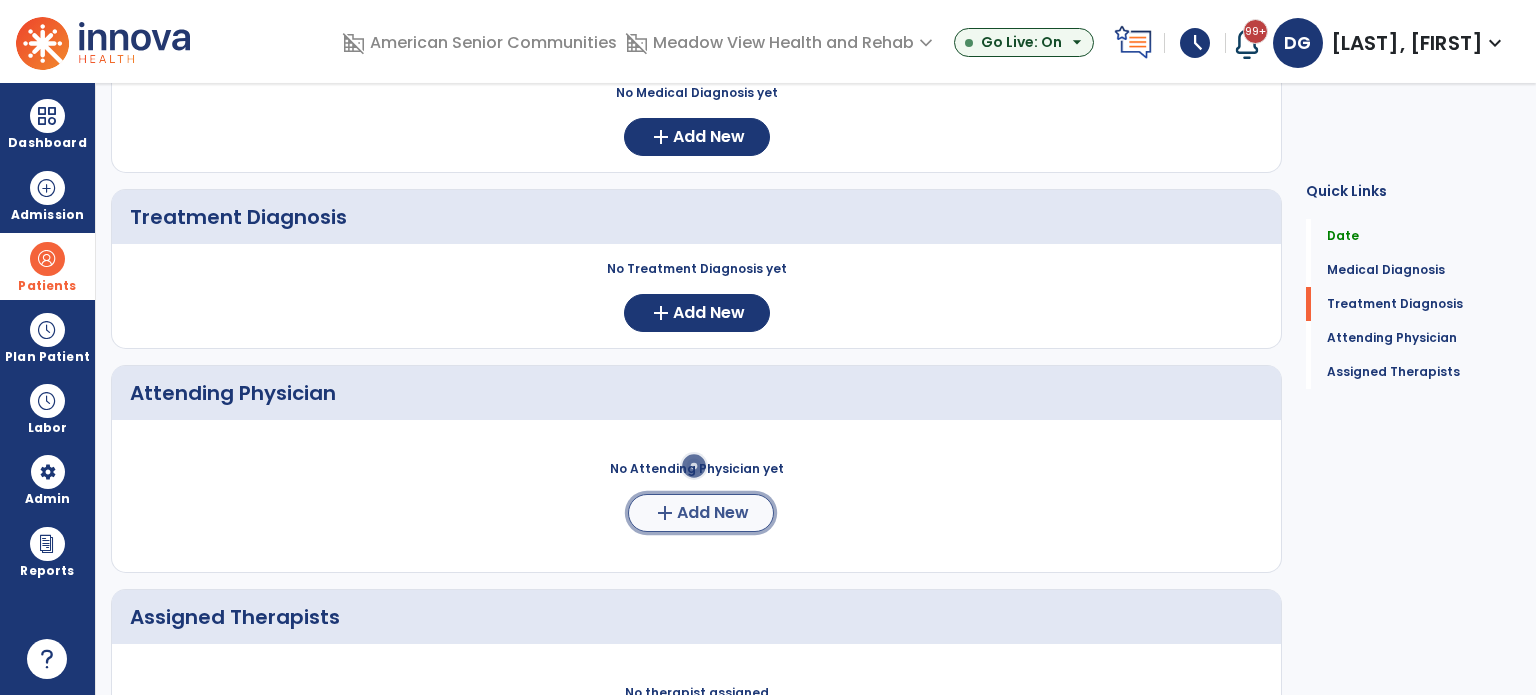 click on "Add New" 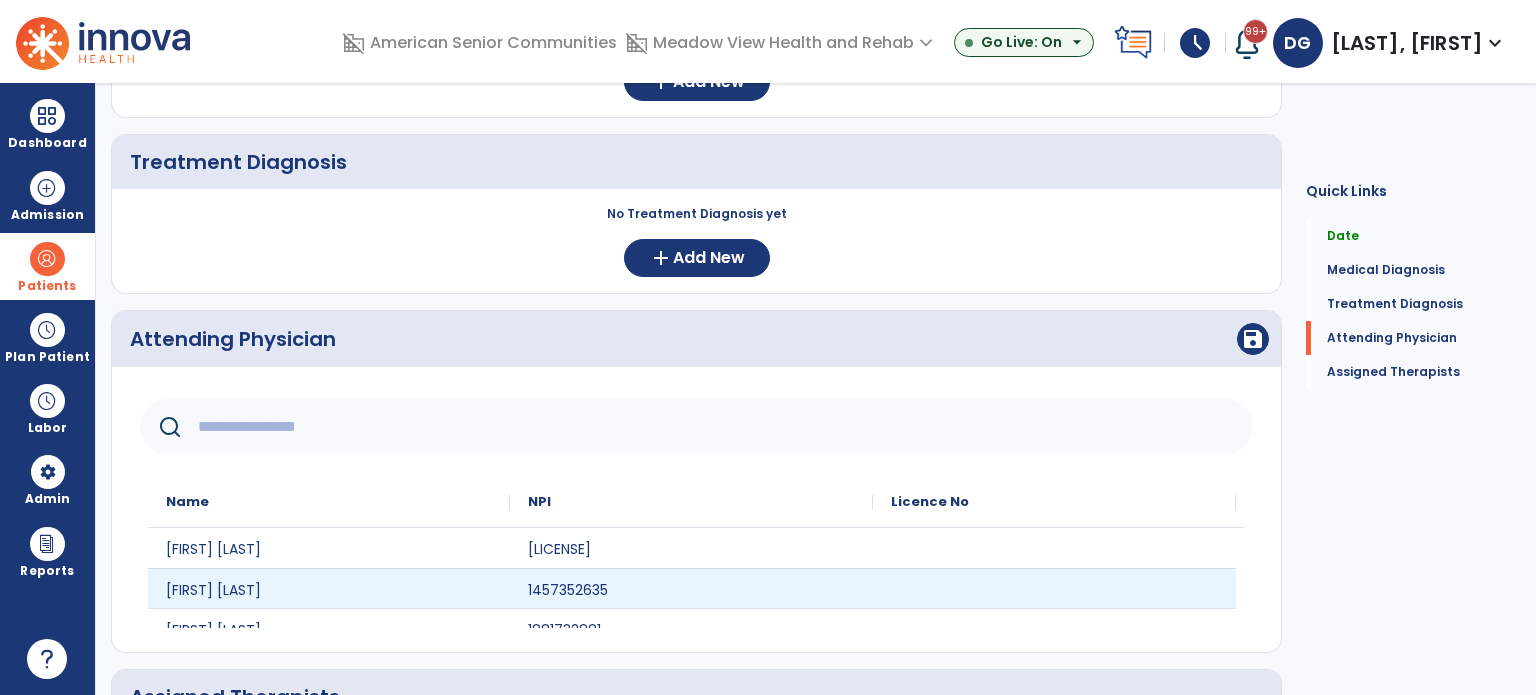 scroll, scrollTop: 362, scrollLeft: 0, axis: vertical 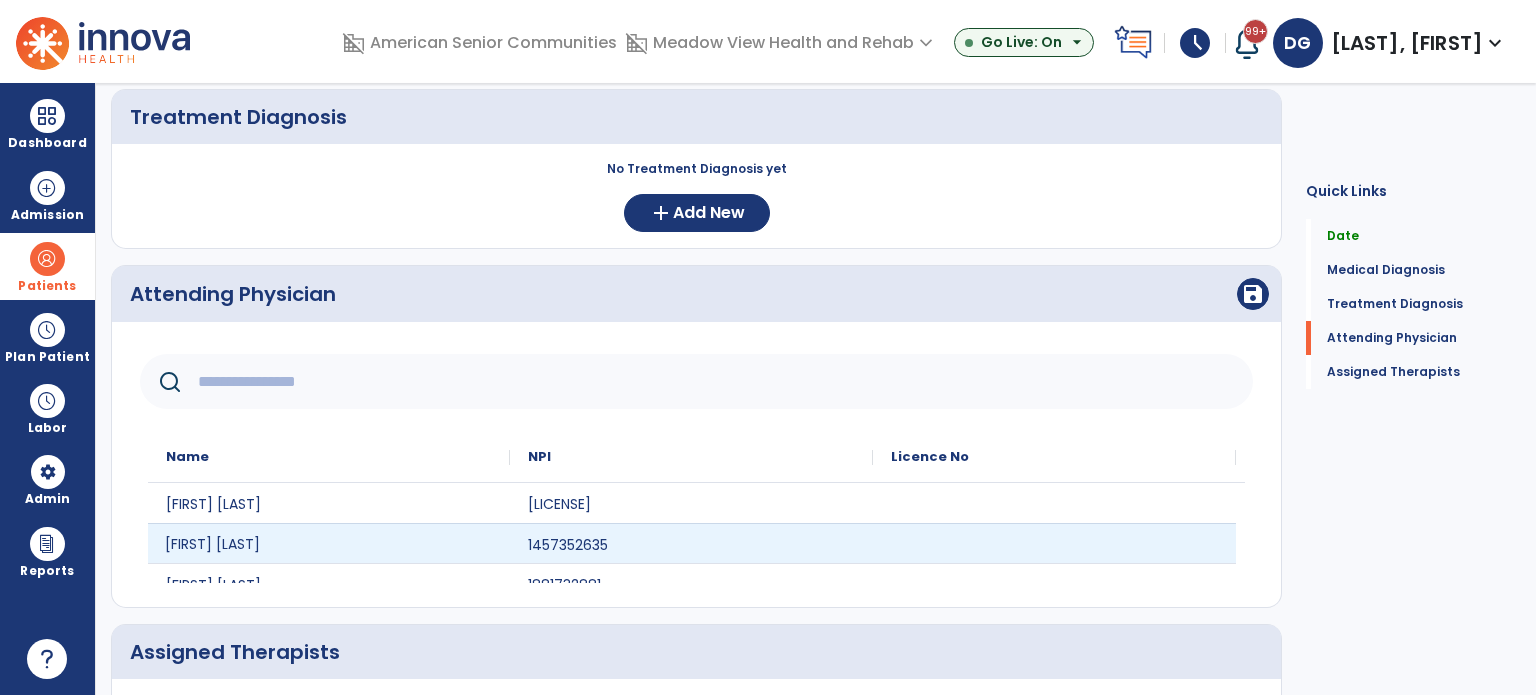 click on "Lori Duggins" 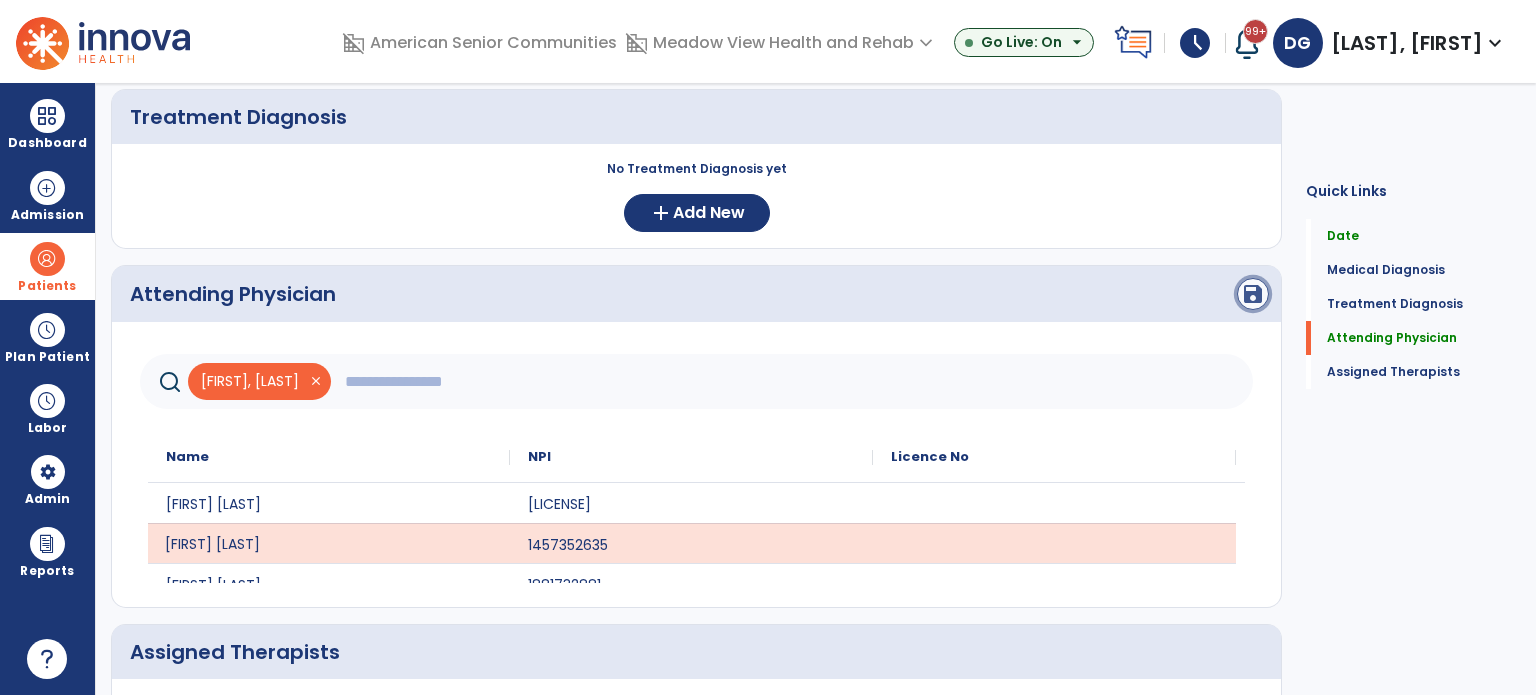 click on "save" 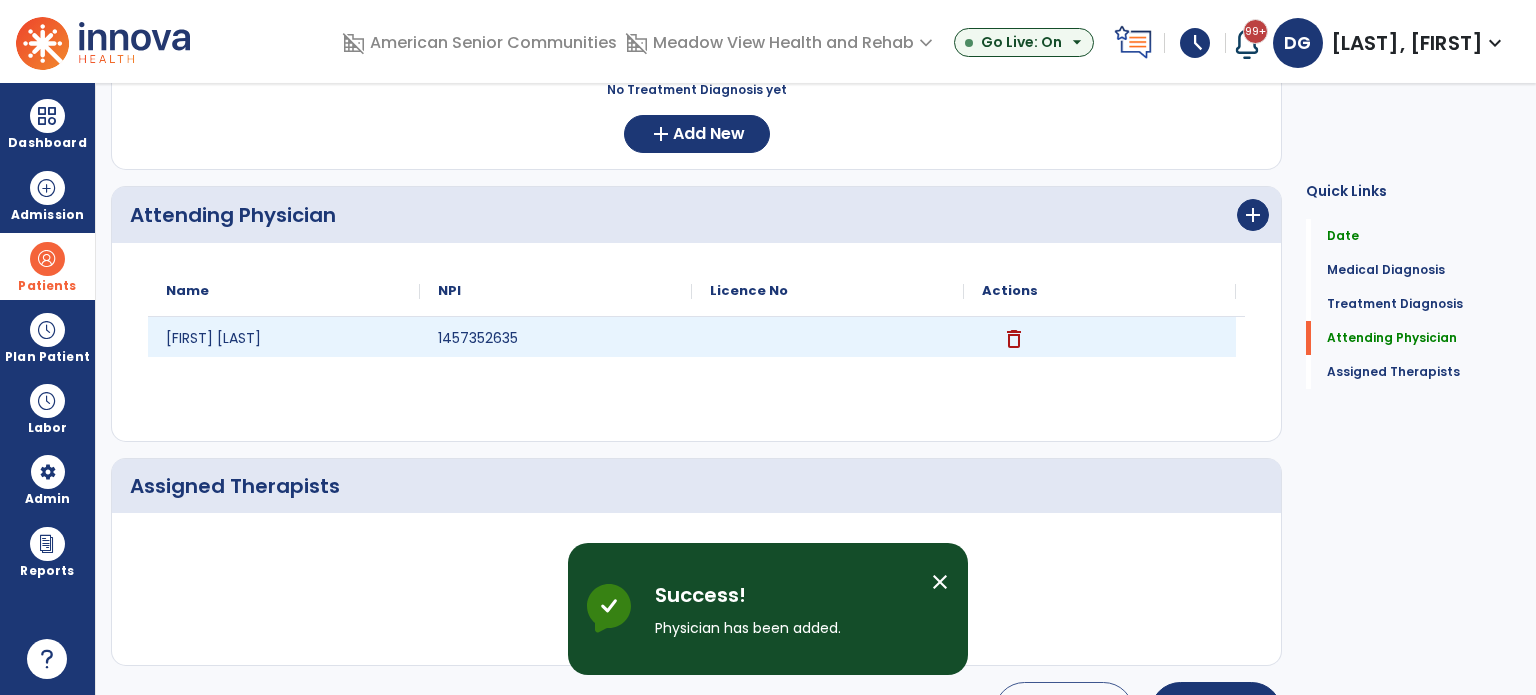 scroll, scrollTop: 500, scrollLeft: 0, axis: vertical 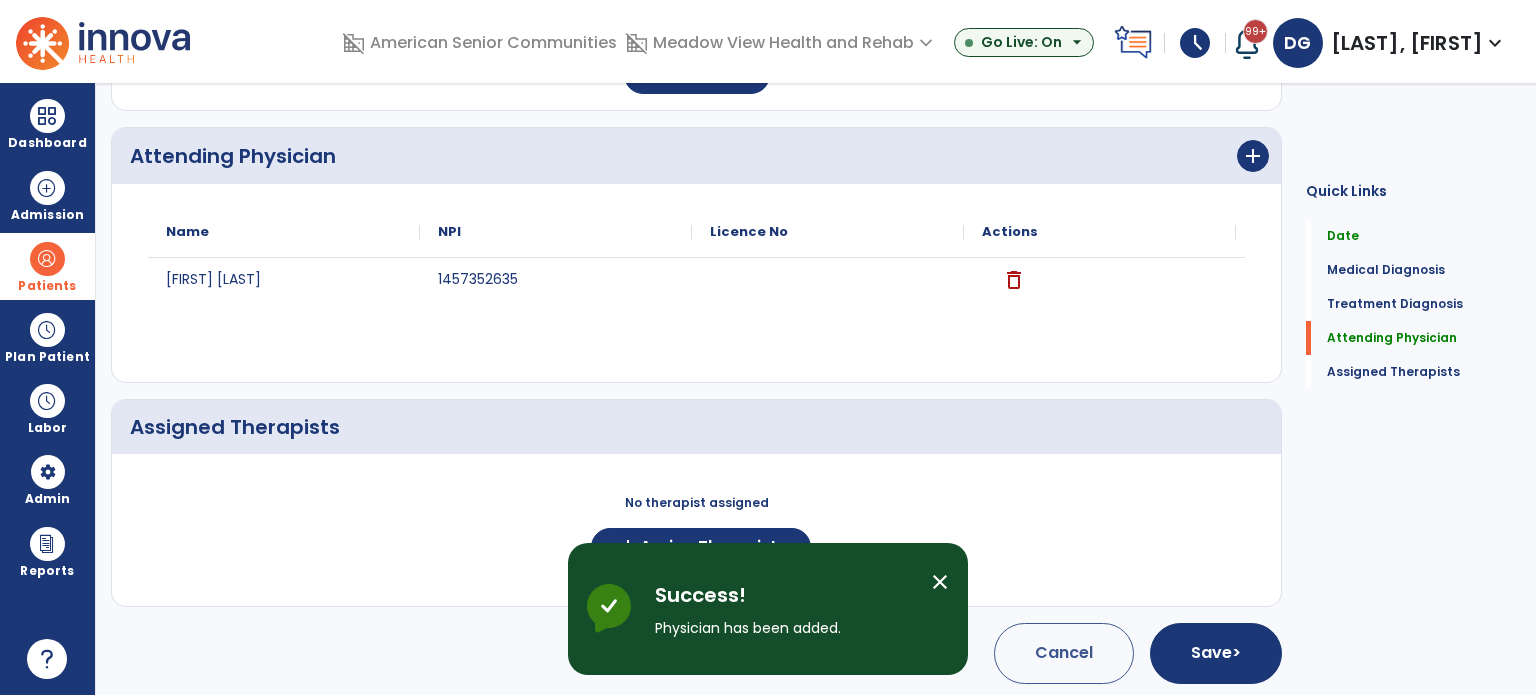 click on "close" at bounding box center (940, 582) 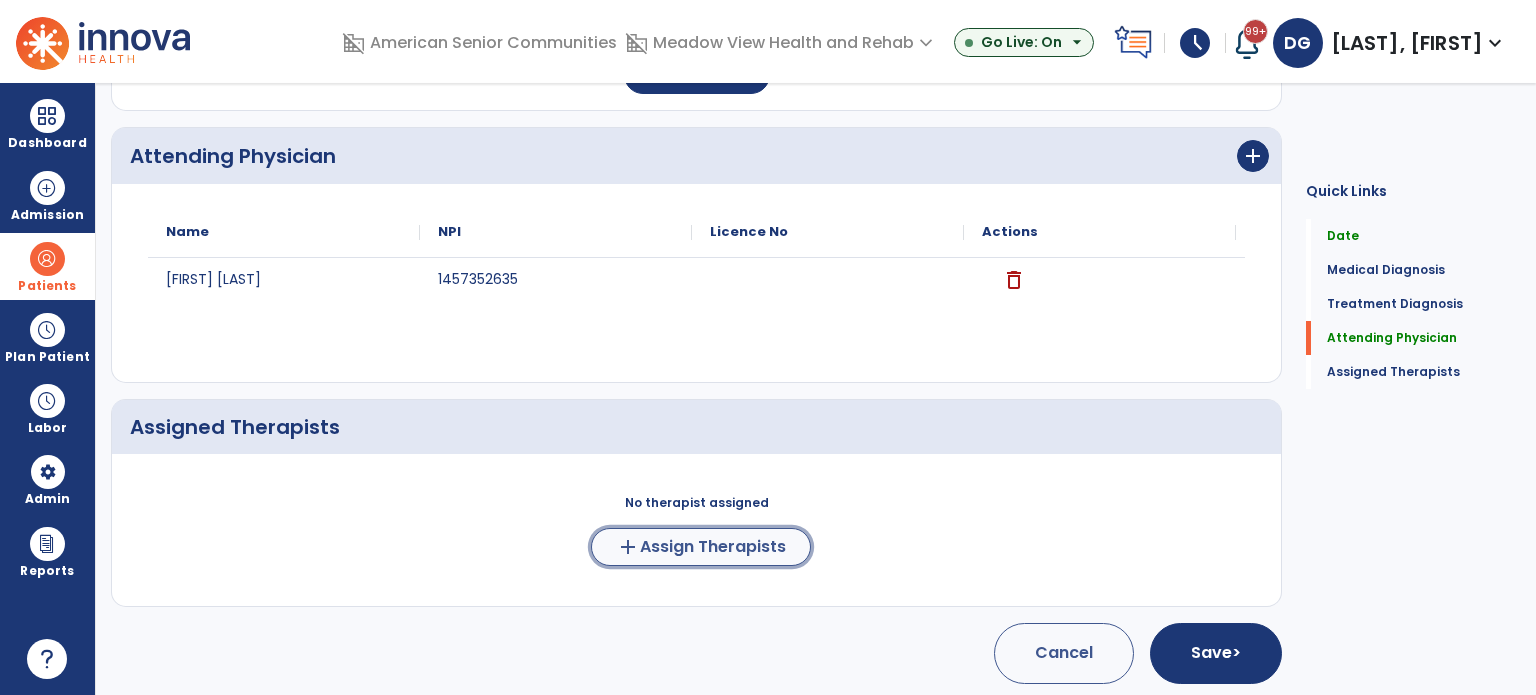 click on "add  Assign Therapists" 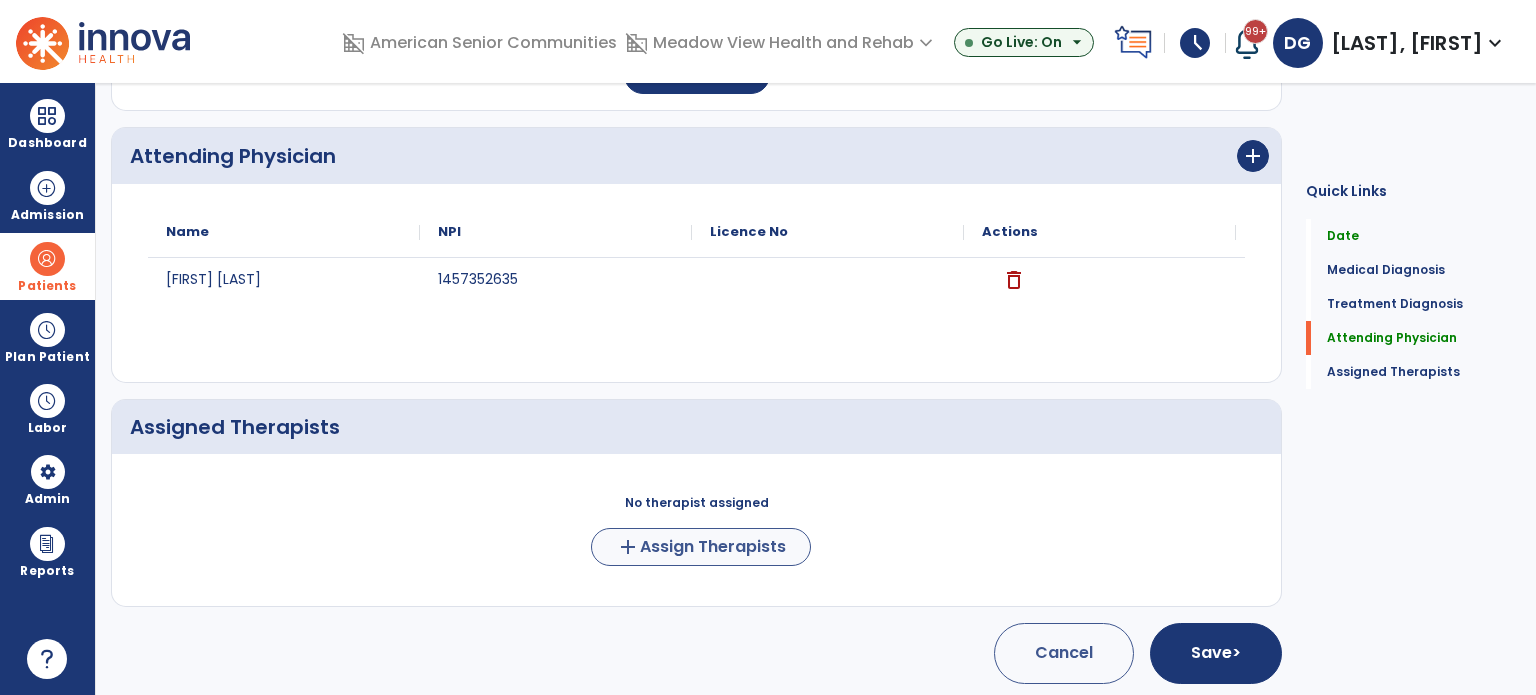 scroll, scrollTop: 497, scrollLeft: 0, axis: vertical 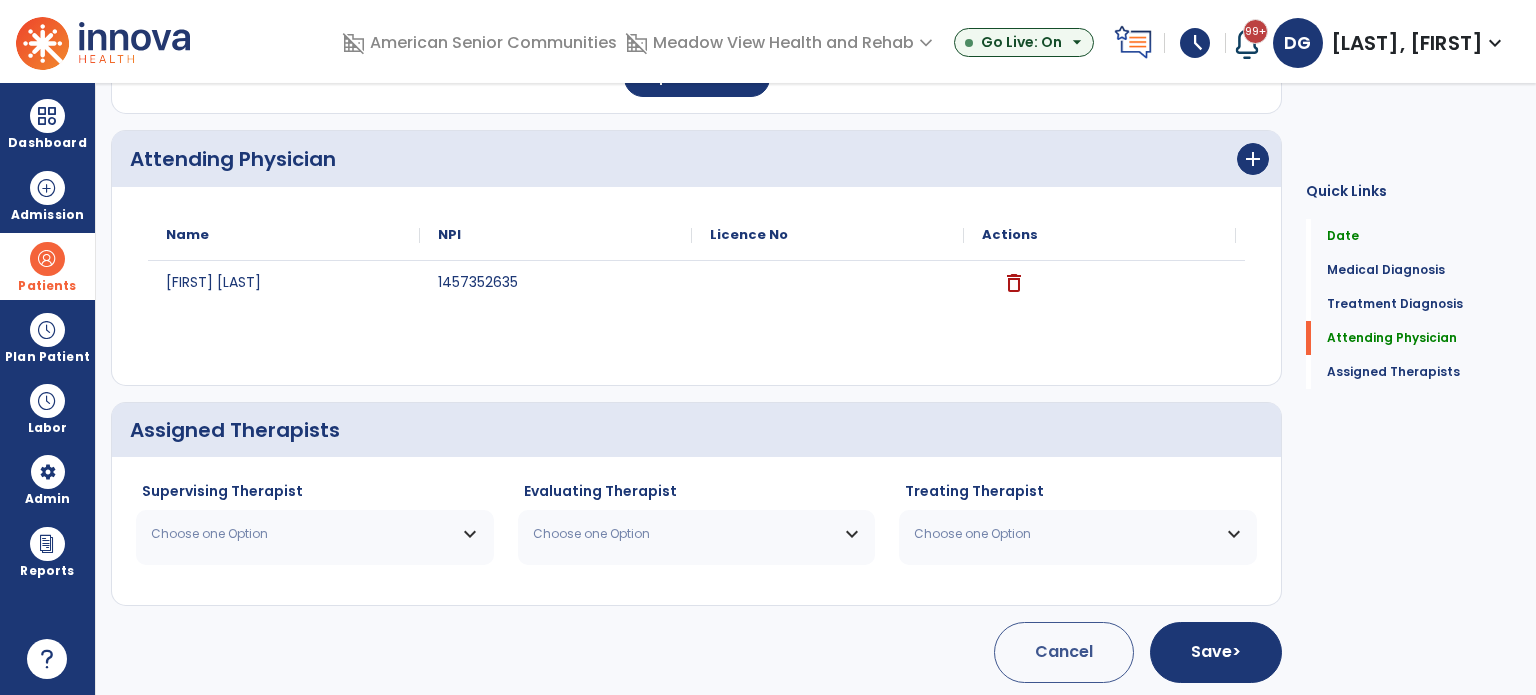 click on "Choose one Option" at bounding box center (302, 534) 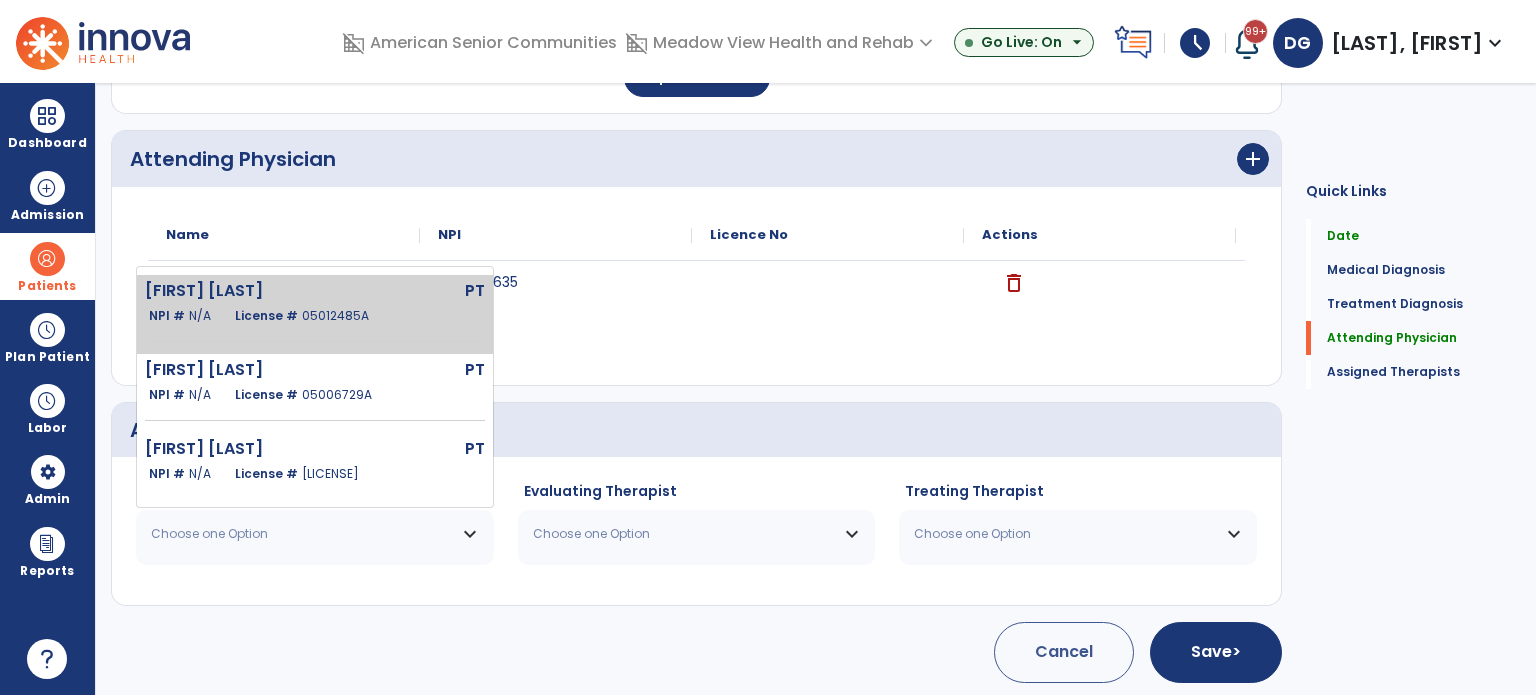click on "[LAST] [FIRST]" 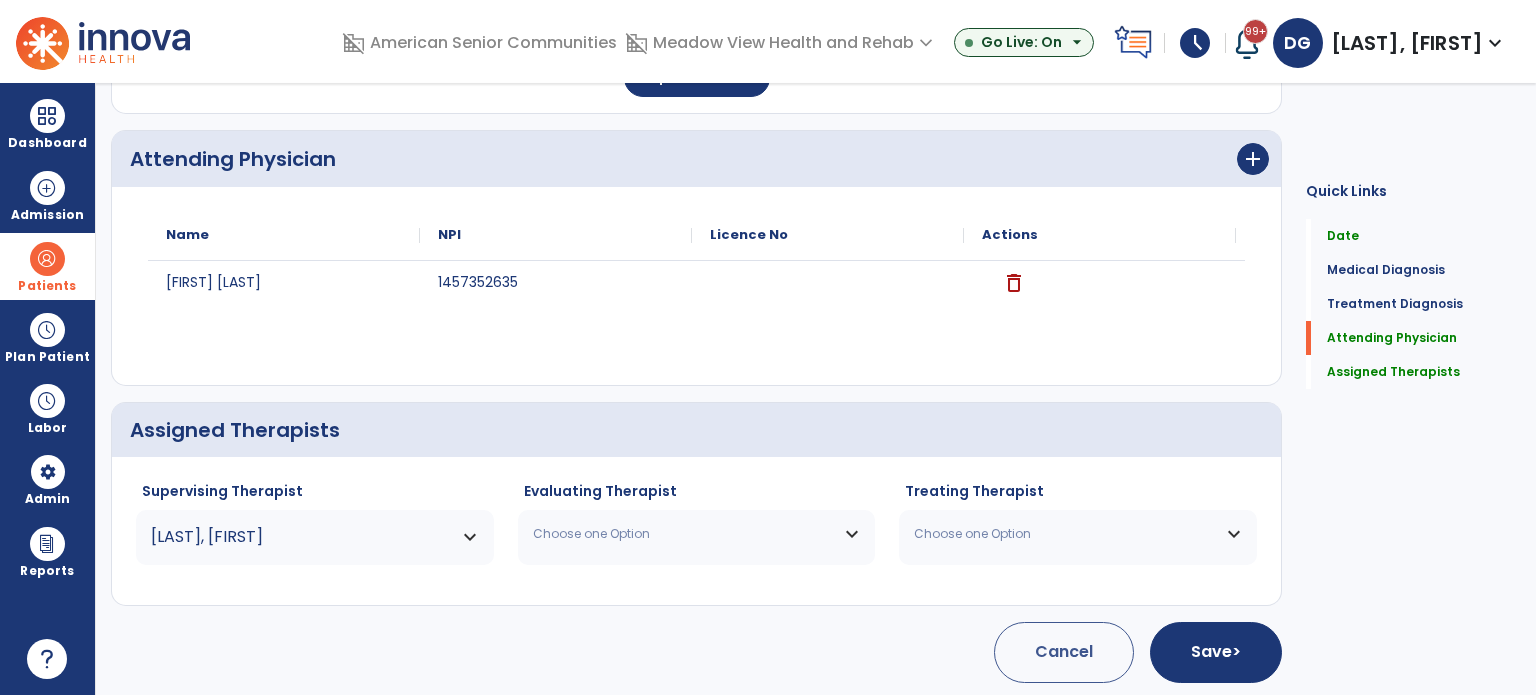 click on "Choose one Option" at bounding box center [697, 534] 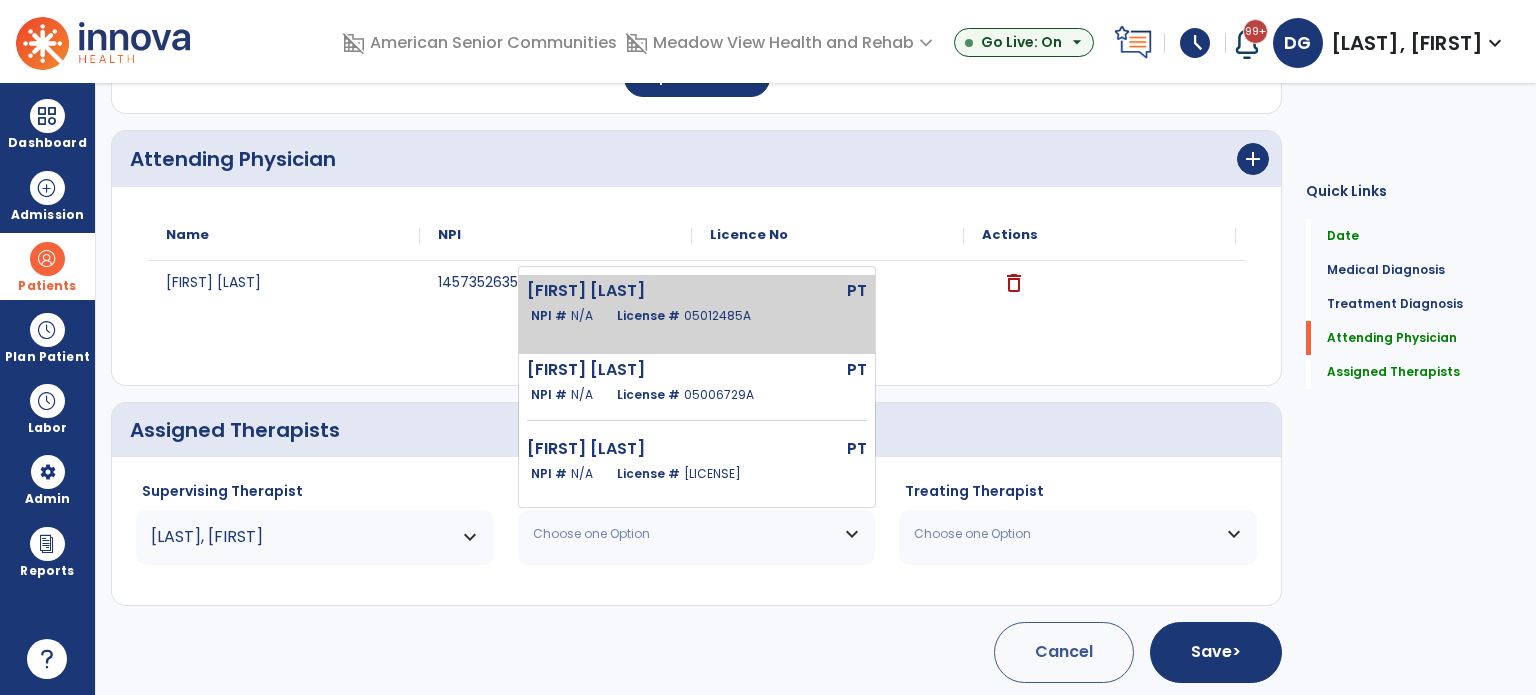 click on "License #  05012485A" 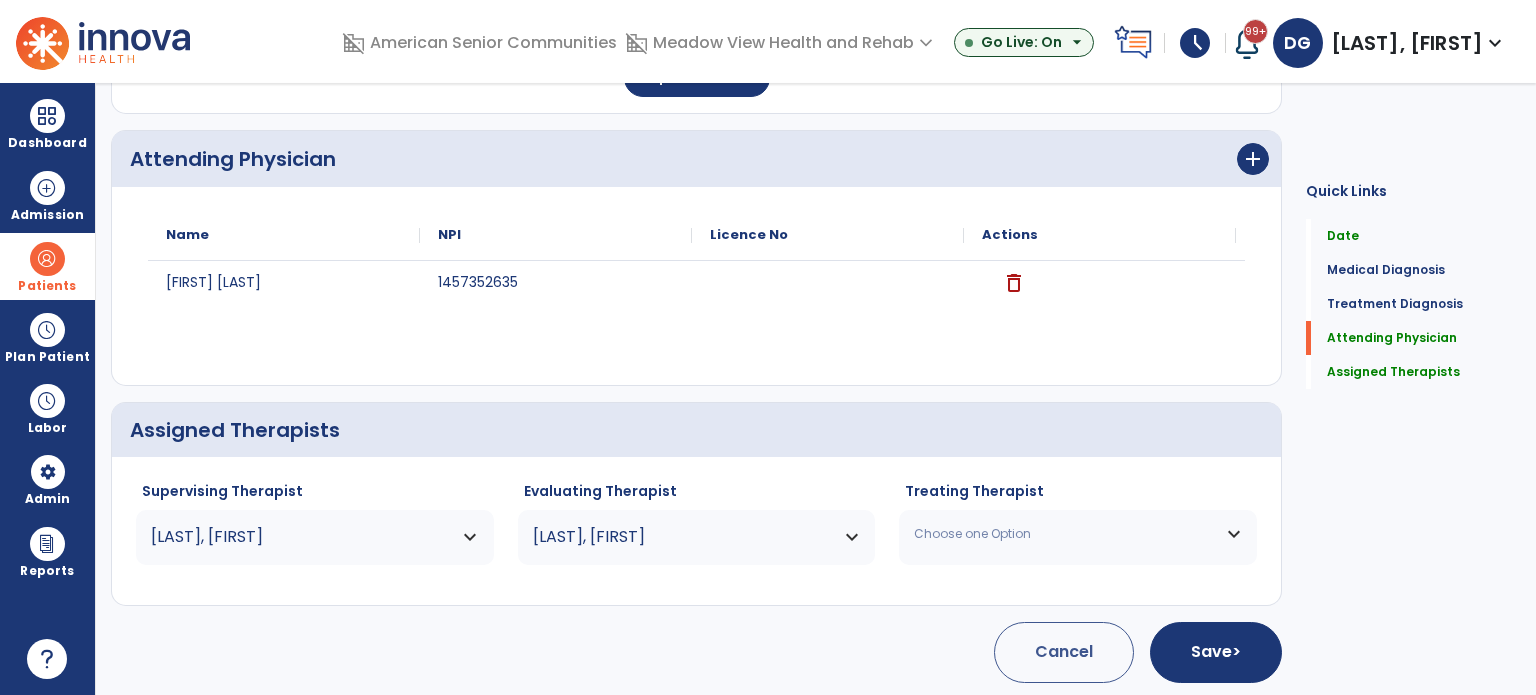 click on "Choose one Option" at bounding box center (1065, 534) 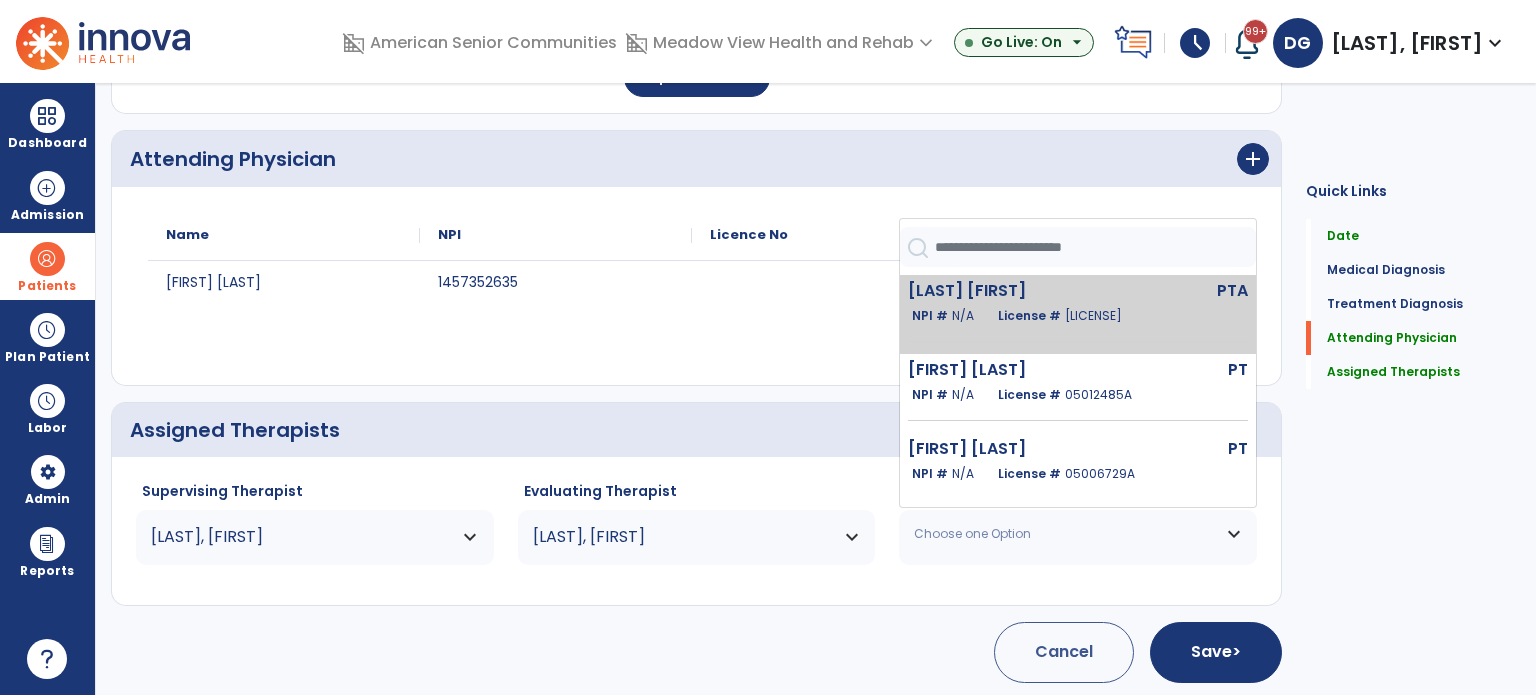 click on "[LAST] [FIRST]" 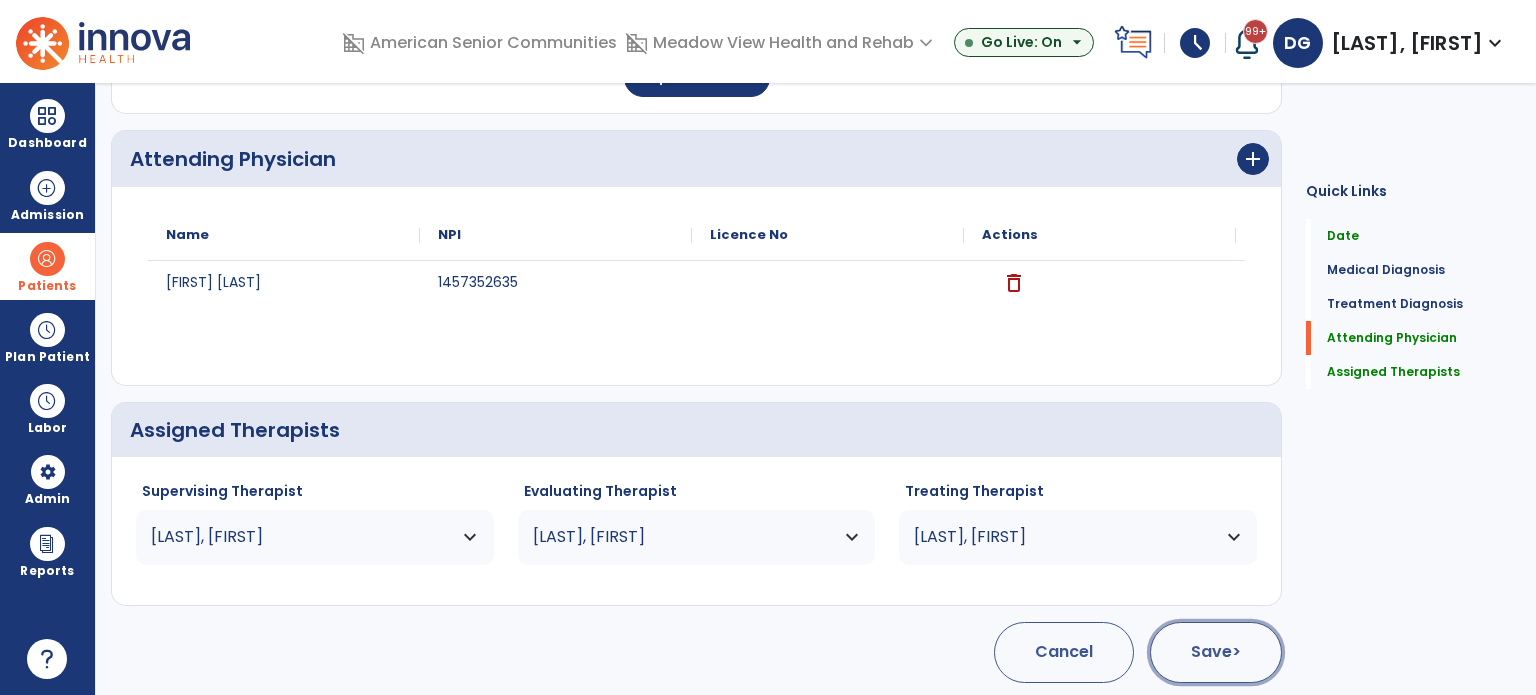 click on "Save  >" 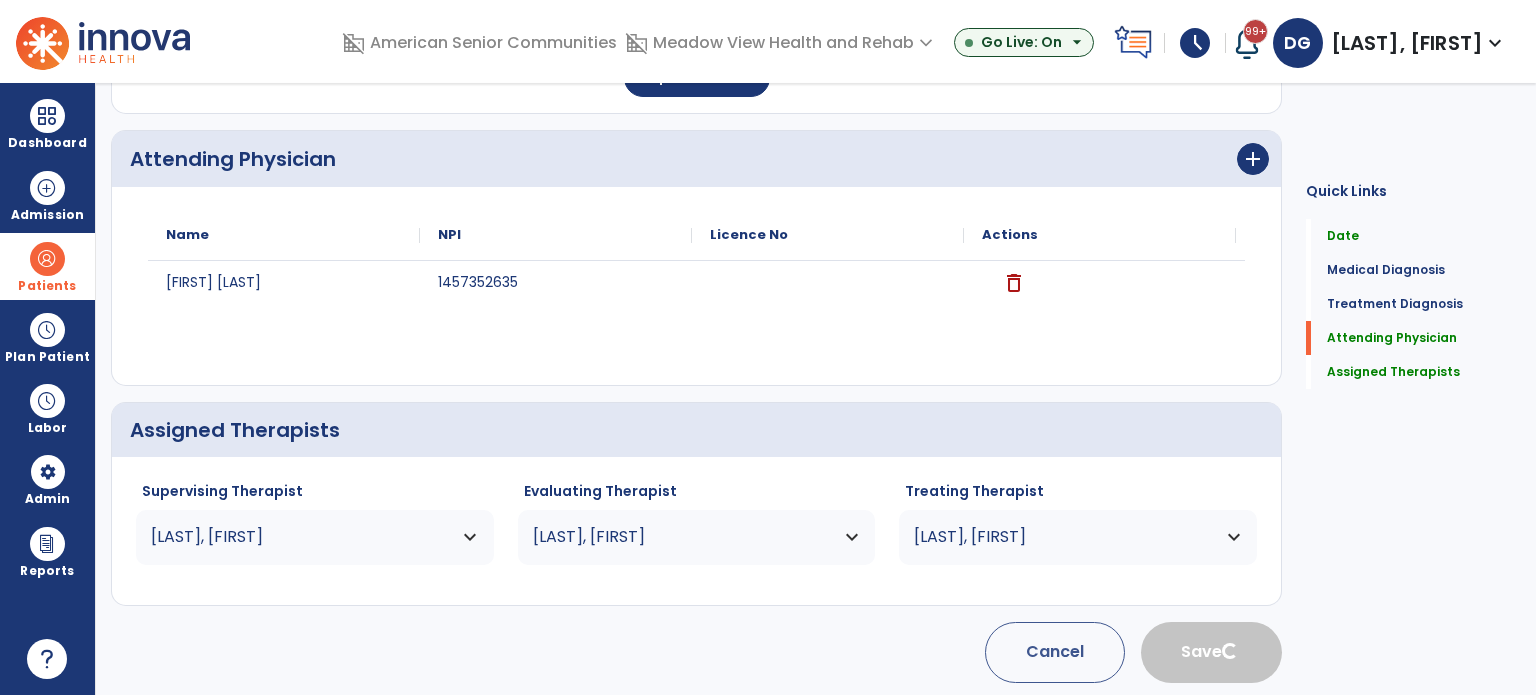 type 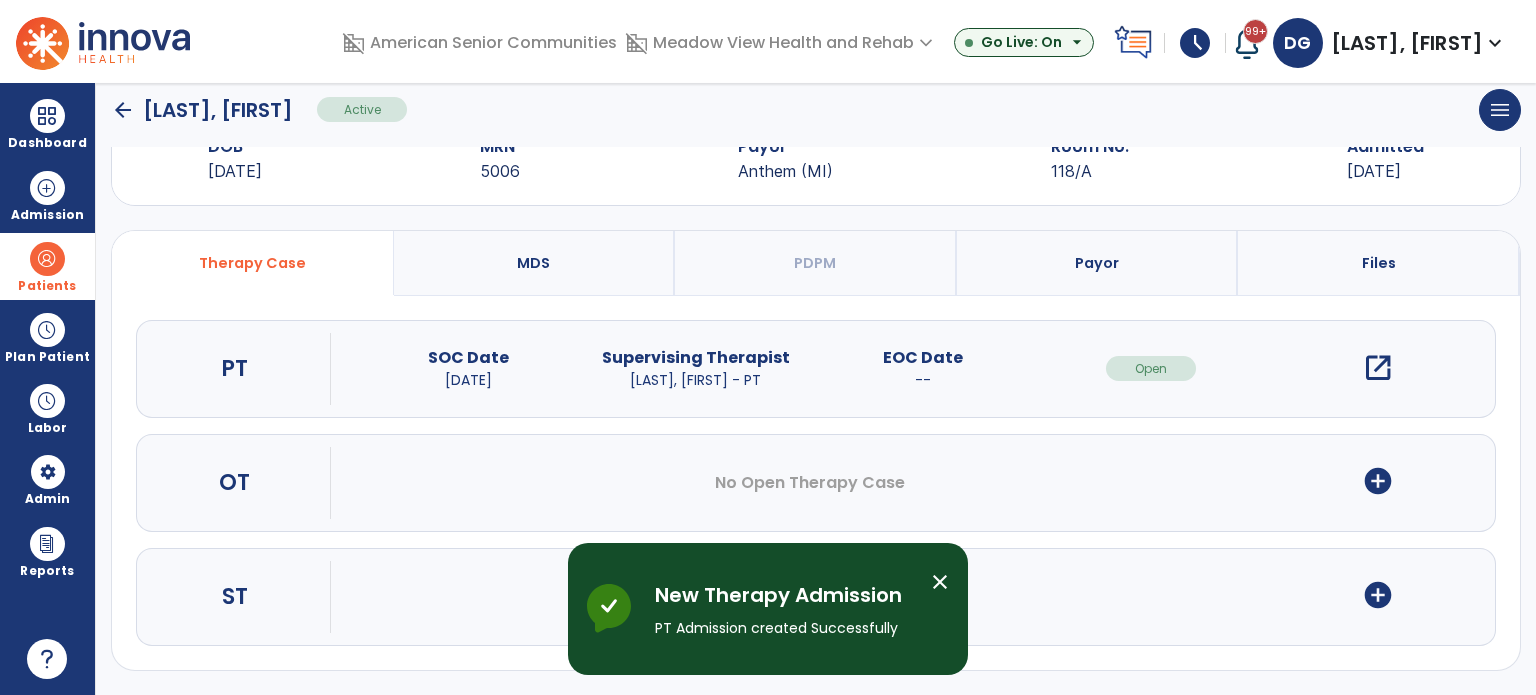 scroll, scrollTop: 62, scrollLeft: 0, axis: vertical 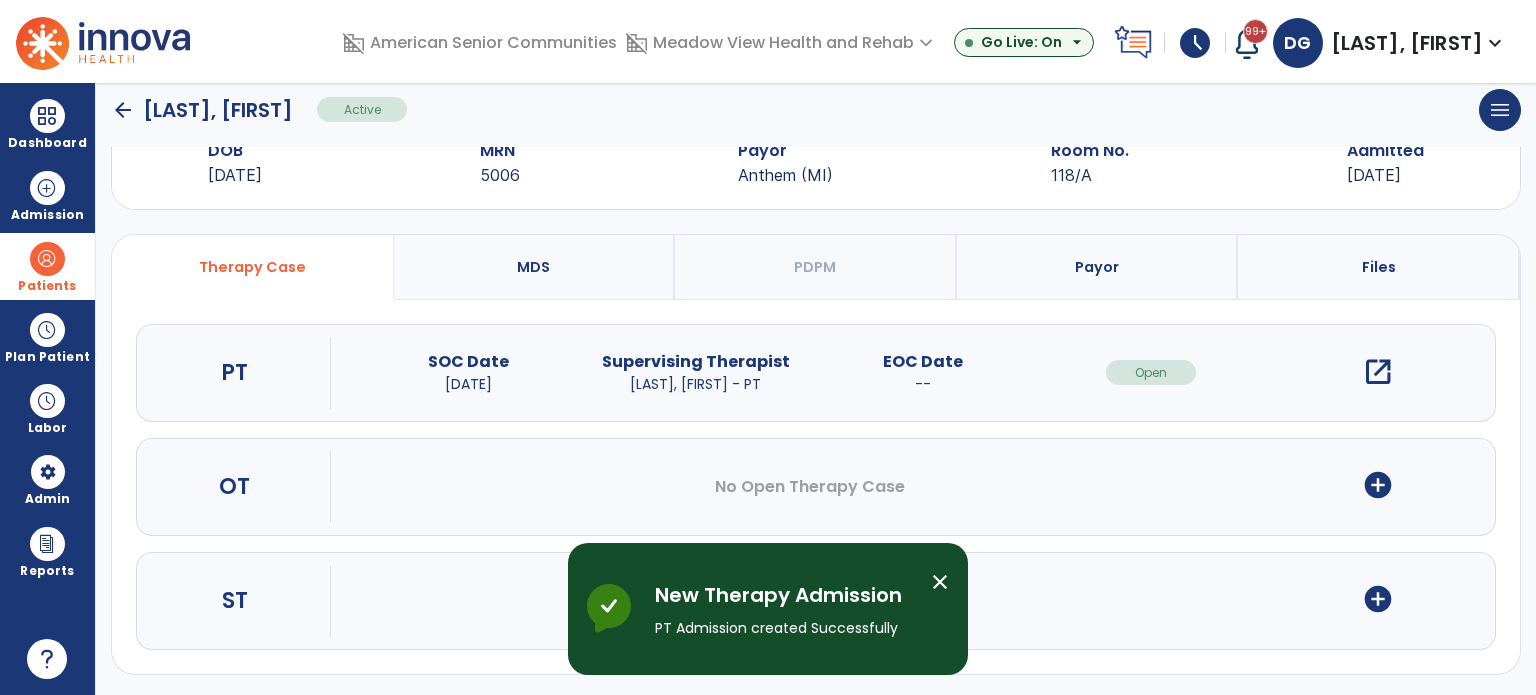 click on "add_circle" at bounding box center (1378, 485) 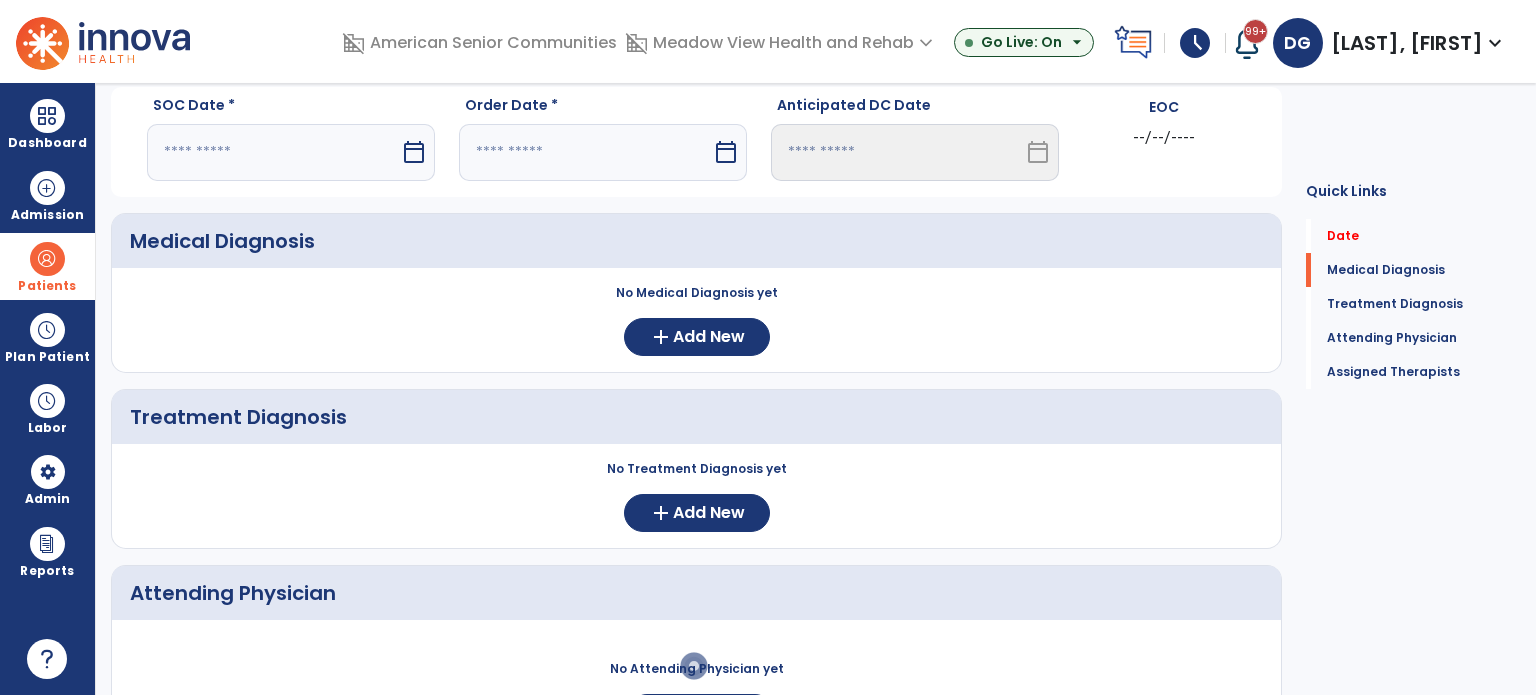 click at bounding box center [273, 152] 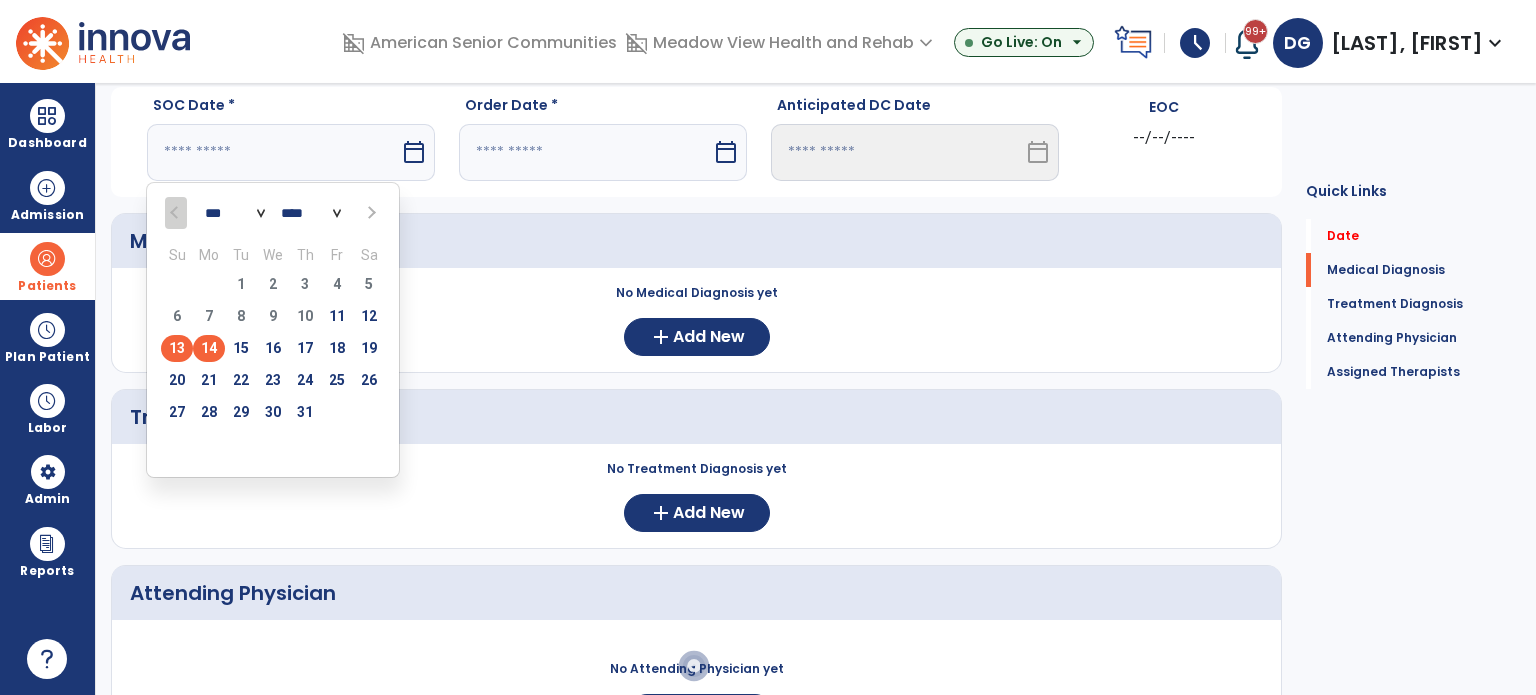 click on "14" at bounding box center [209, 348] 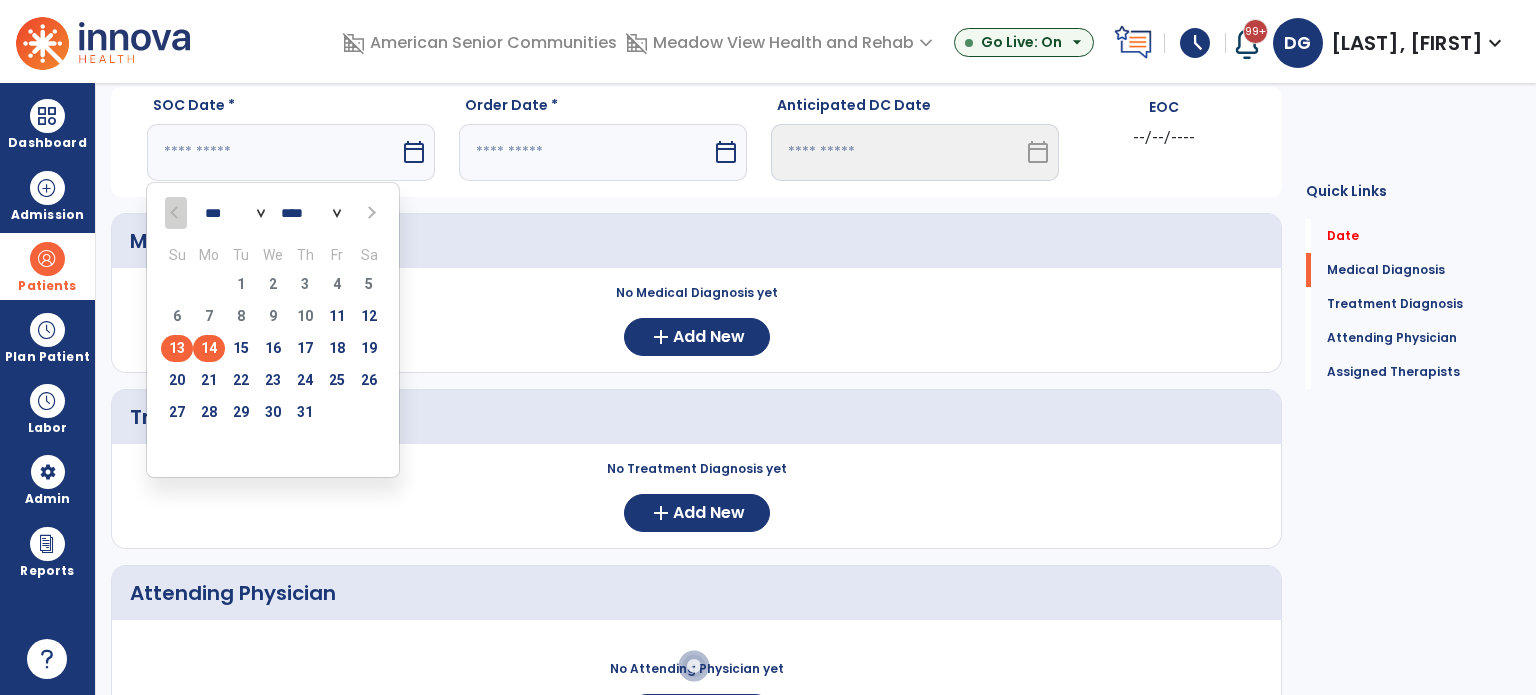 type on "*********" 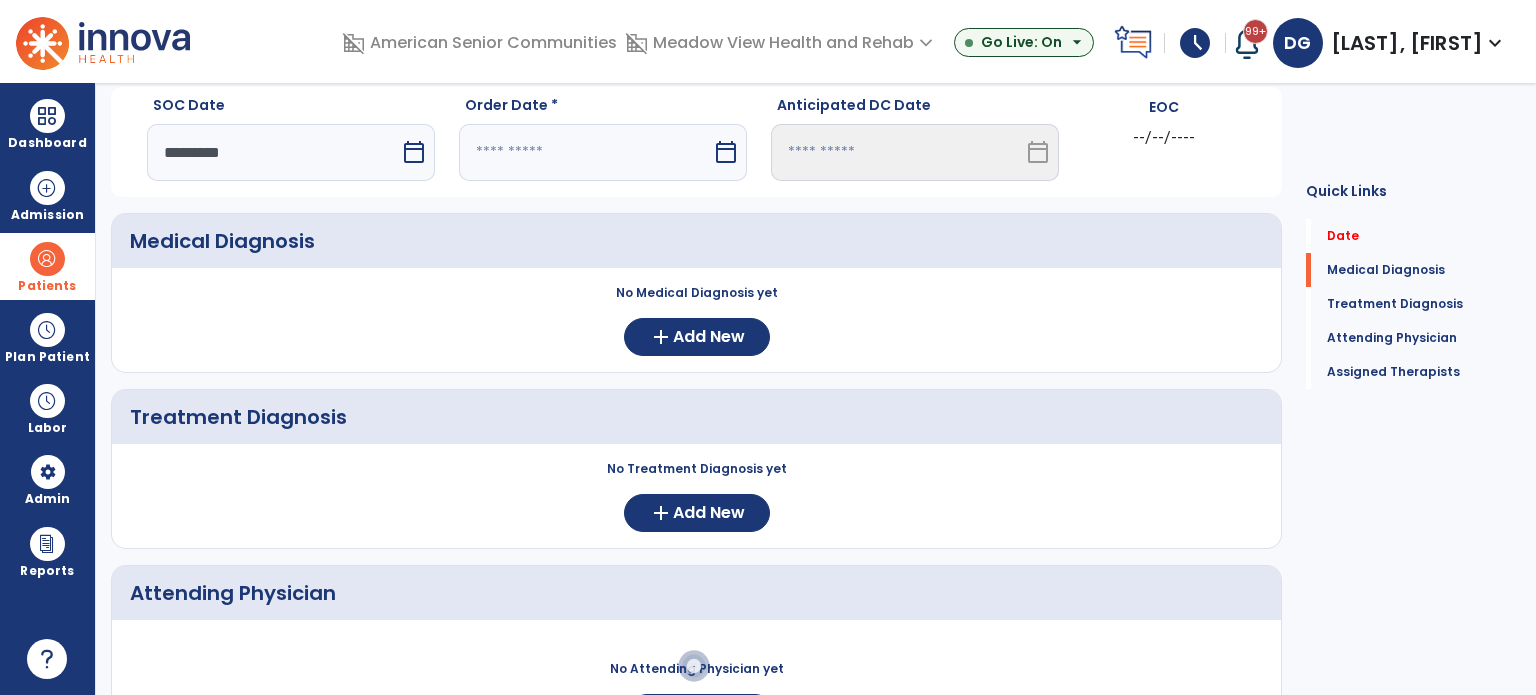 click at bounding box center (585, 152) 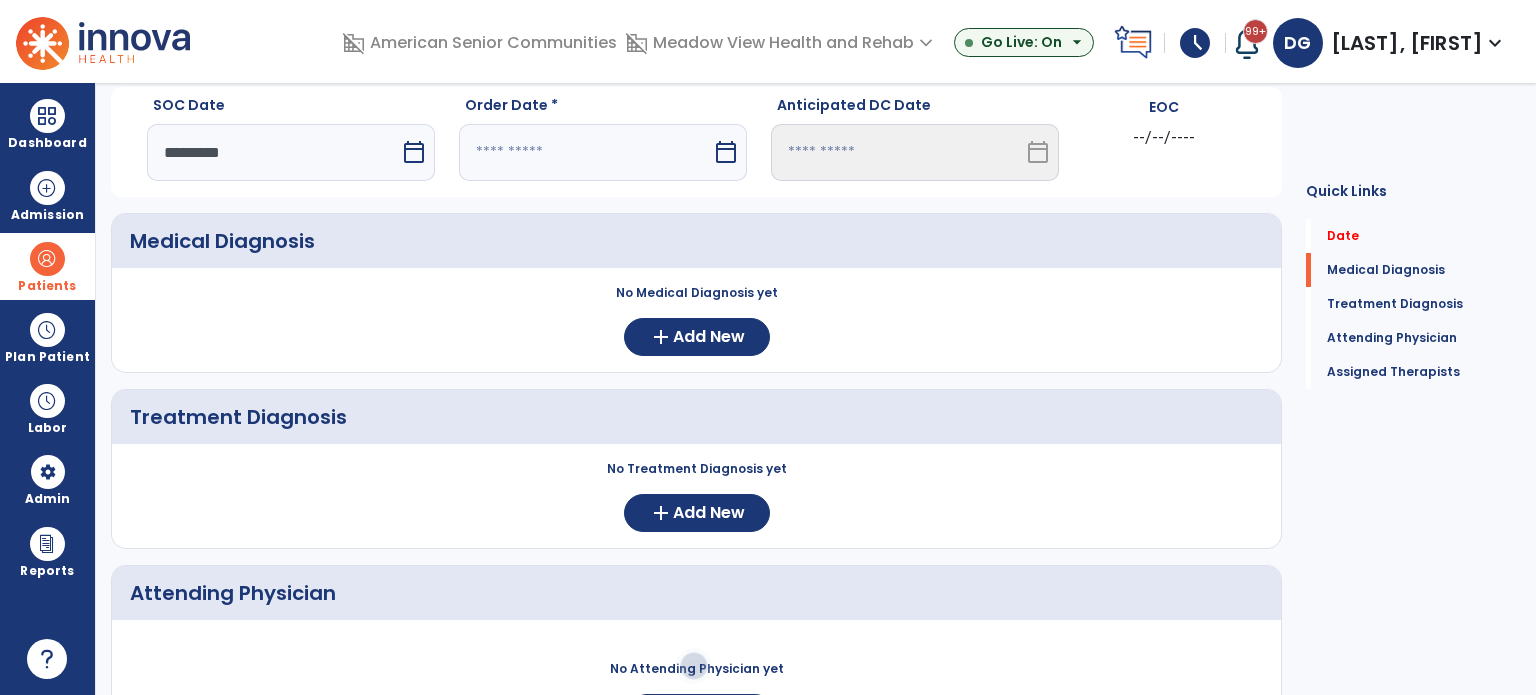 select on "*" 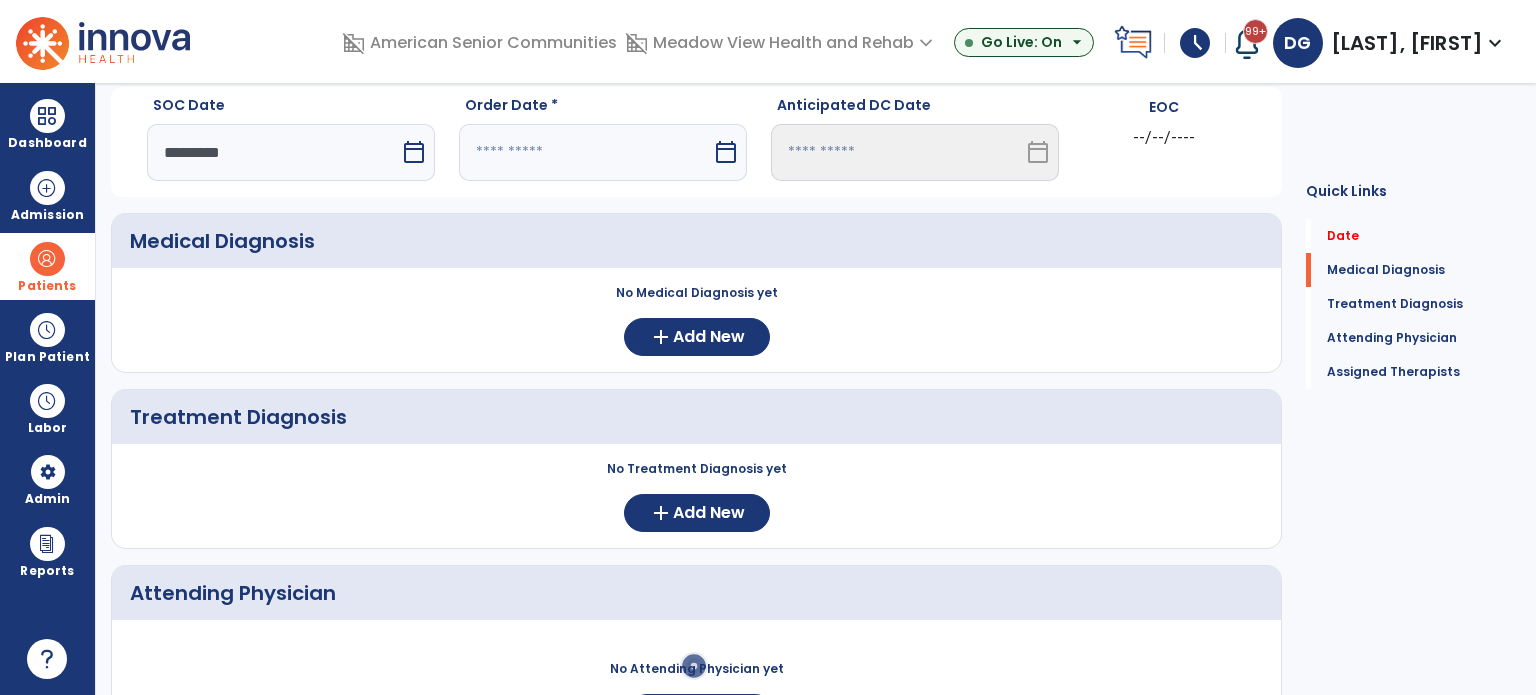 select on "****" 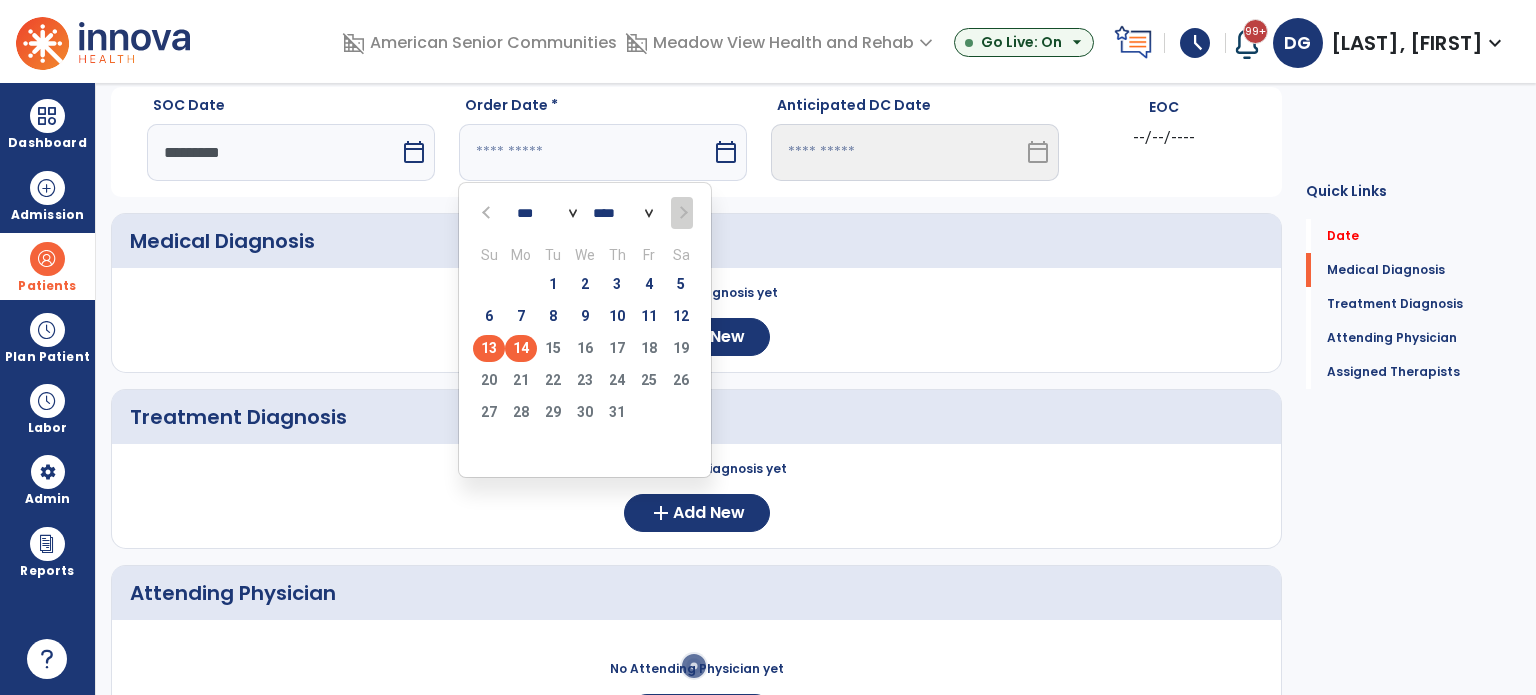 click on "14" at bounding box center (521, 348) 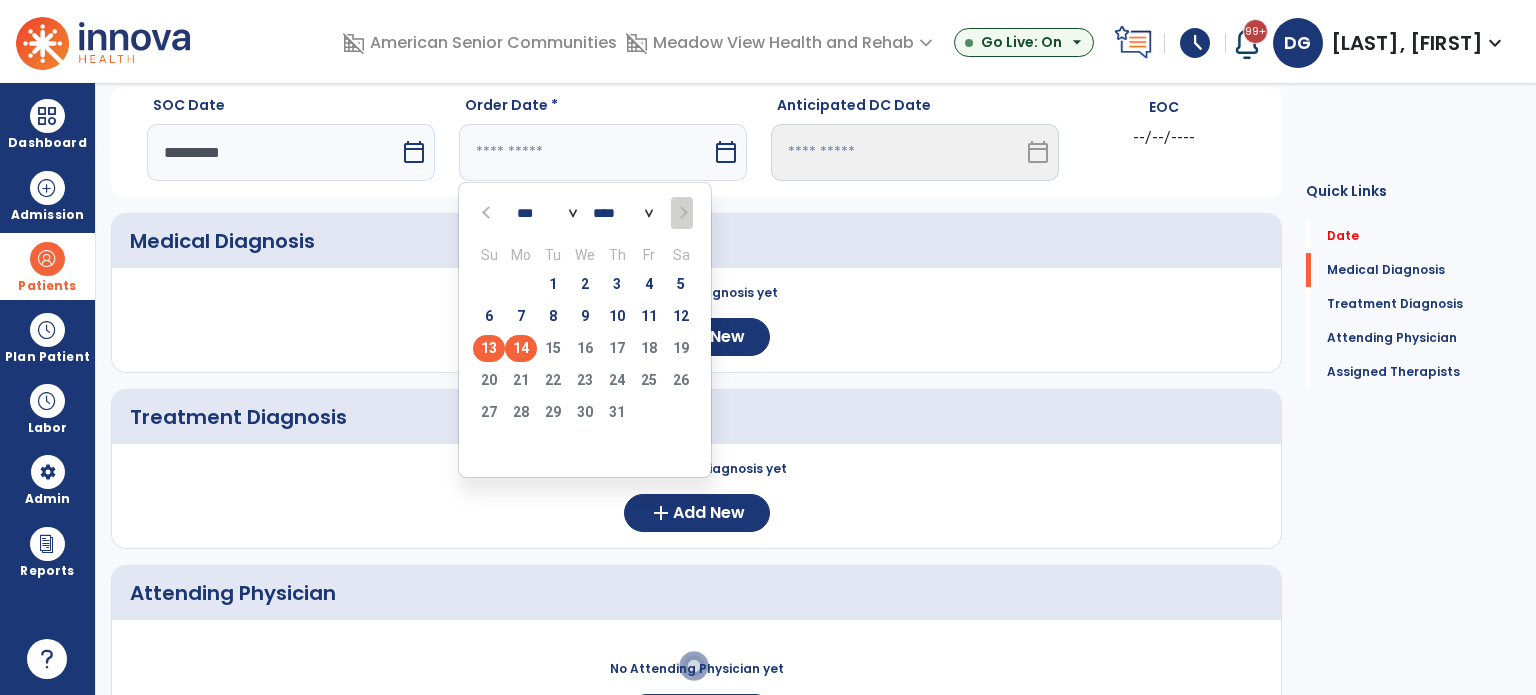 type on "*********" 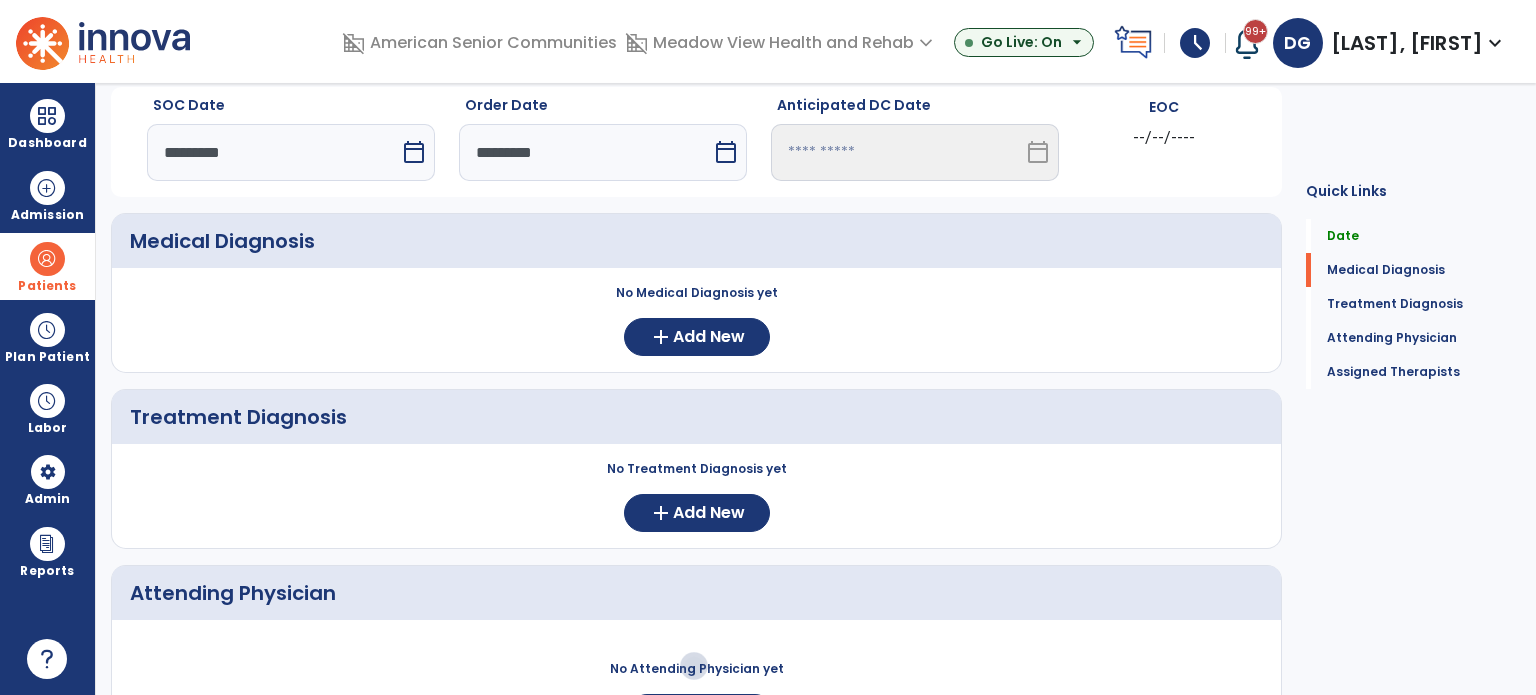 scroll, scrollTop: 262, scrollLeft: 0, axis: vertical 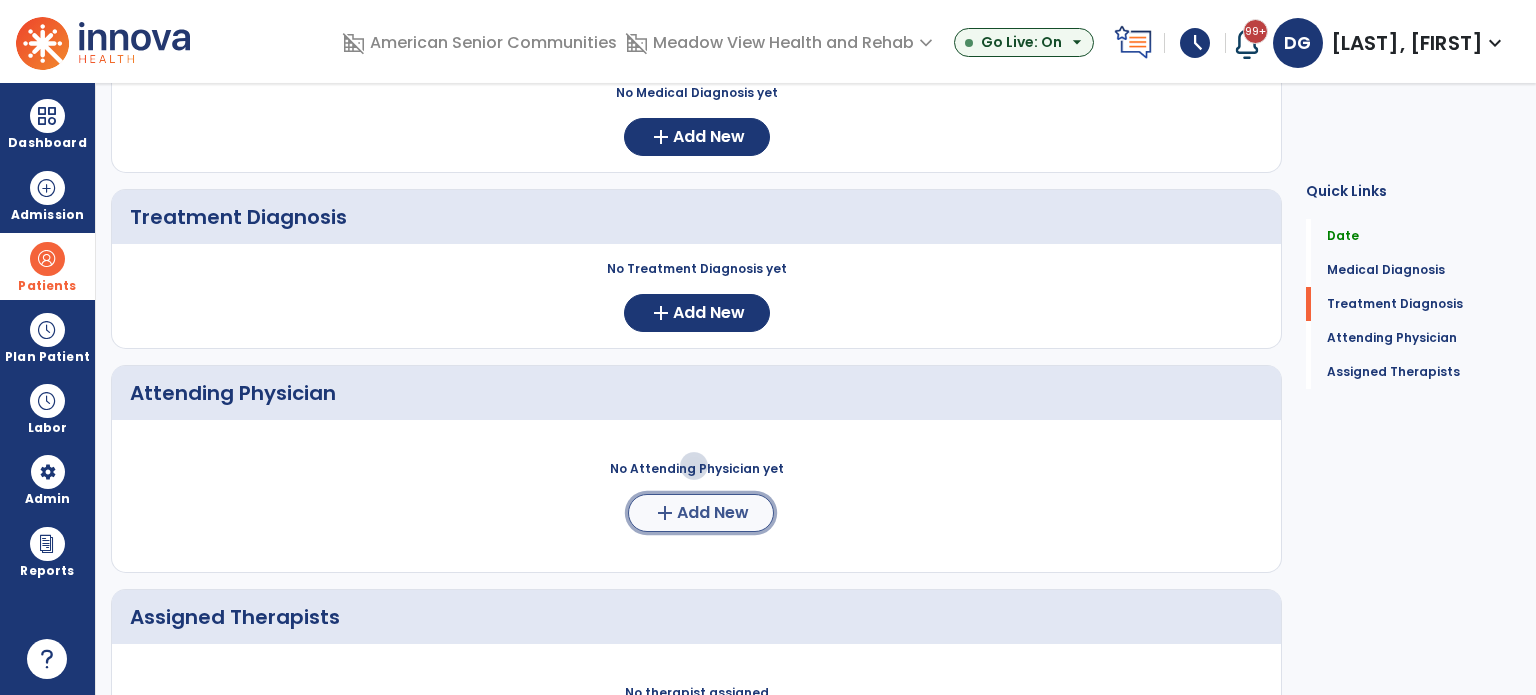 click on "add" 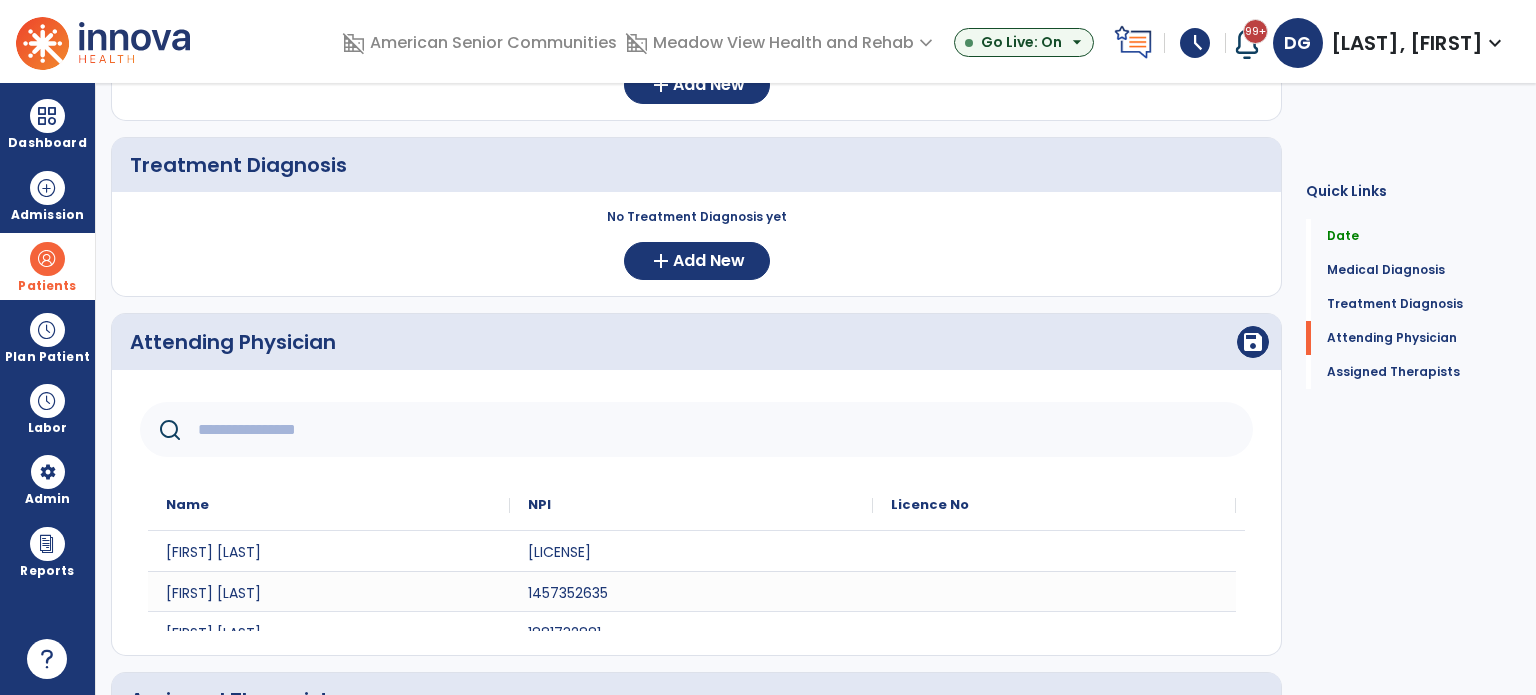 scroll, scrollTop: 362, scrollLeft: 0, axis: vertical 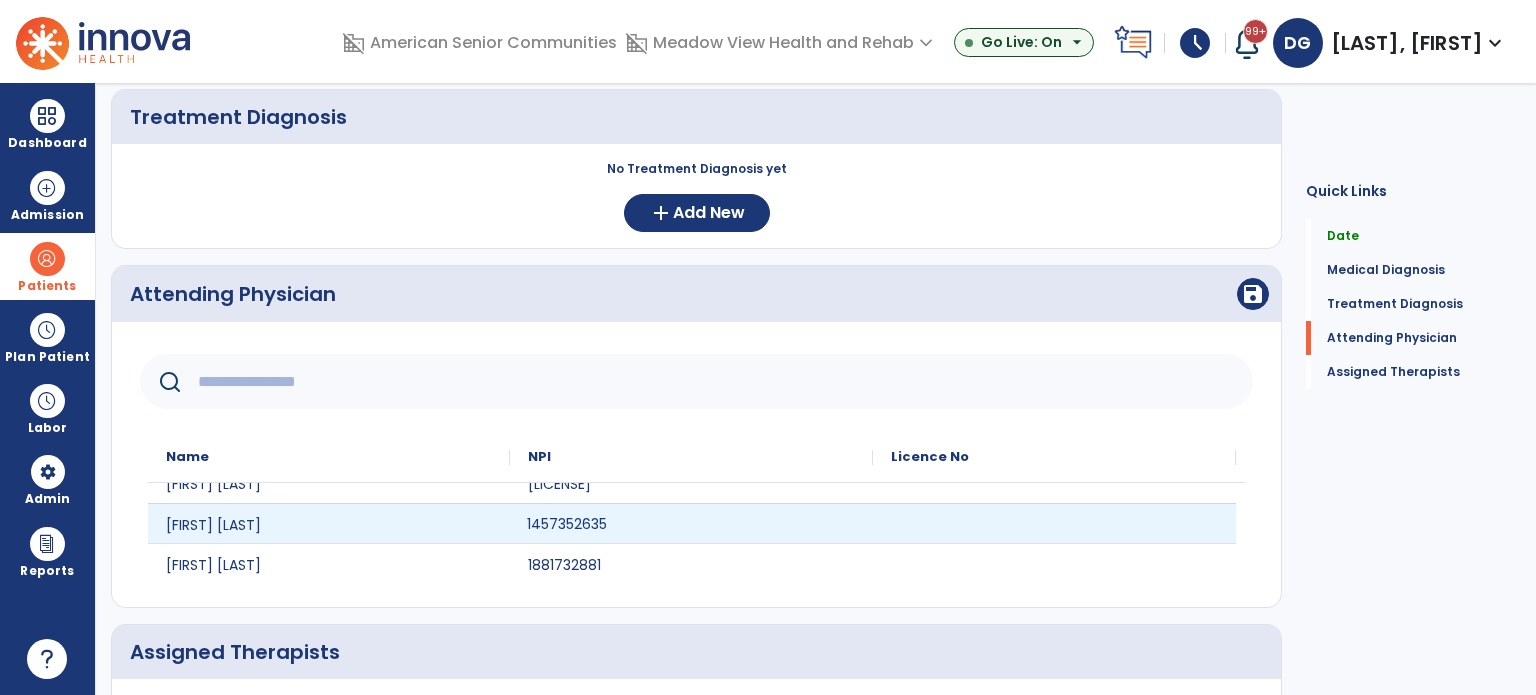 click on "1457352635" 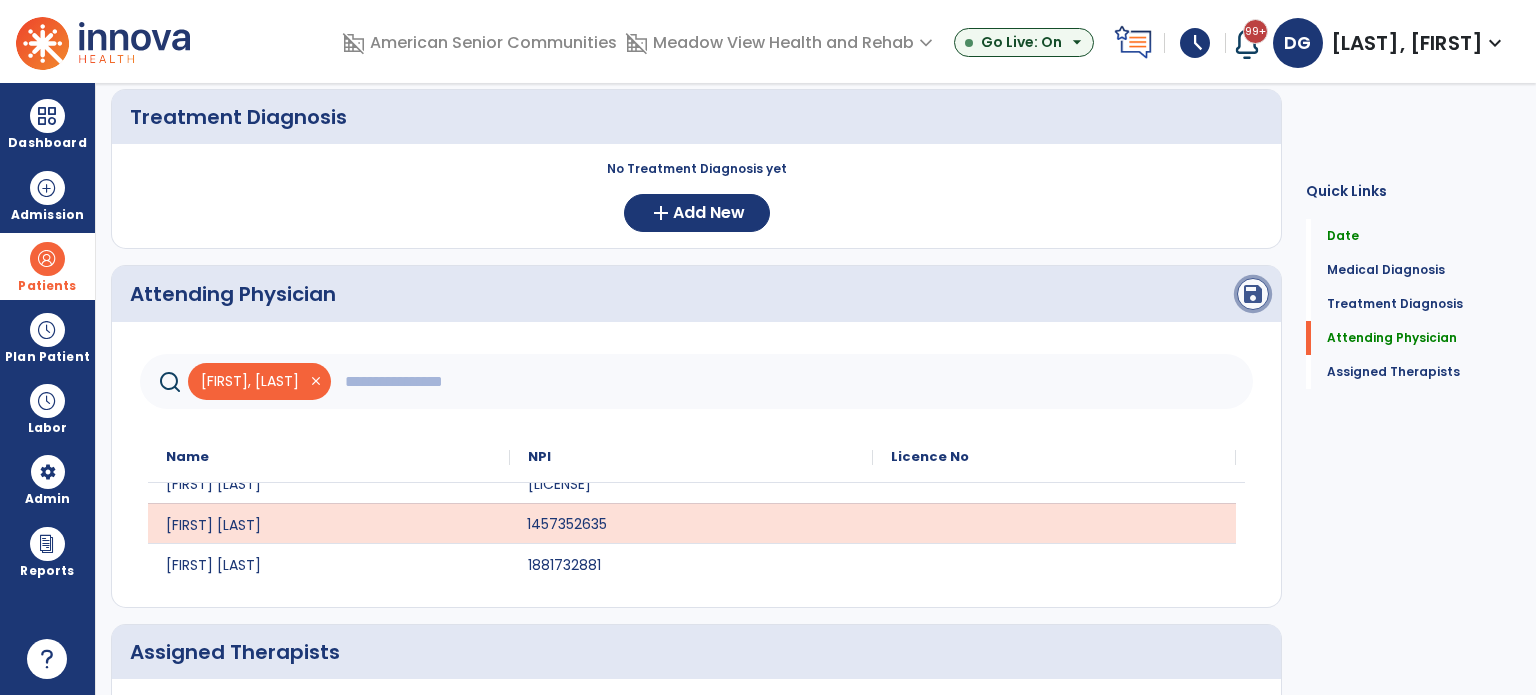 click on "save" 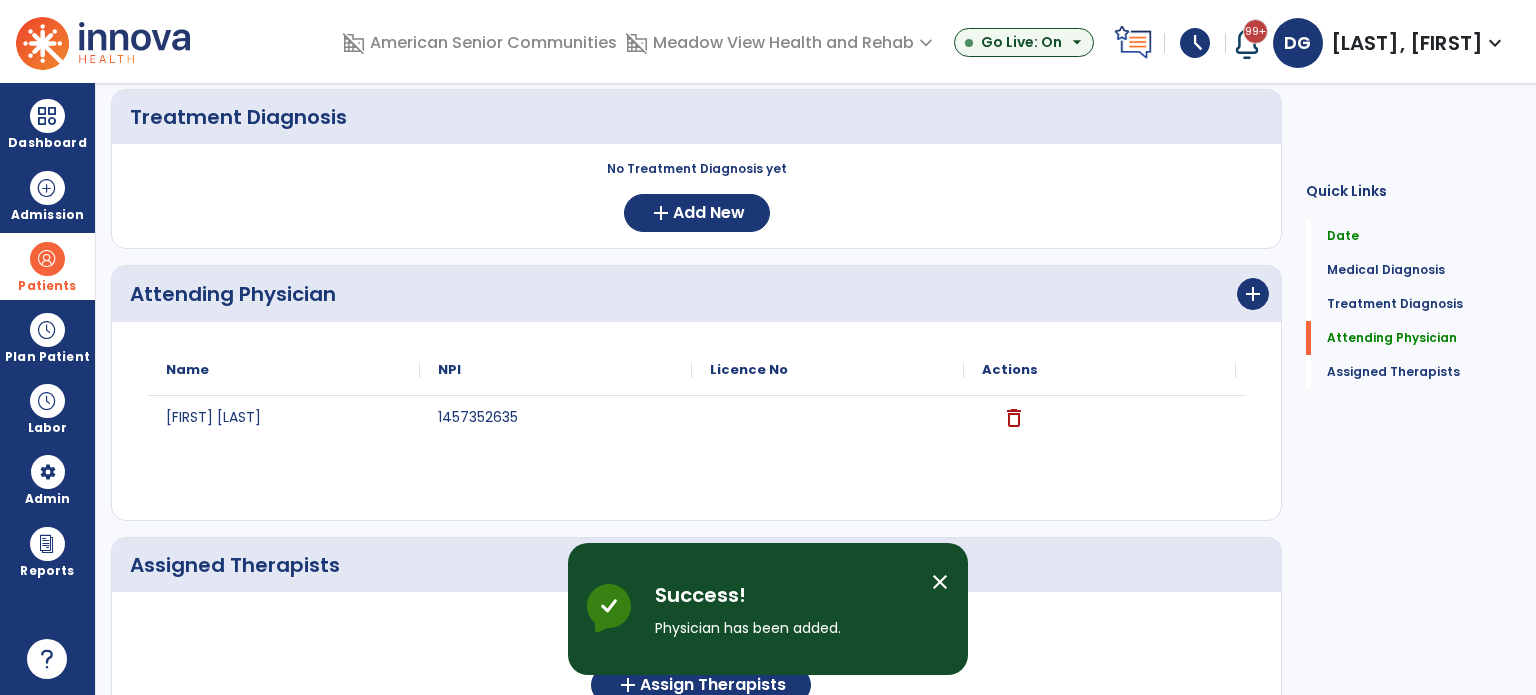 scroll, scrollTop: 0, scrollLeft: 0, axis: both 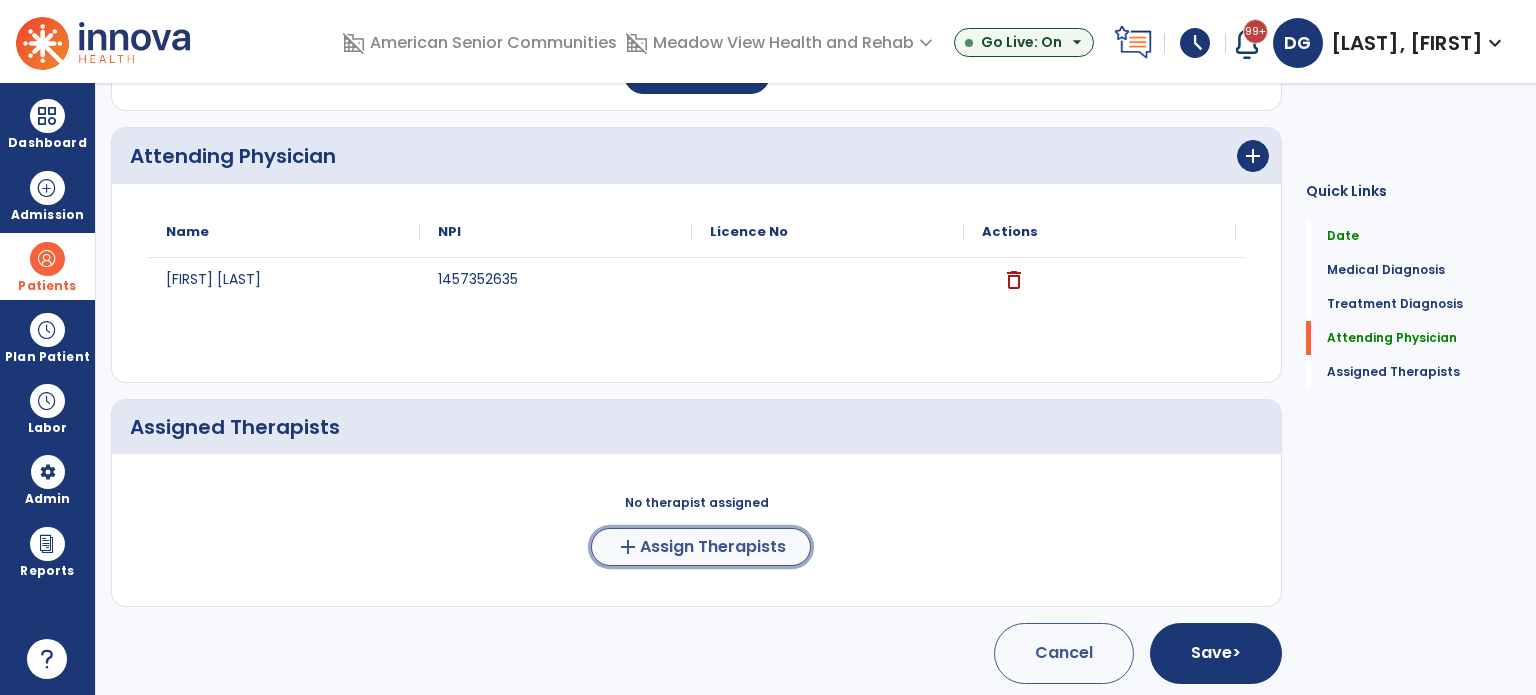 click on "add" 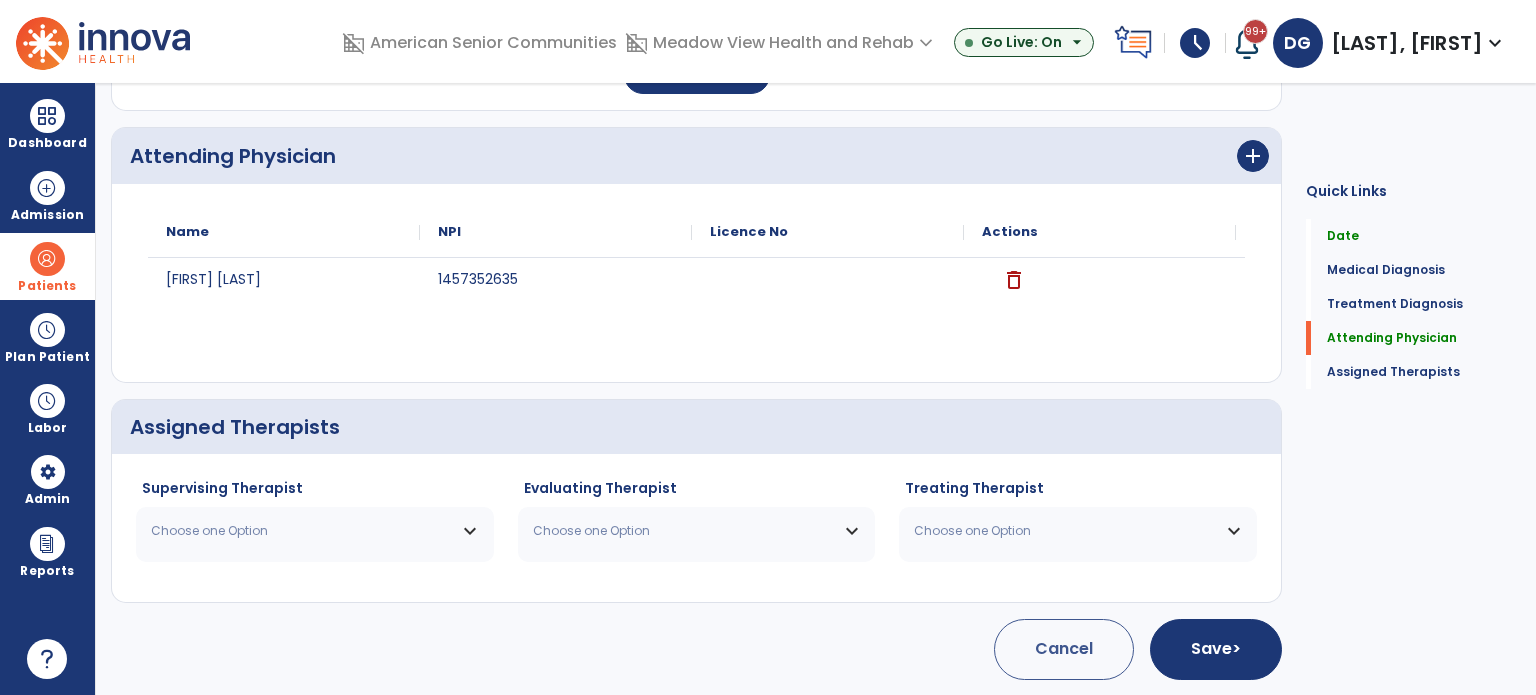 scroll, scrollTop: 497, scrollLeft: 0, axis: vertical 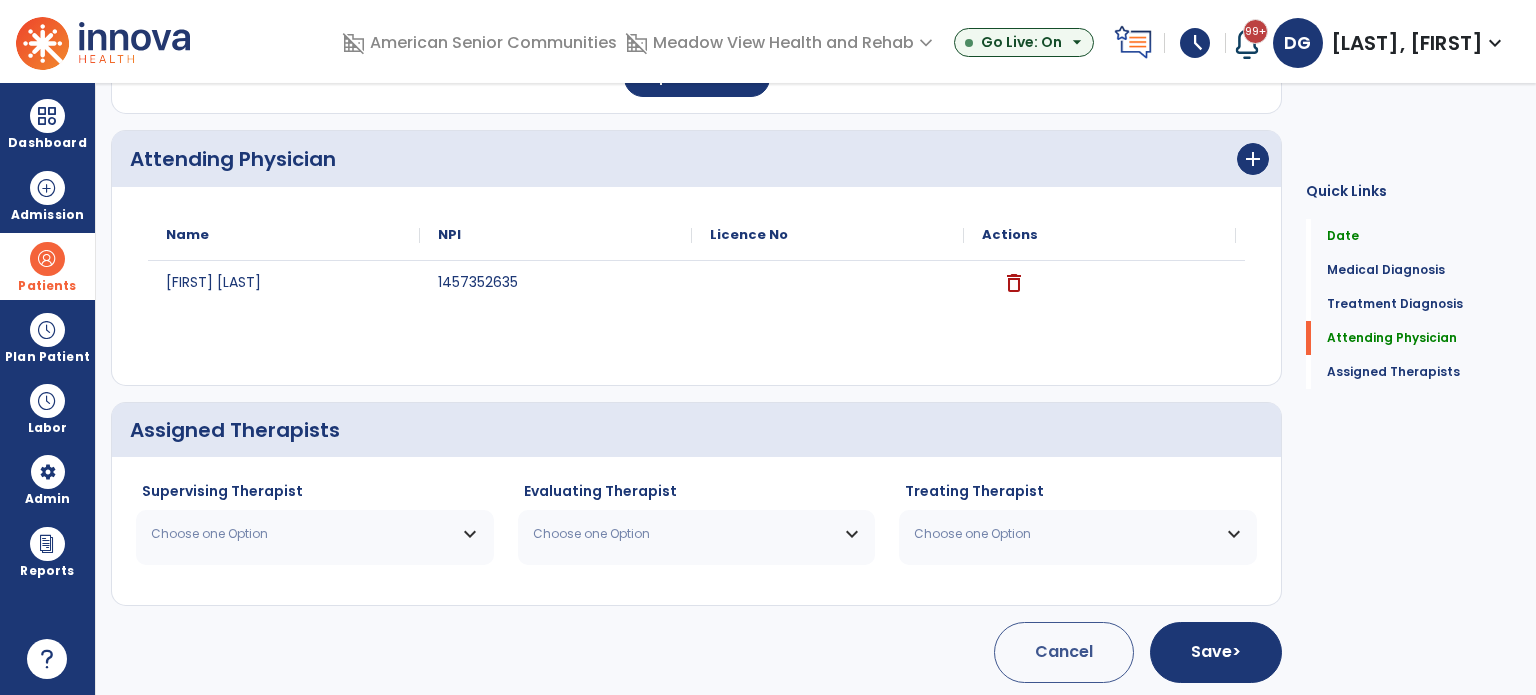 click on "Choose one Option Casey Jonica  OT   NPI #  N/A   License #  31006891A" 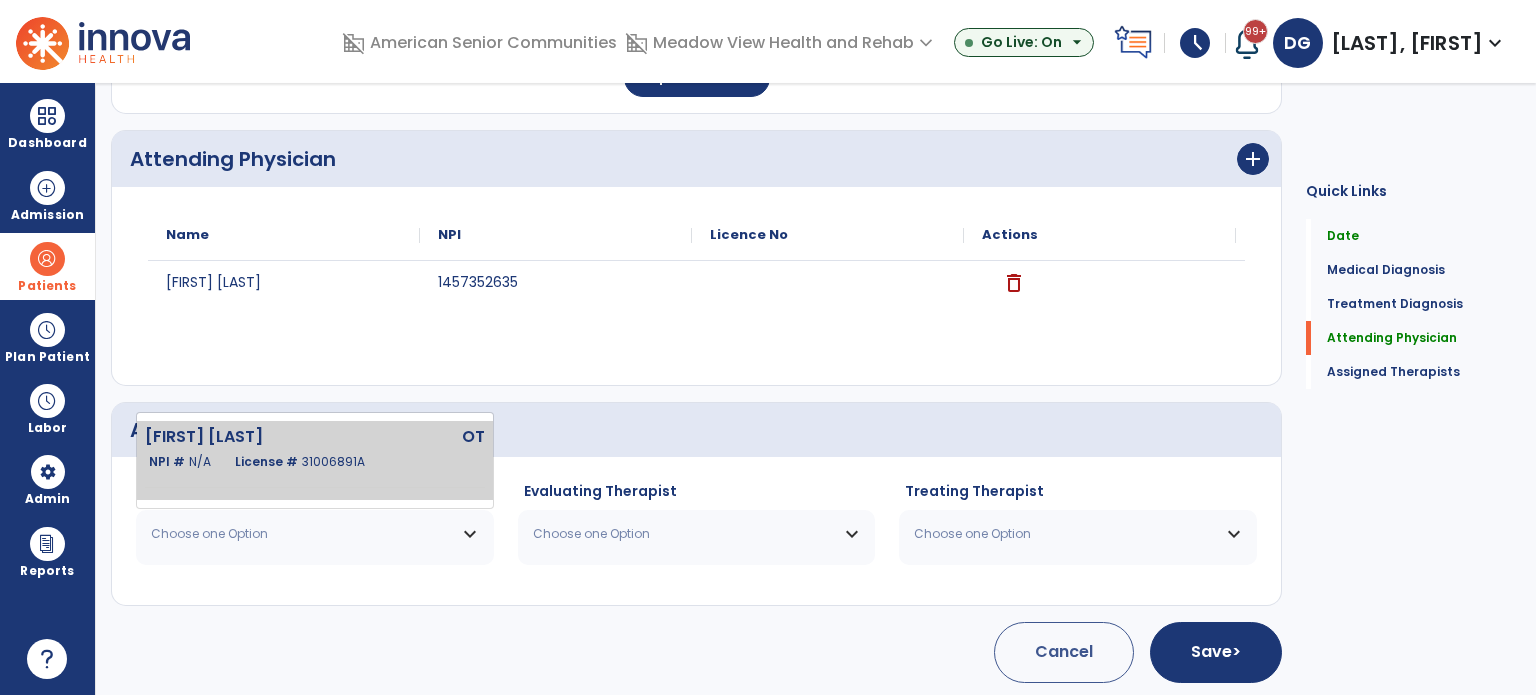 click on "Casey Jonica" 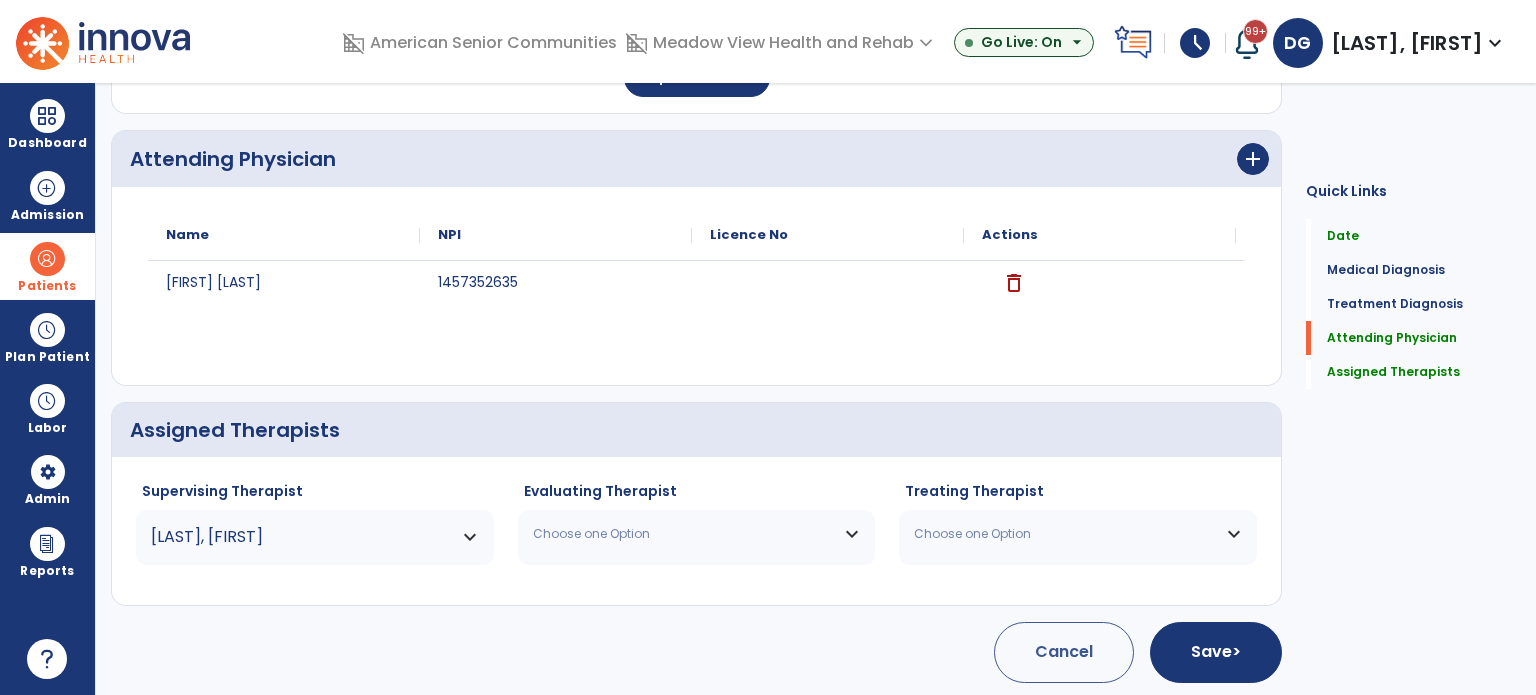 click on "Choose one Option" at bounding box center (684, 534) 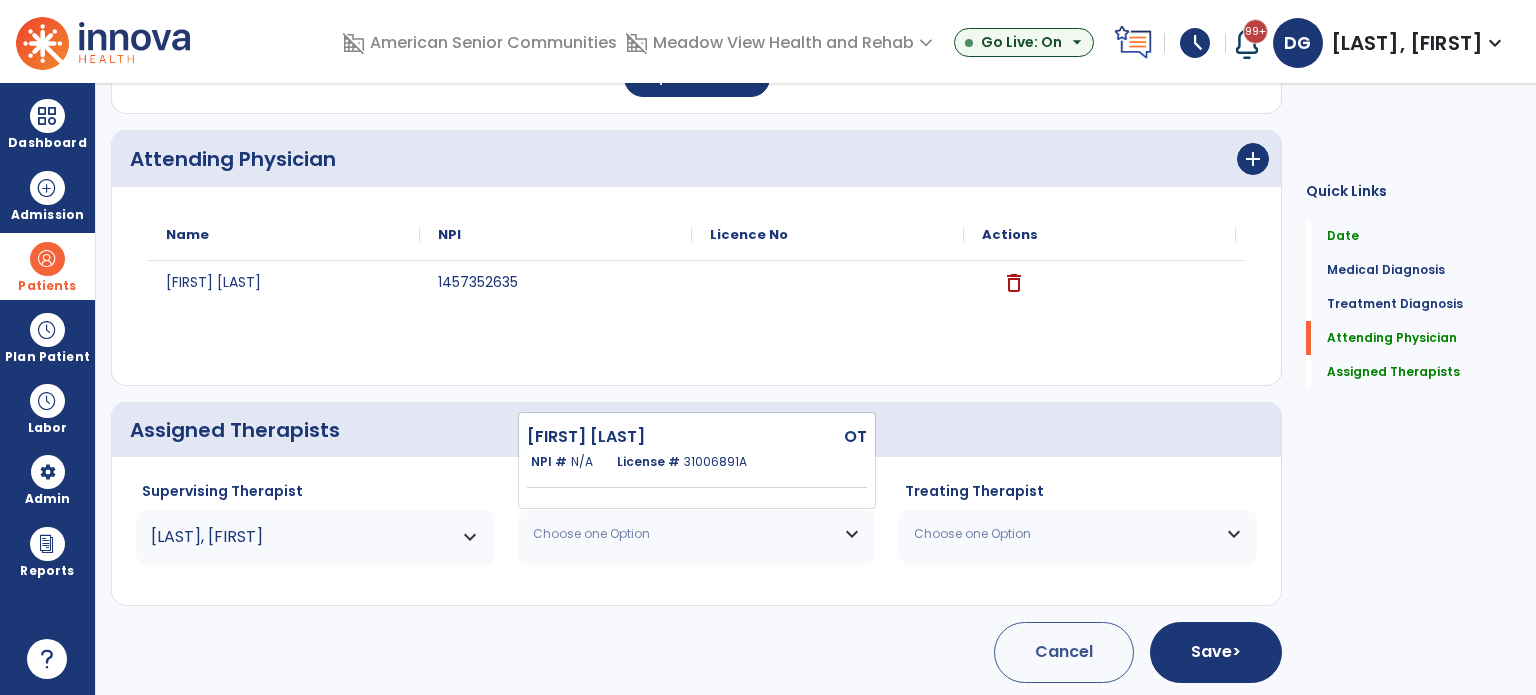 click on "N/A" 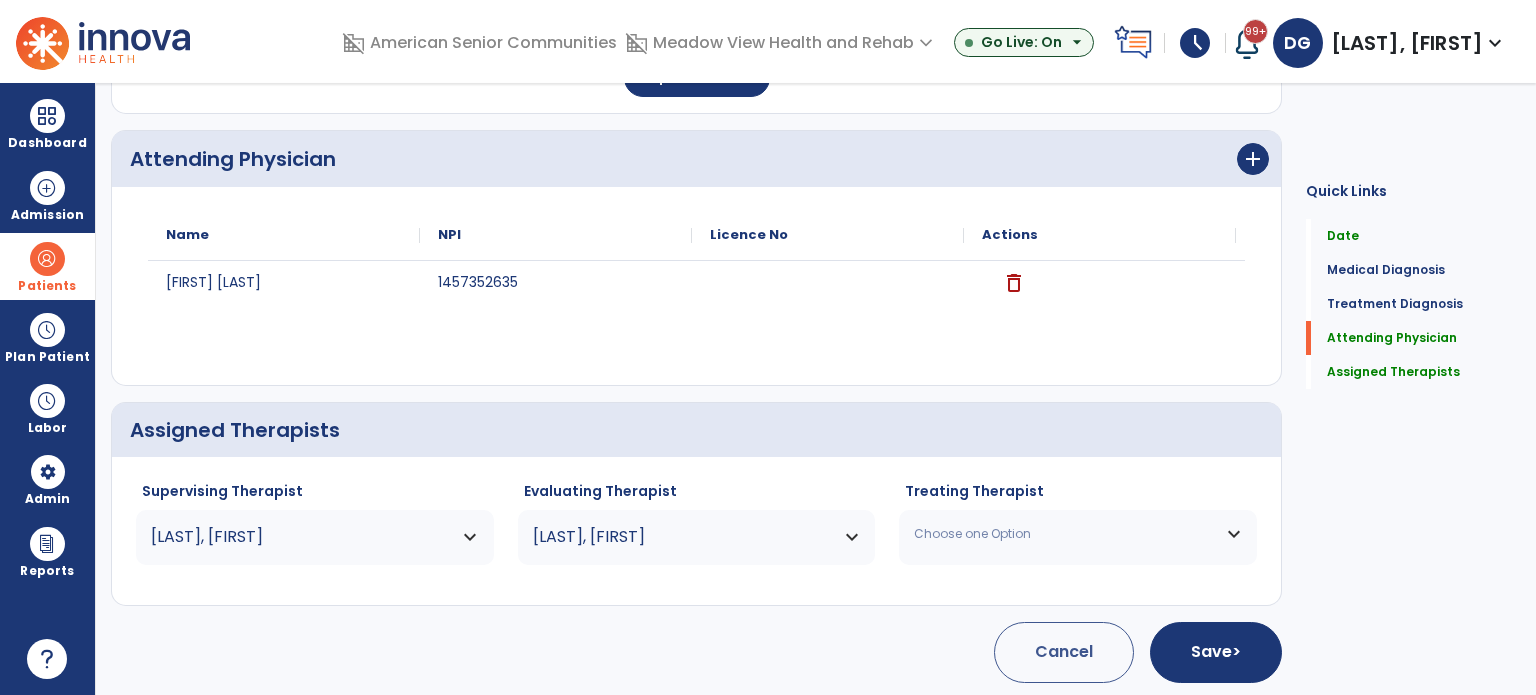 click on "Choose one Option" at bounding box center [1065, 534] 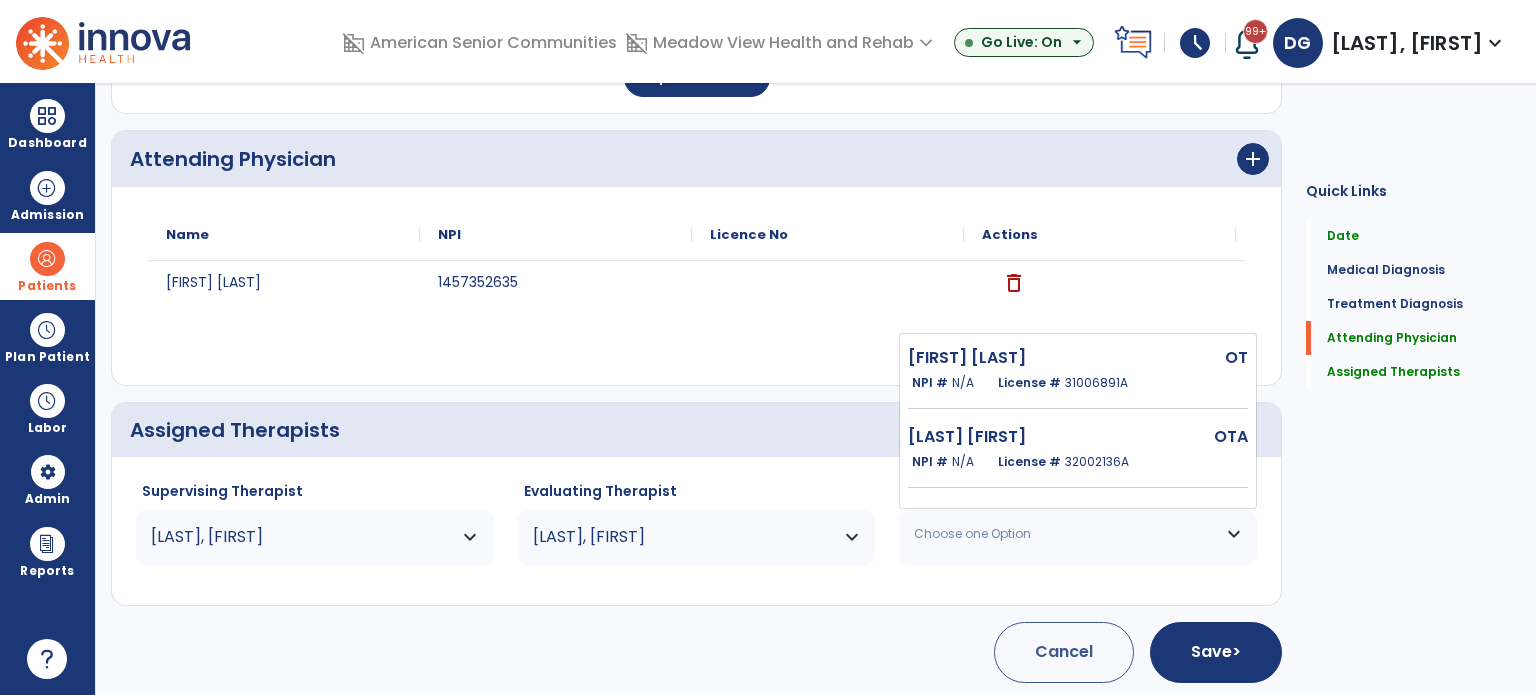 click on "[LAST], [FIRST]" at bounding box center (302, 537) 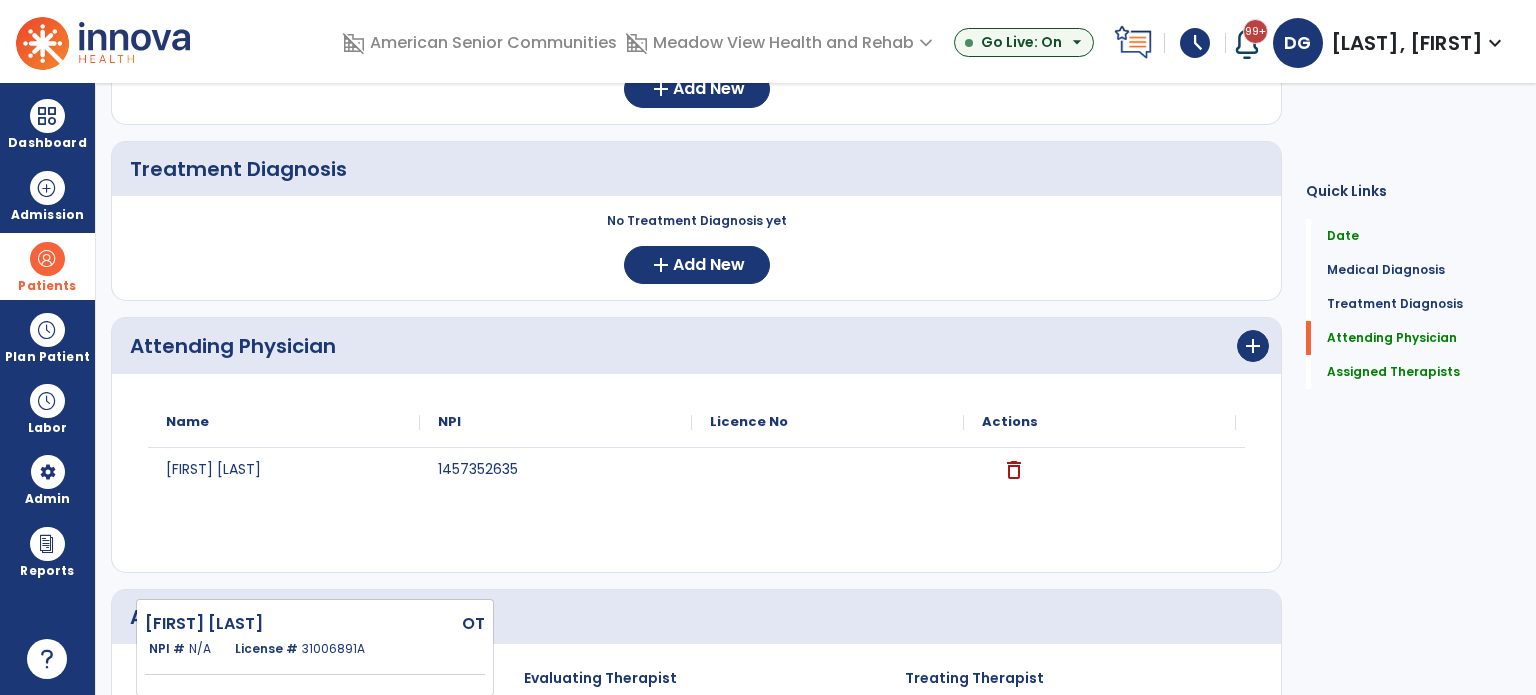 scroll, scrollTop: 497, scrollLeft: 0, axis: vertical 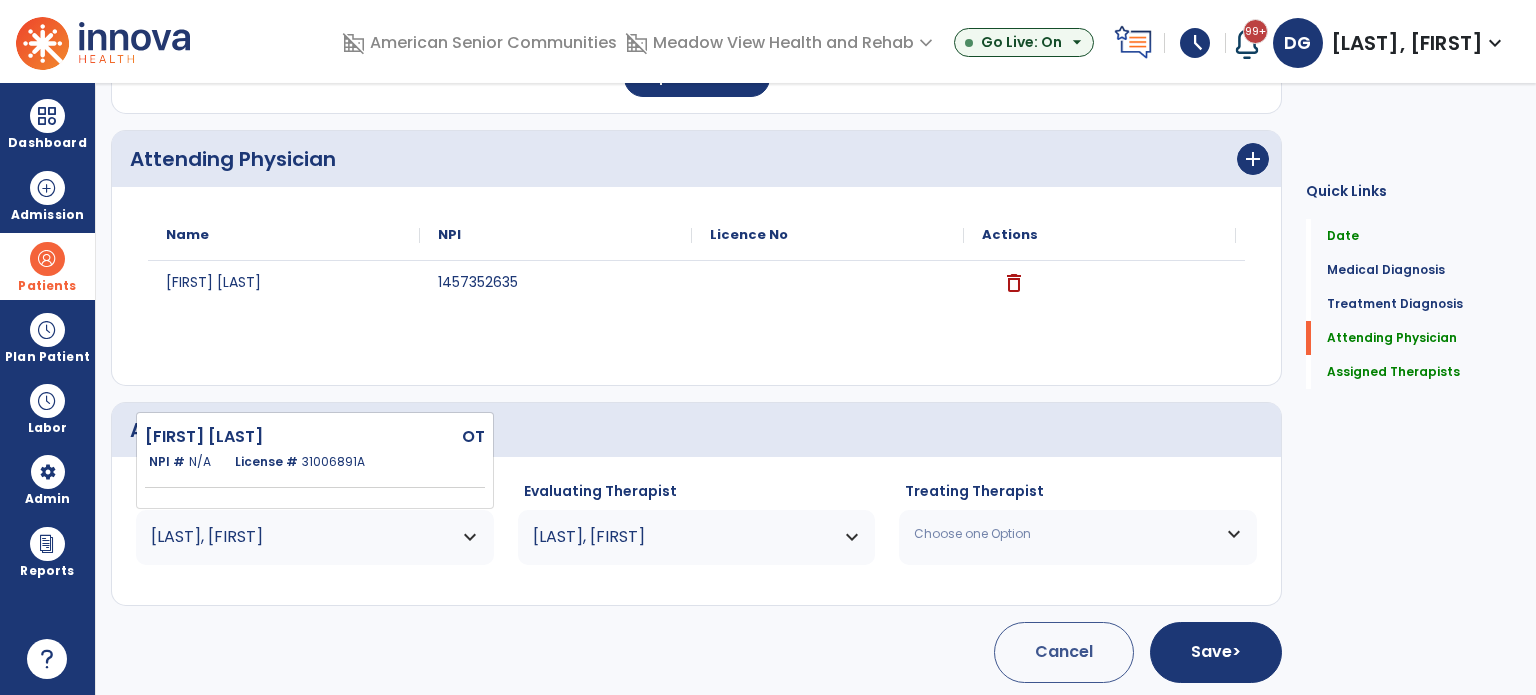 click on "[LAST], [FIRST]" at bounding box center [302, 537] 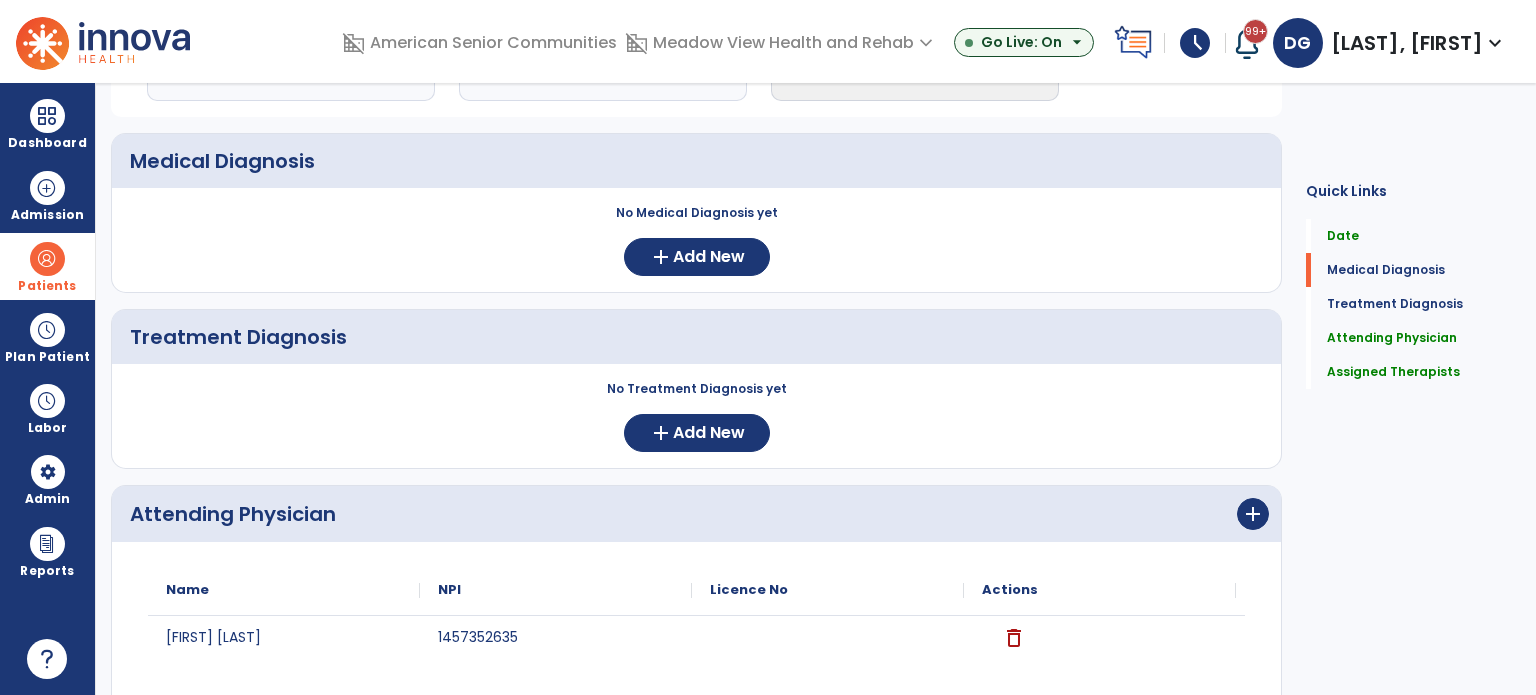 scroll, scrollTop: 0, scrollLeft: 0, axis: both 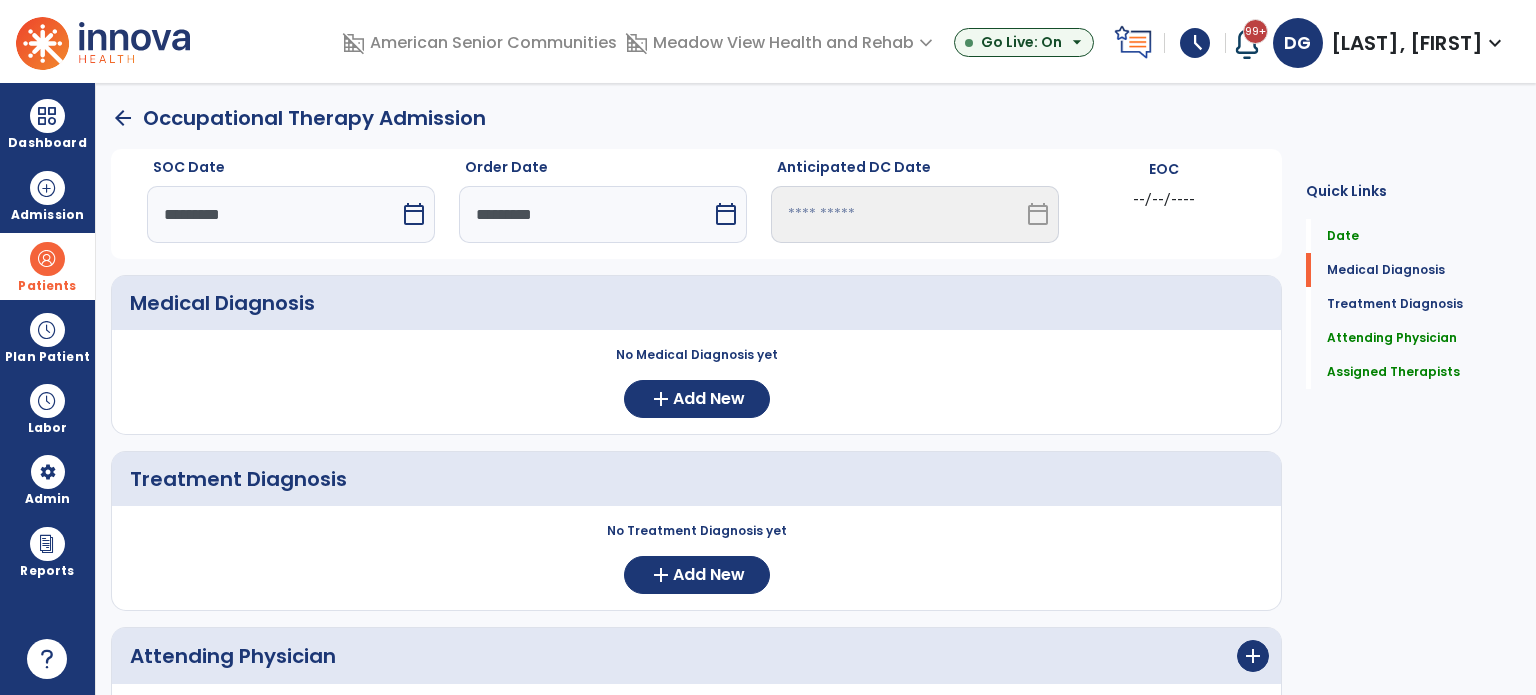 click at bounding box center [47, 259] 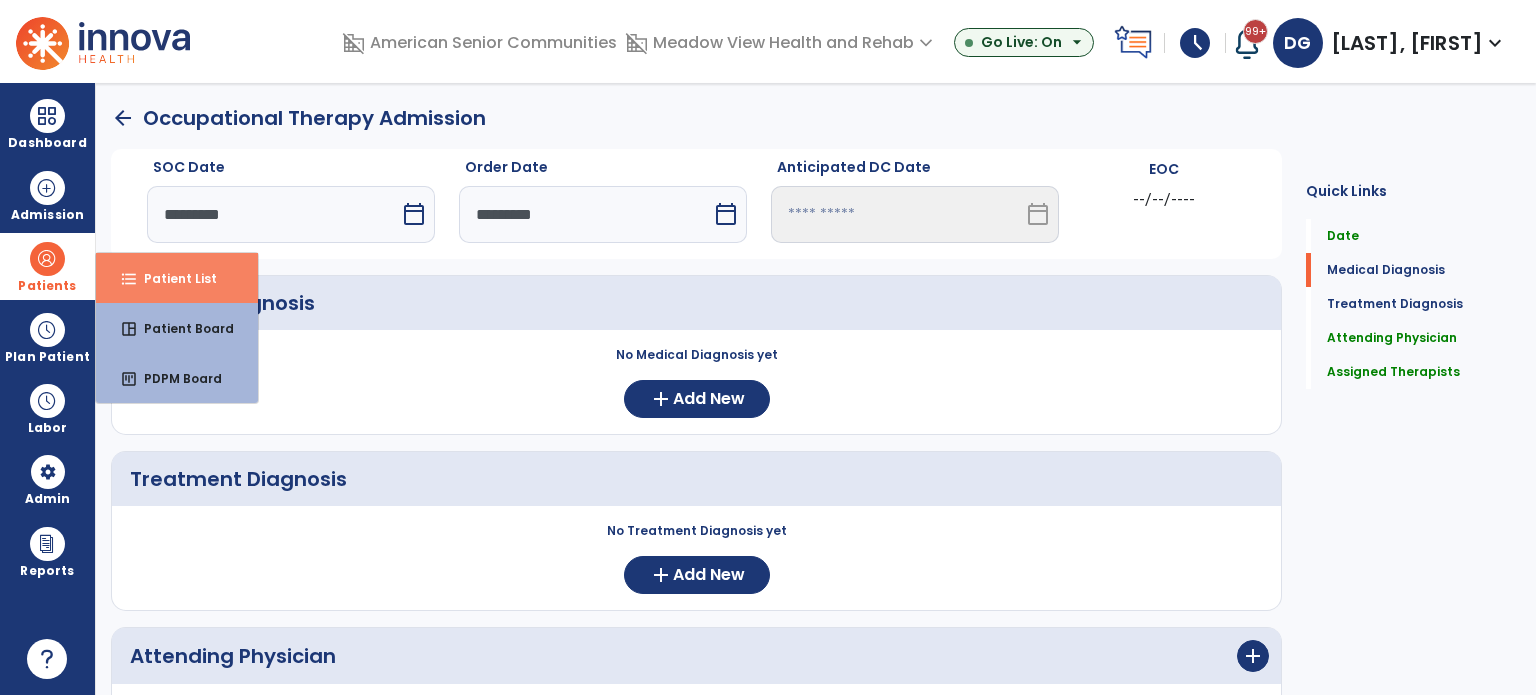 click on "Patient List" at bounding box center (172, 278) 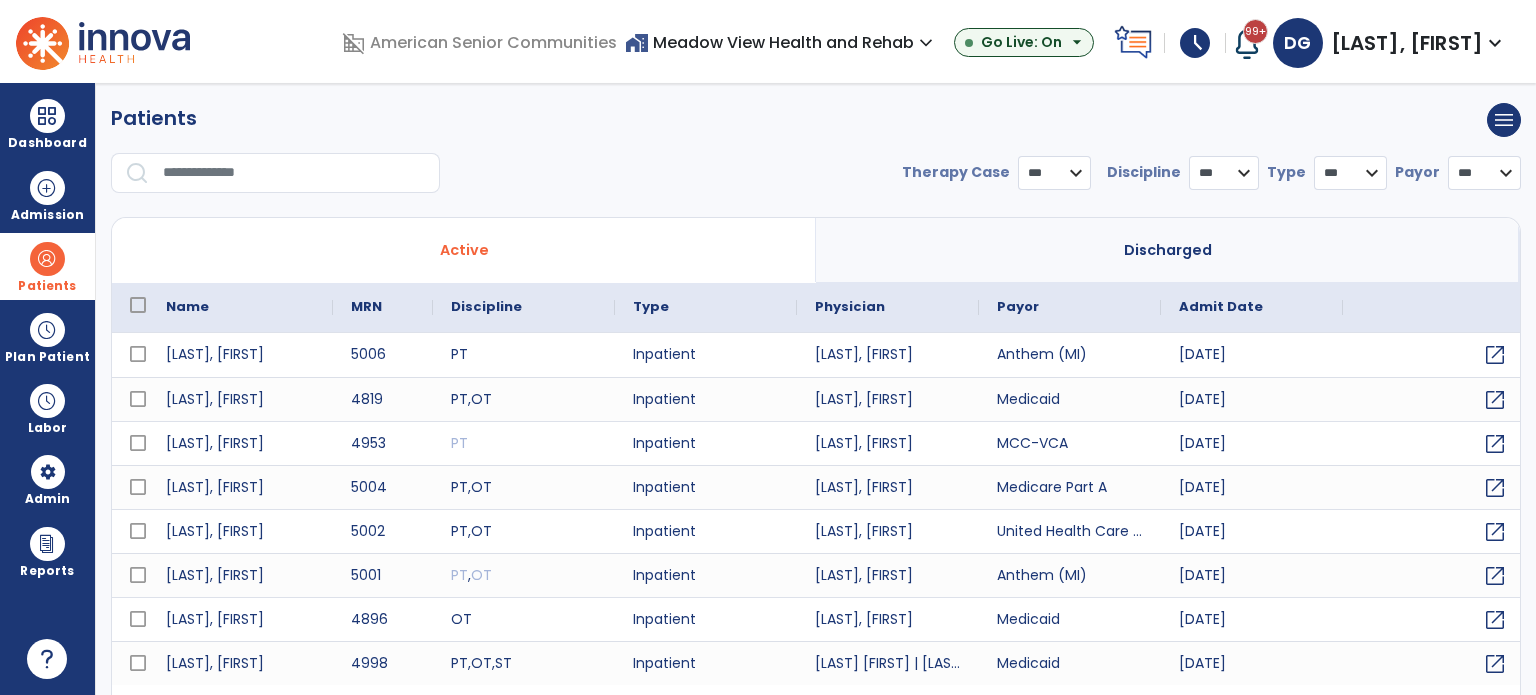 select on "***" 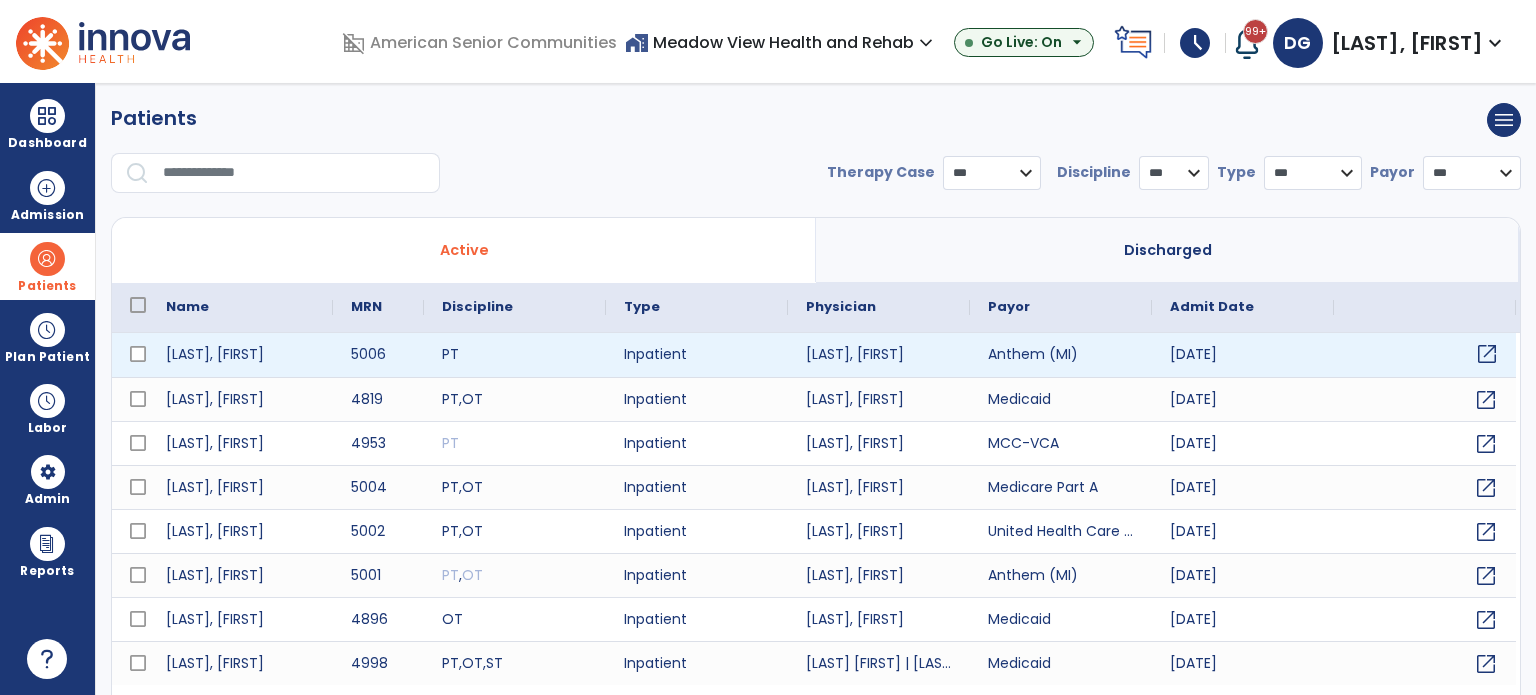 click on "open_in_new" at bounding box center [1487, 354] 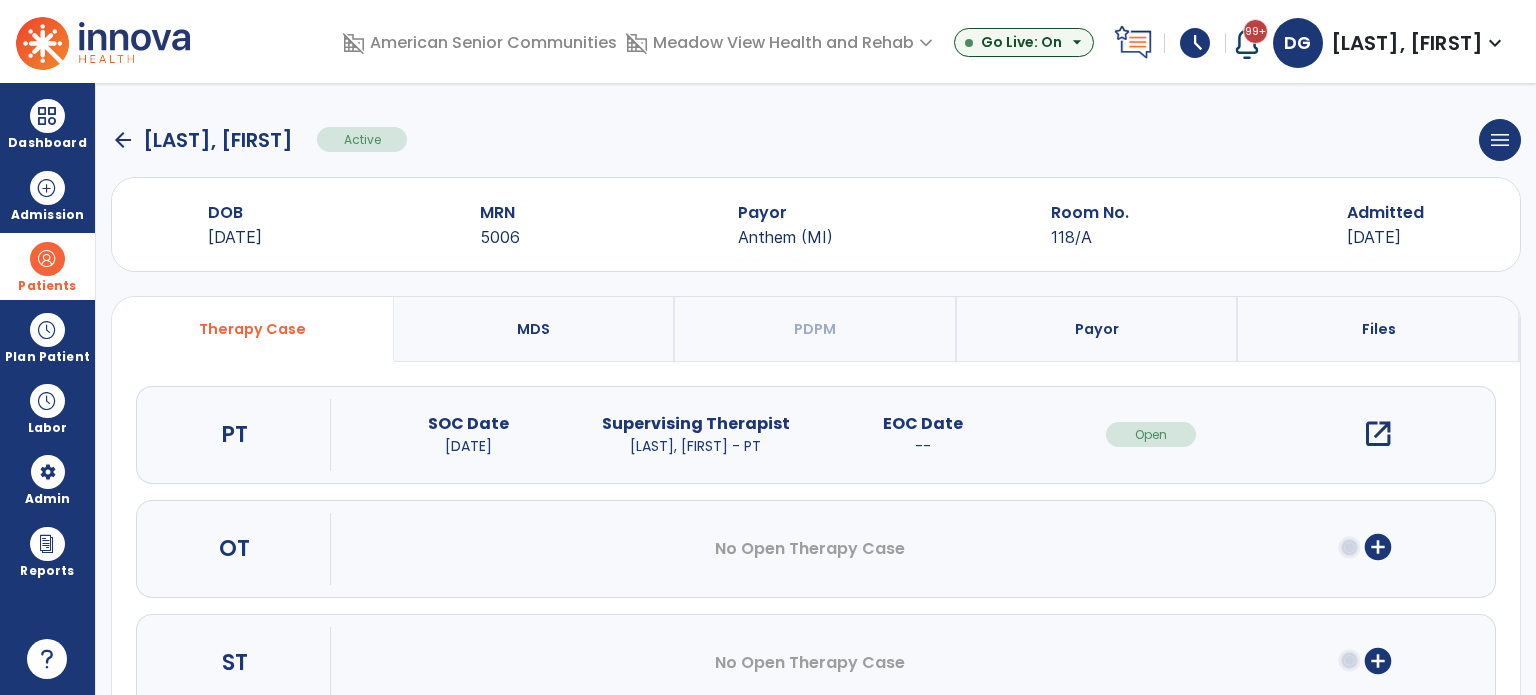 click on "open_in_new" at bounding box center (1378, 434) 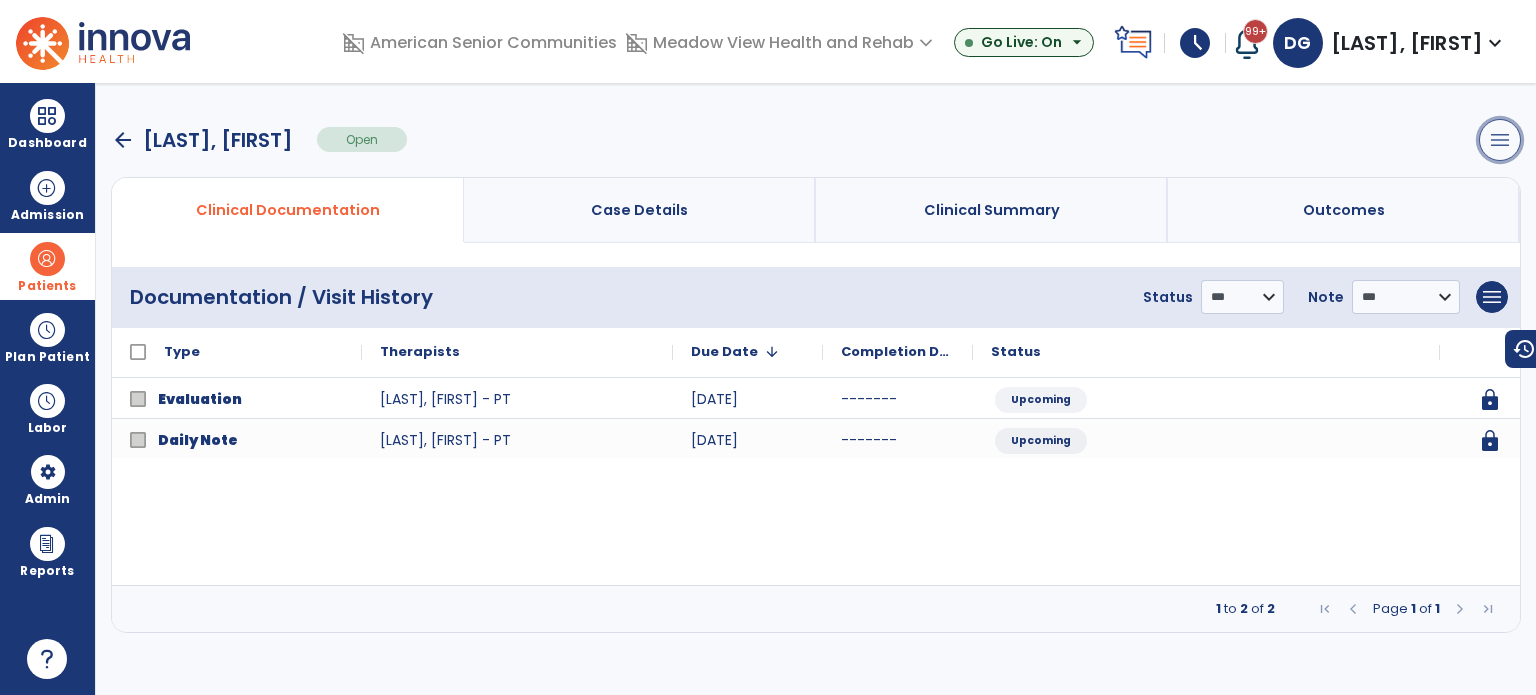 click on "menu" at bounding box center [1500, 140] 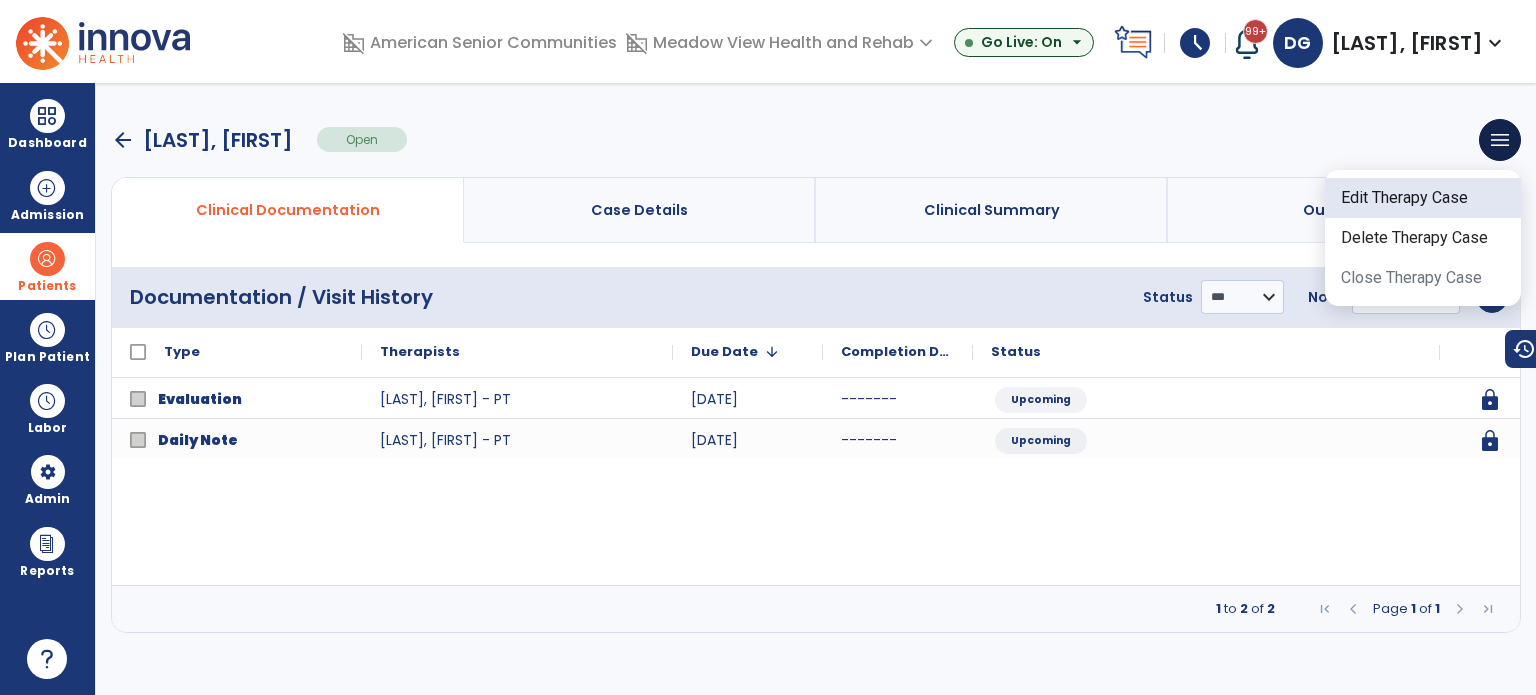 click on "Edit Therapy Case" at bounding box center (1423, 198) 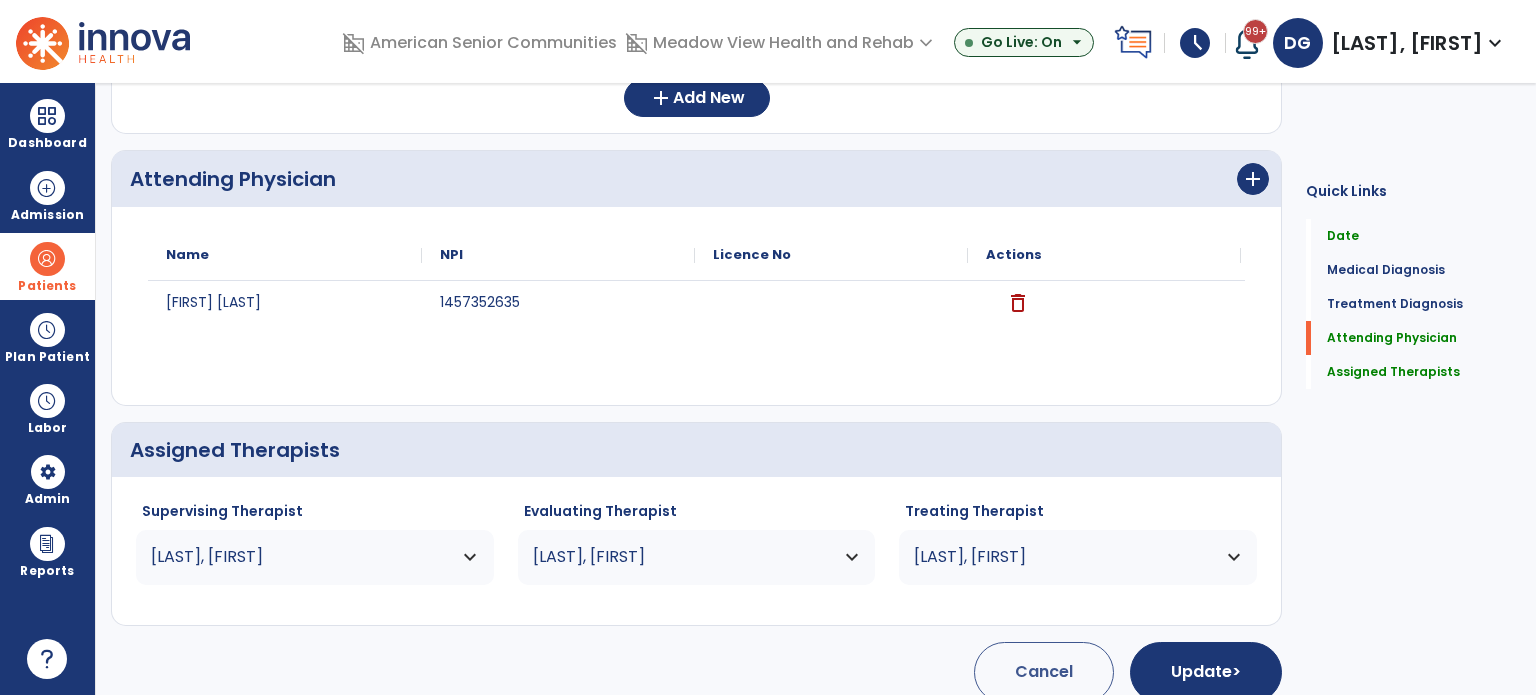 scroll, scrollTop: 497, scrollLeft: 0, axis: vertical 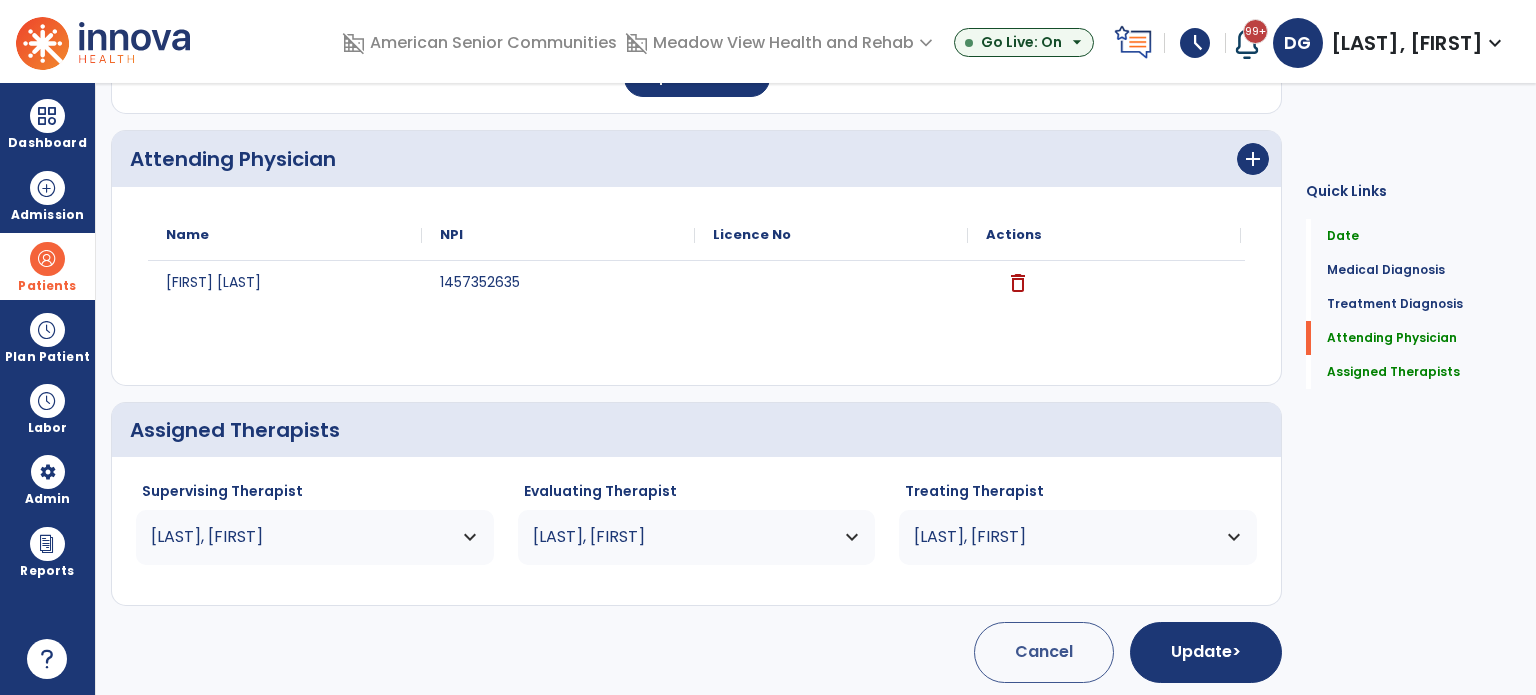 click on "[LAST], [FIRST]" at bounding box center [315, 537] 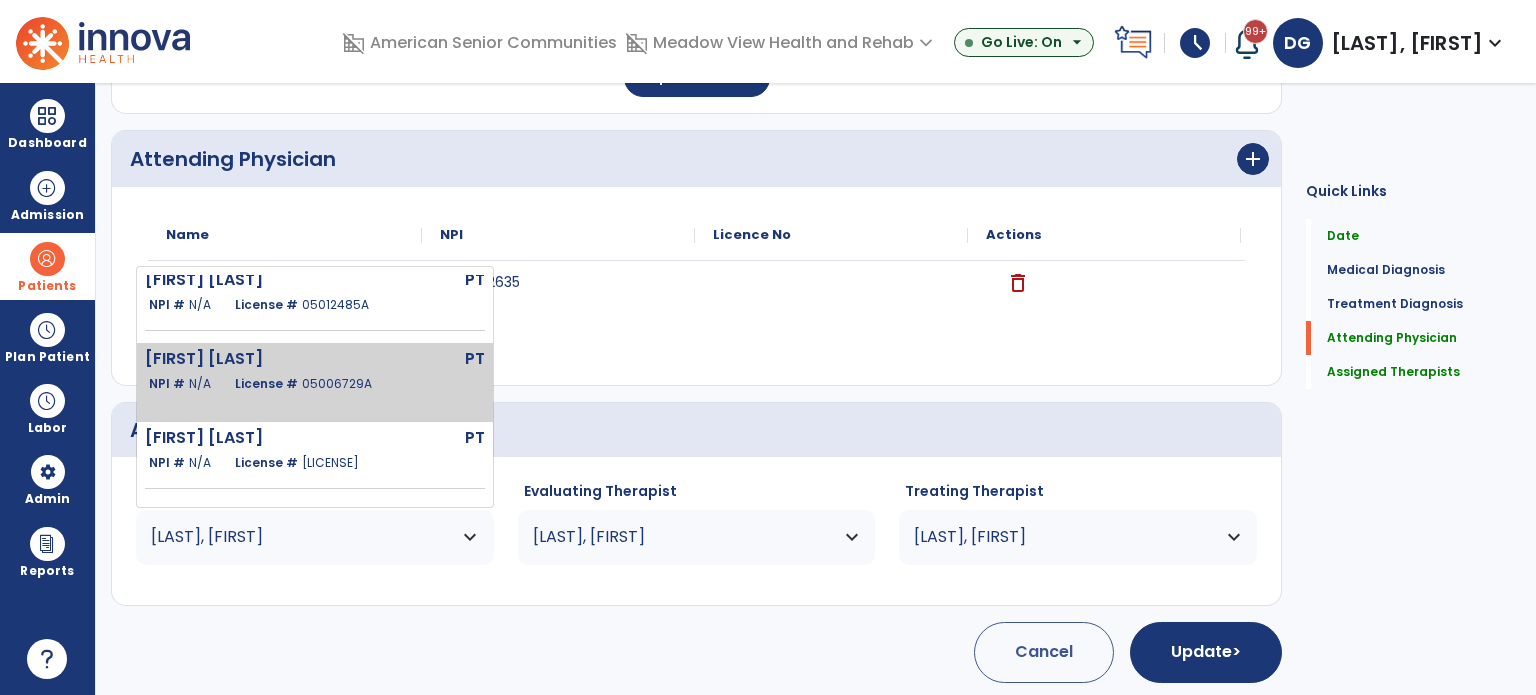 scroll, scrollTop: 12, scrollLeft: 0, axis: vertical 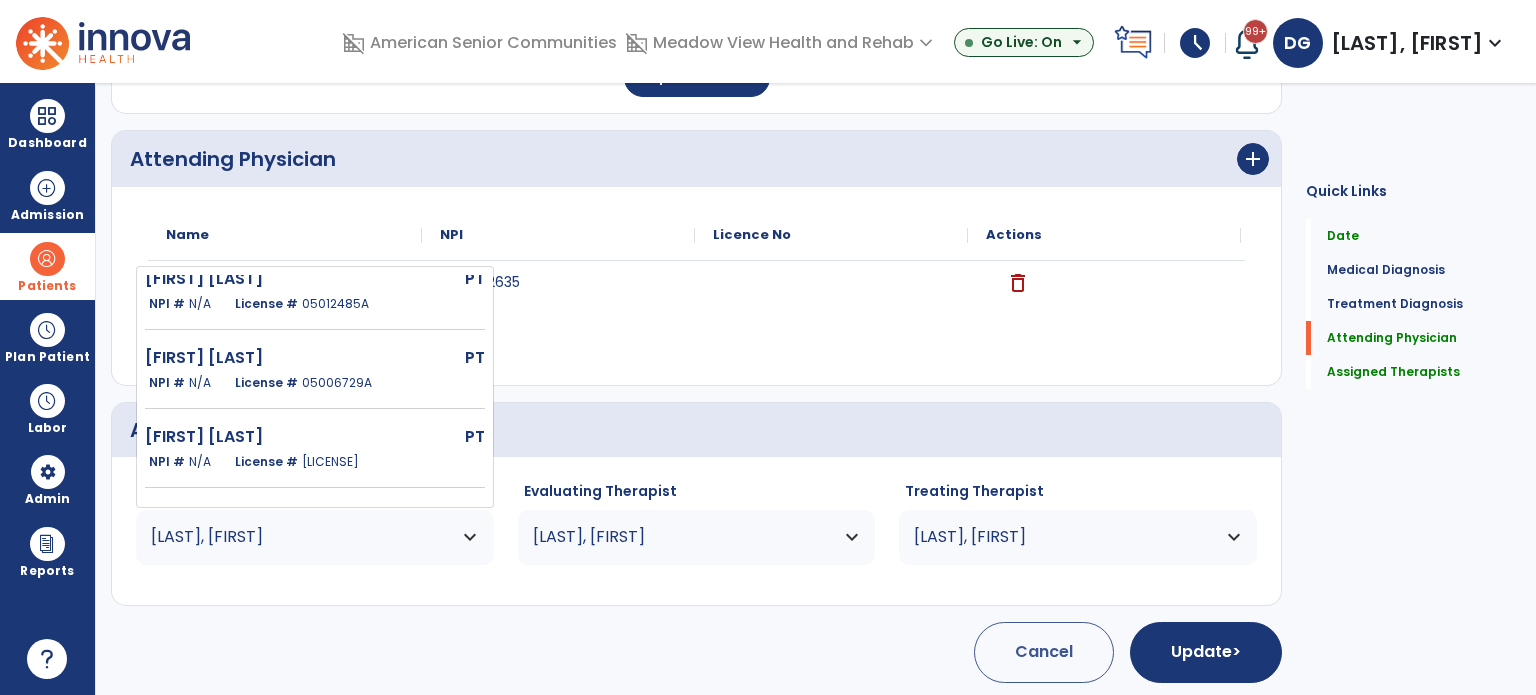 drag, startPoint x: 312, startPoint y: 443, endPoint x: 331, endPoint y: 439, distance: 19.416489 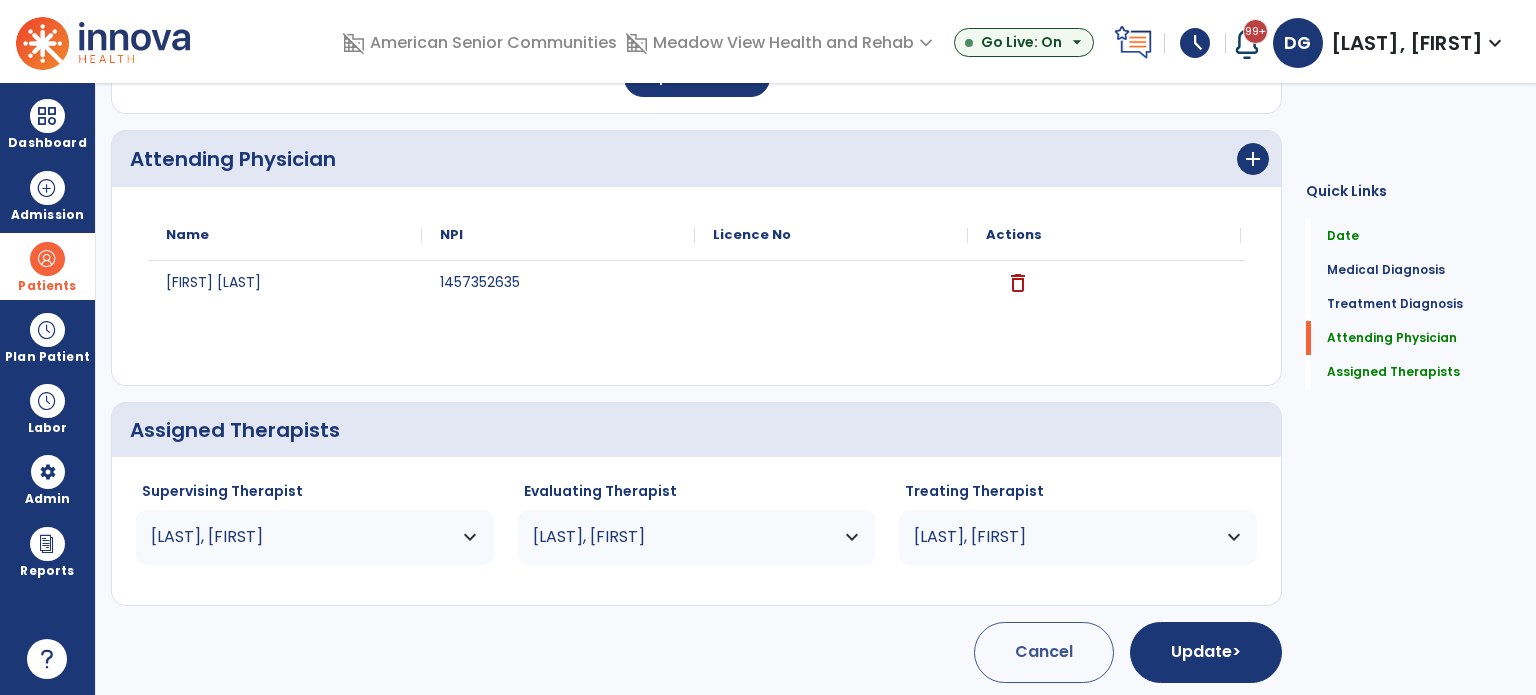 click on "[LAST], [FIRST]" at bounding box center (697, 537) 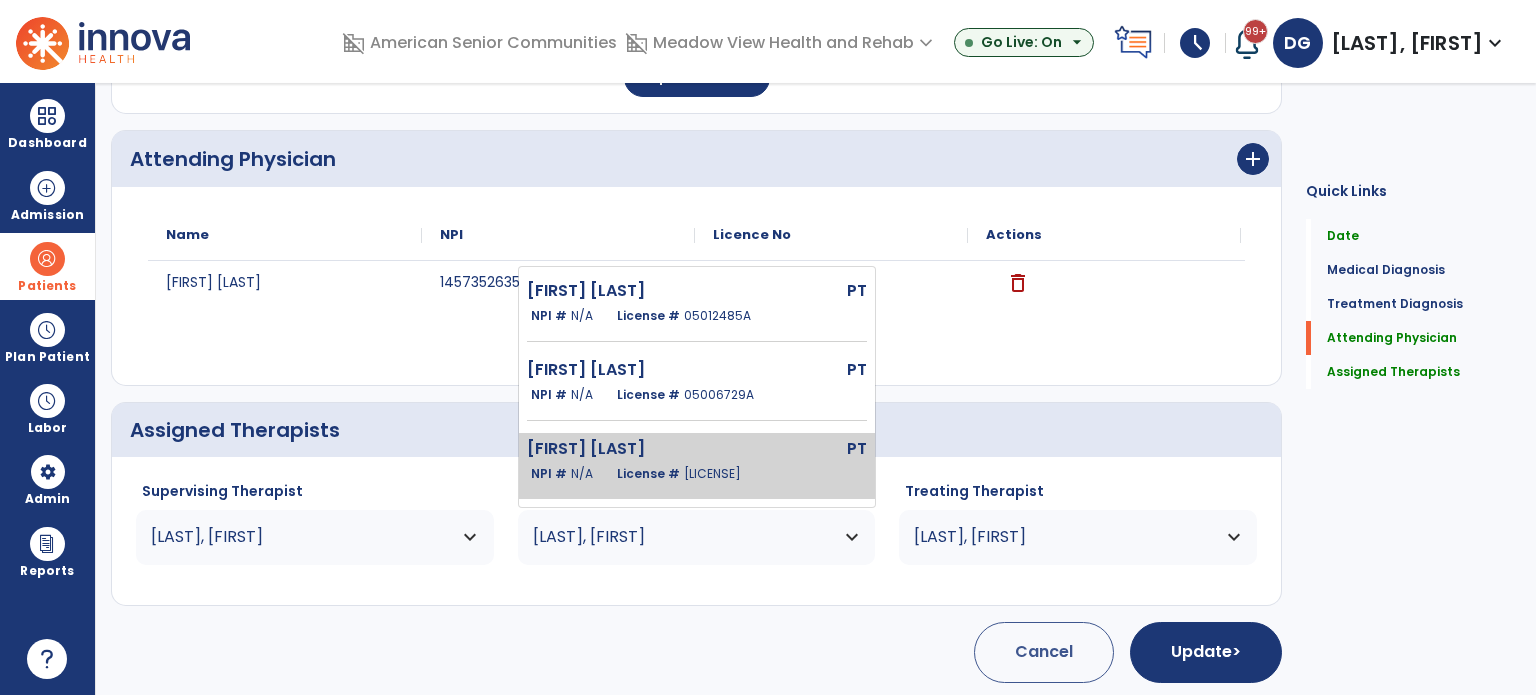 click on "05002639A" 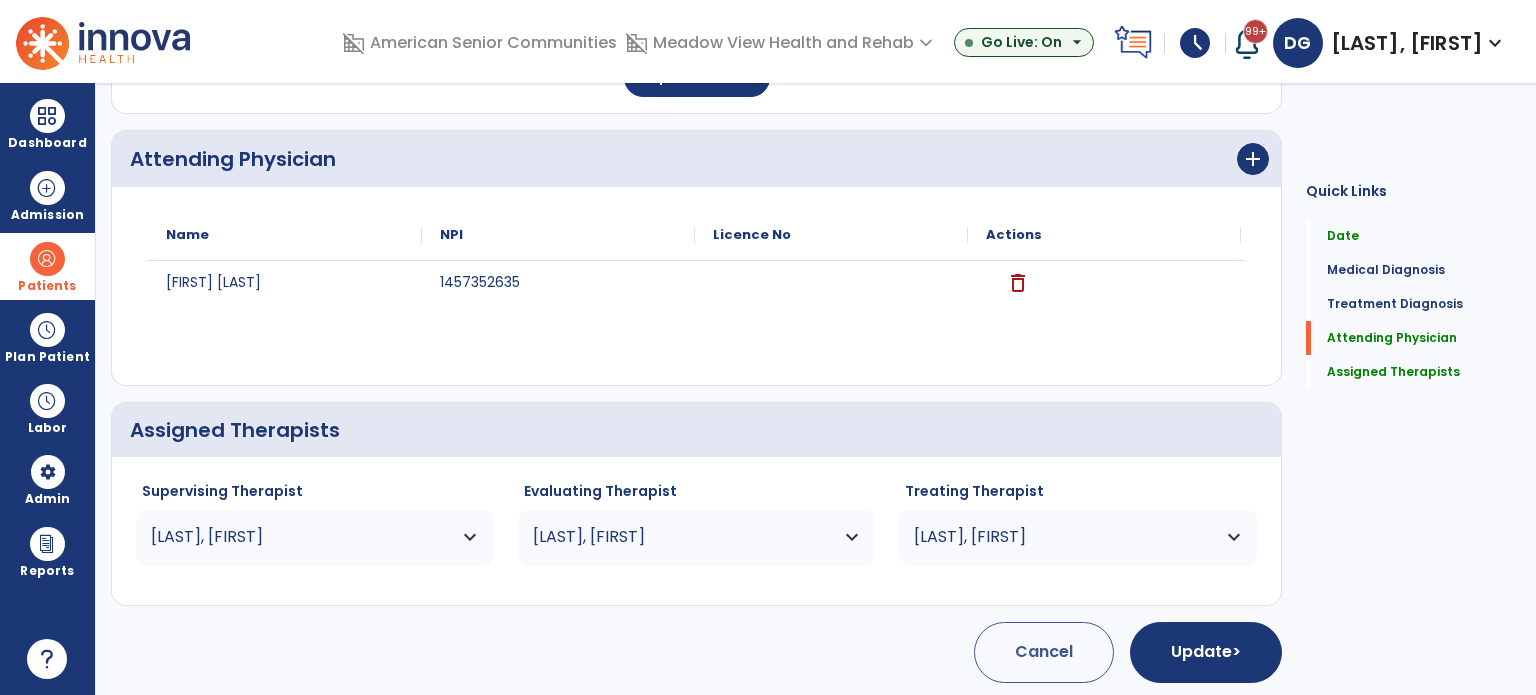 click on "[LAST], [FIRST]" at bounding box center [1065, 537] 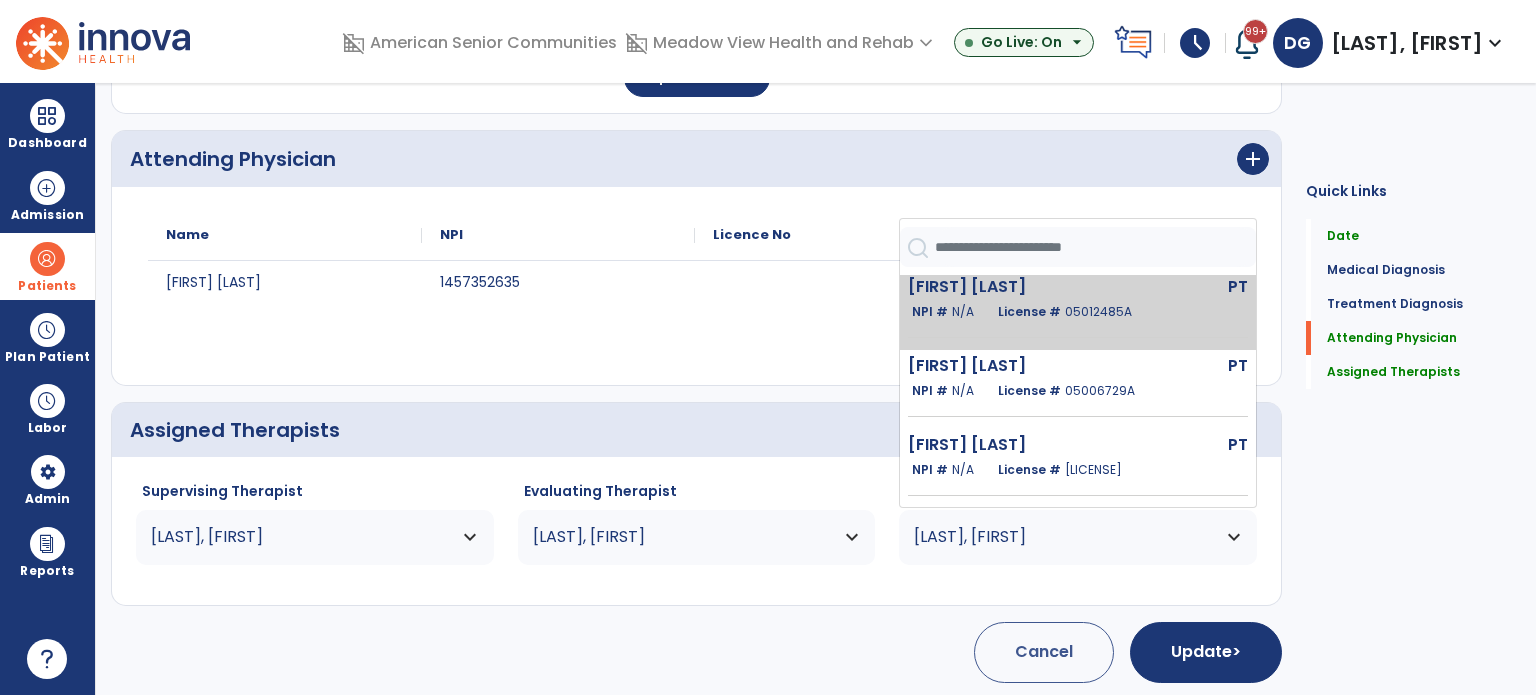 scroll, scrollTop: 170, scrollLeft: 0, axis: vertical 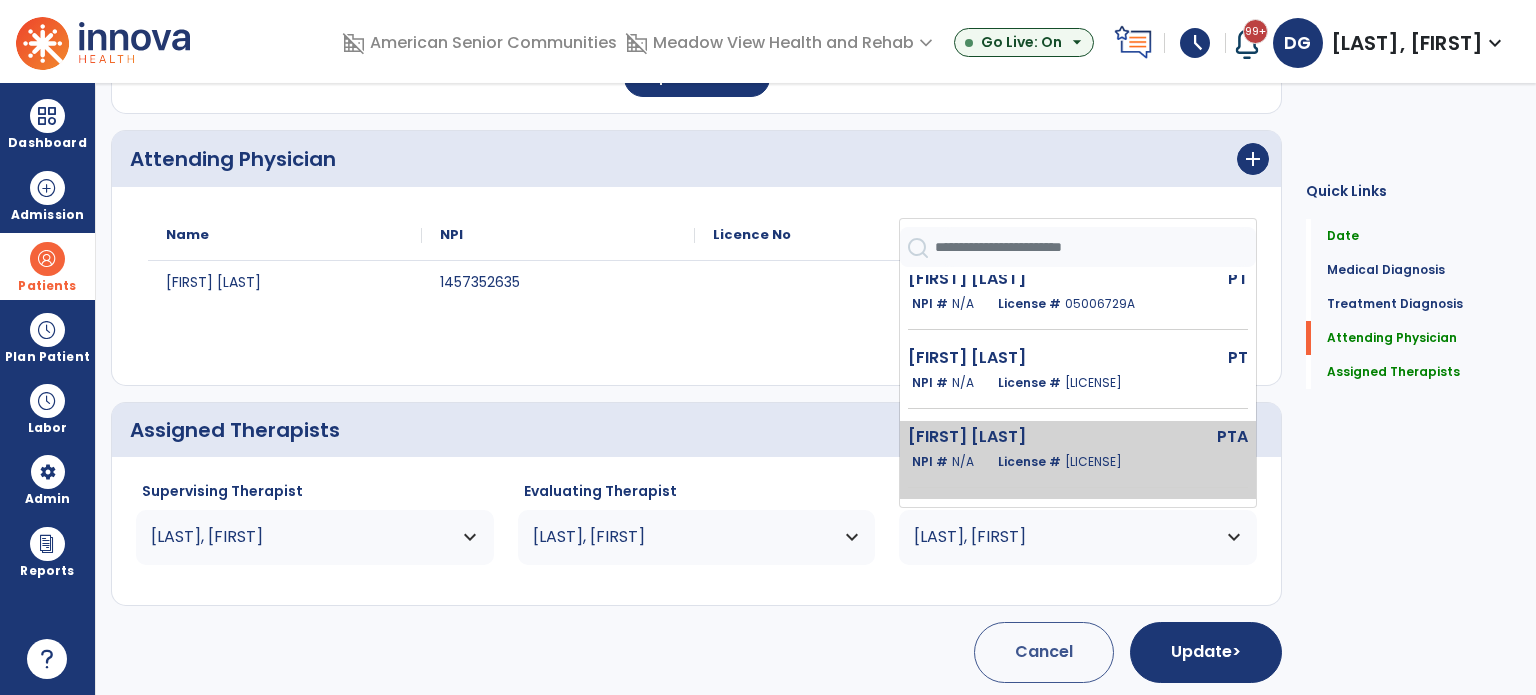 click on "Thompson Jarad  PTA   NPI #  N/A   License #  06006005A" 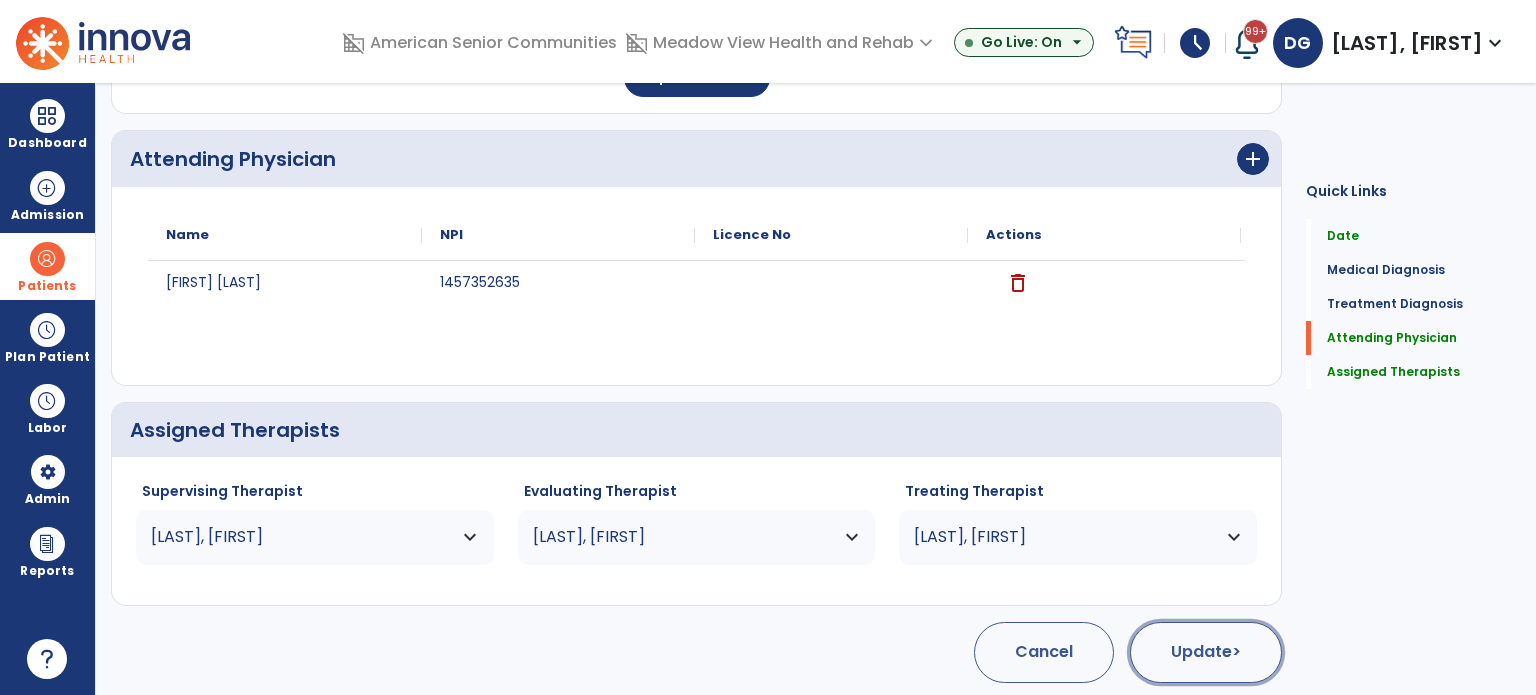 click on "Update  >" 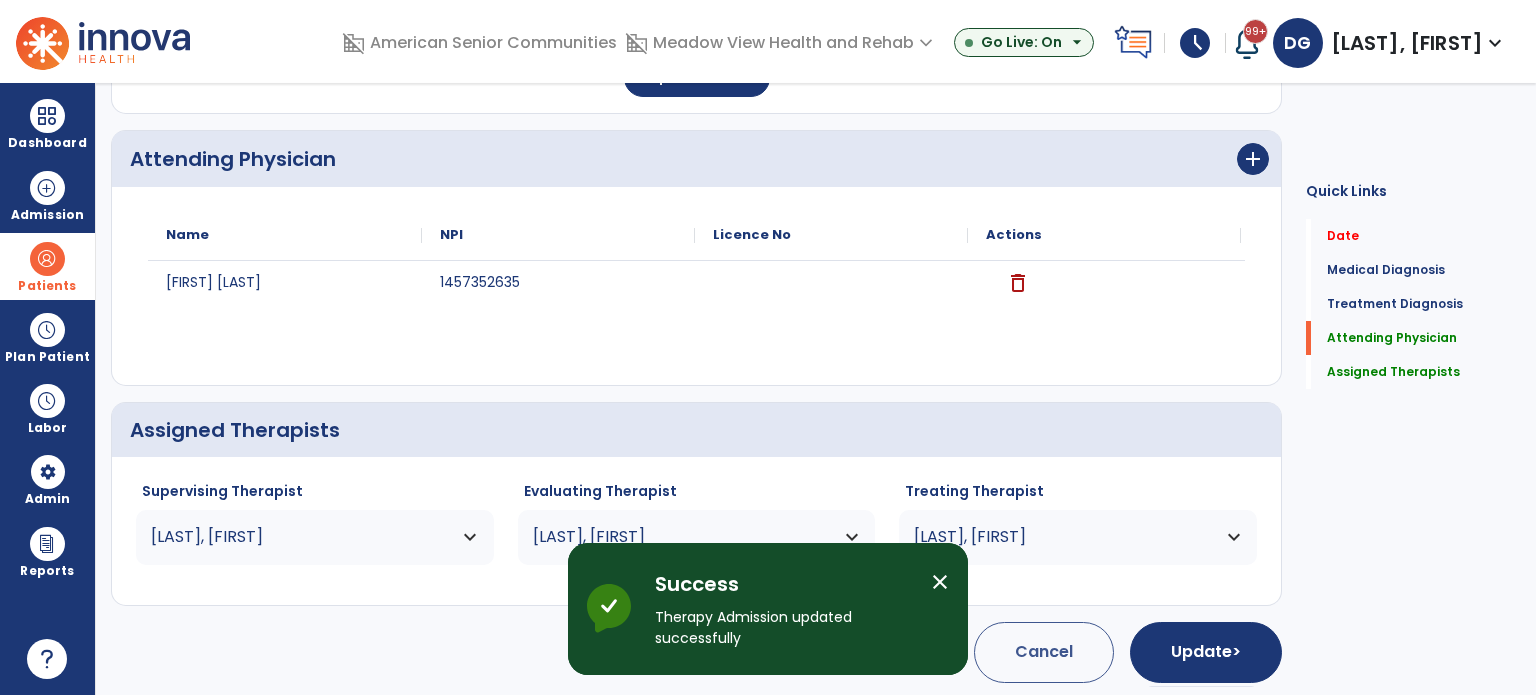 scroll, scrollTop: 0, scrollLeft: 0, axis: both 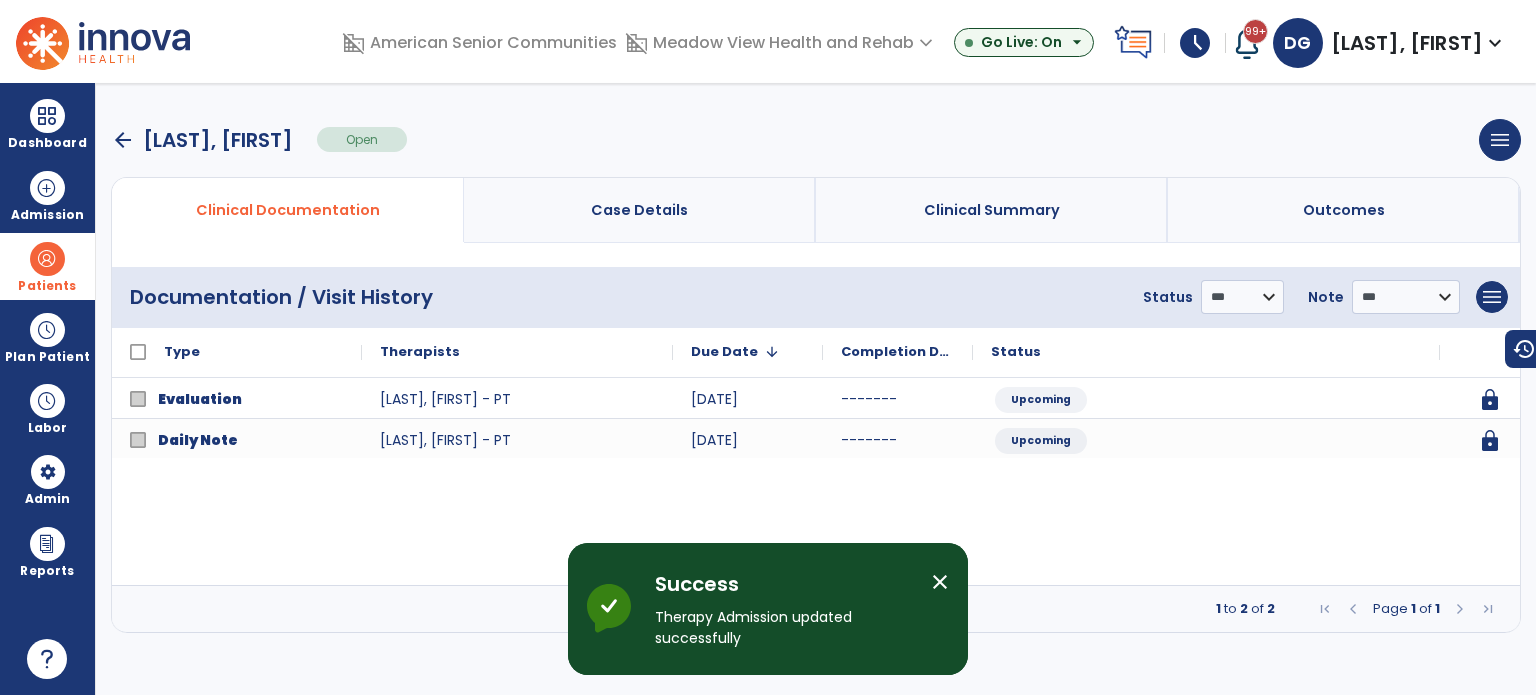 click on "arrow_back" at bounding box center [123, 140] 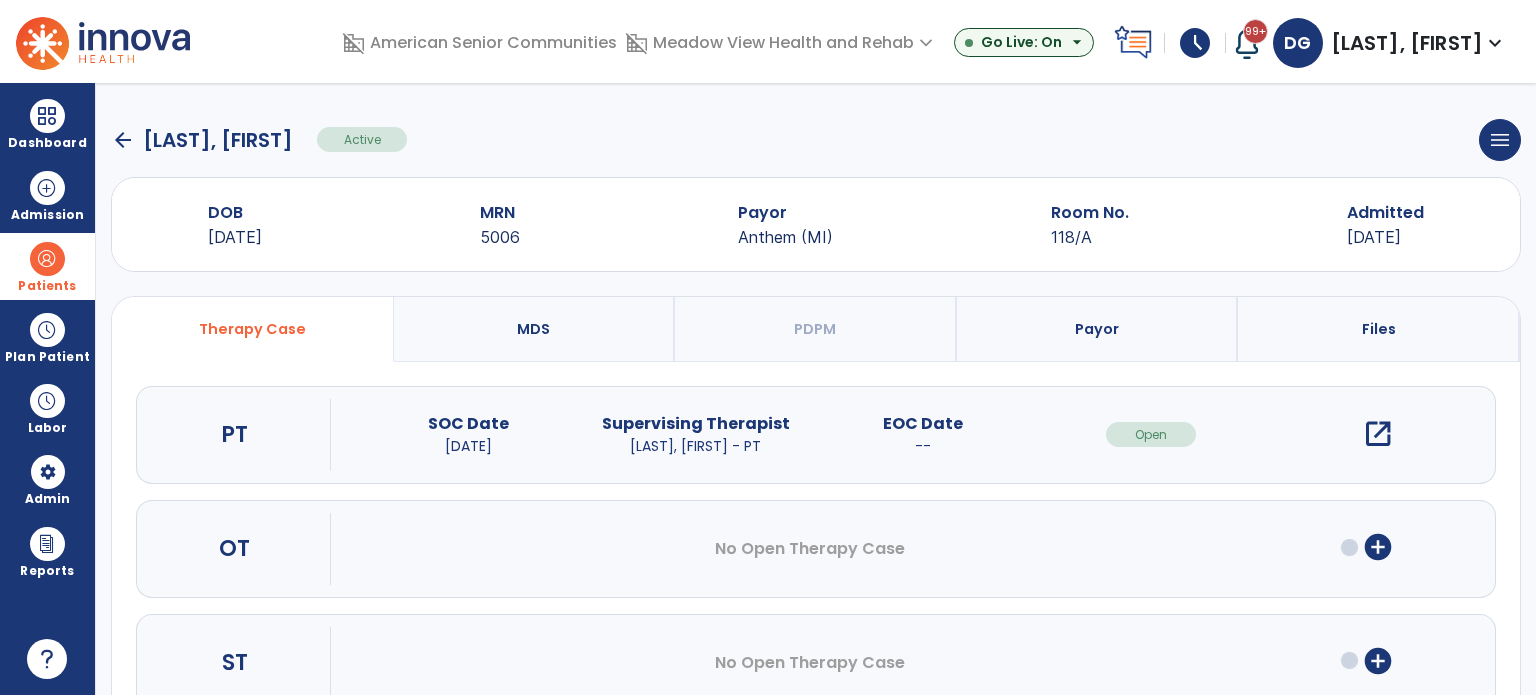 click on "add_circle" at bounding box center [1378, 547] 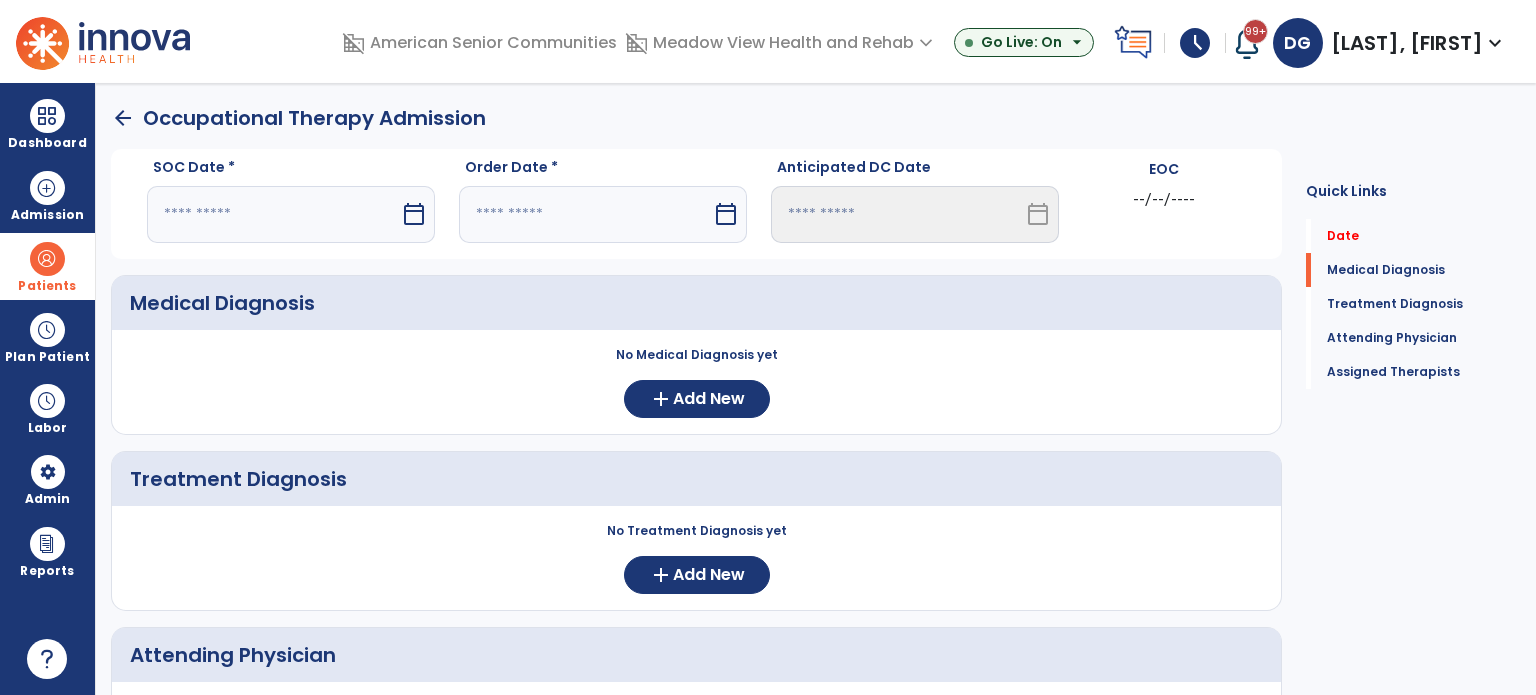 click at bounding box center (273, 214) 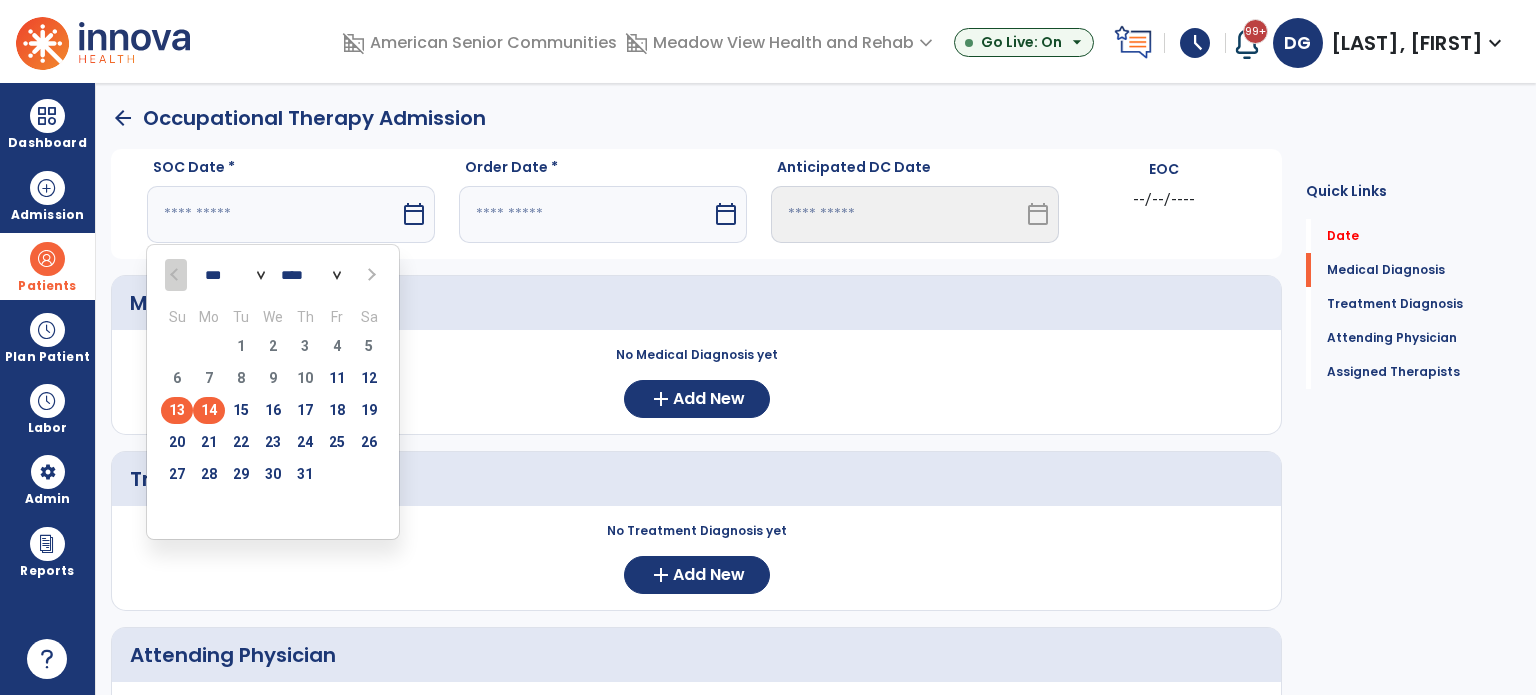 click on "14" at bounding box center (209, 410) 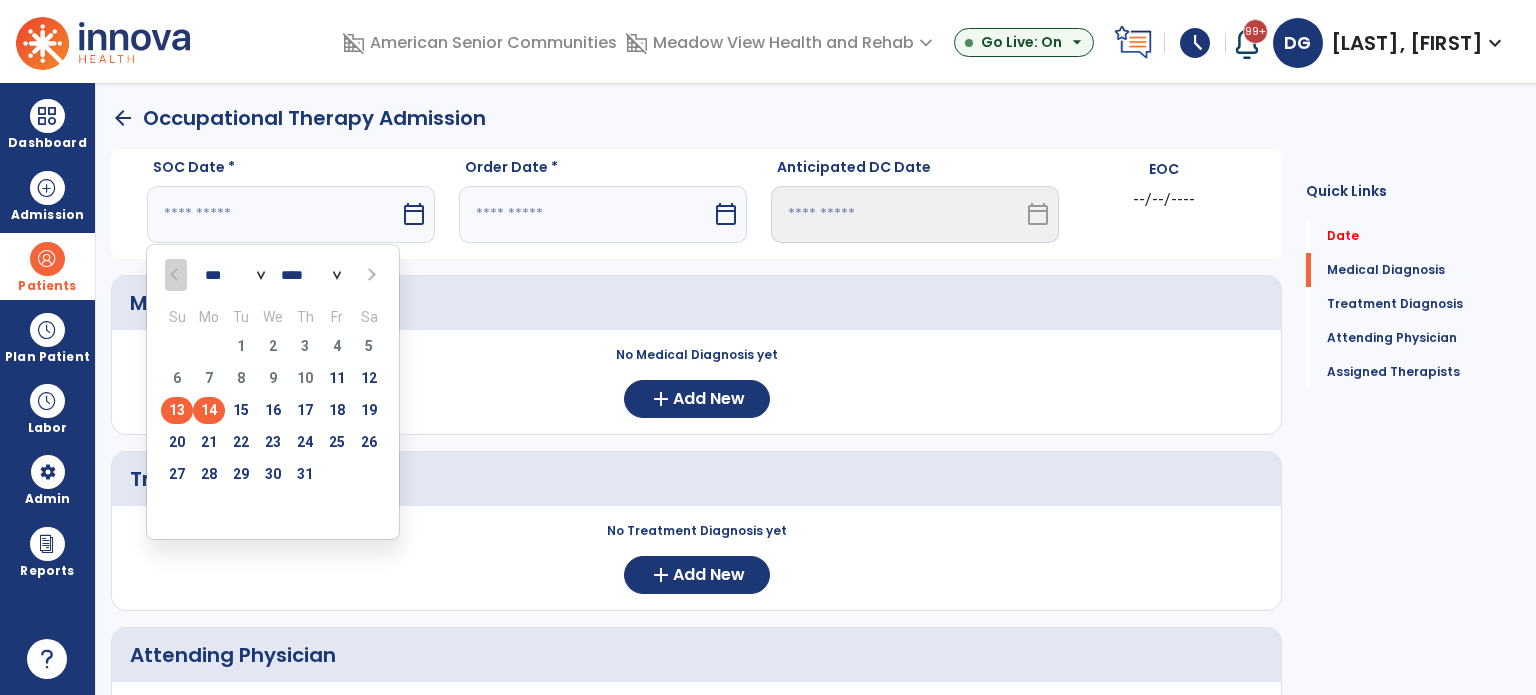 type on "*********" 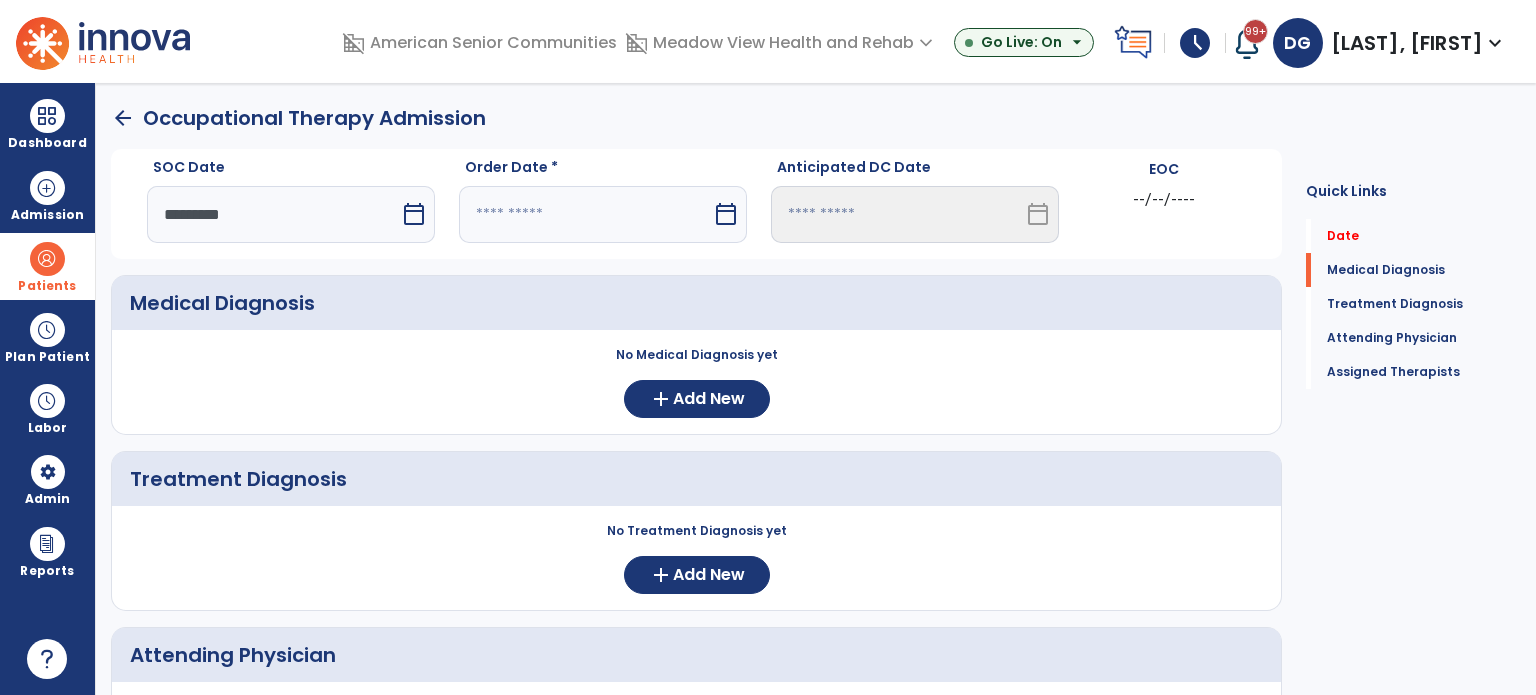 click at bounding box center [585, 214] 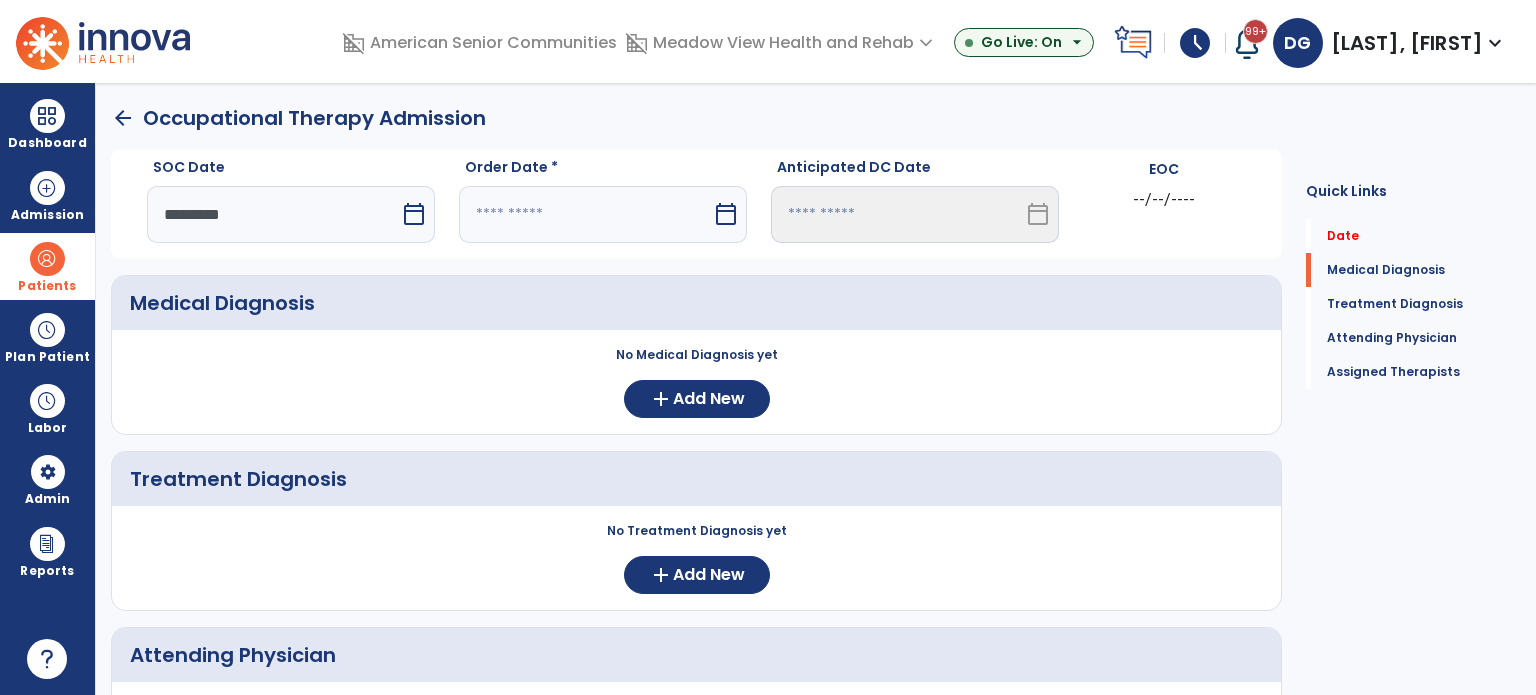 select on "*" 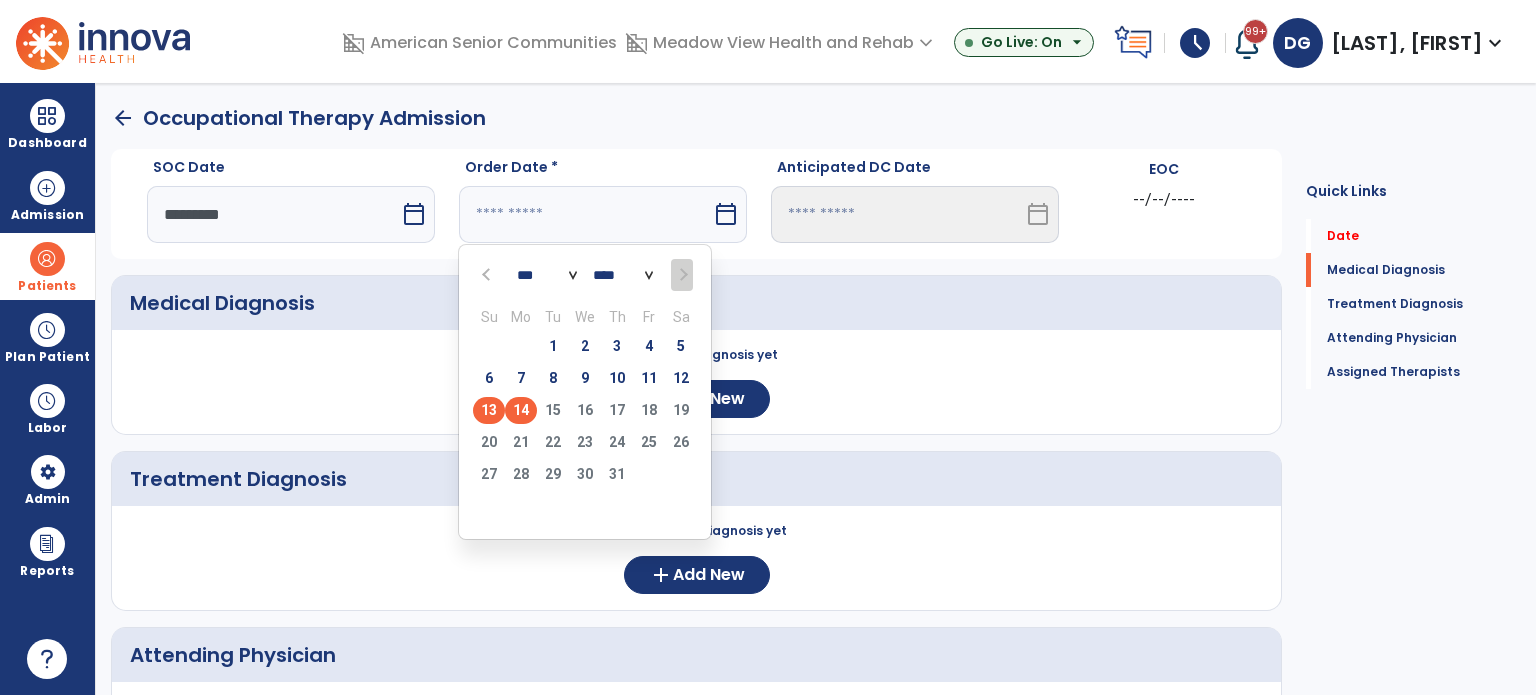 click on "14" at bounding box center (521, 410) 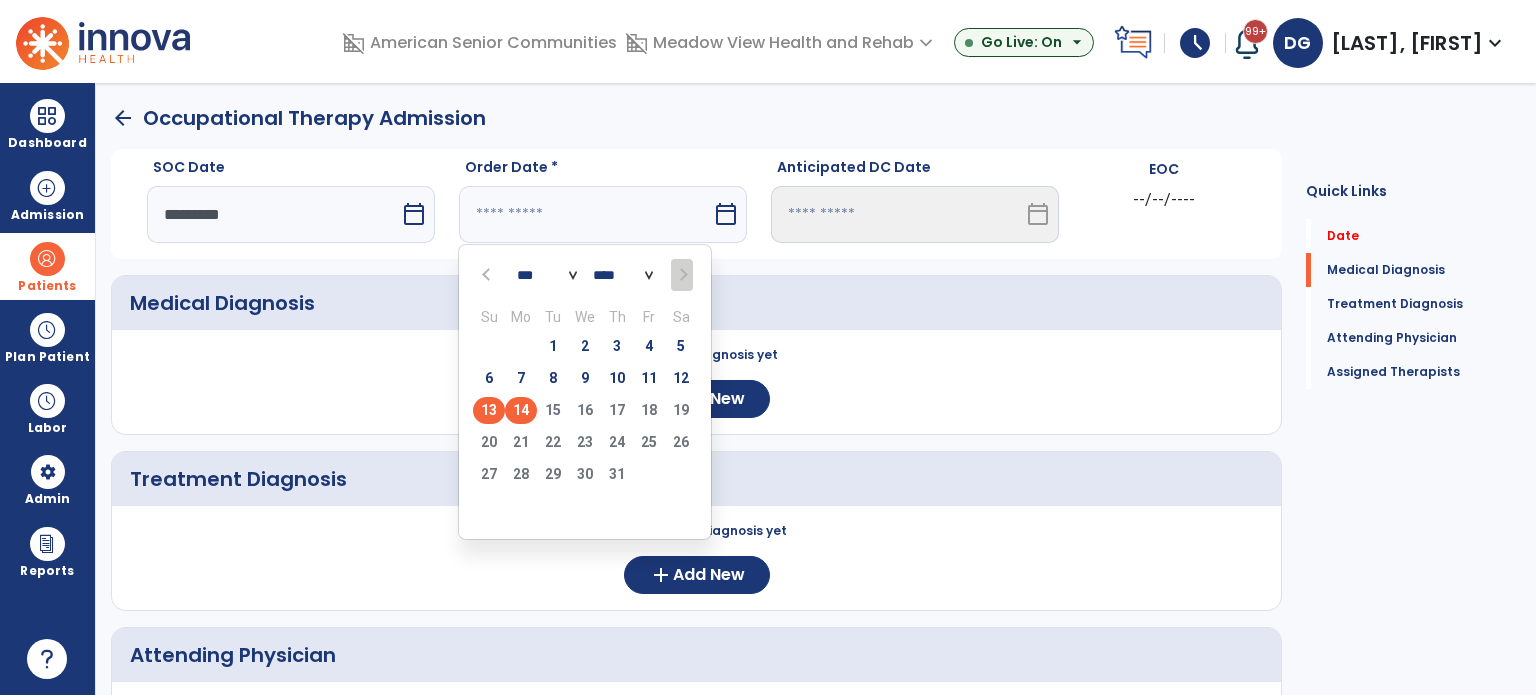 type on "*********" 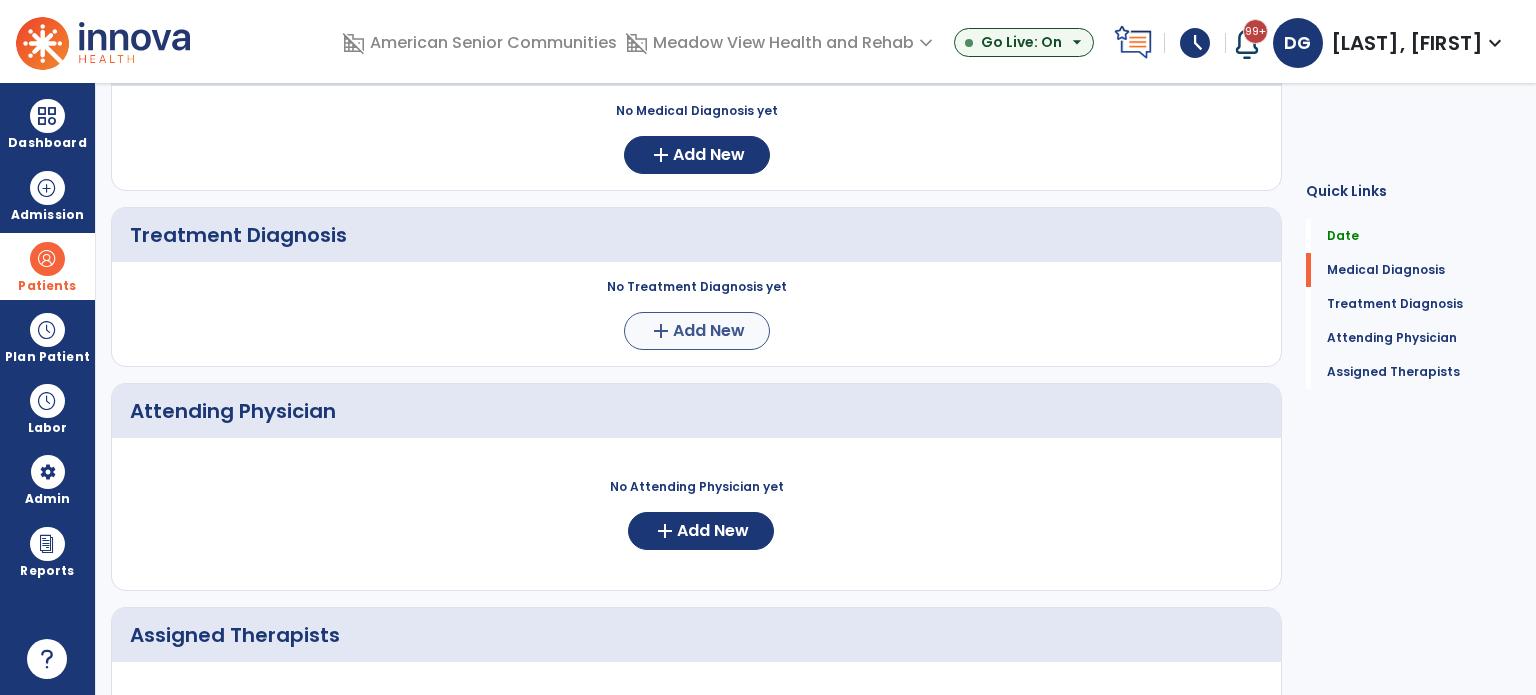 scroll, scrollTop: 452, scrollLeft: 0, axis: vertical 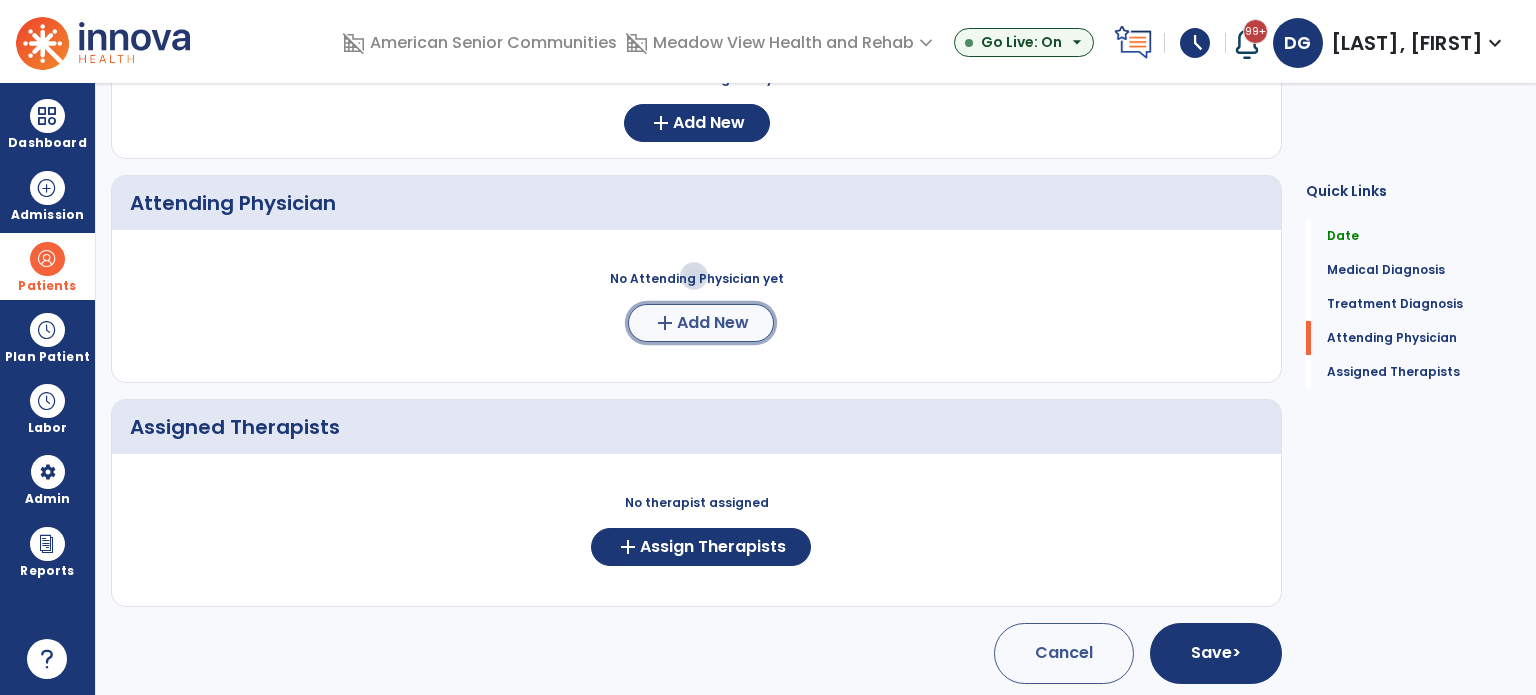 click on "add" 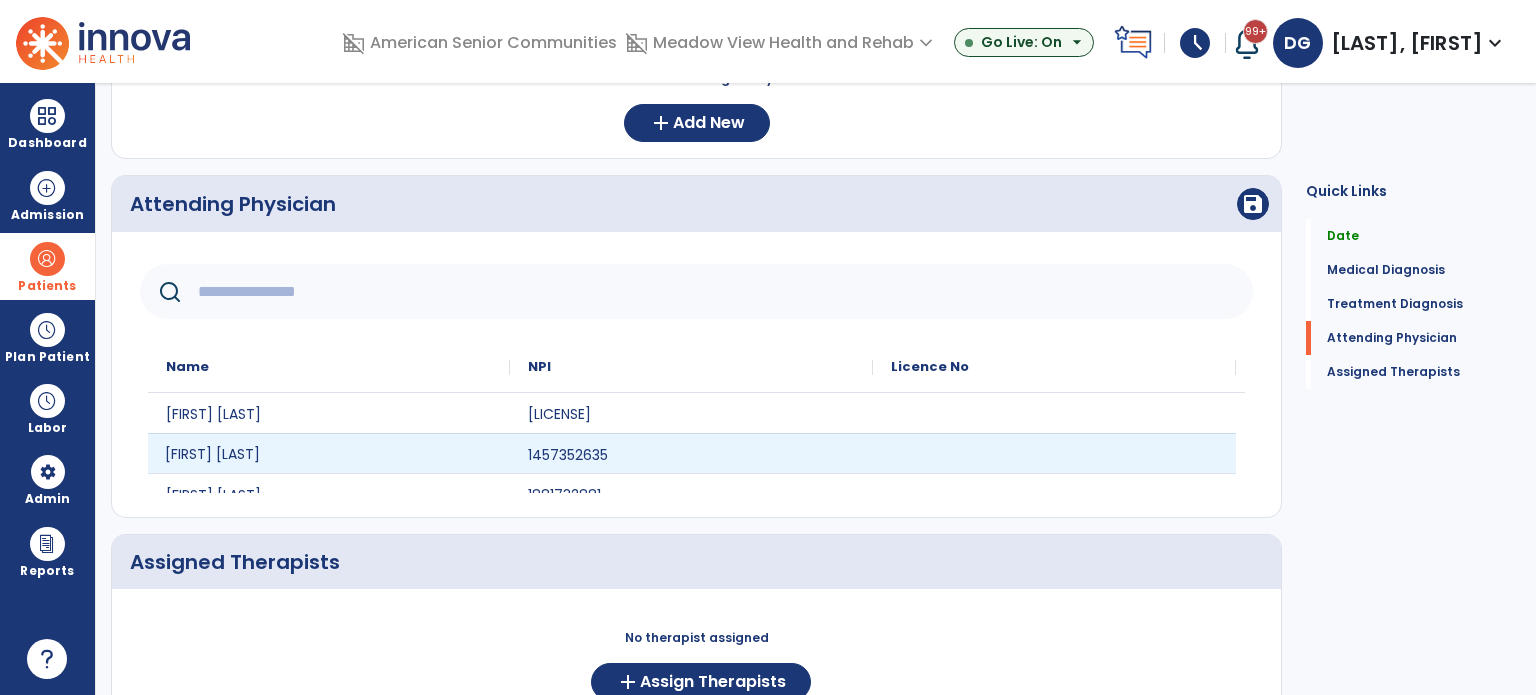 click on "Lori Duggins" 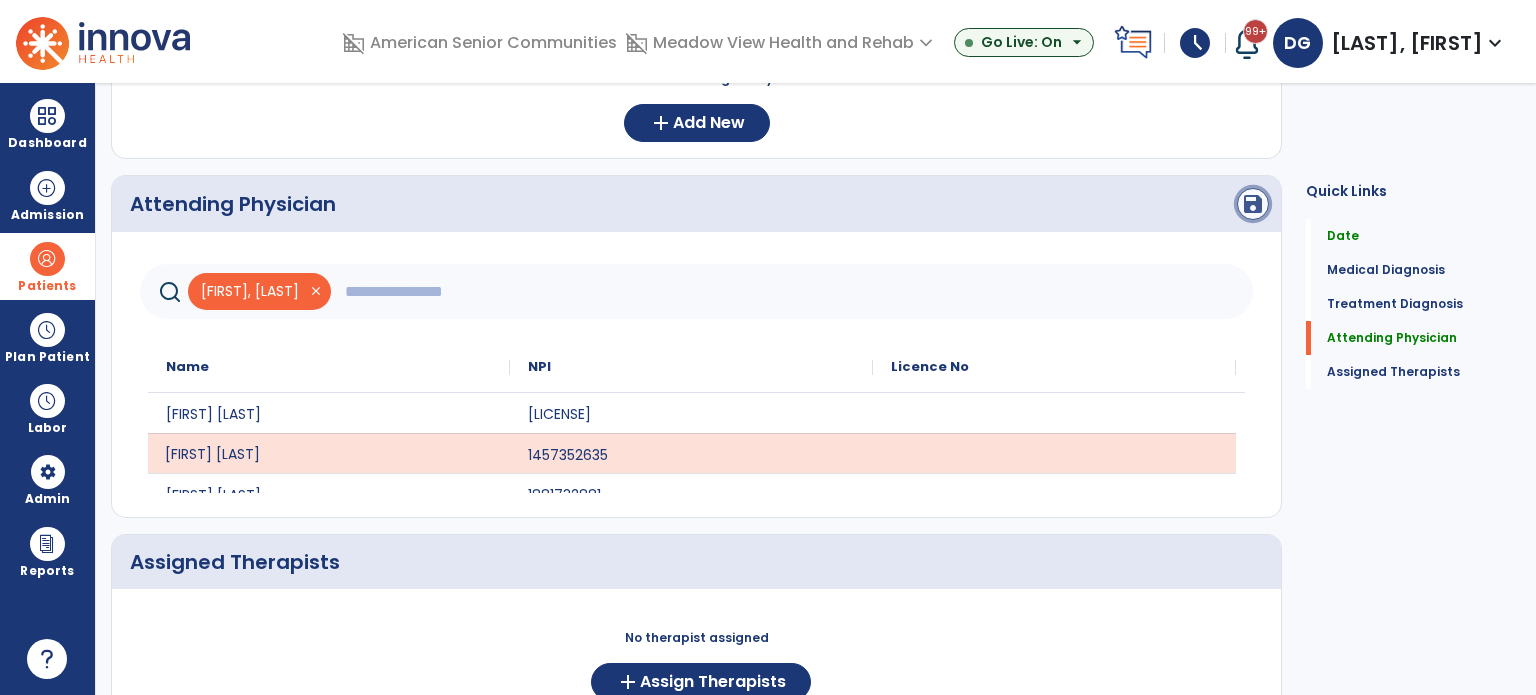 click on "save" 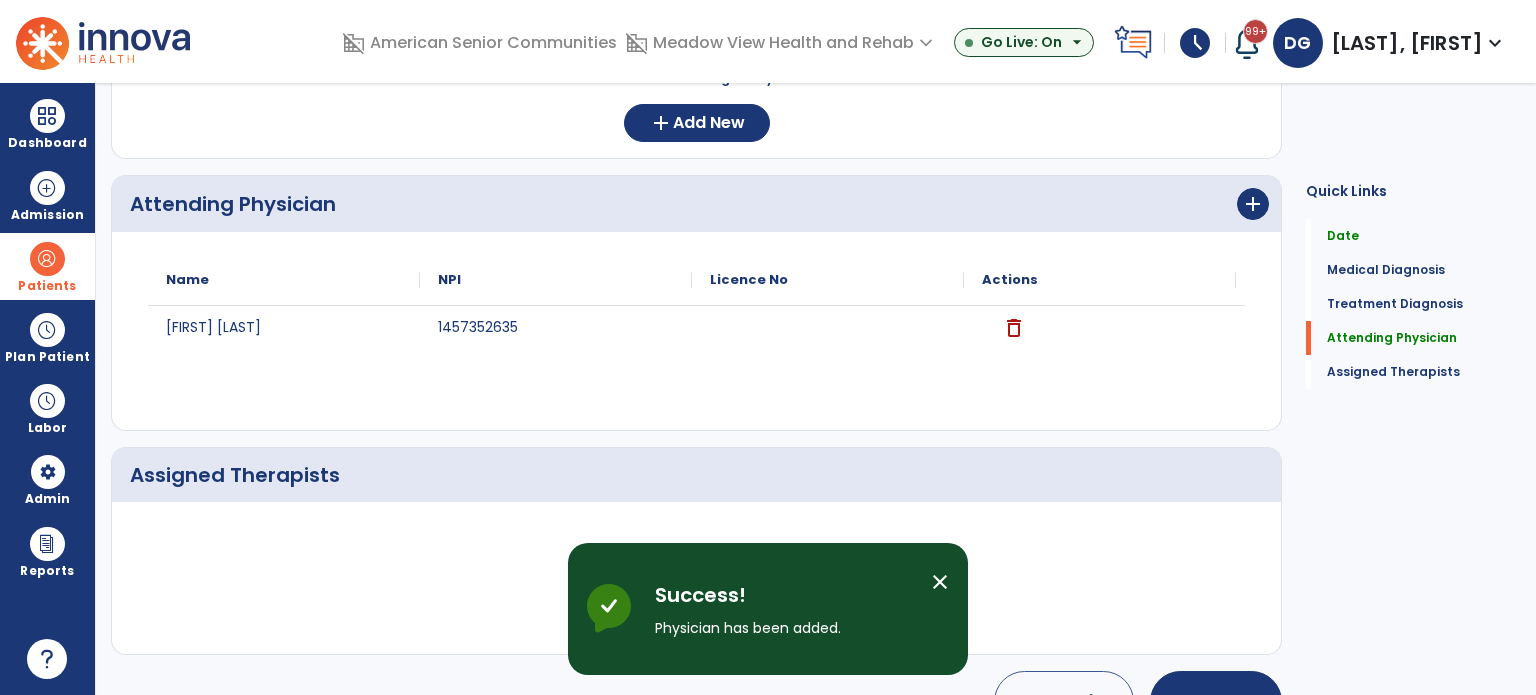 click on "close" at bounding box center (940, 582) 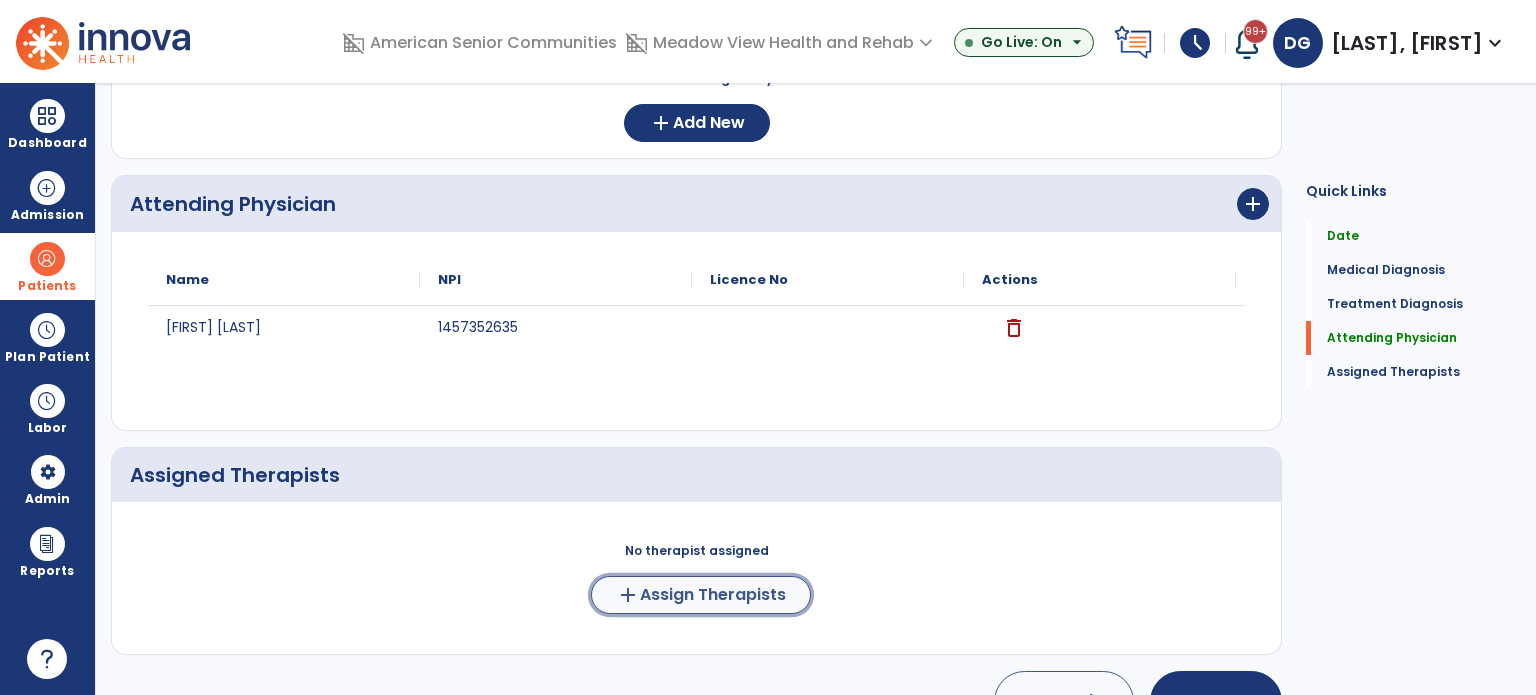 click on "Assign Therapists" 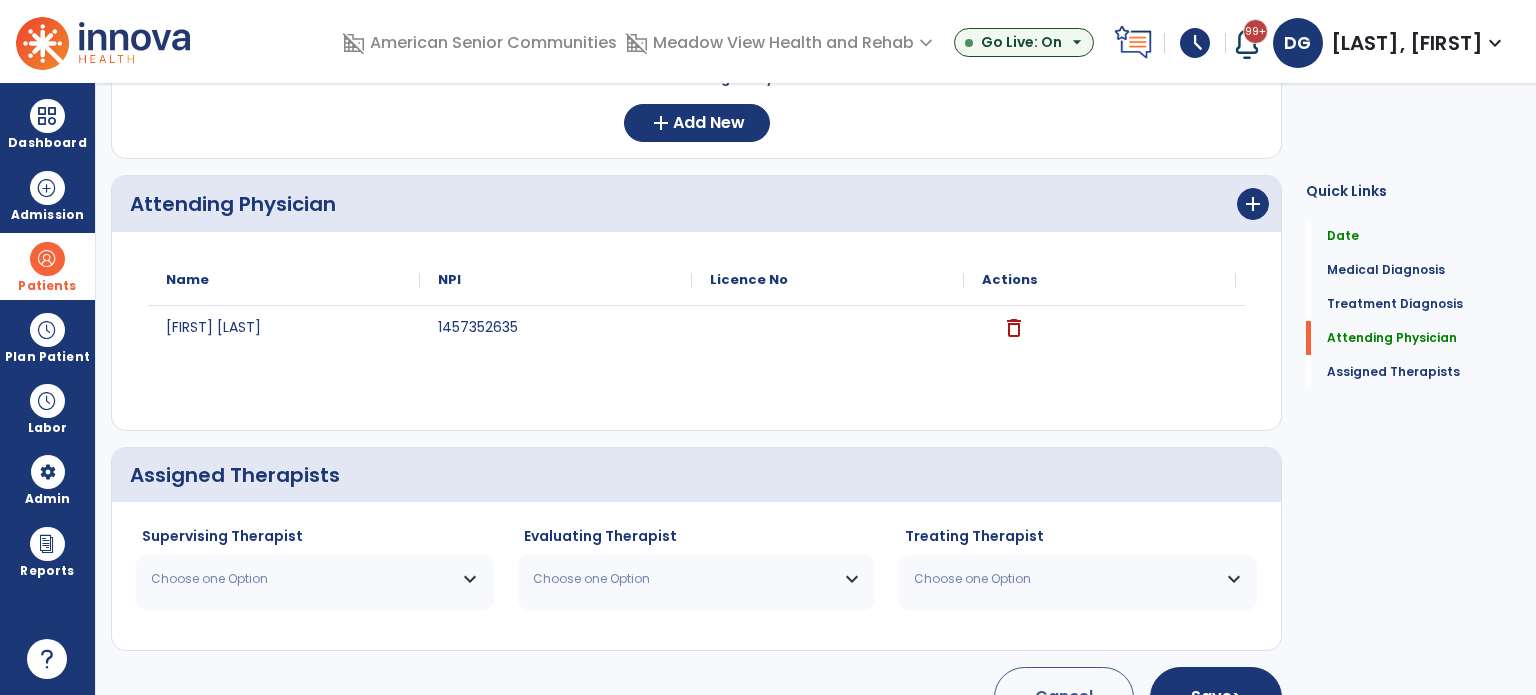 click on "Choose one Option" at bounding box center (302, 579) 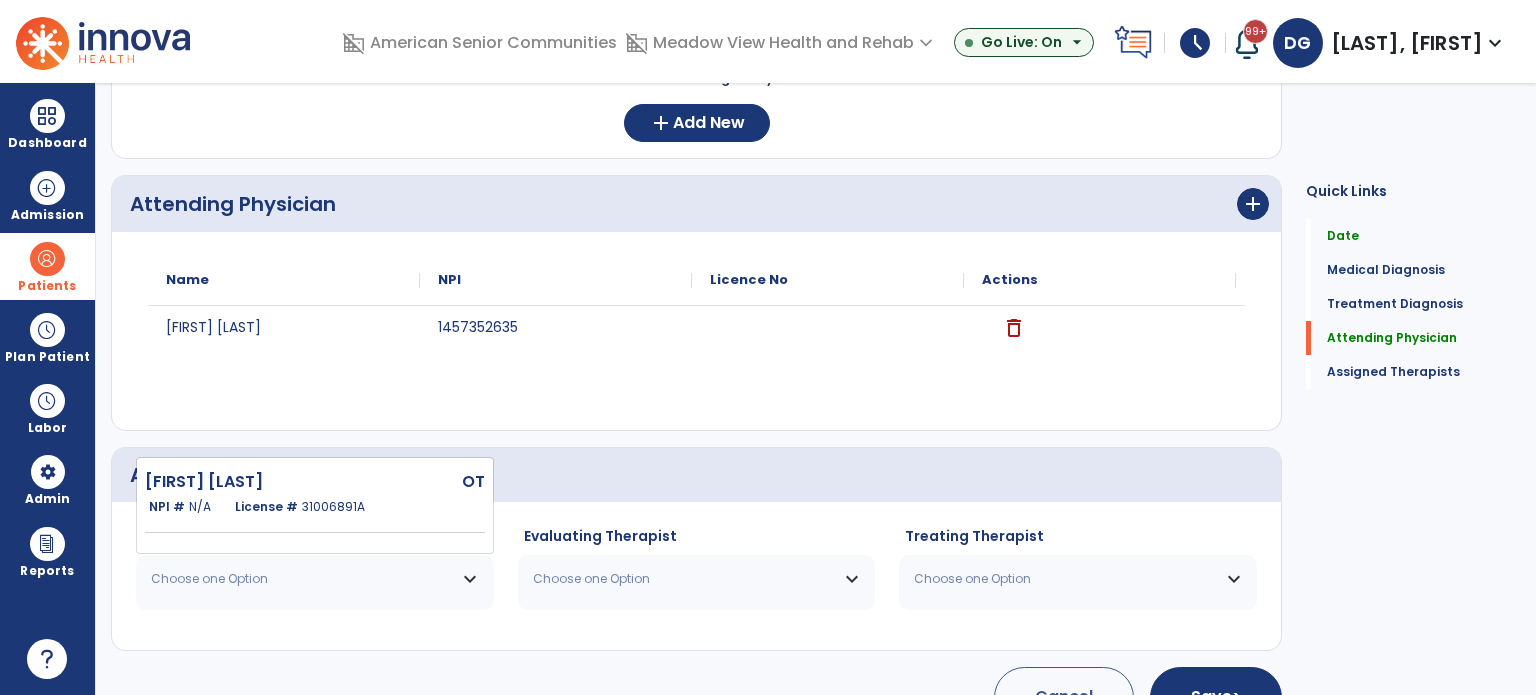 drag, startPoint x: 241, startPoint y: 498, endPoint x: 254, endPoint y: 496, distance: 13.152946 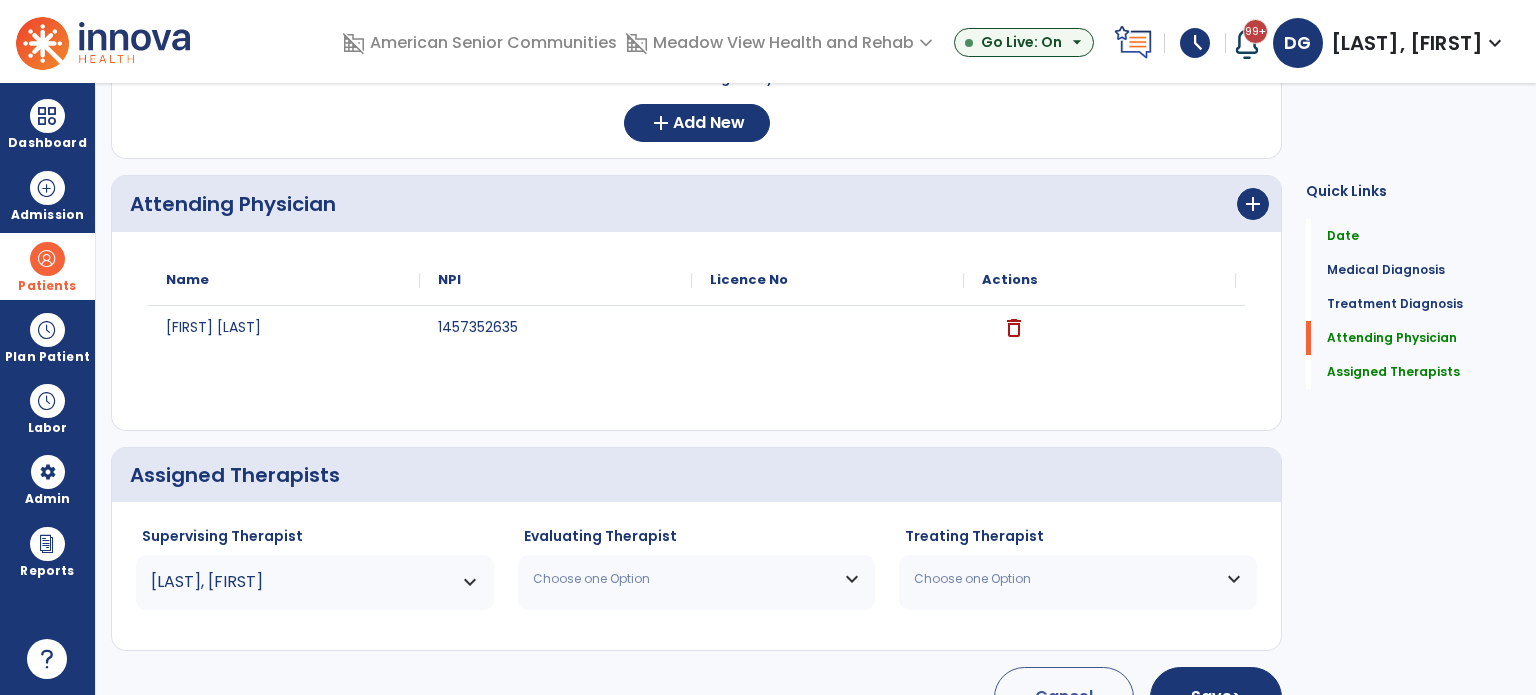 click on "Choose one Option" at bounding box center [684, 579] 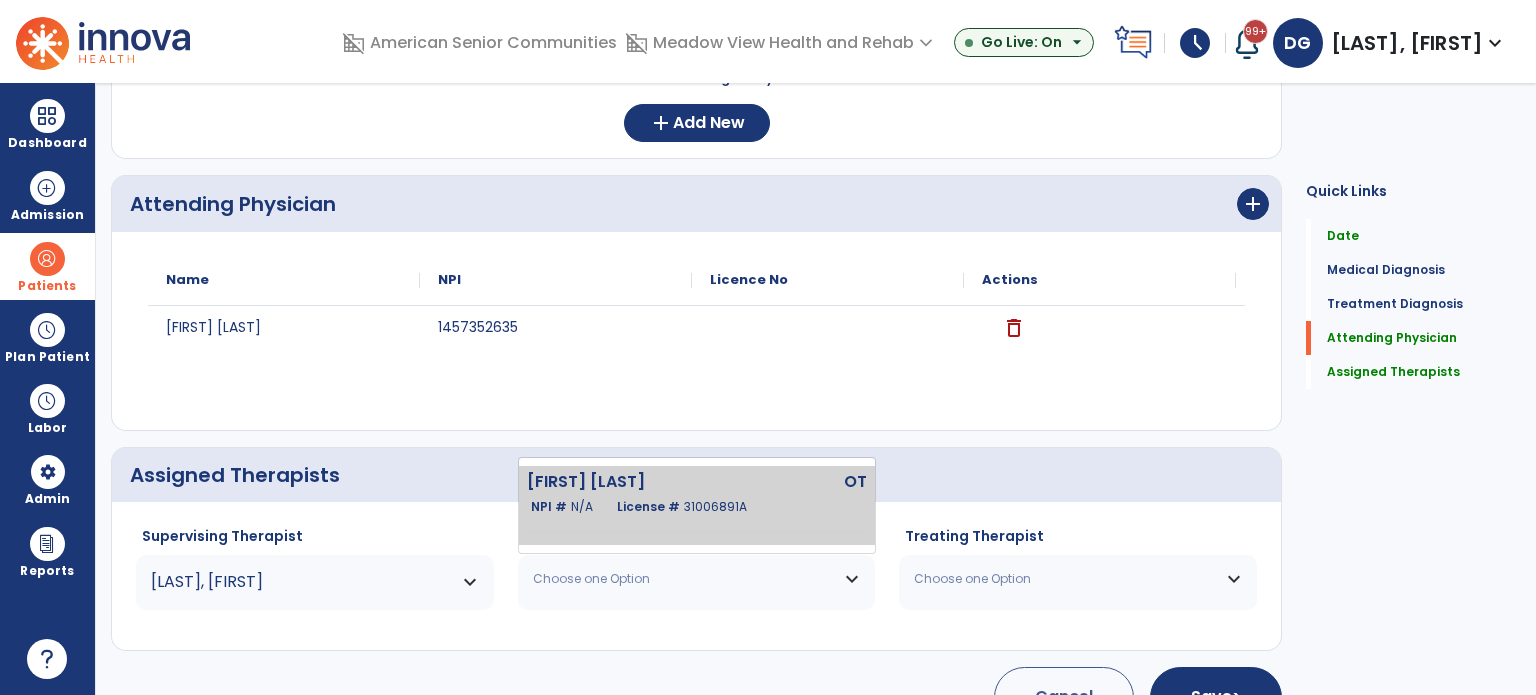 click on "Casey Jonica" 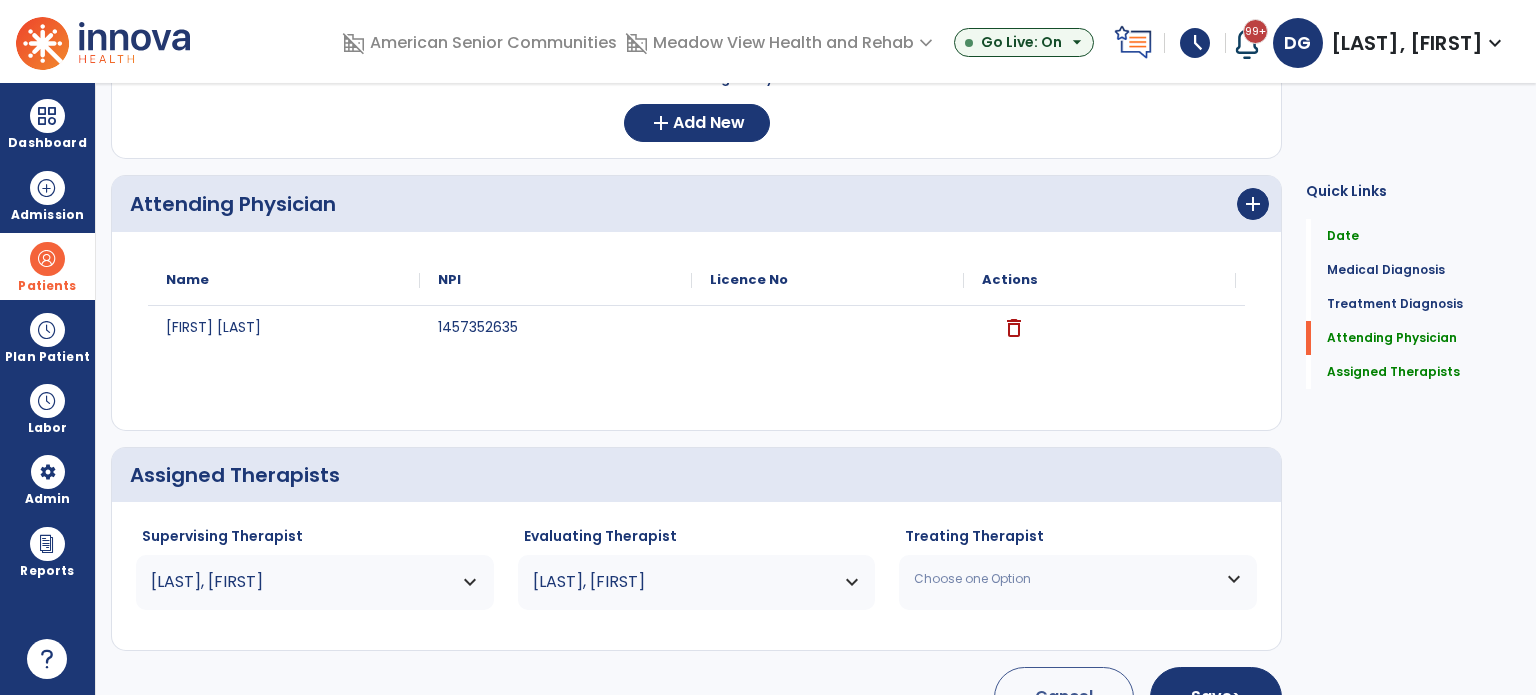 click on "Choose one Option" at bounding box center [1078, 579] 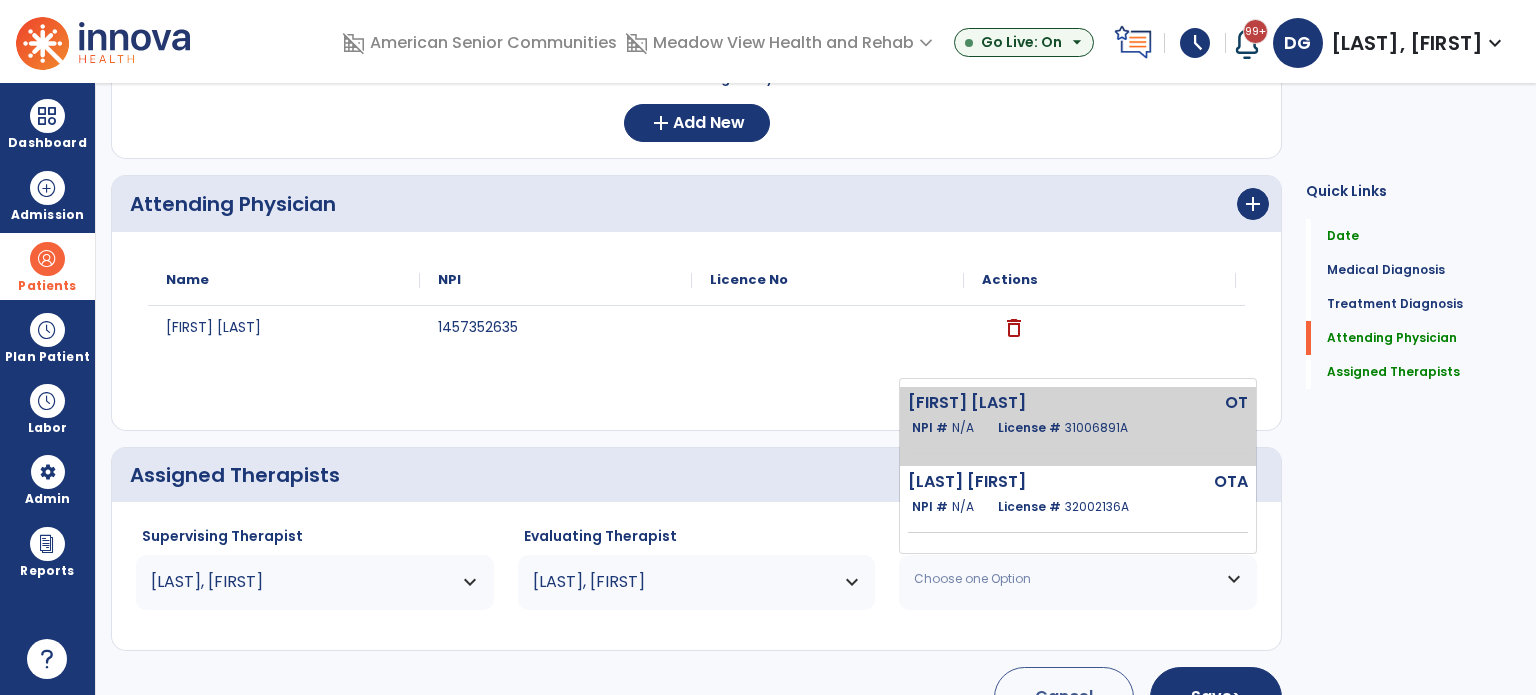 click on "NPI #  N/A" 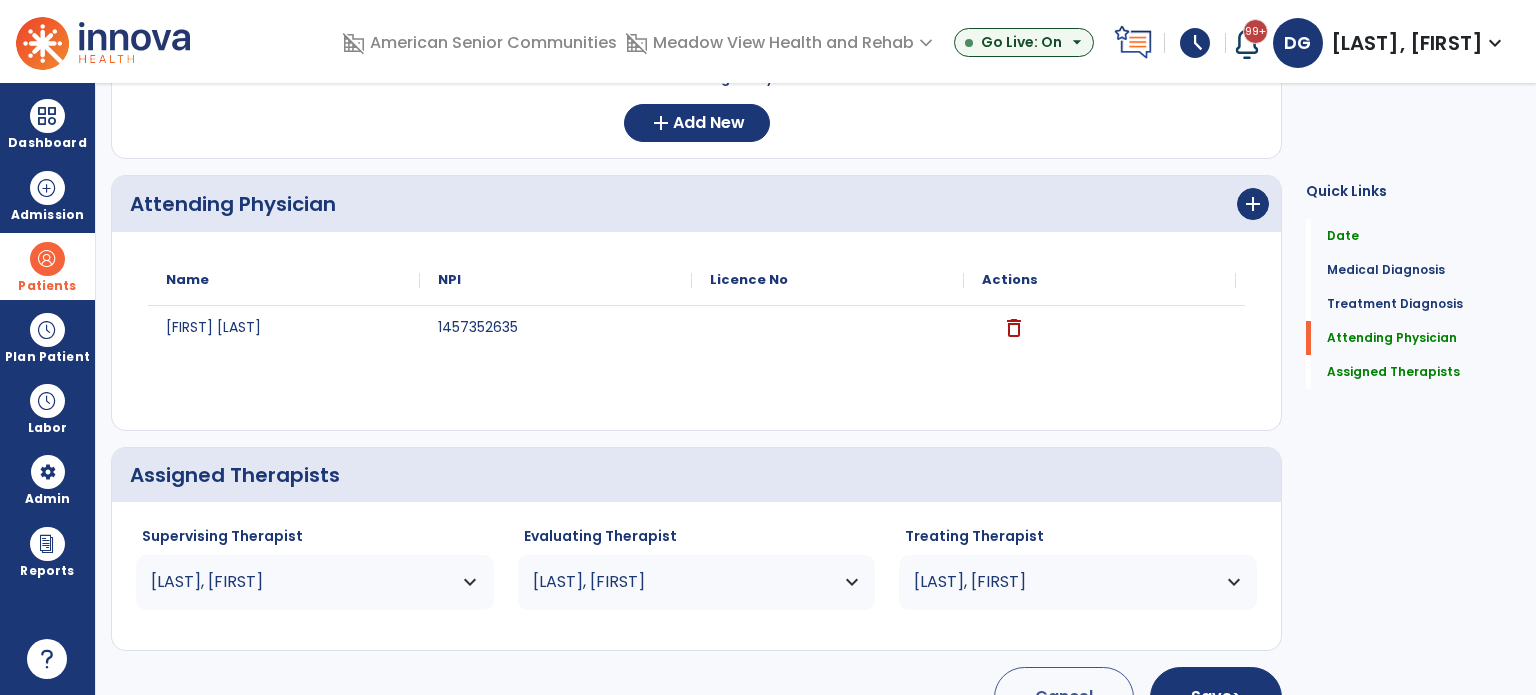 drag, startPoint x: 1140, startPoint y: 565, endPoint x: 1141, endPoint y: 576, distance: 11.045361 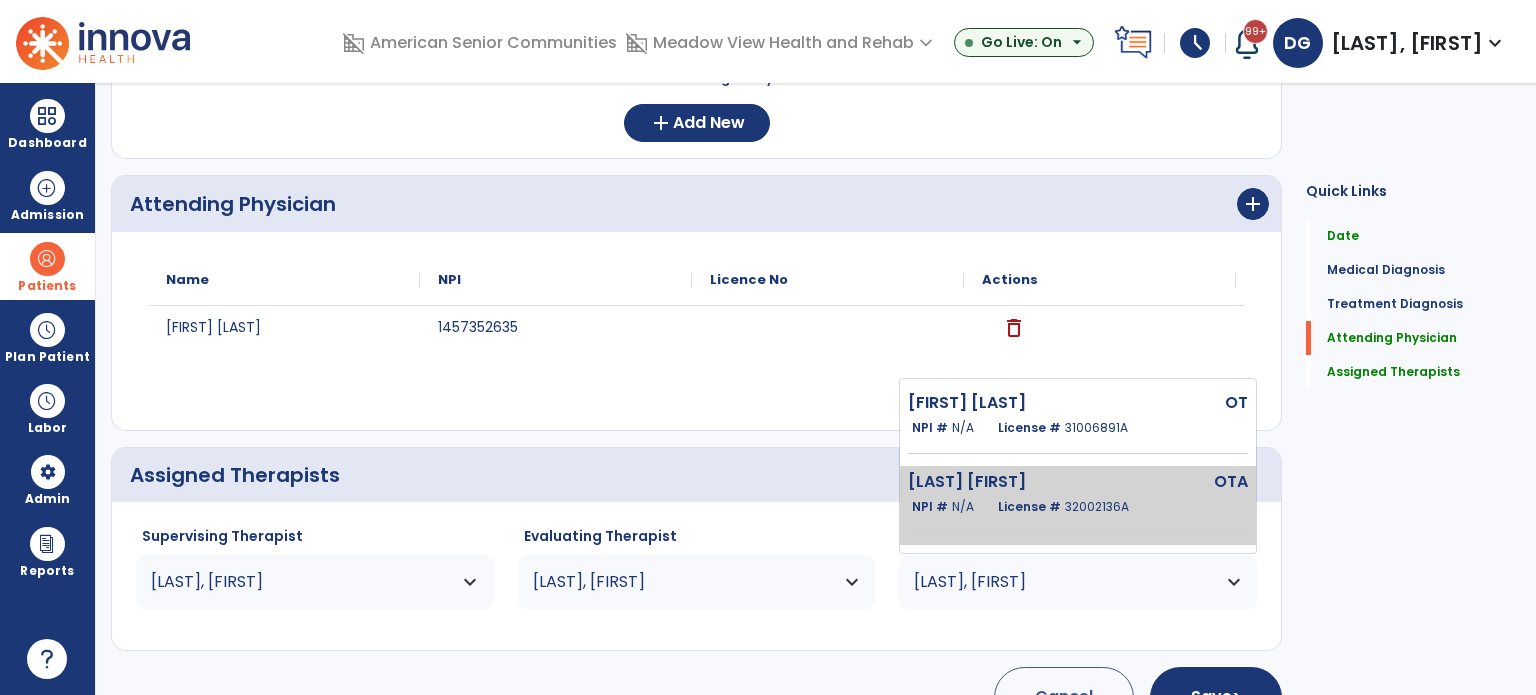 click on "Howard Rebecca  OTA   NPI #  N/A   License #  32002136A" 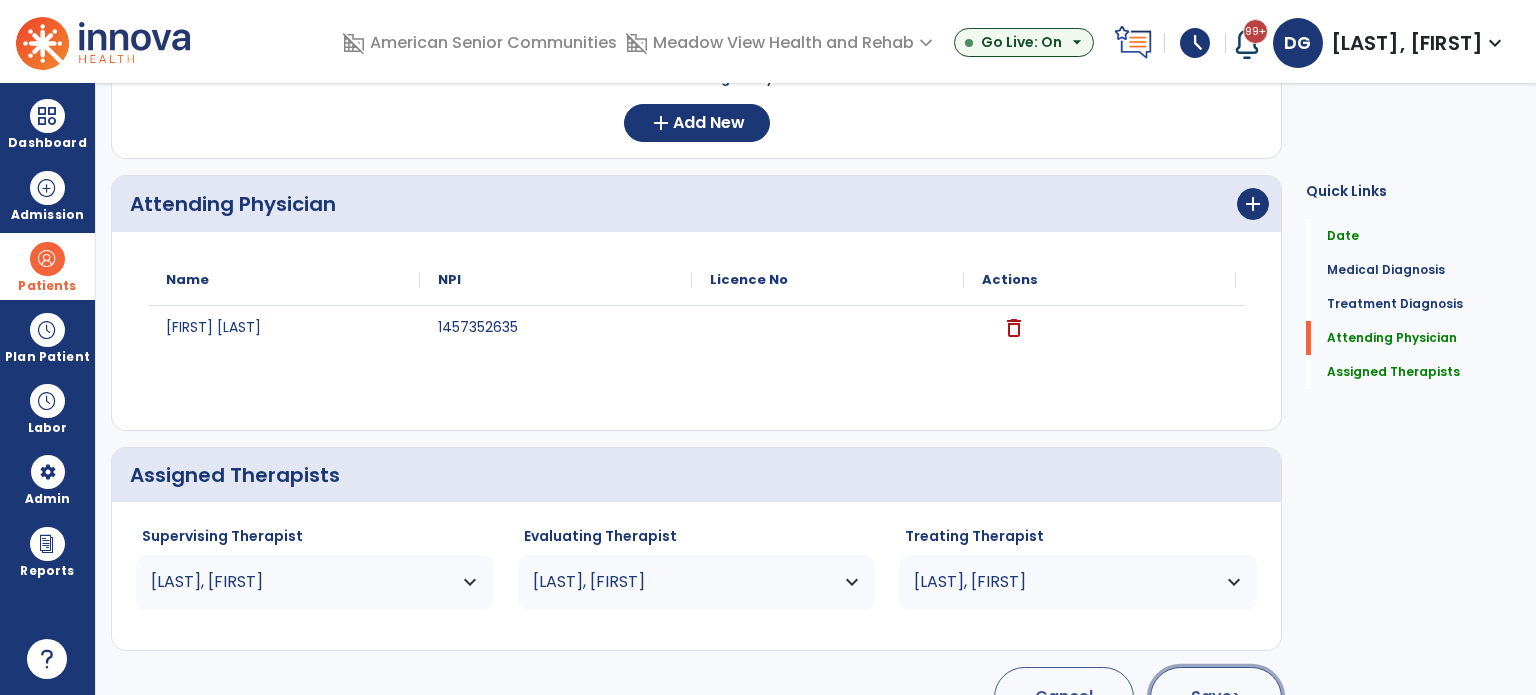 click on "Save  >" 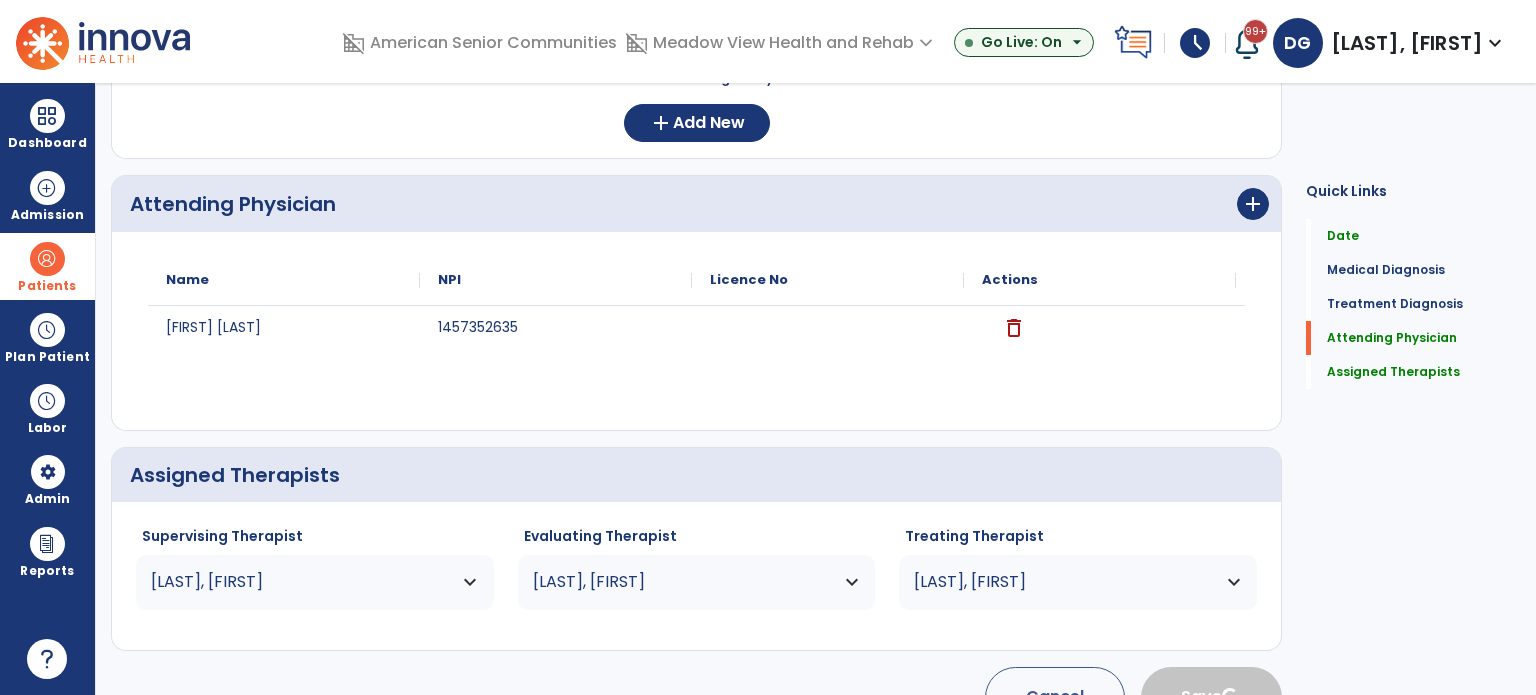 type 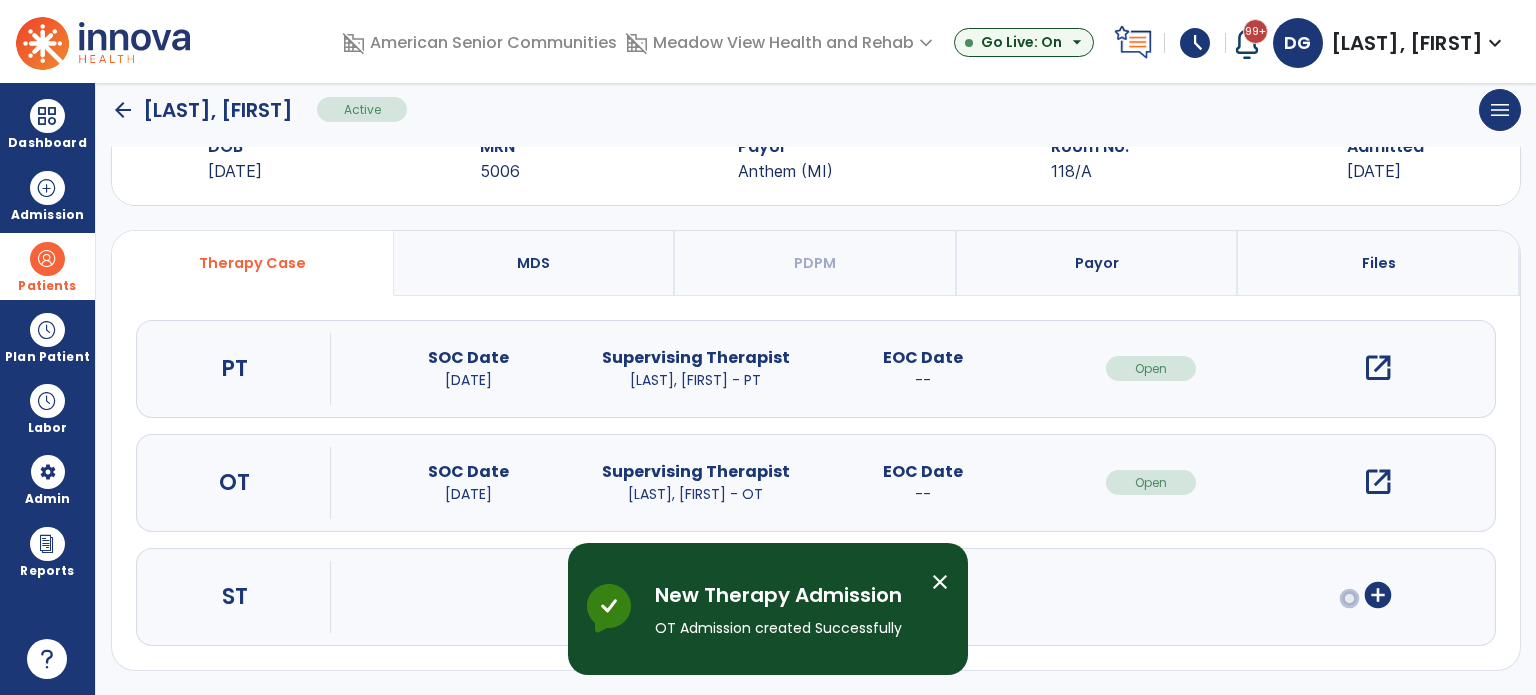 scroll, scrollTop: 62, scrollLeft: 0, axis: vertical 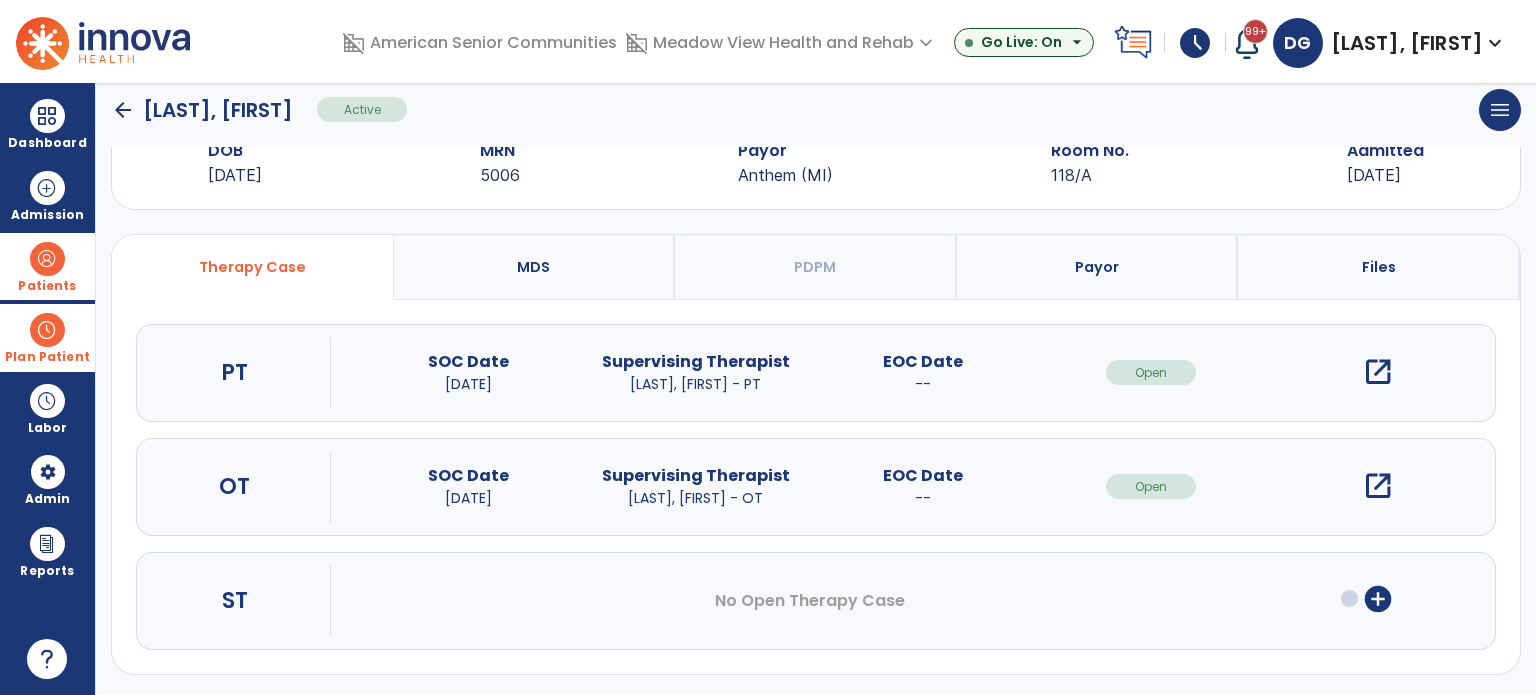 click at bounding box center [47, 330] 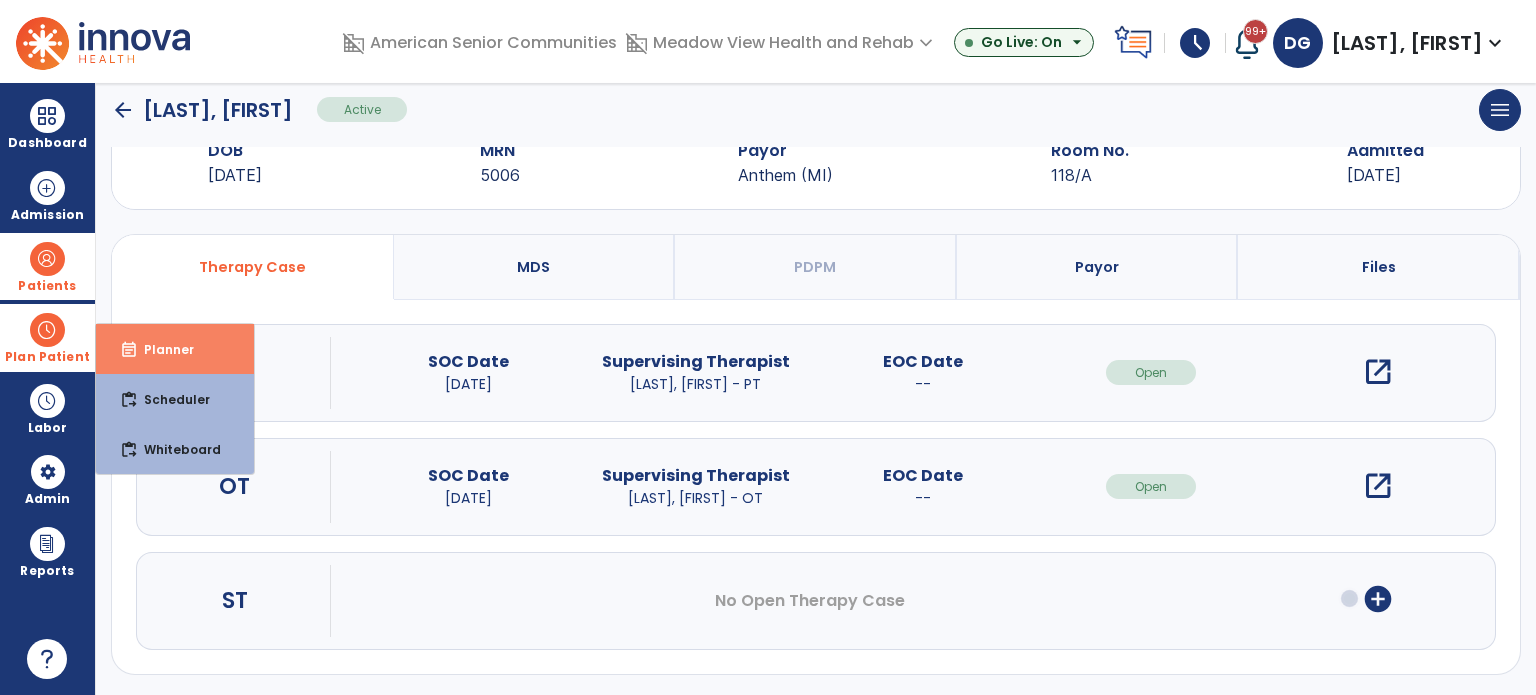 click on "Planner" at bounding box center (161, 349) 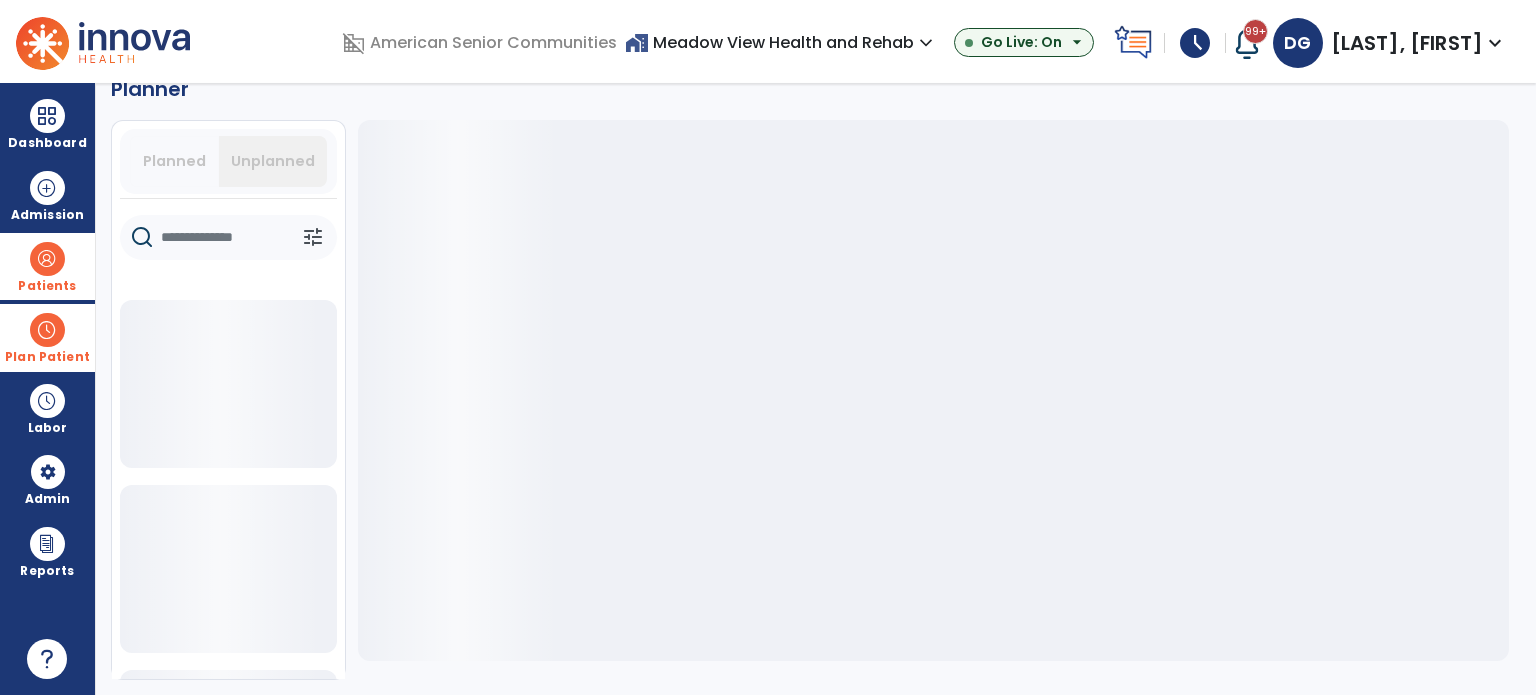 scroll, scrollTop: 36, scrollLeft: 0, axis: vertical 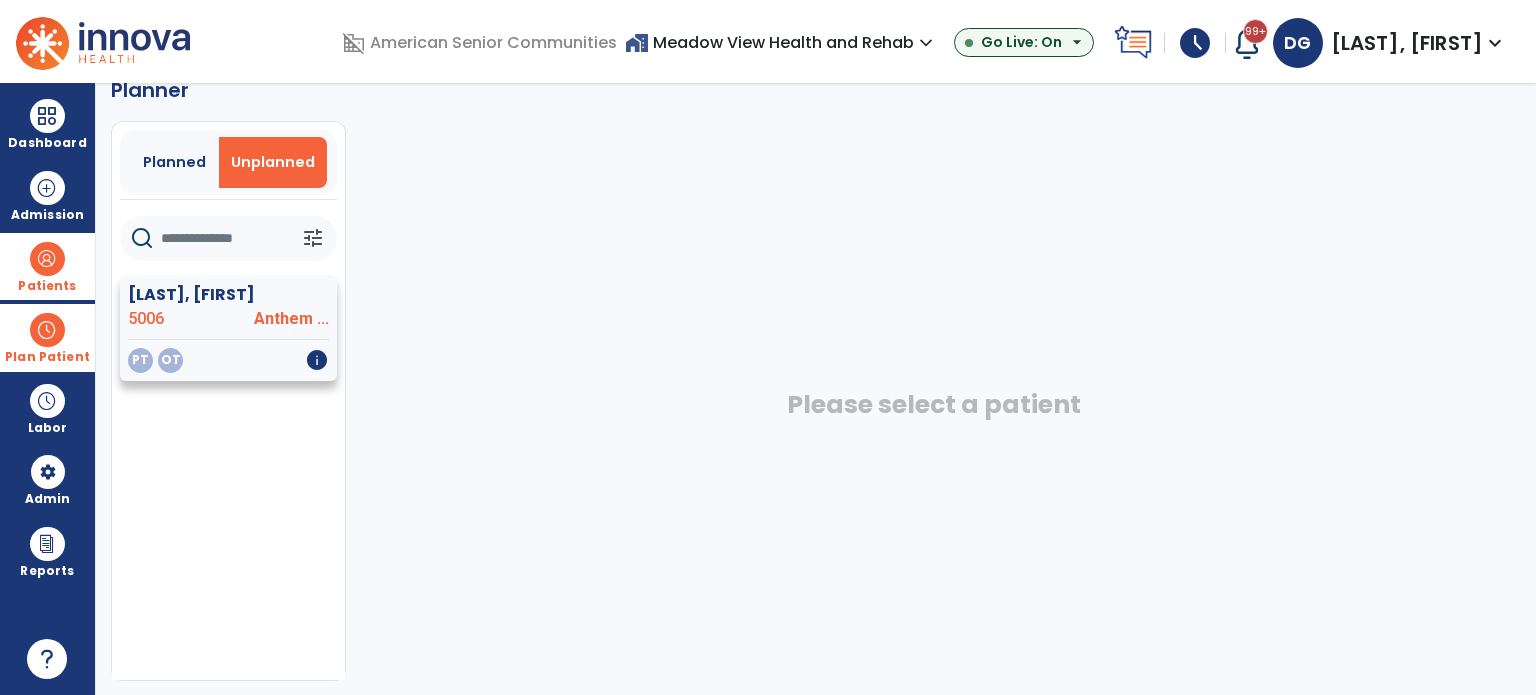 click on "Maudlin, Ramona" 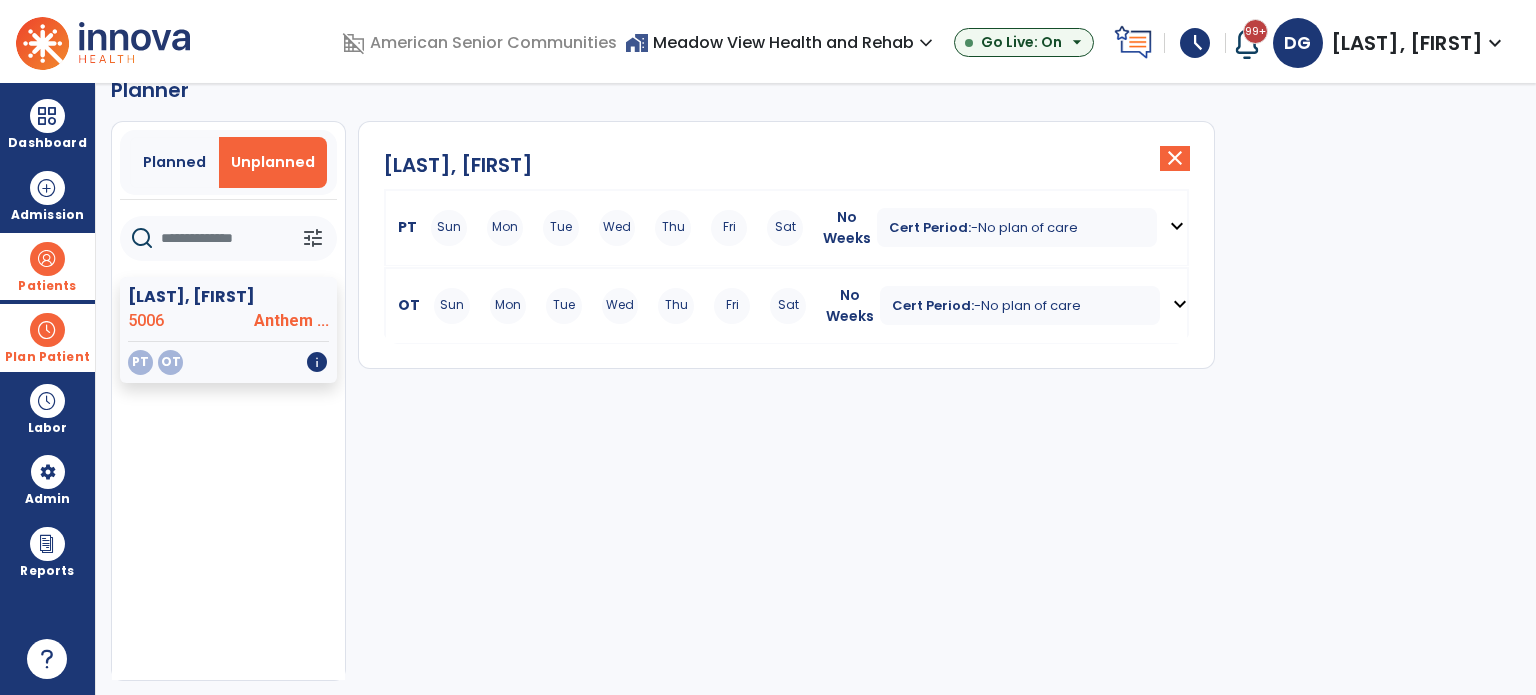 click on "Mon" at bounding box center [505, 228] 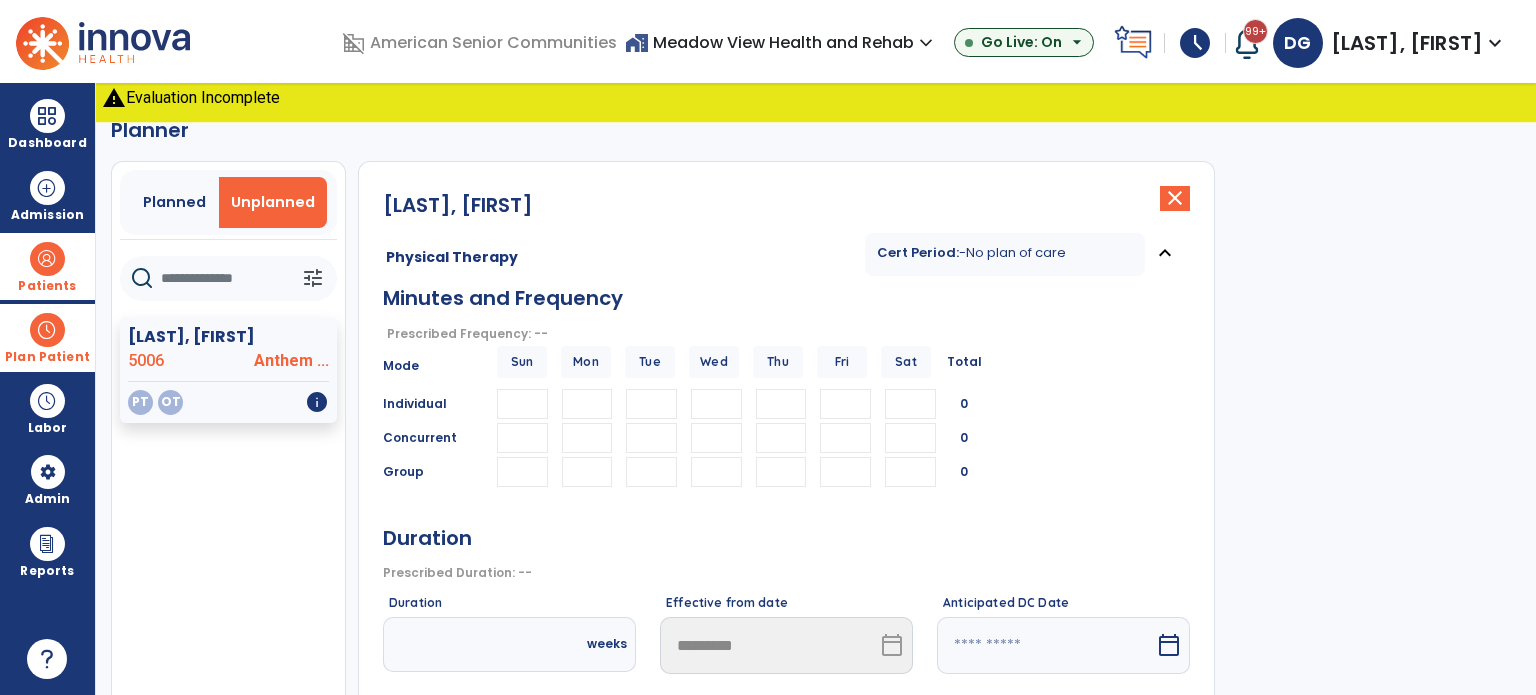 click at bounding box center [587, 404] 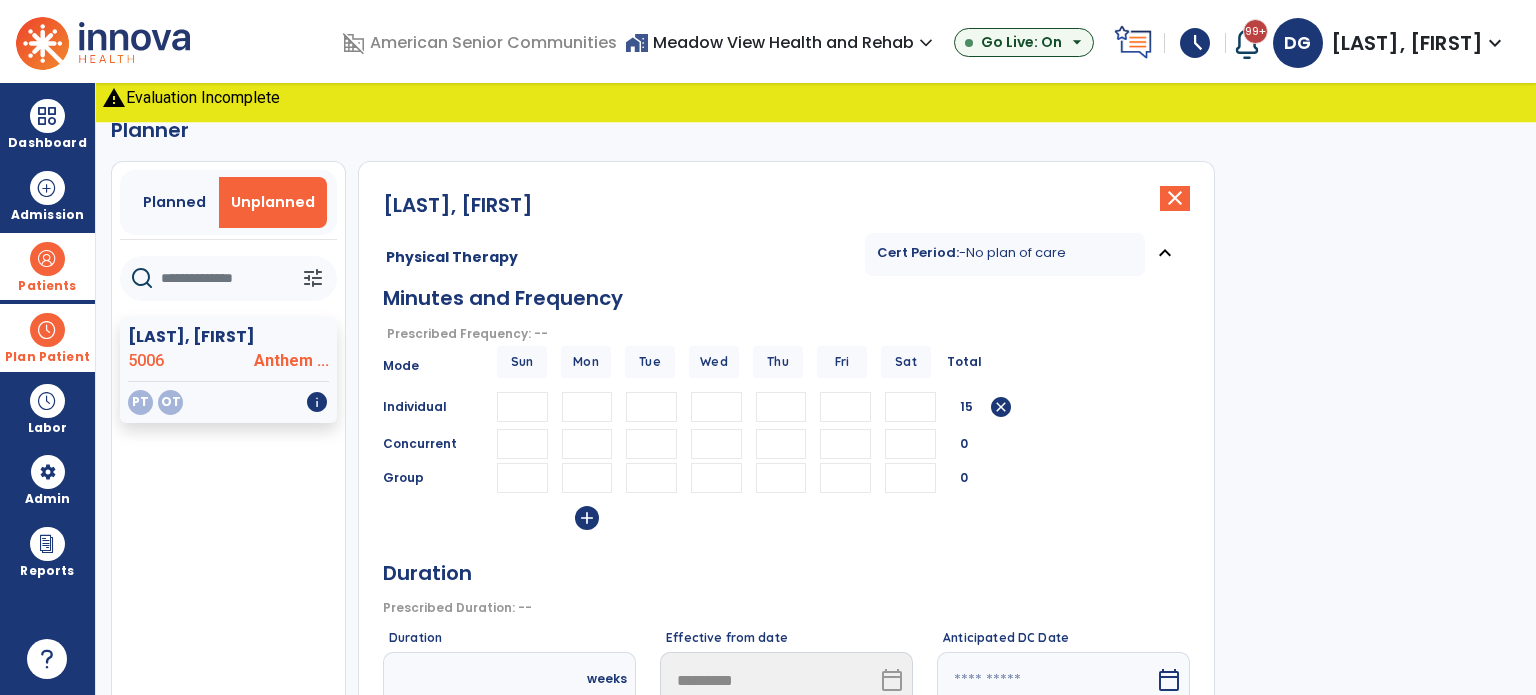 type on "**" 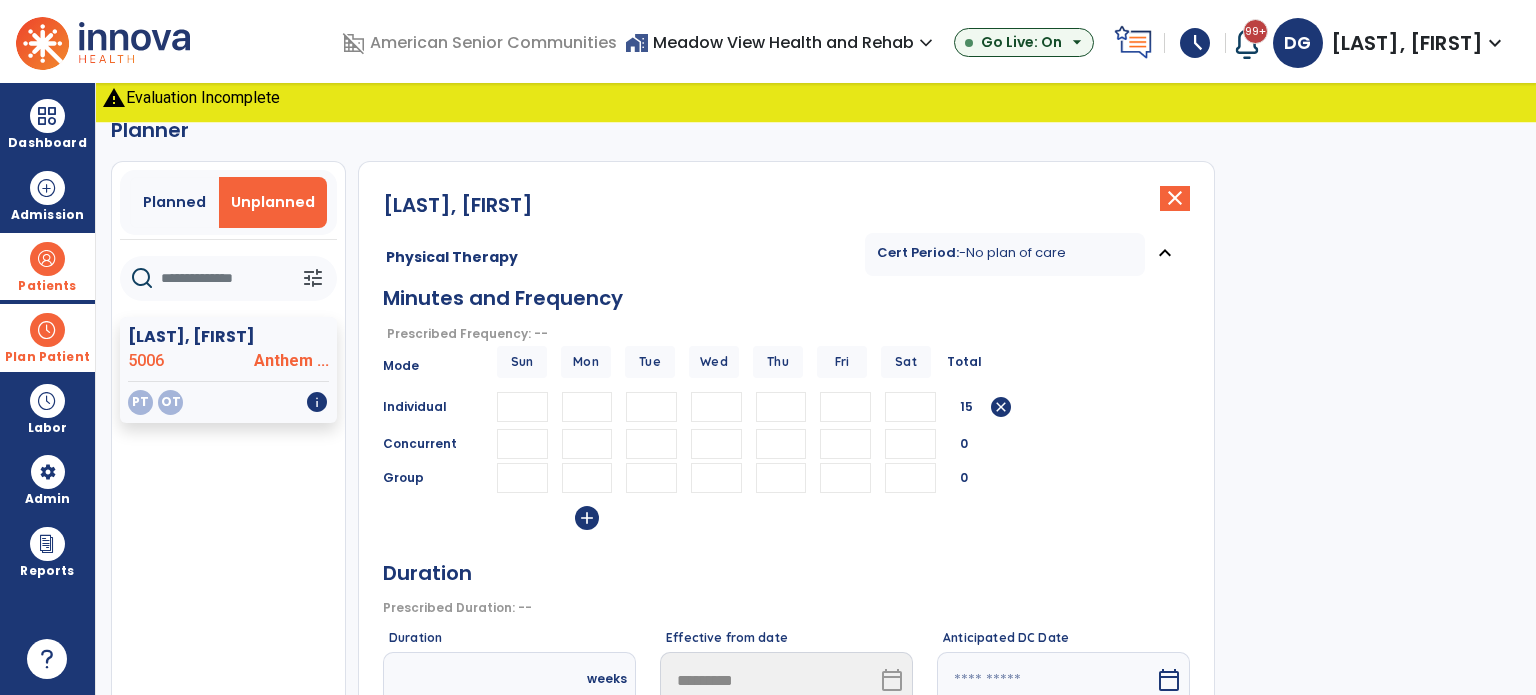 type on "*" 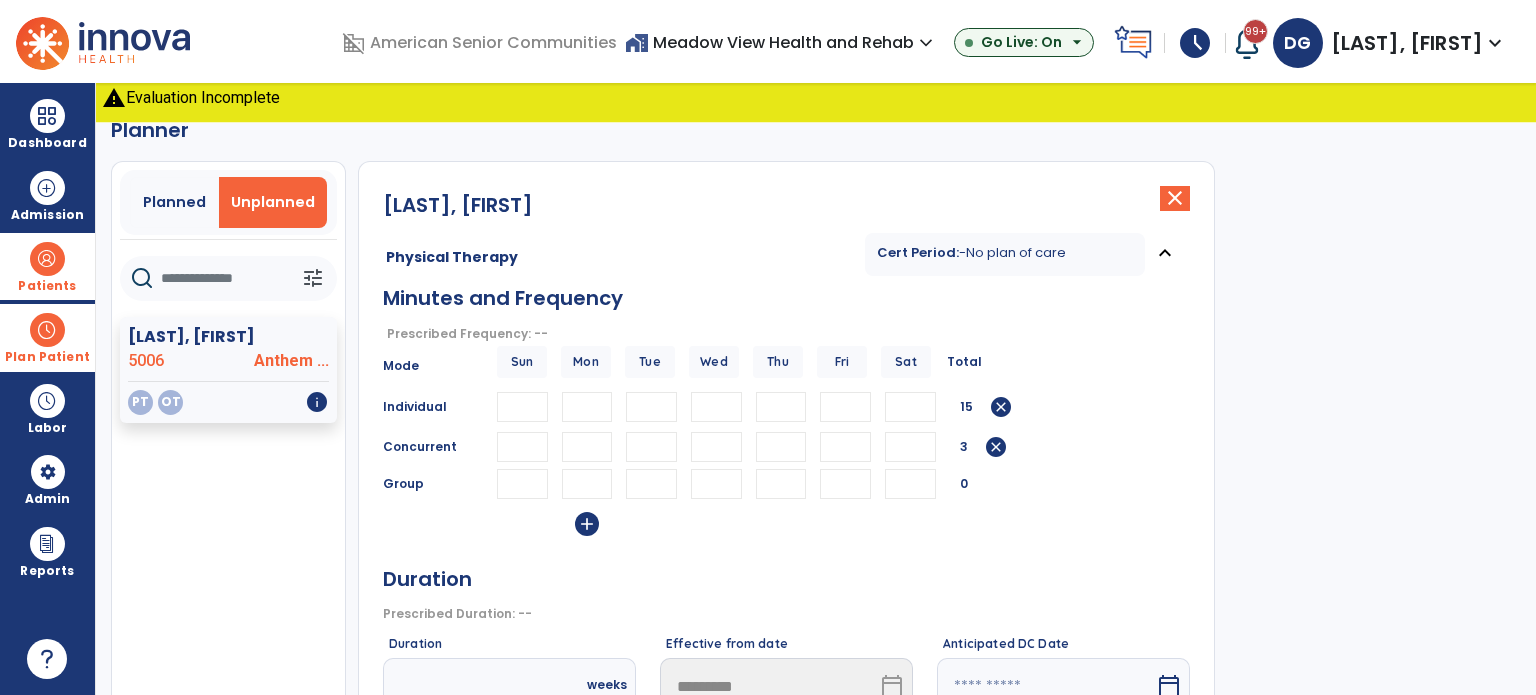 type 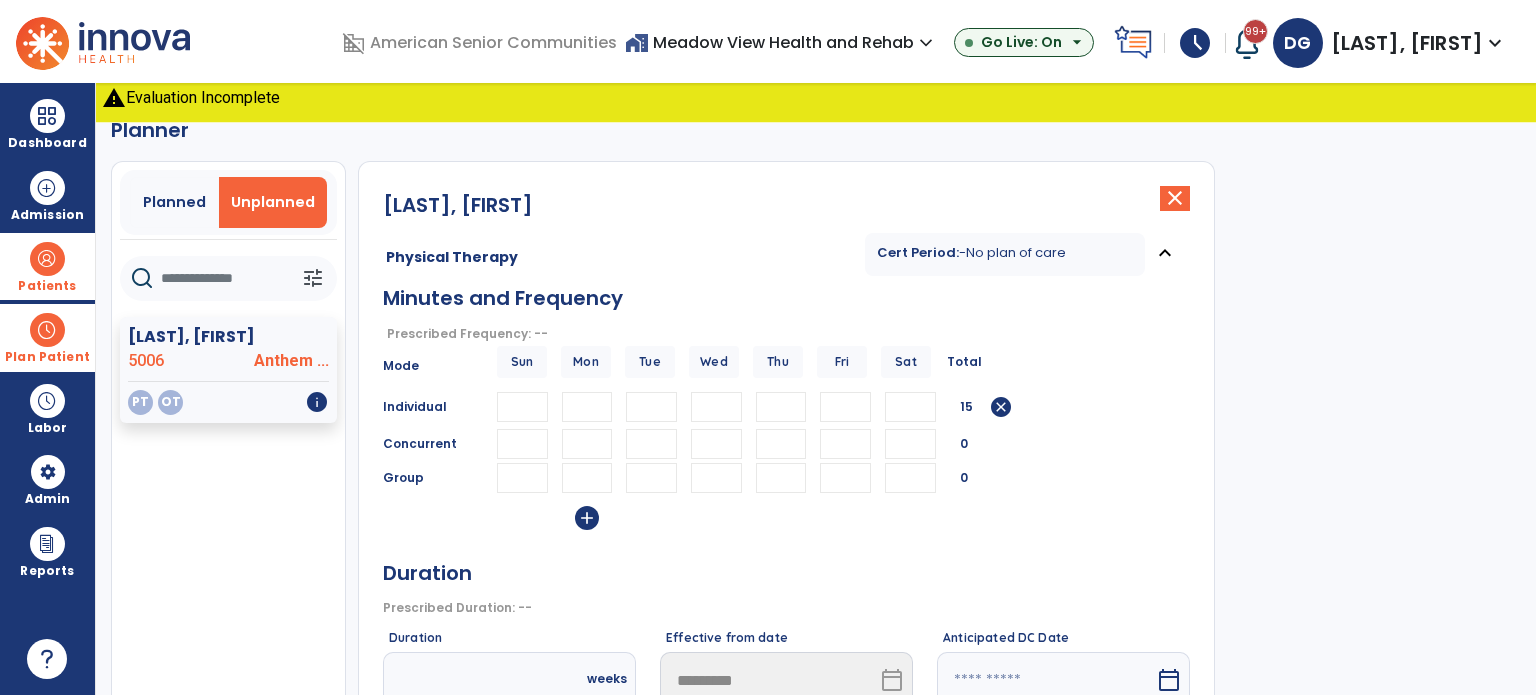 click at bounding box center (651, 407) 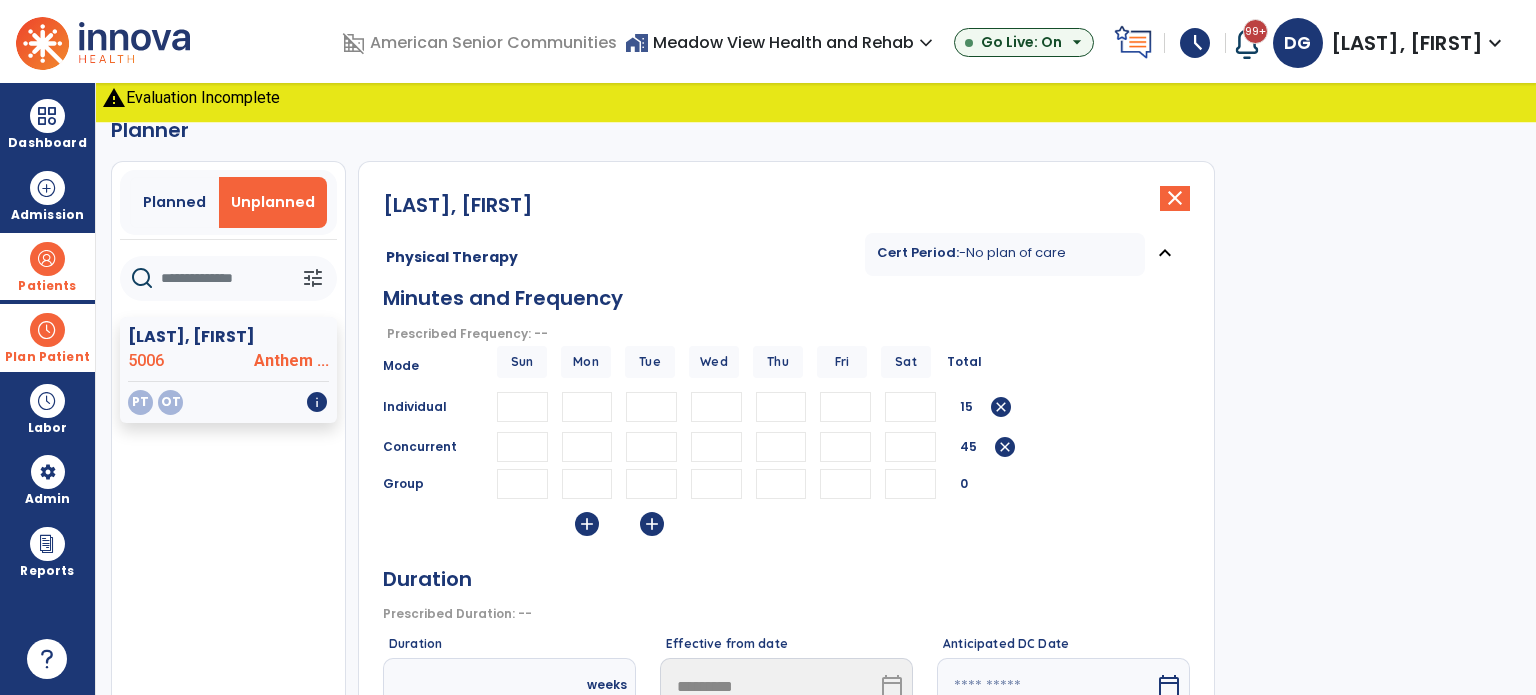 type on "**" 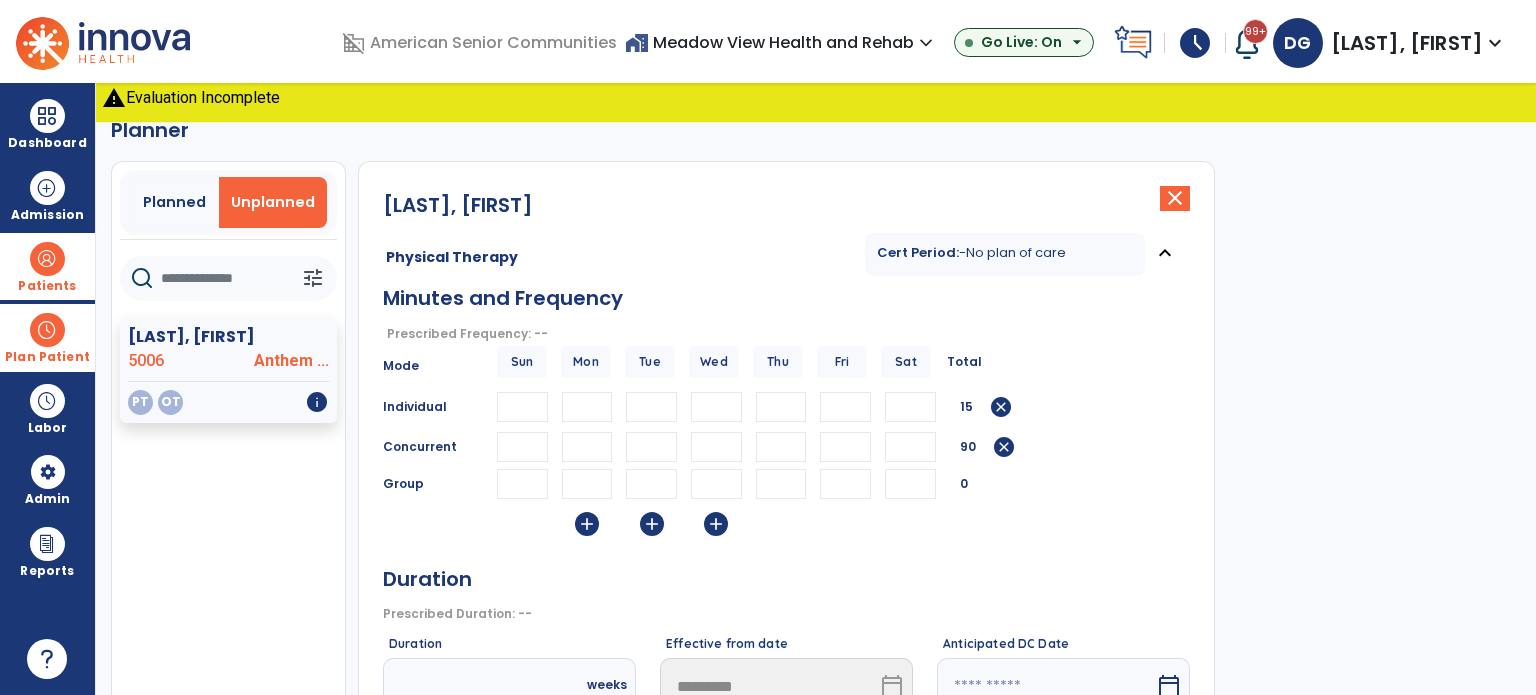type on "**" 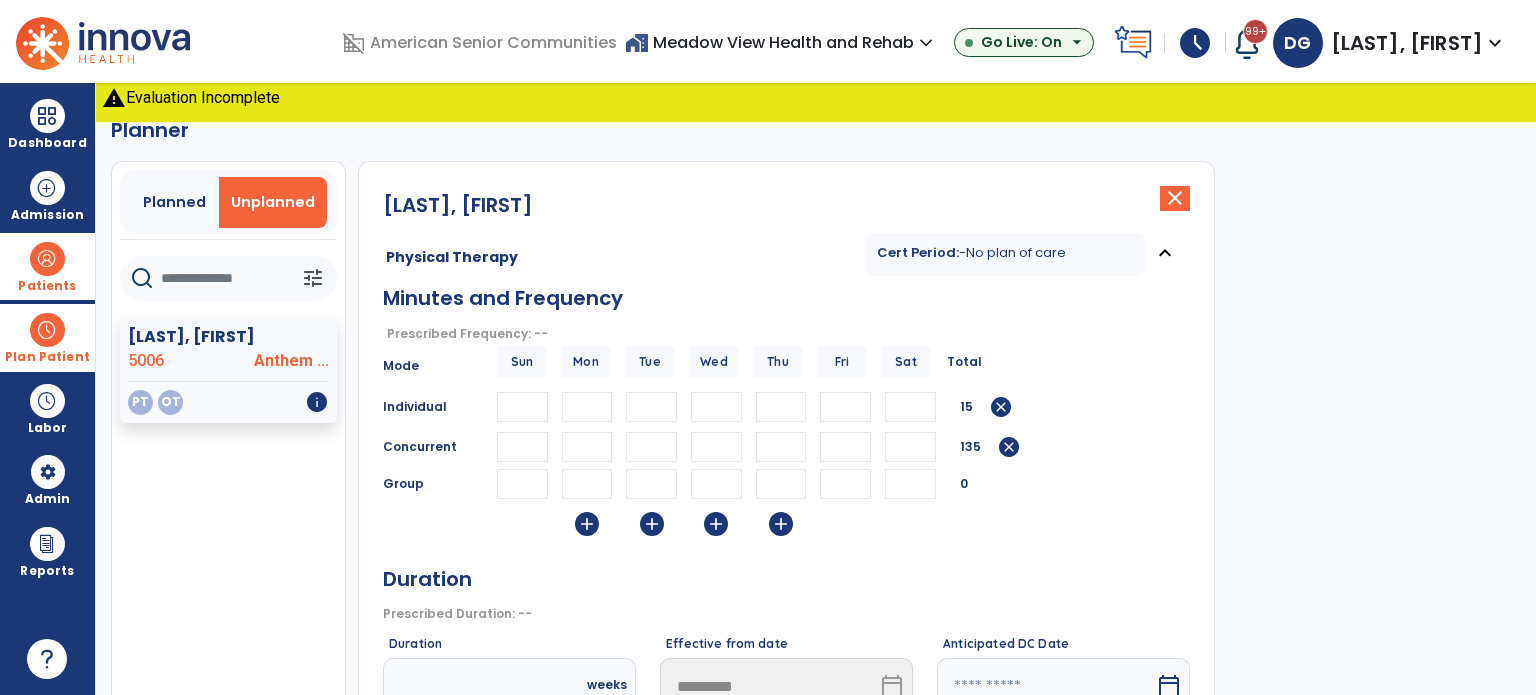 type on "**" 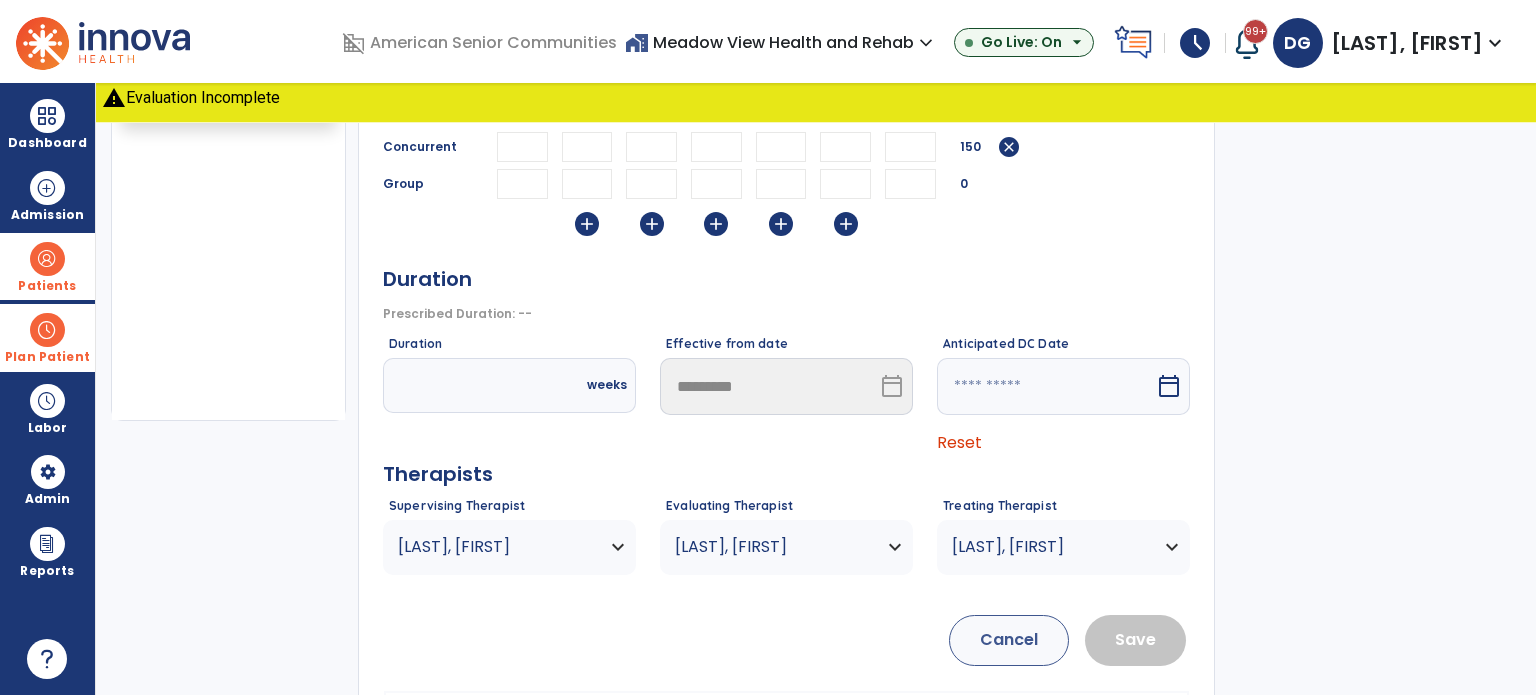 scroll, scrollTop: 430, scrollLeft: 0, axis: vertical 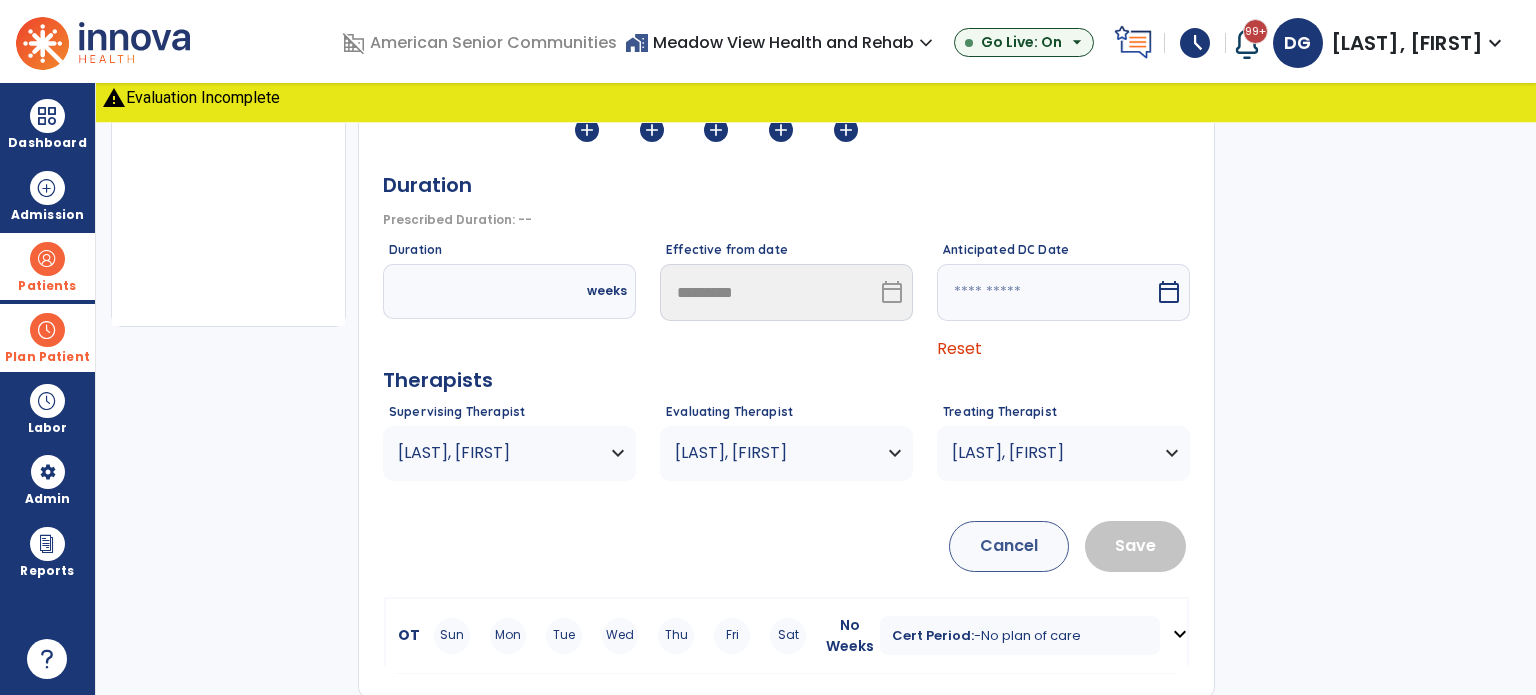 type on "**" 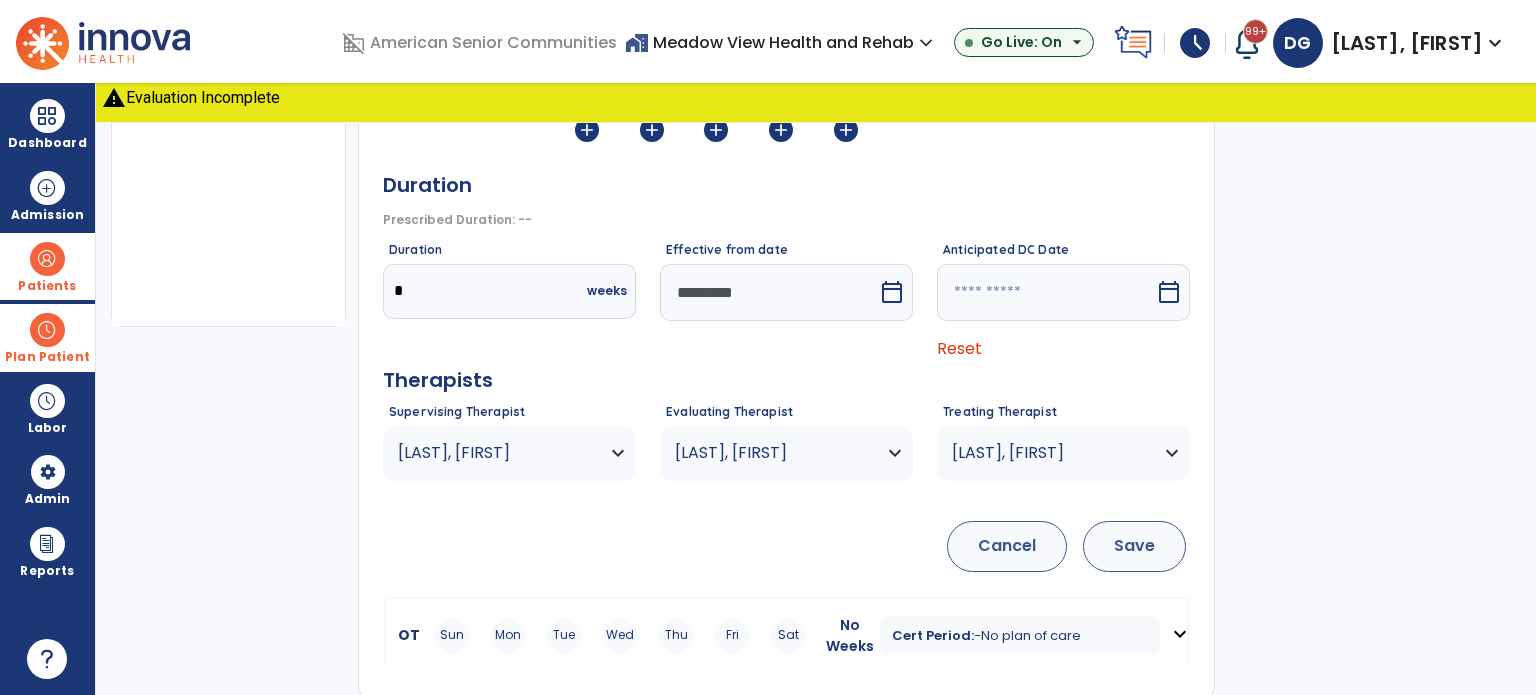type on "*" 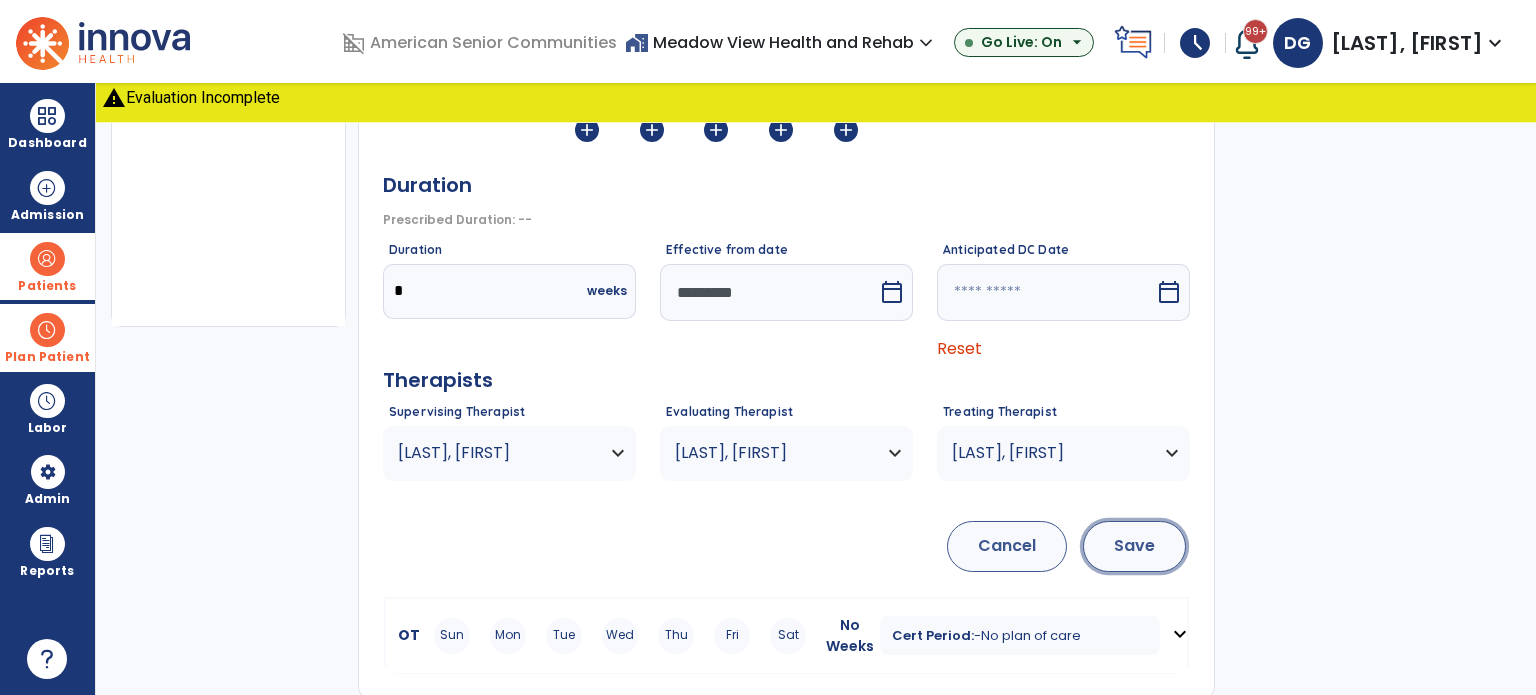 click on "Save" at bounding box center (1134, 546) 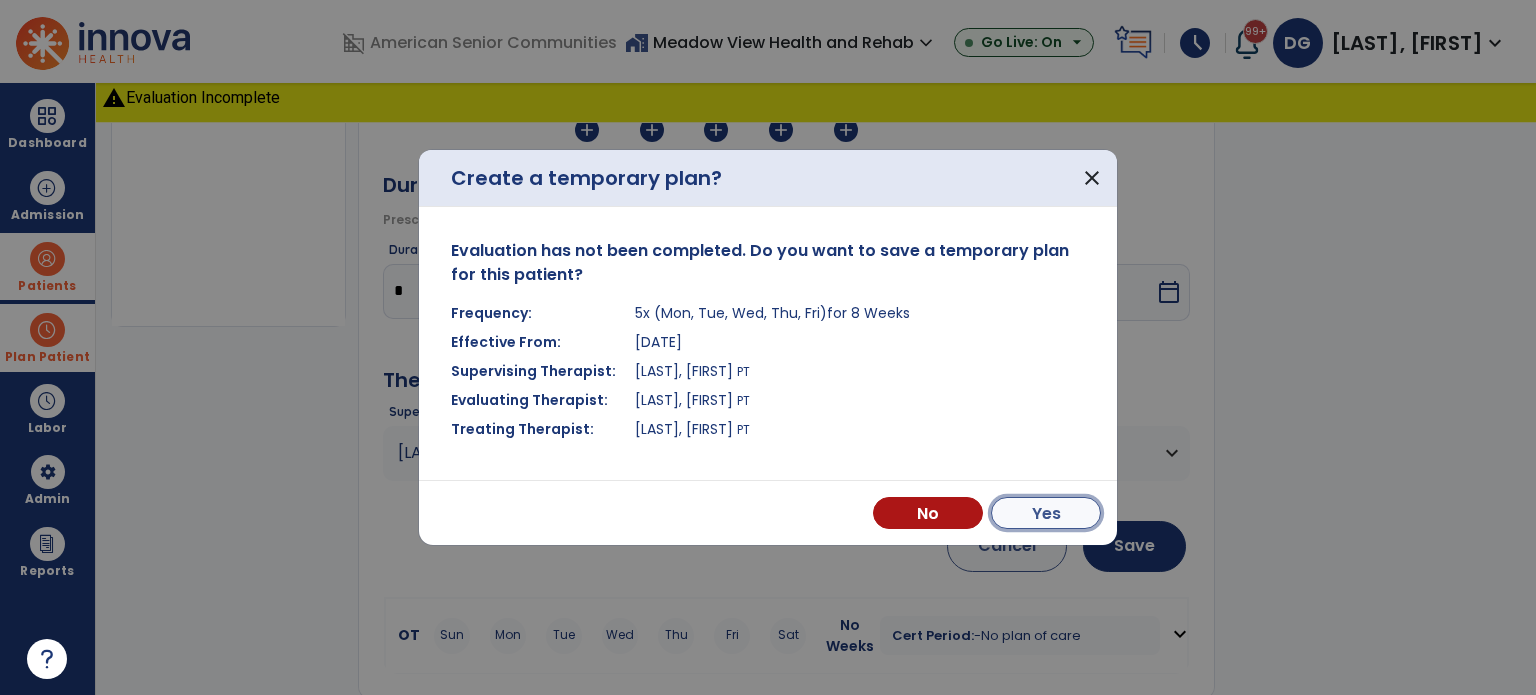 click on "Yes" at bounding box center [1046, 513] 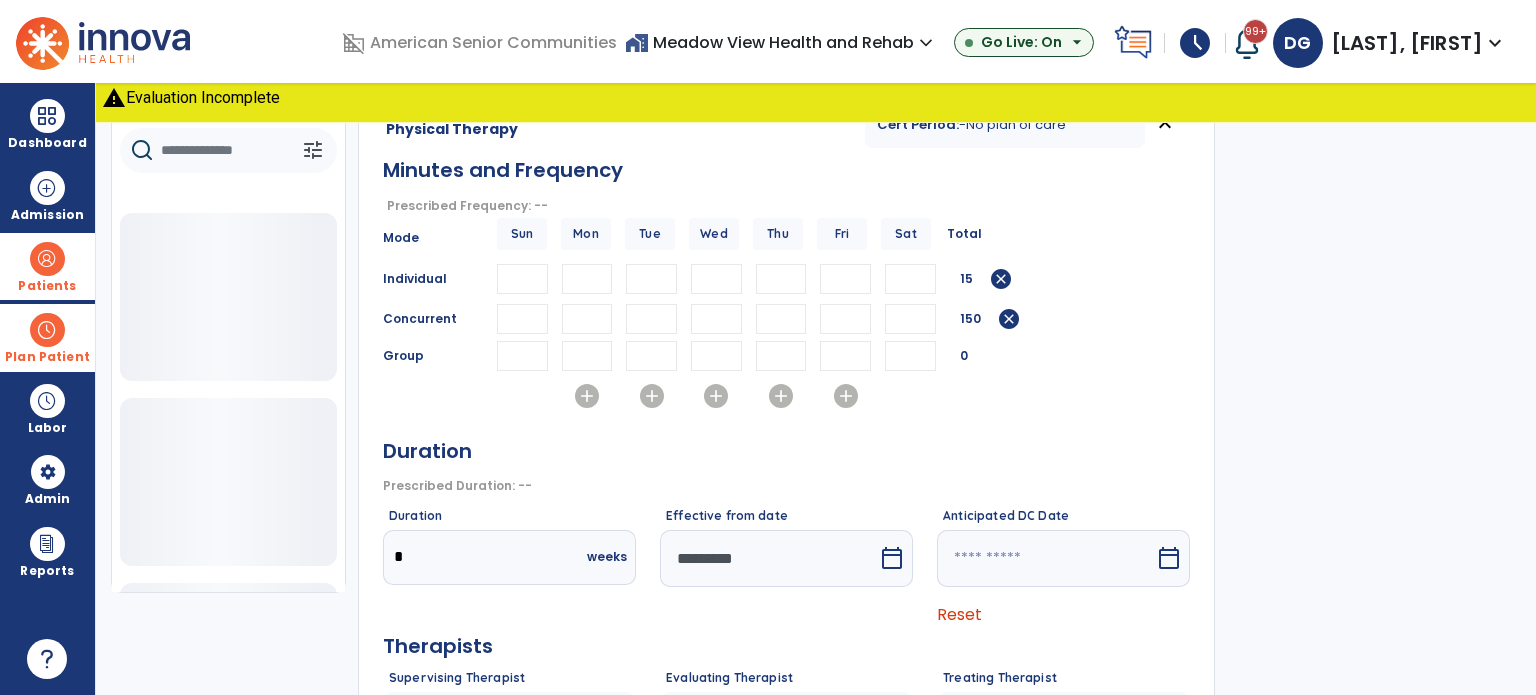 scroll, scrollTop: -9, scrollLeft: 0, axis: vertical 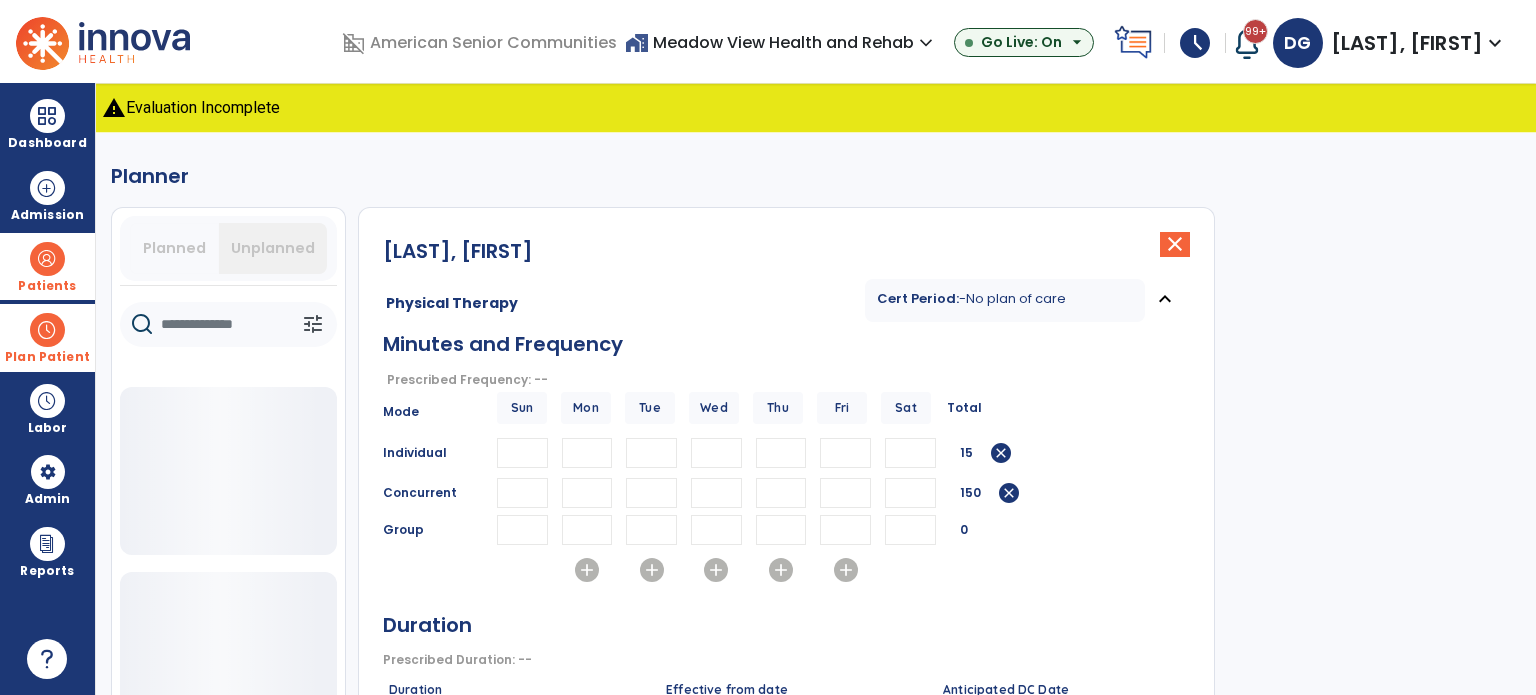 type 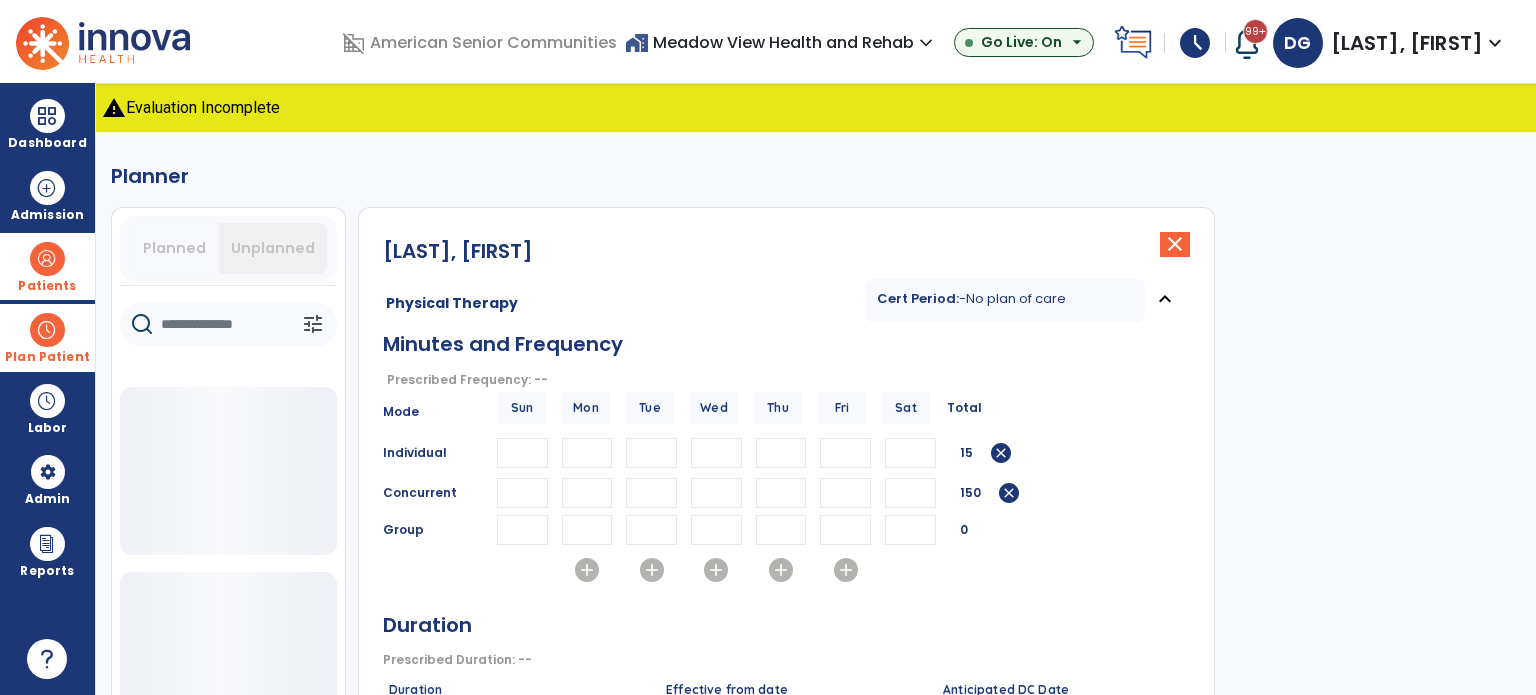 type 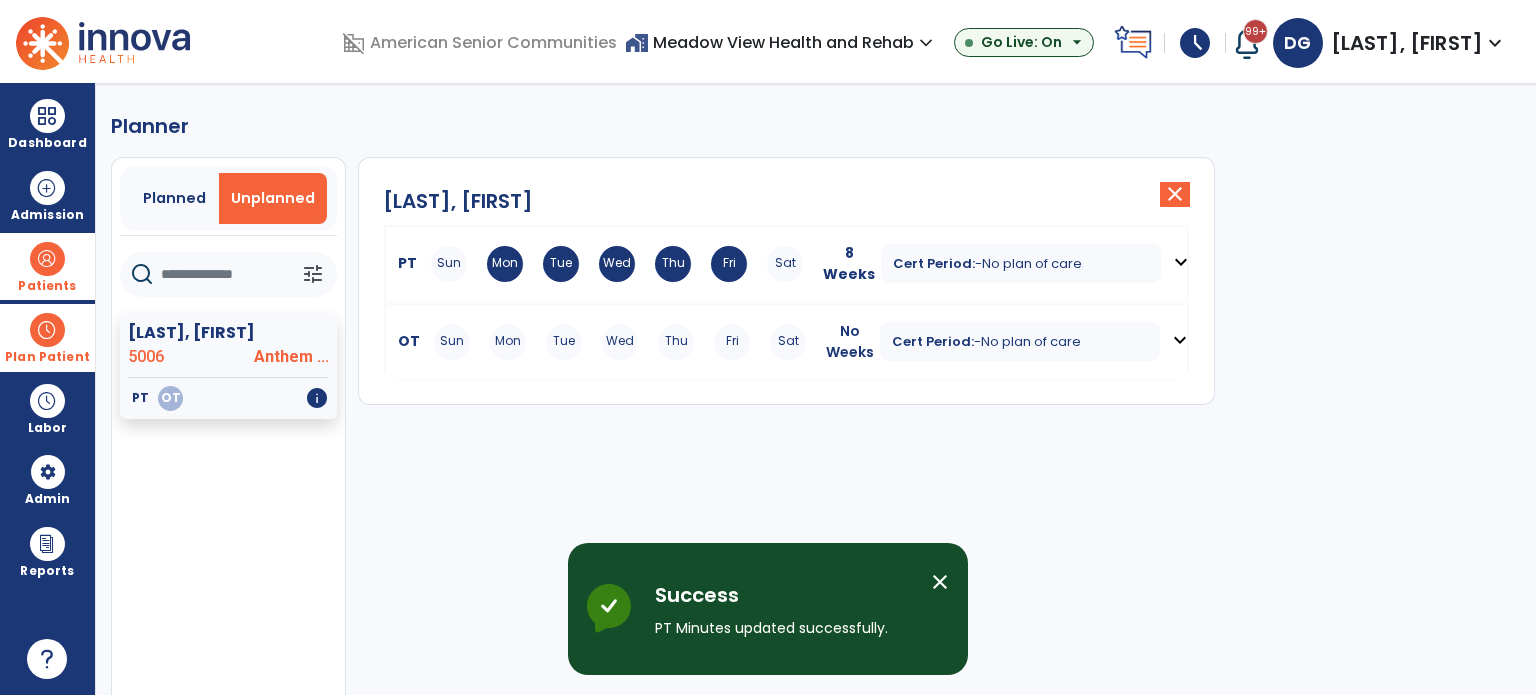 scroll, scrollTop: 0, scrollLeft: 0, axis: both 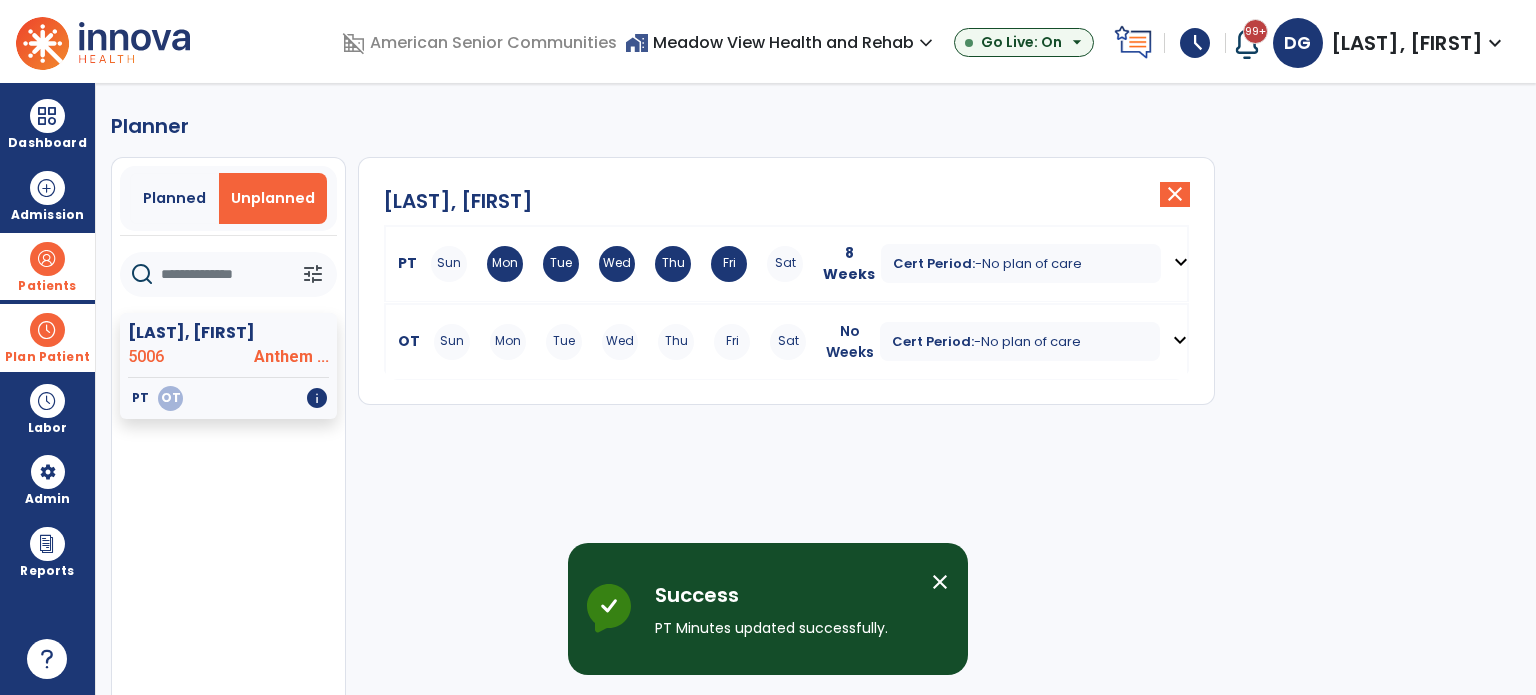 click on "Mon" at bounding box center [508, 342] 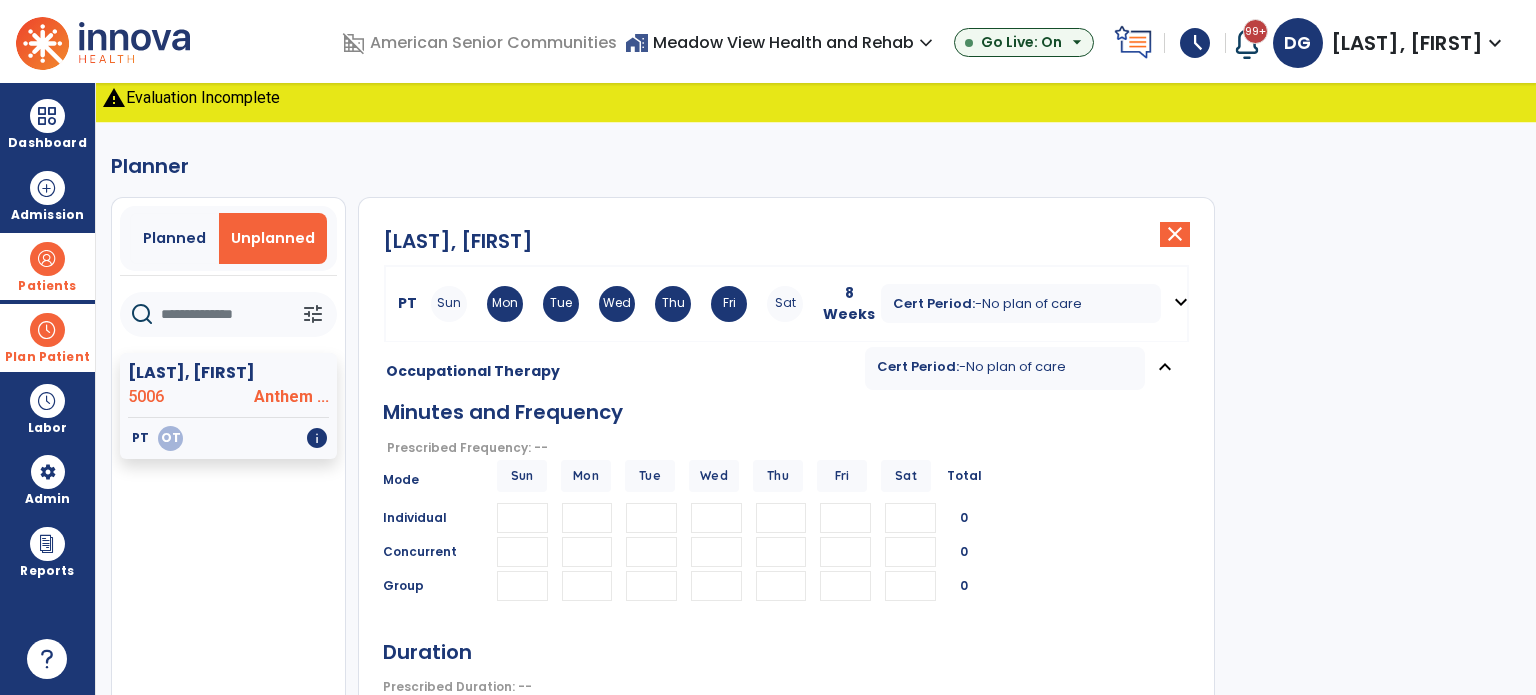 click at bounding box center [587, 518] 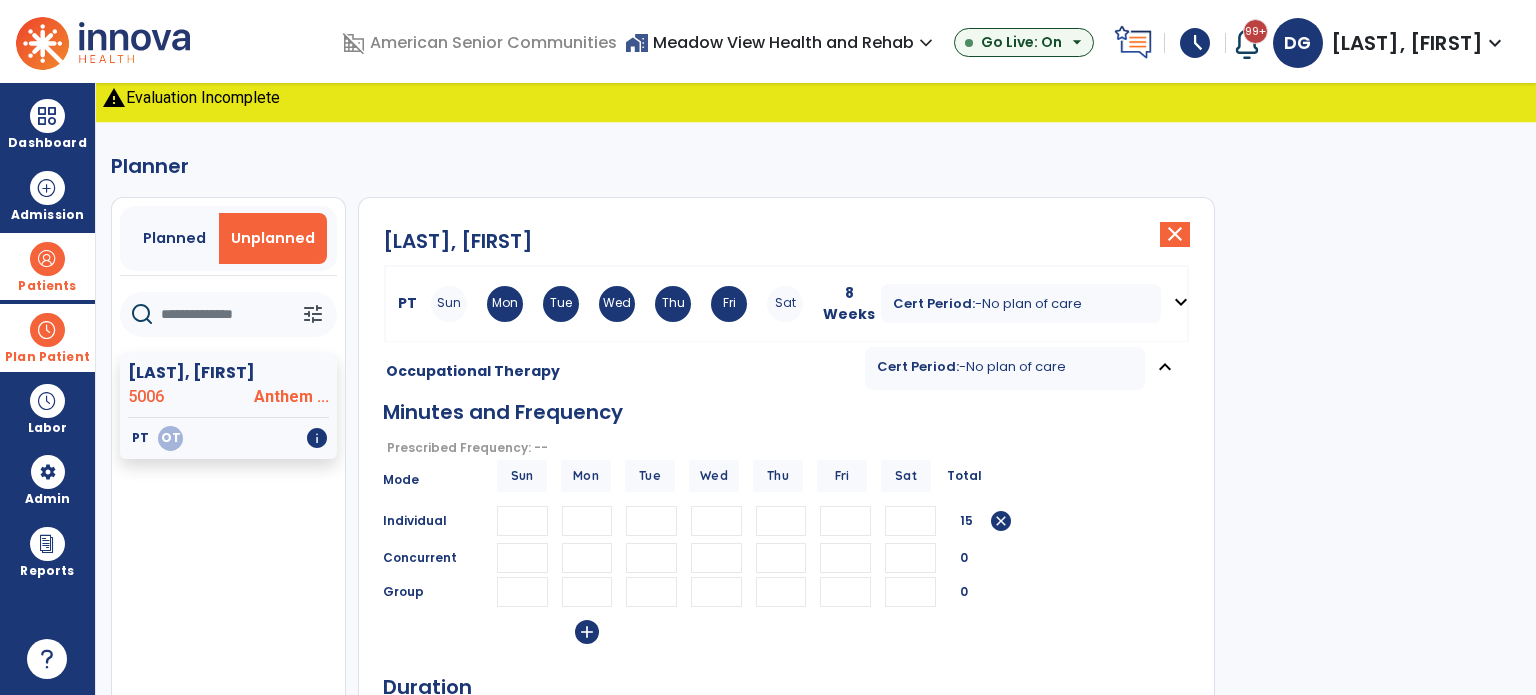 type on "**" 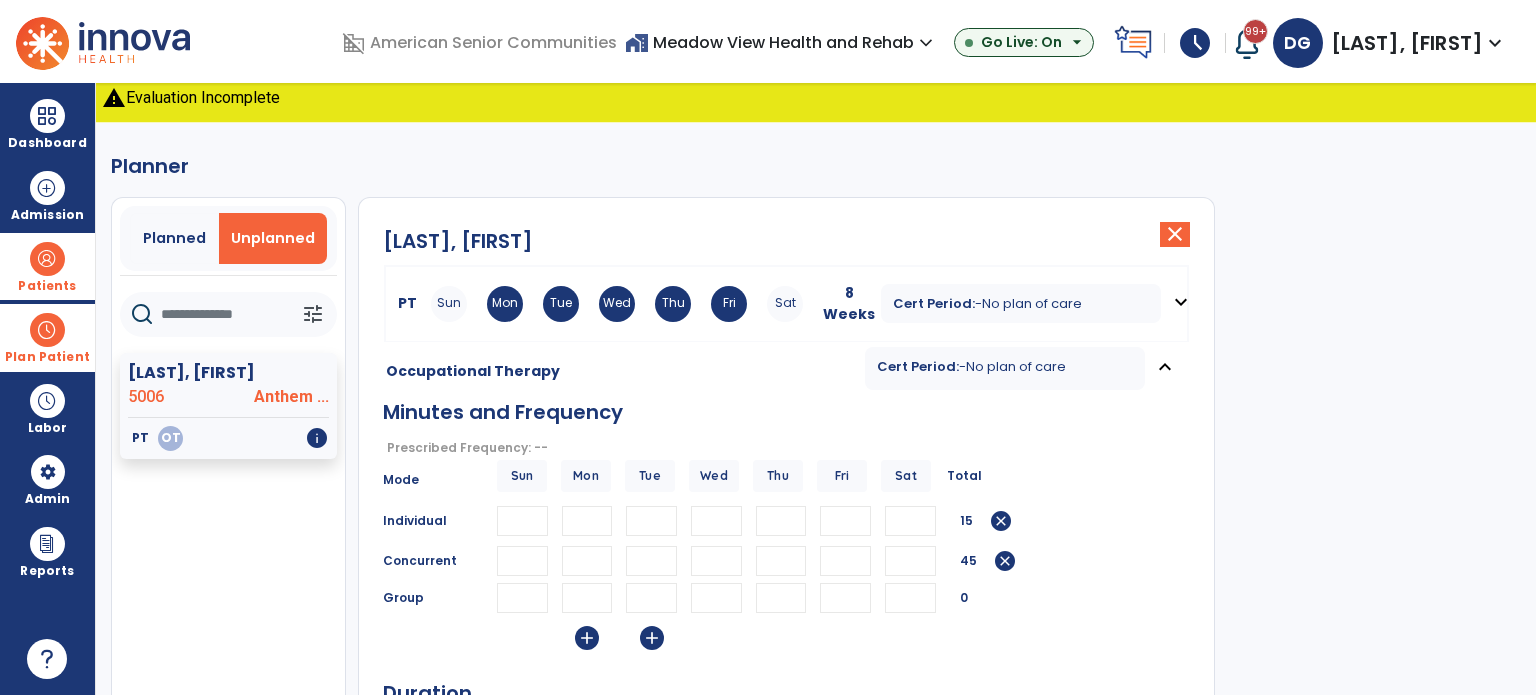 type on "**" 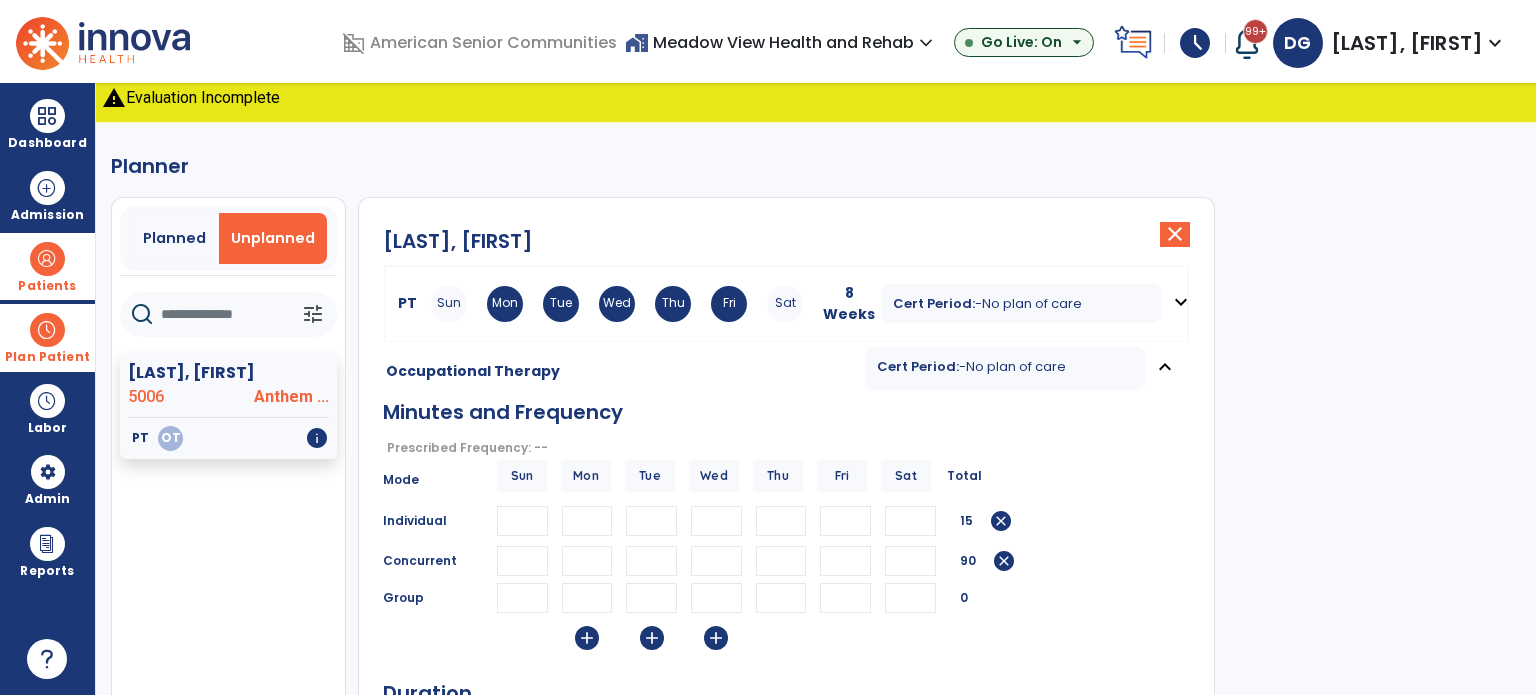 type on "**" 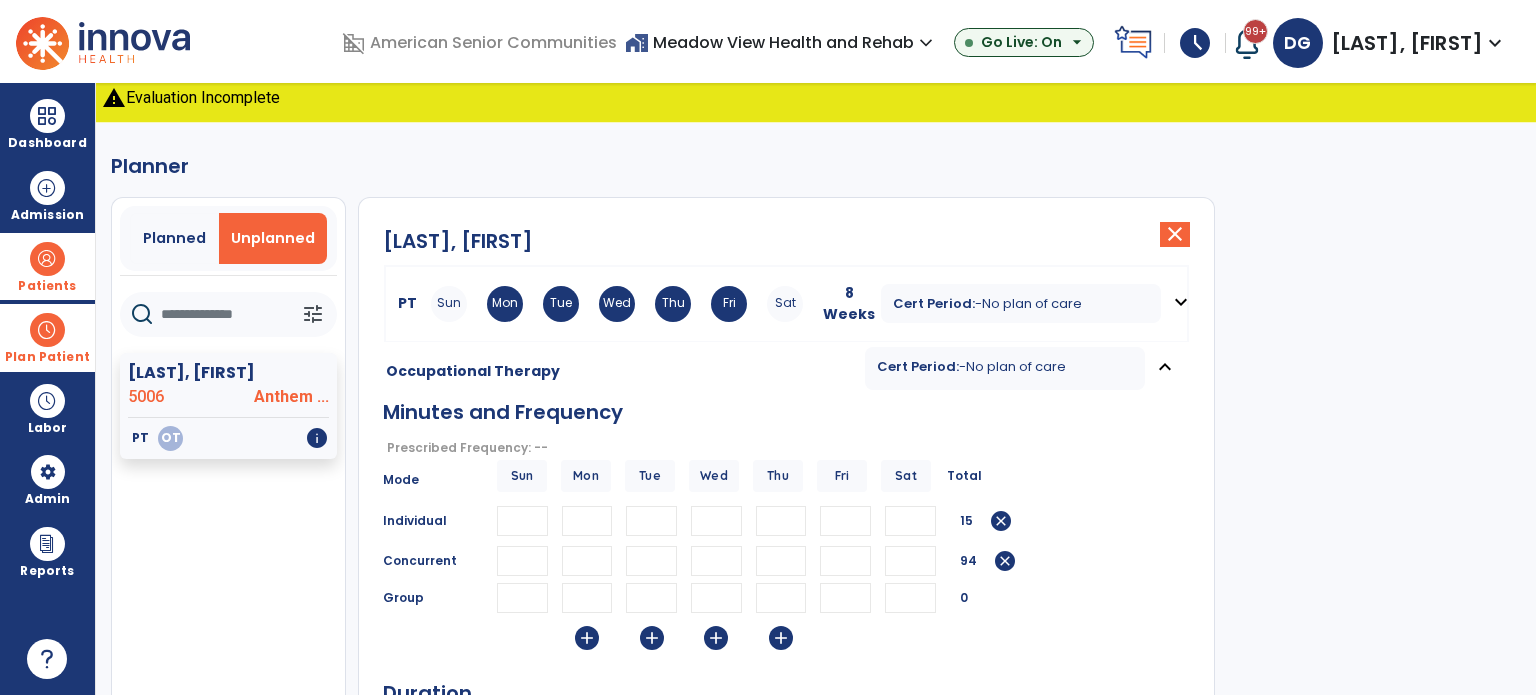 type on "**" 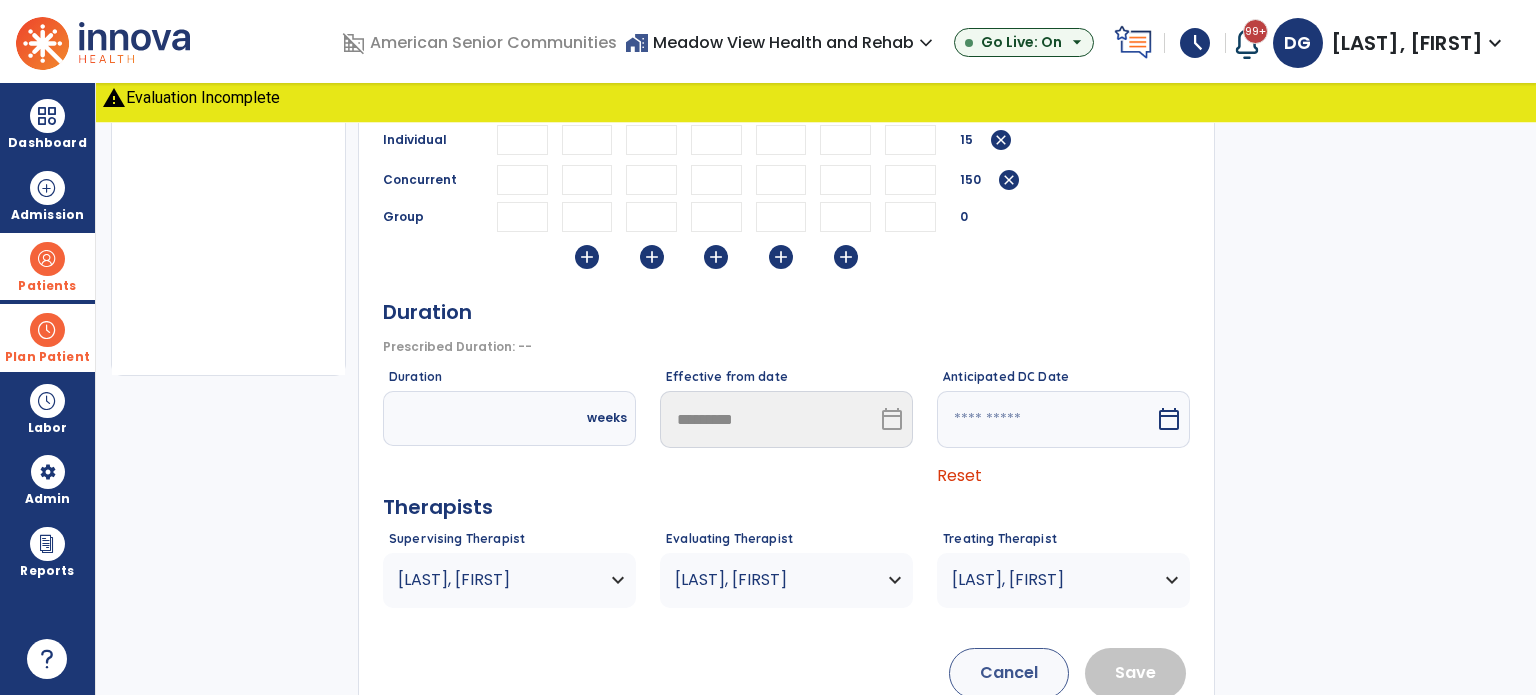 scroll, scrollTop: 400, scrollLeft: 0, axis: vertical 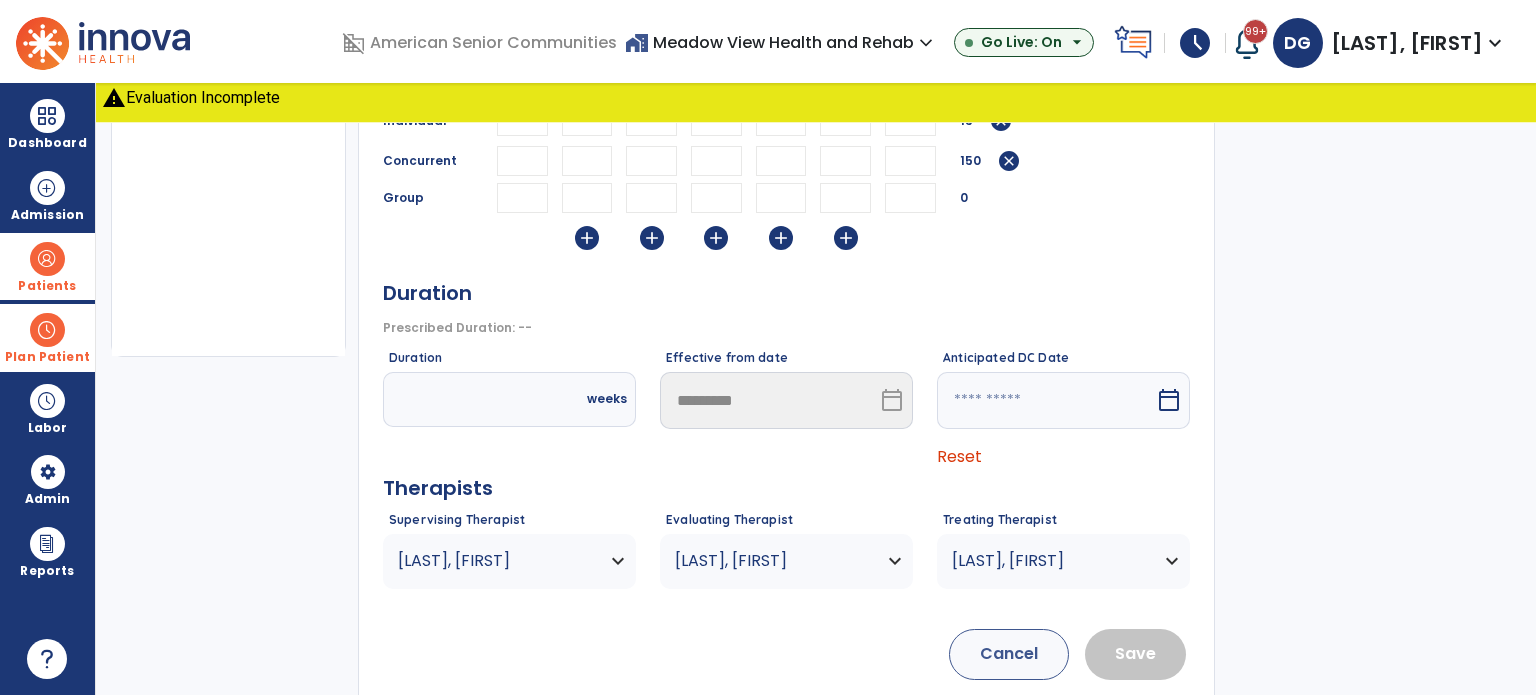 type on "**" 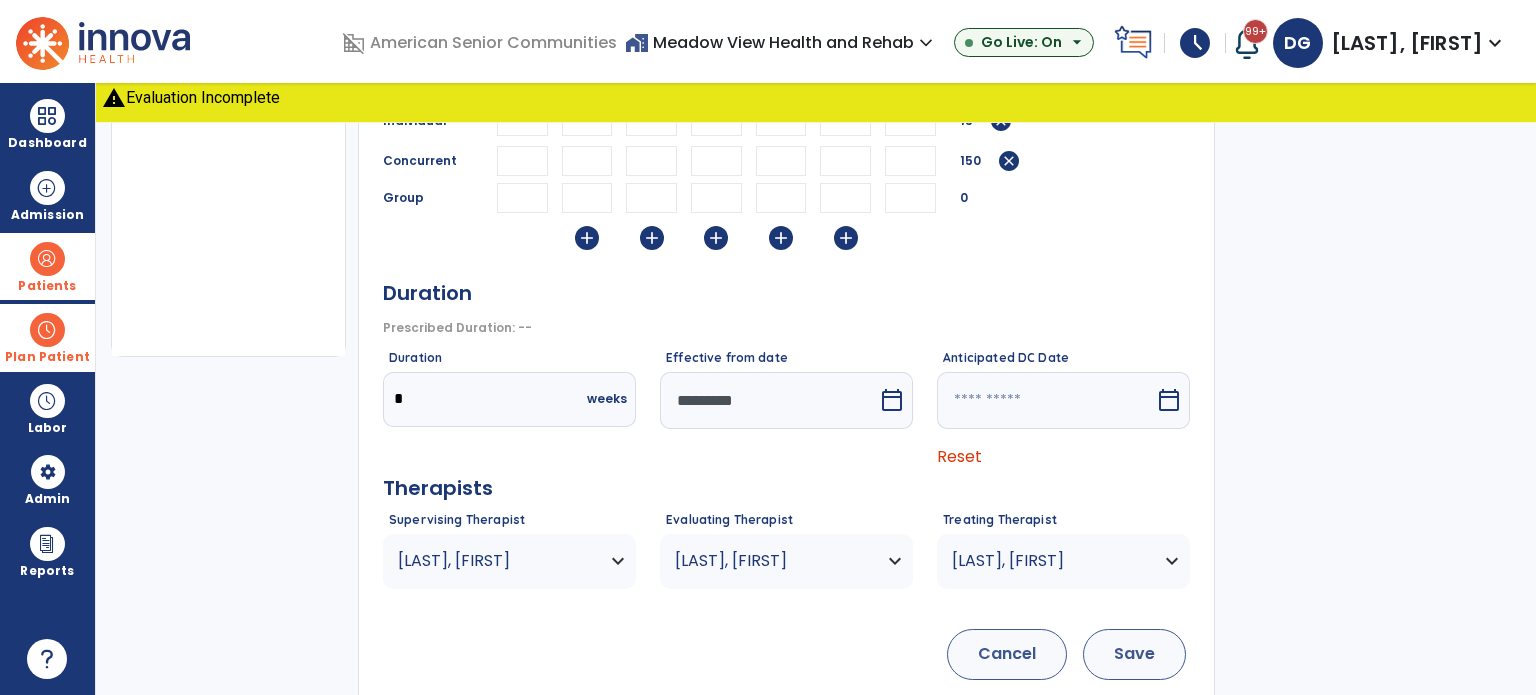 type on "*" 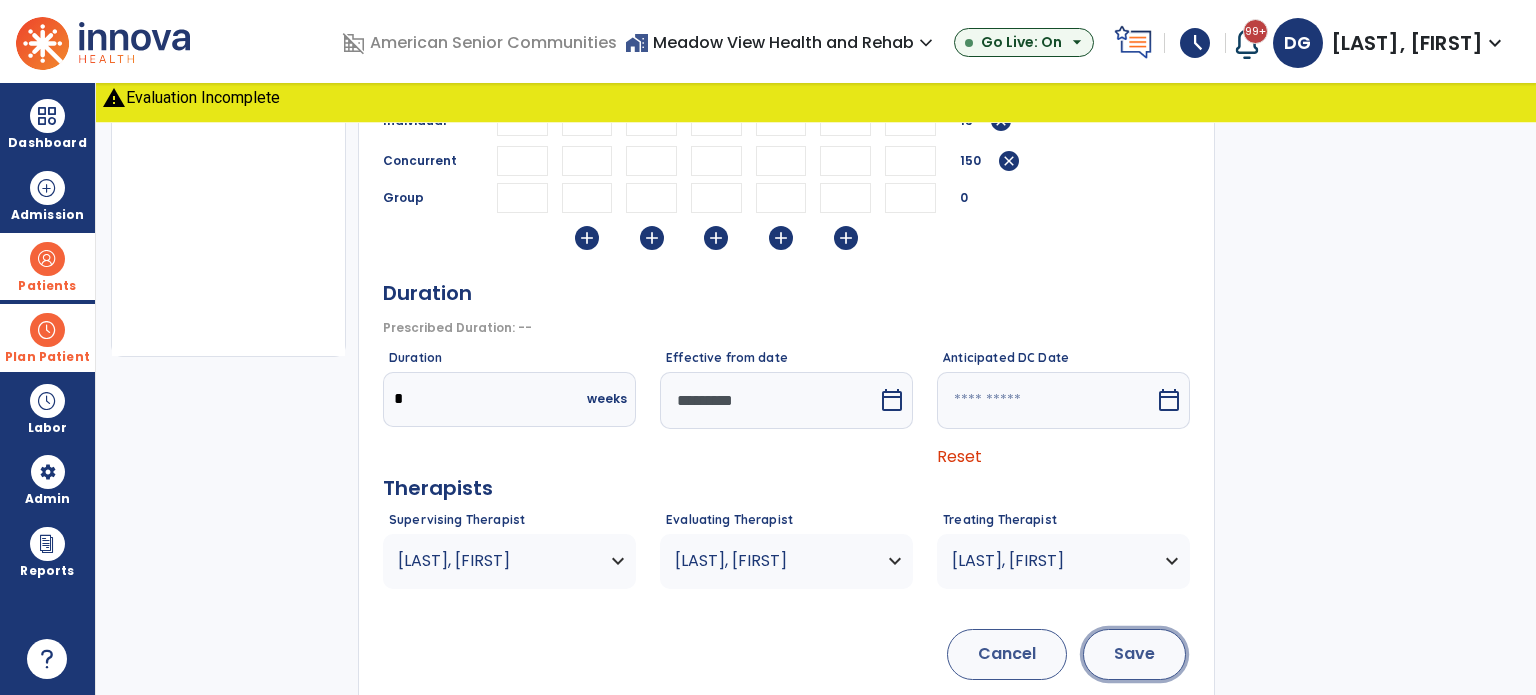 click on "Save" at bounding box center (1134, 654) 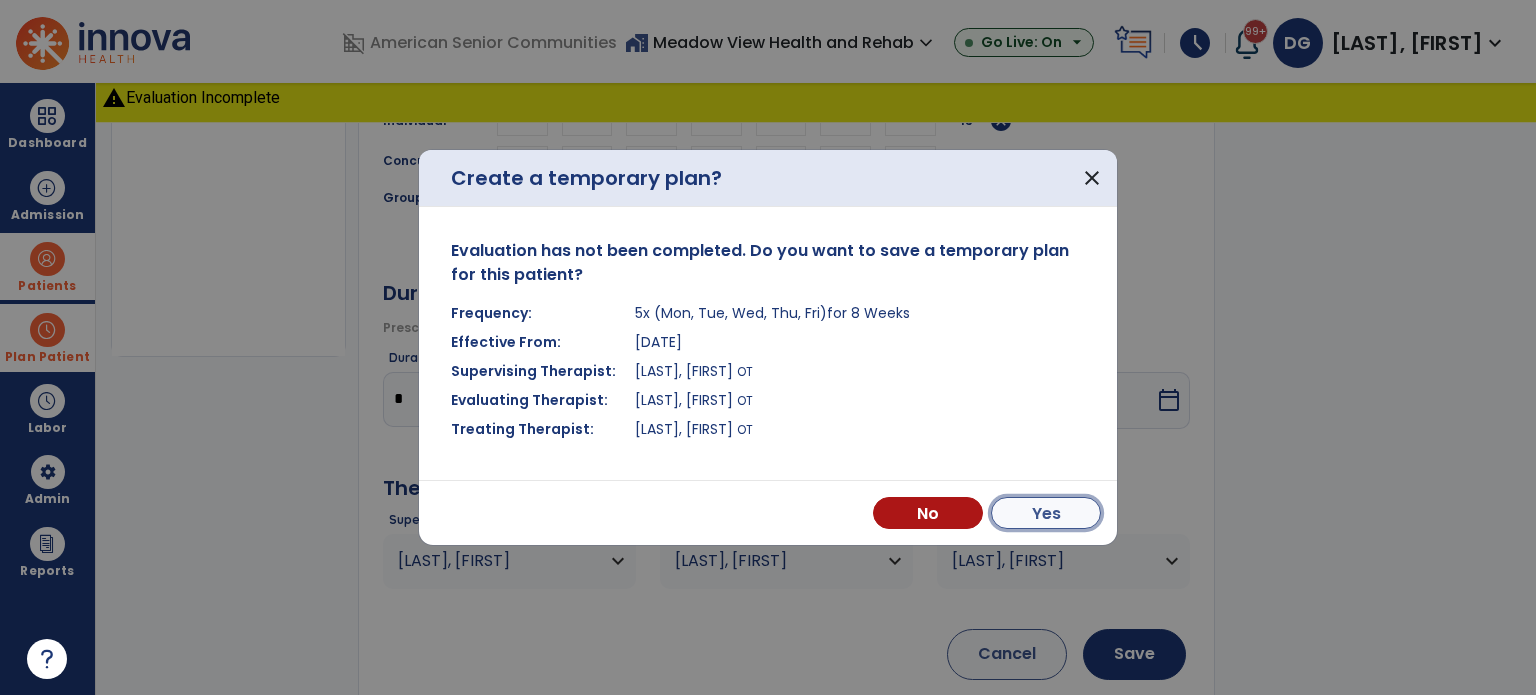 click on "Yes" at bounding box center (1046, 513) 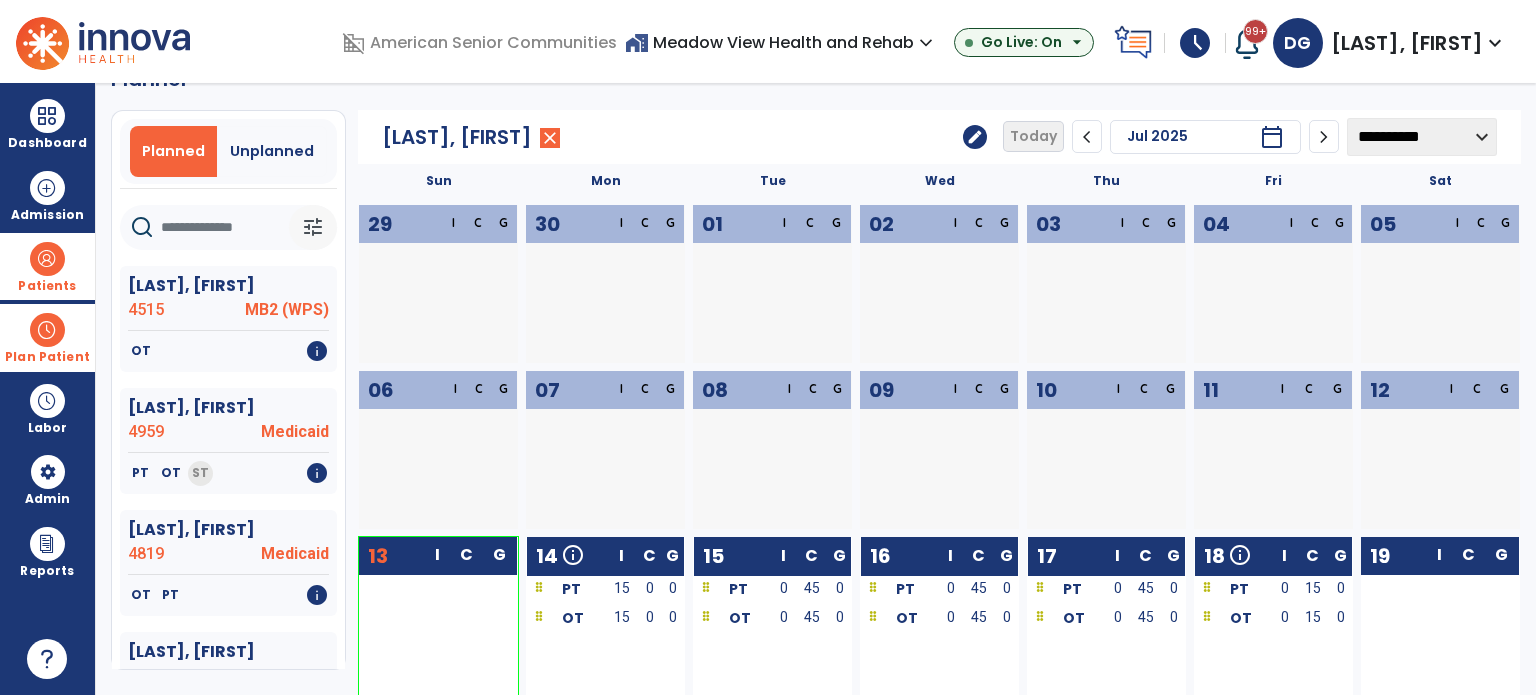 scroll, scrollTop: 0, scrollLeft: 0, axis: both 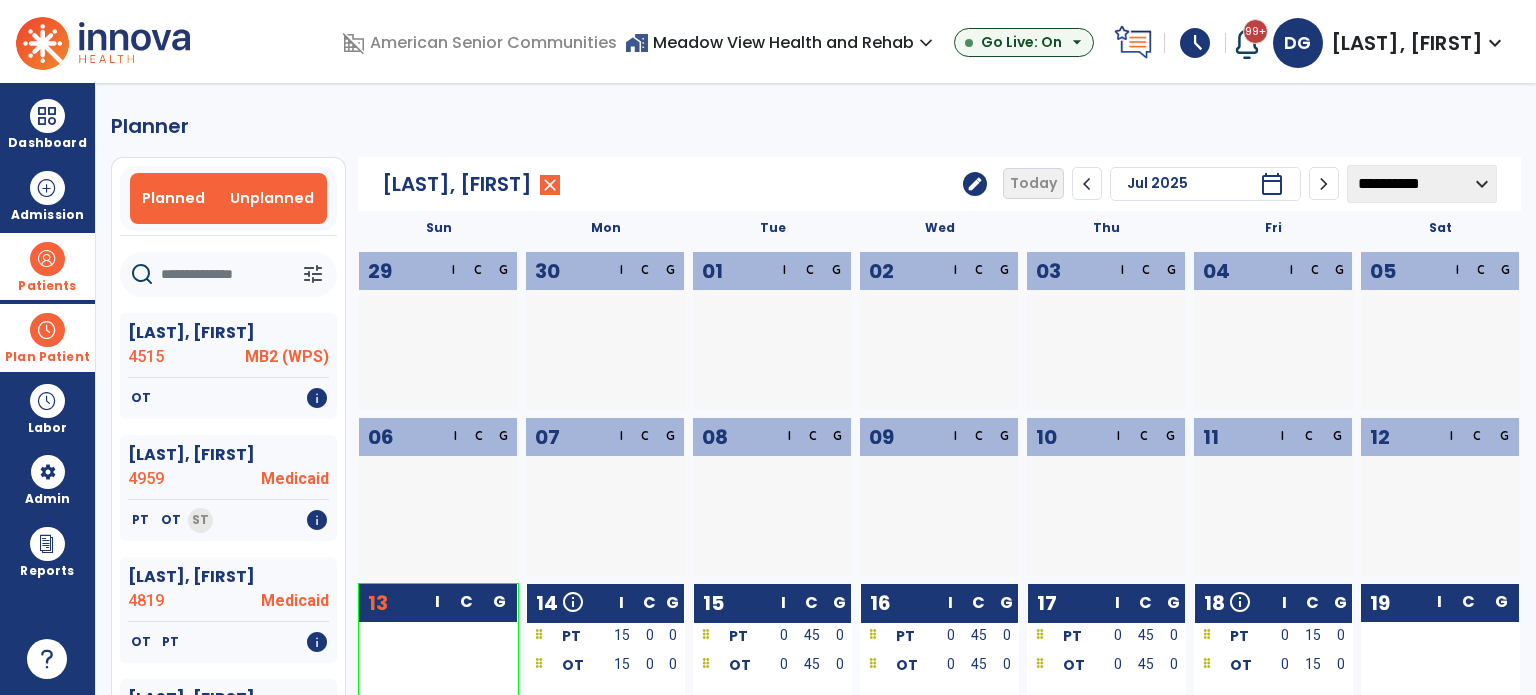 click on "Unplanned" at bounding box center [272, 198] 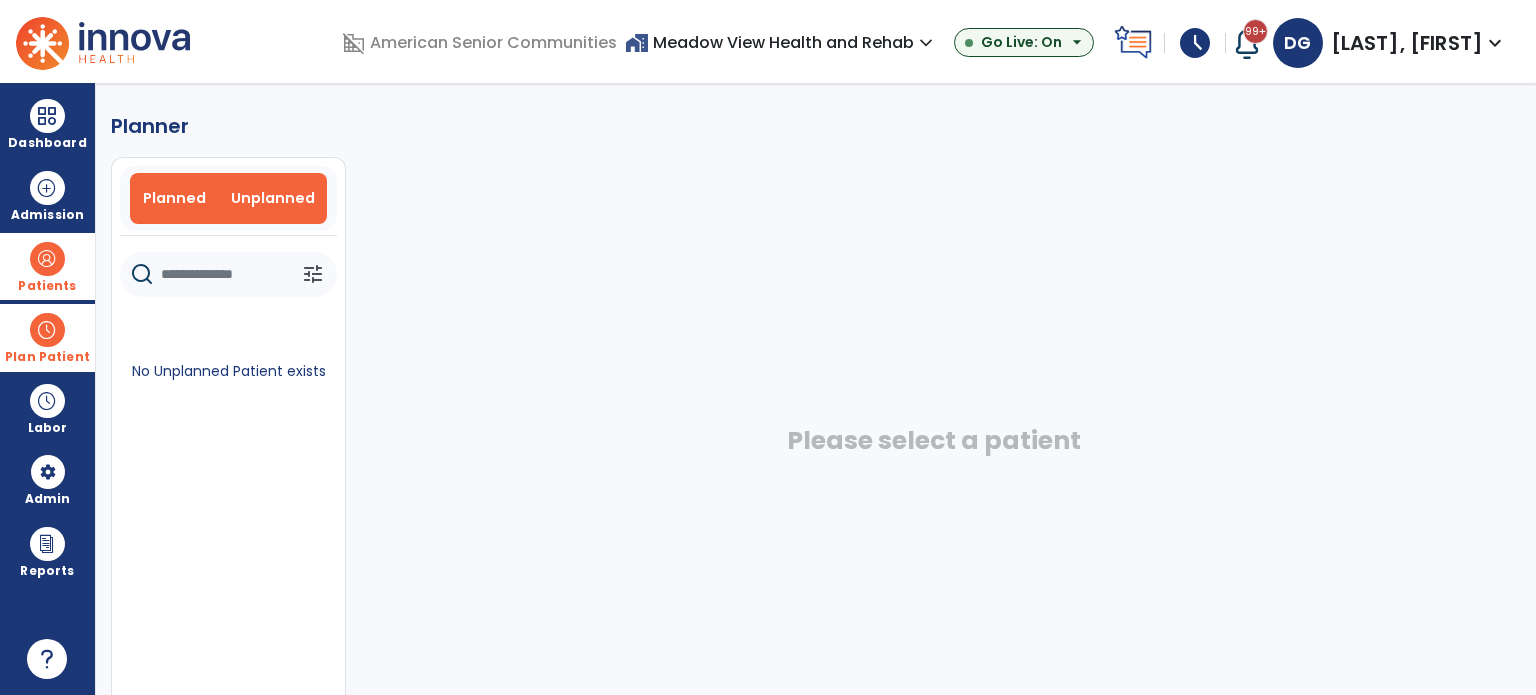 click on "Planned" at bounding box center (174, 198) 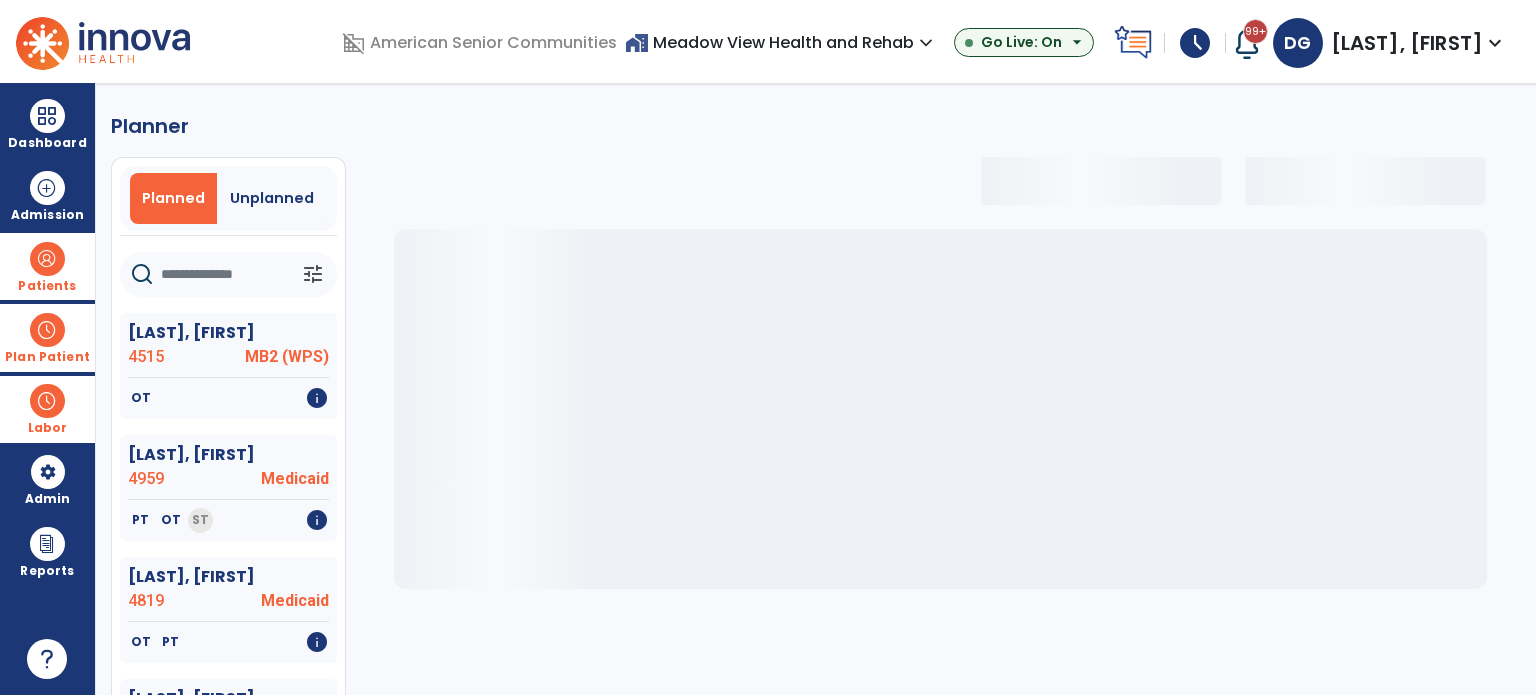 select on "***" 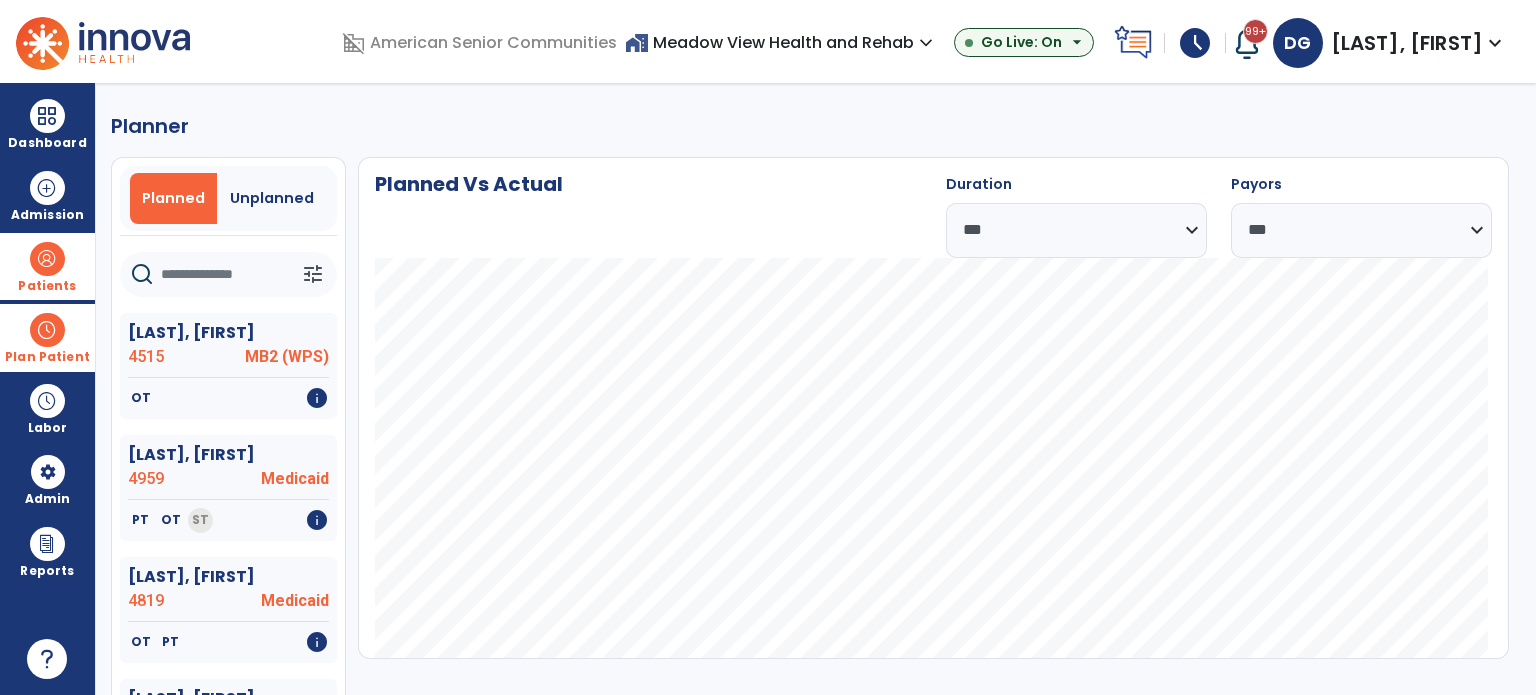 click on "Plan Patient" at bounding box center [47, 357] 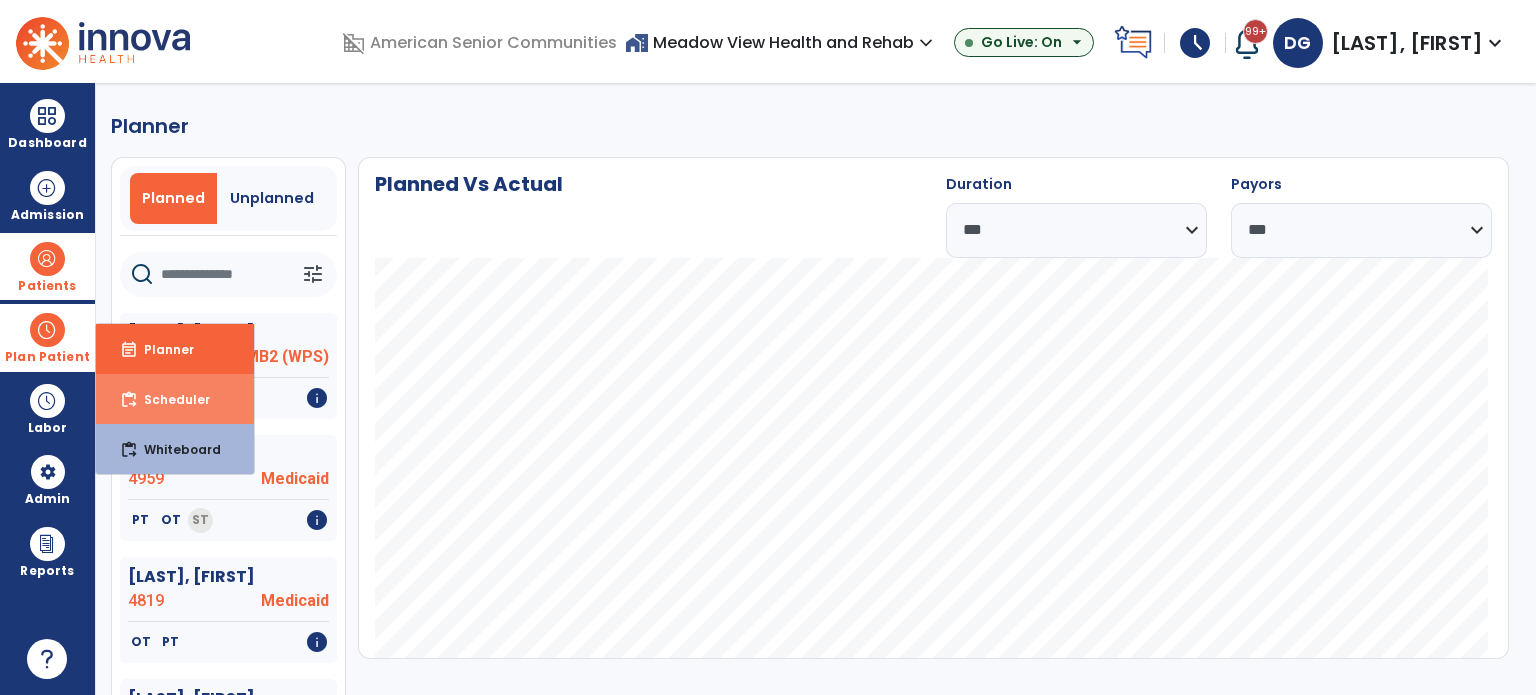 click on "content_paste_go" at bounding box center (129, 400) 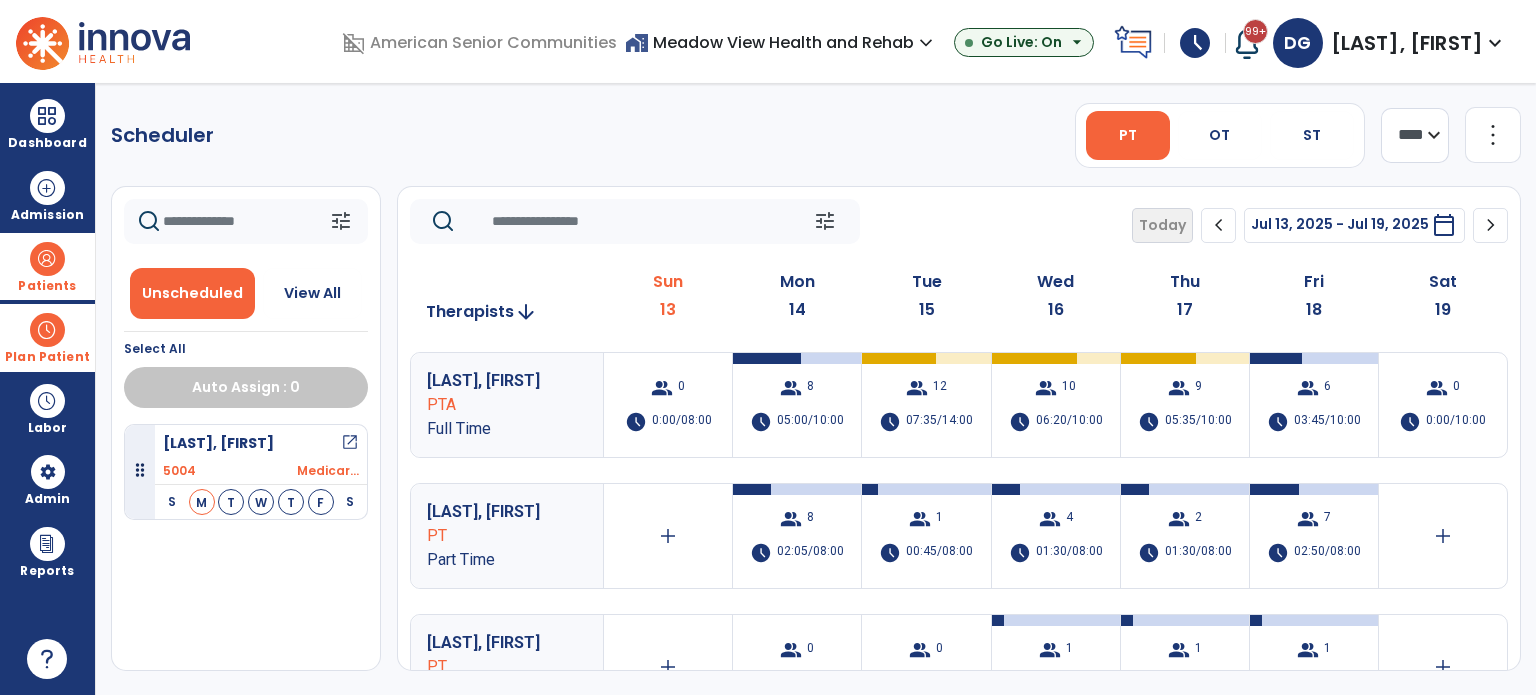 click on "**** ***" 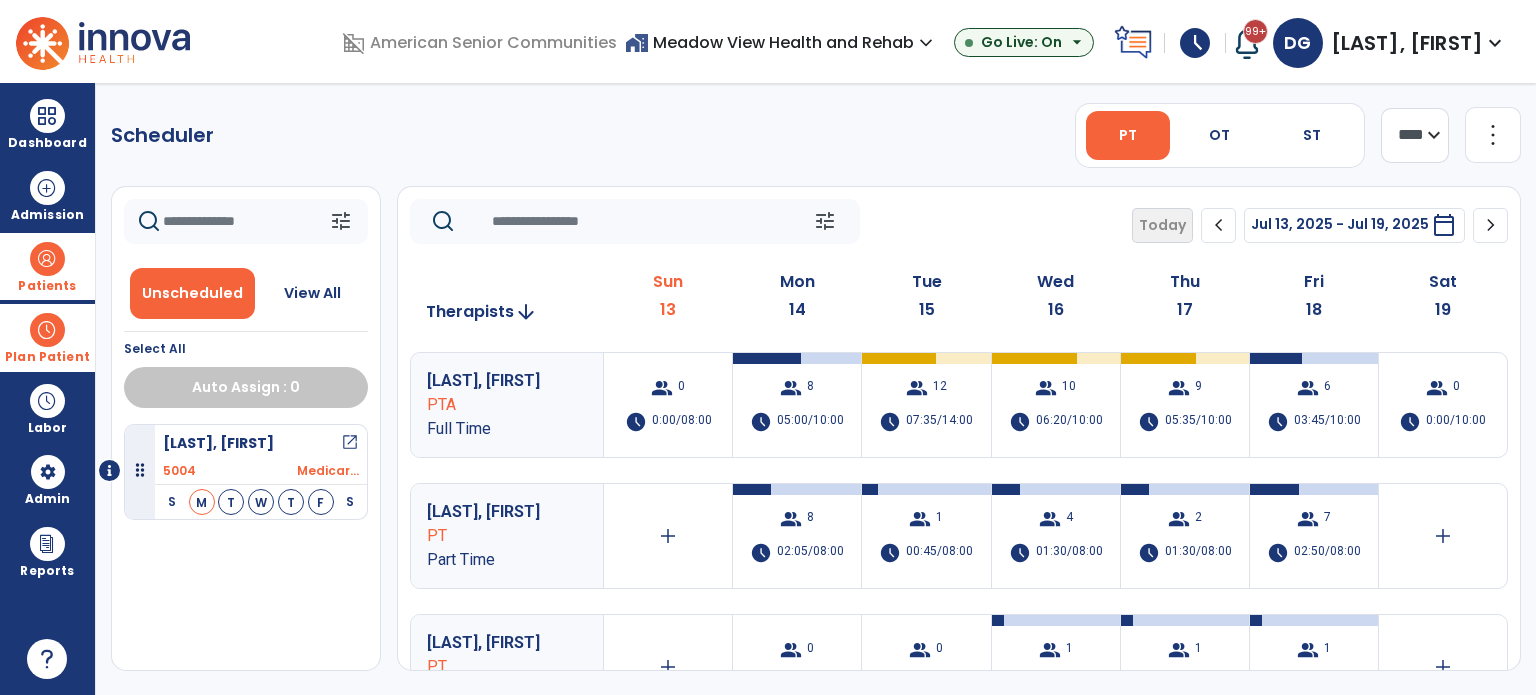 select on "*******" 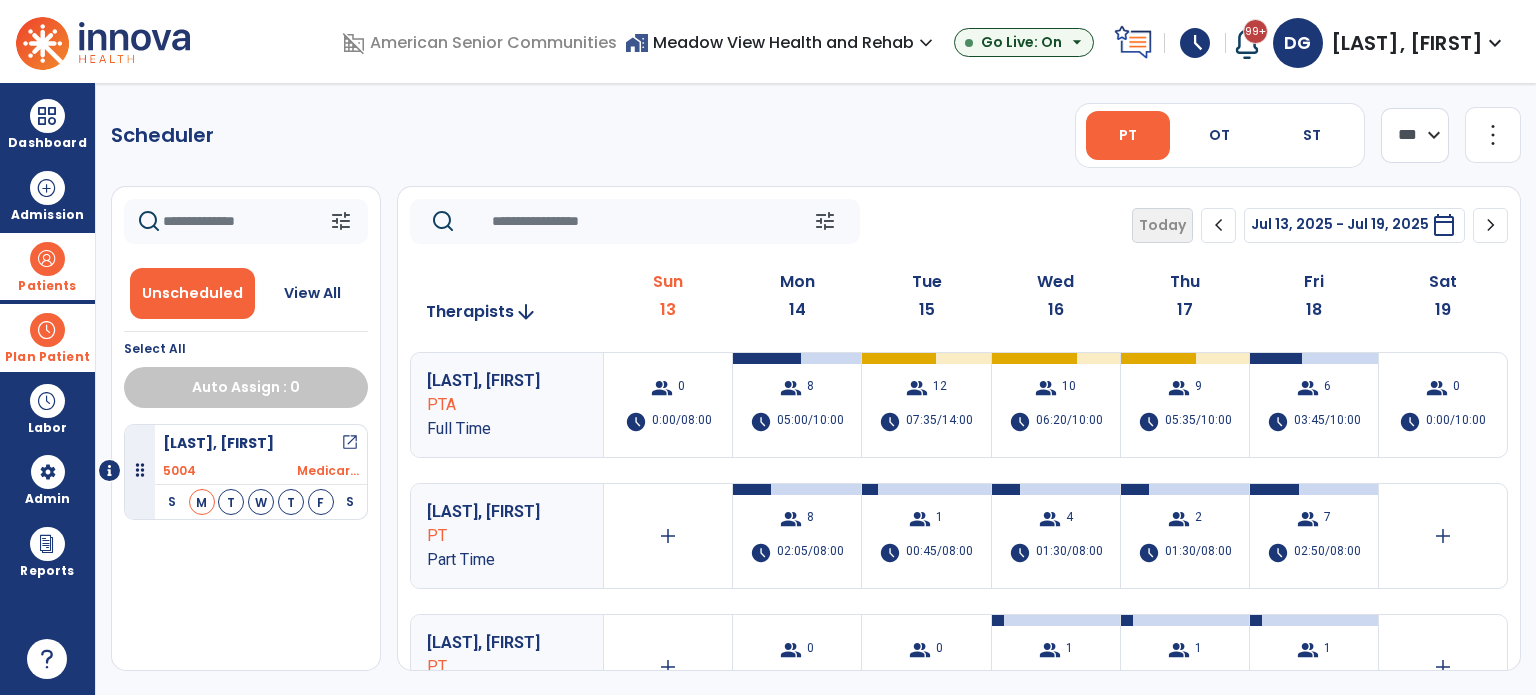 click on "**** ***" 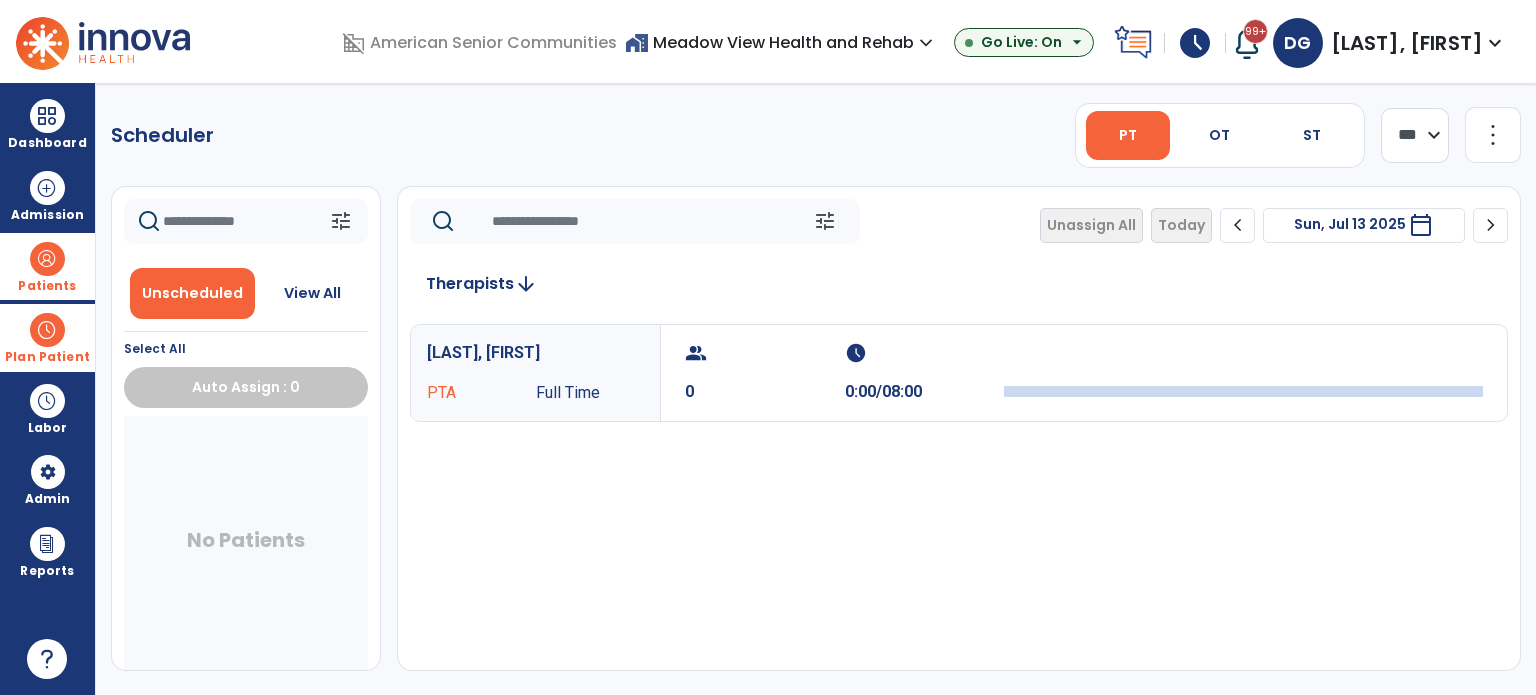 click on "chevron_right" 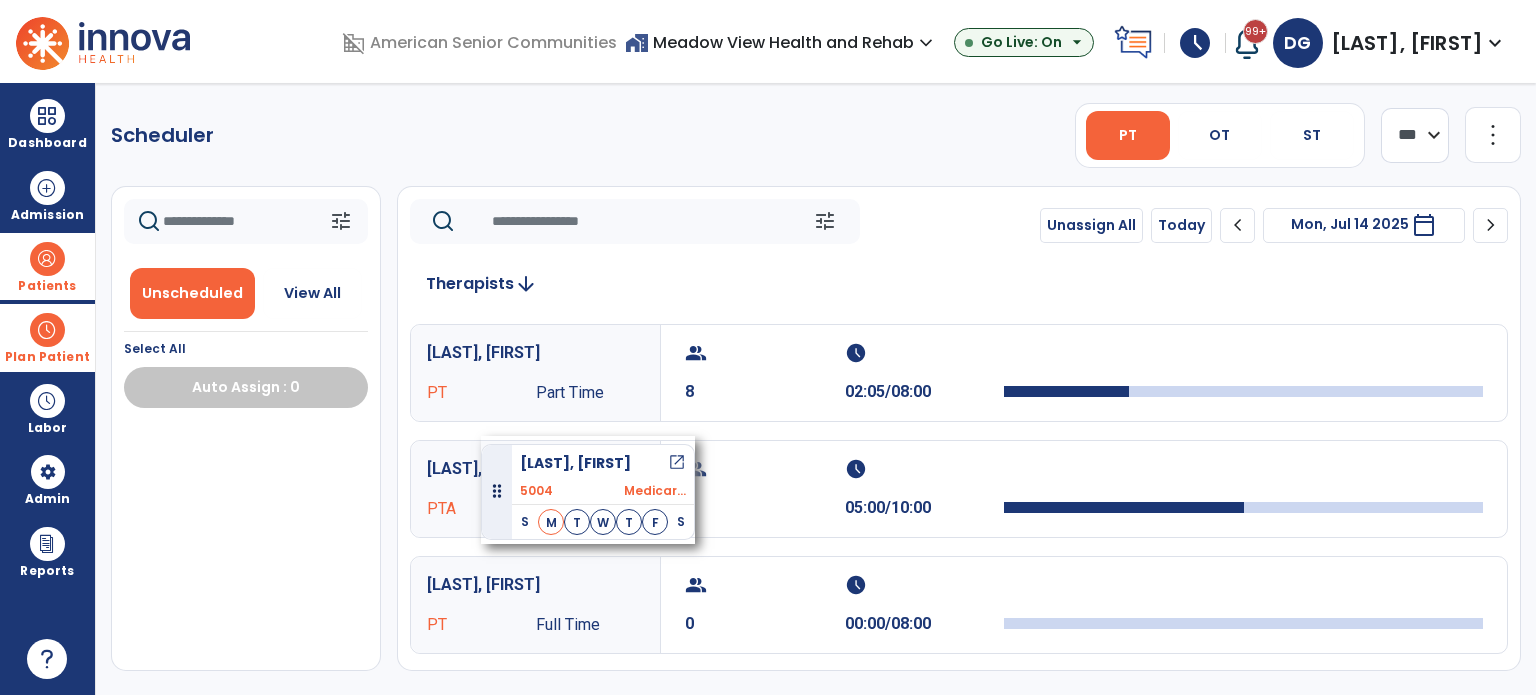 drag, startPoint x: 198, startPoint y: 450, endPoint x: 481, endPoint y: 436, distance: 283.34607 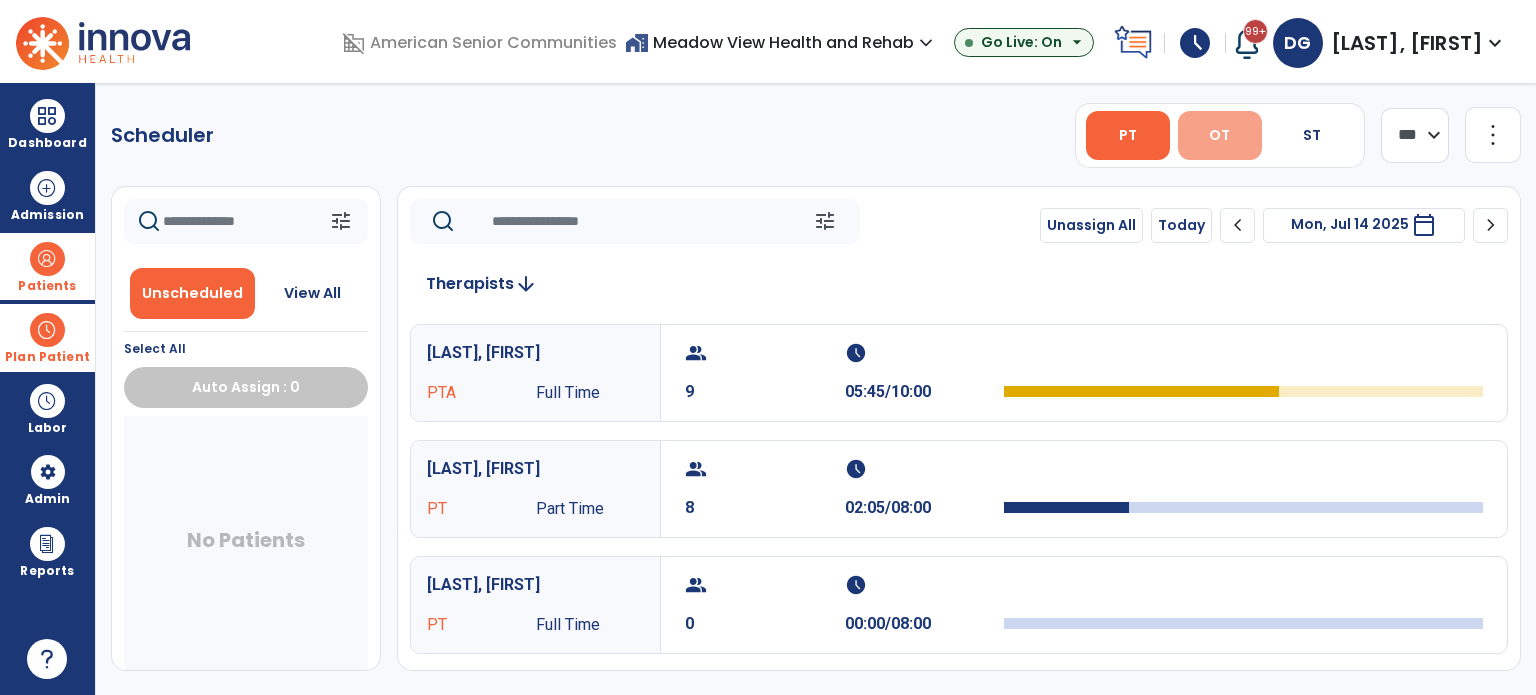 click on "OT" at bounding box center [1220, 135] 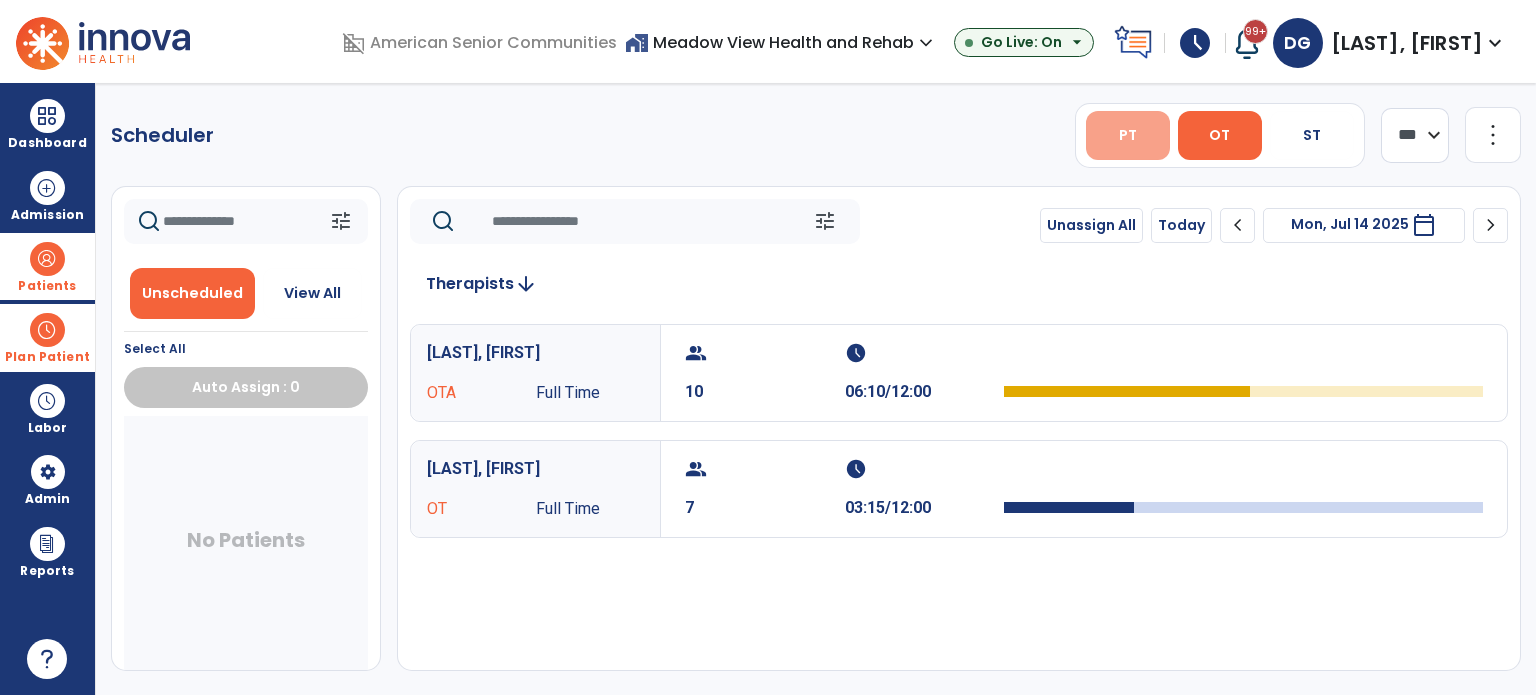 click on "PT" at bounding box center (1128, 135) 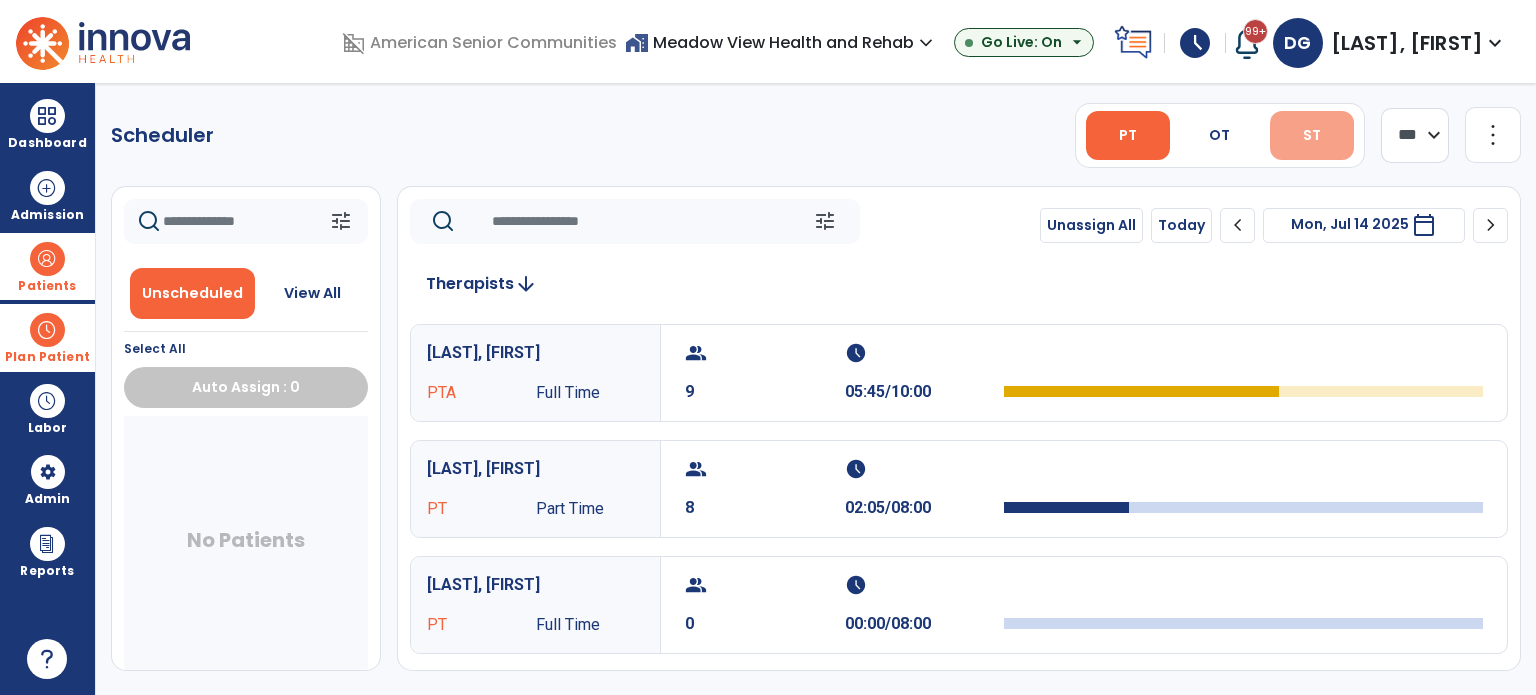 click on "ST" at bounding box center (1312, 135) 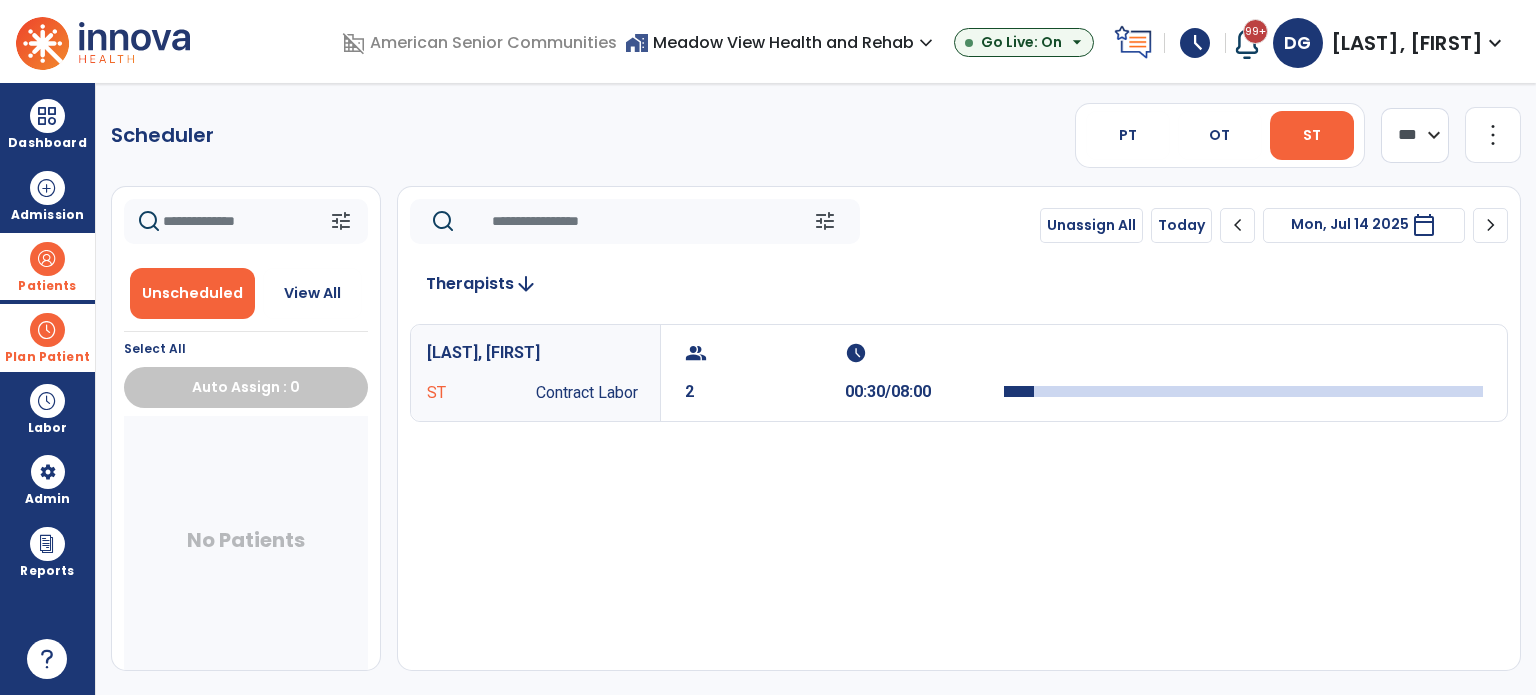 click on "home_work   Meadow View Health and Rehab   expand_more" at bounding box center (781, 42) 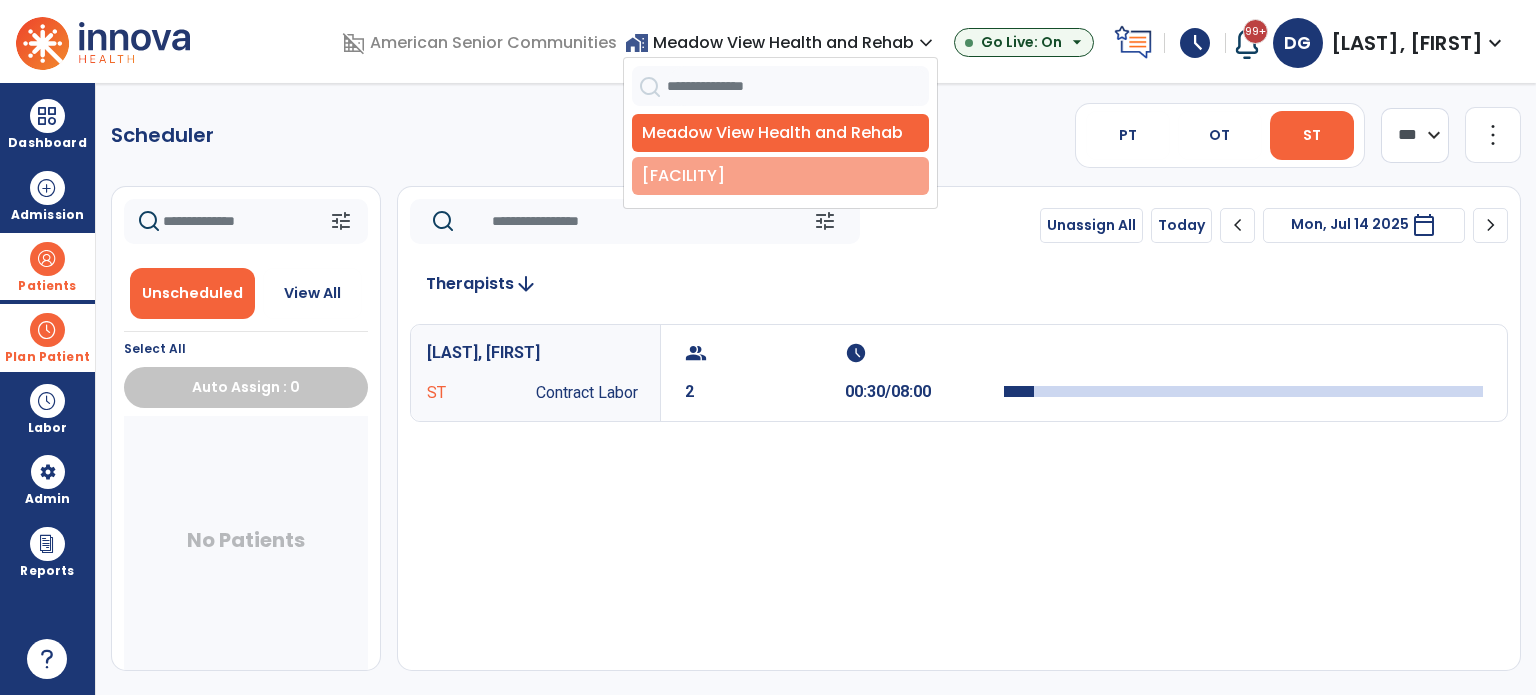 click on "[CITY] Crossing" at bounding box center (780, 176) 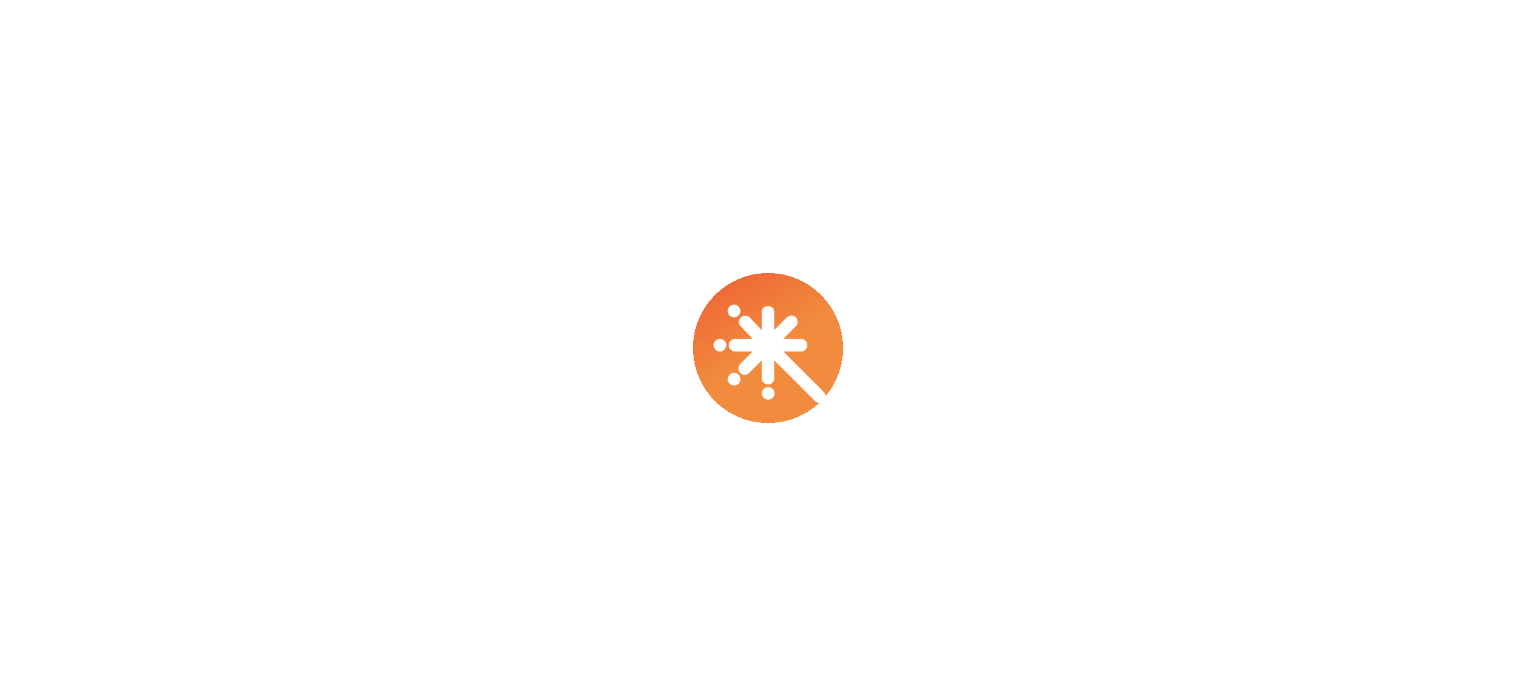 scroll, scrollTop: 0, scrollLeft: 0, axis: both 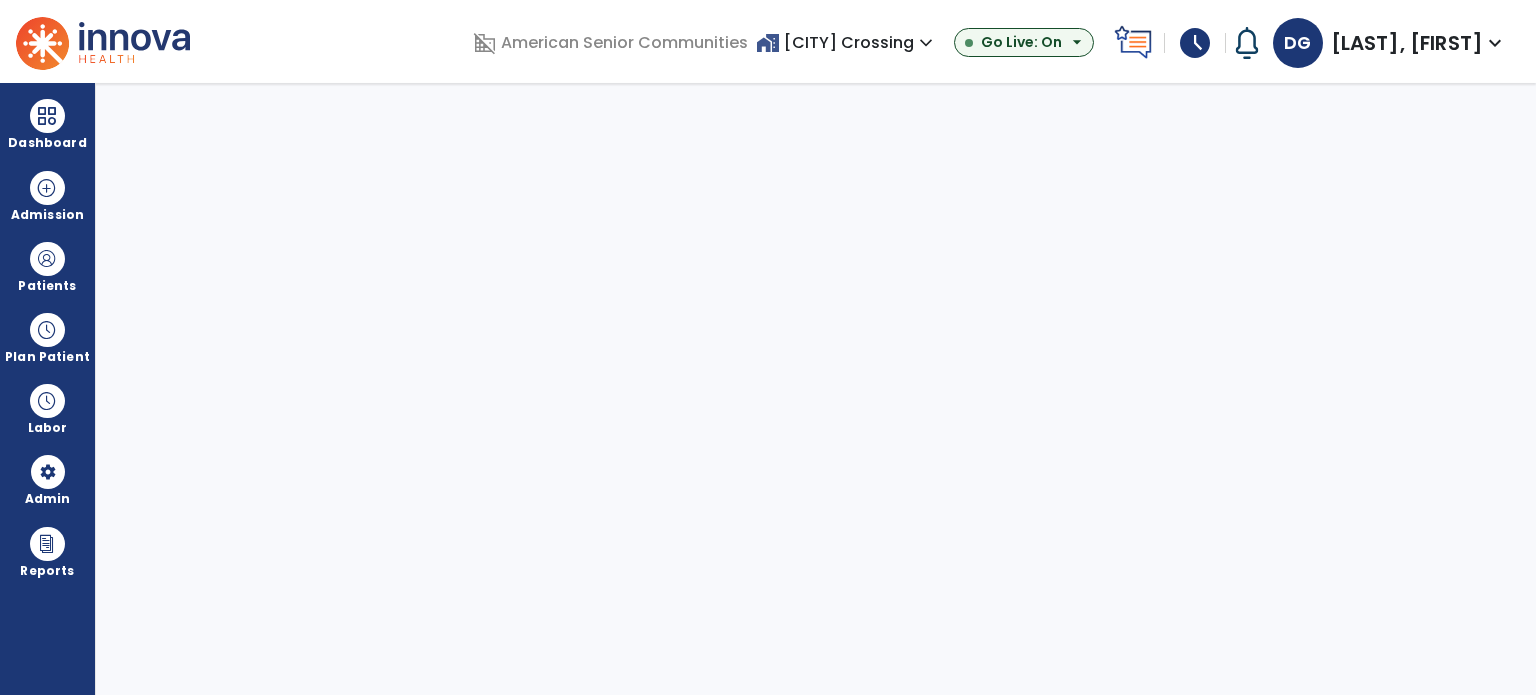 select on "***" 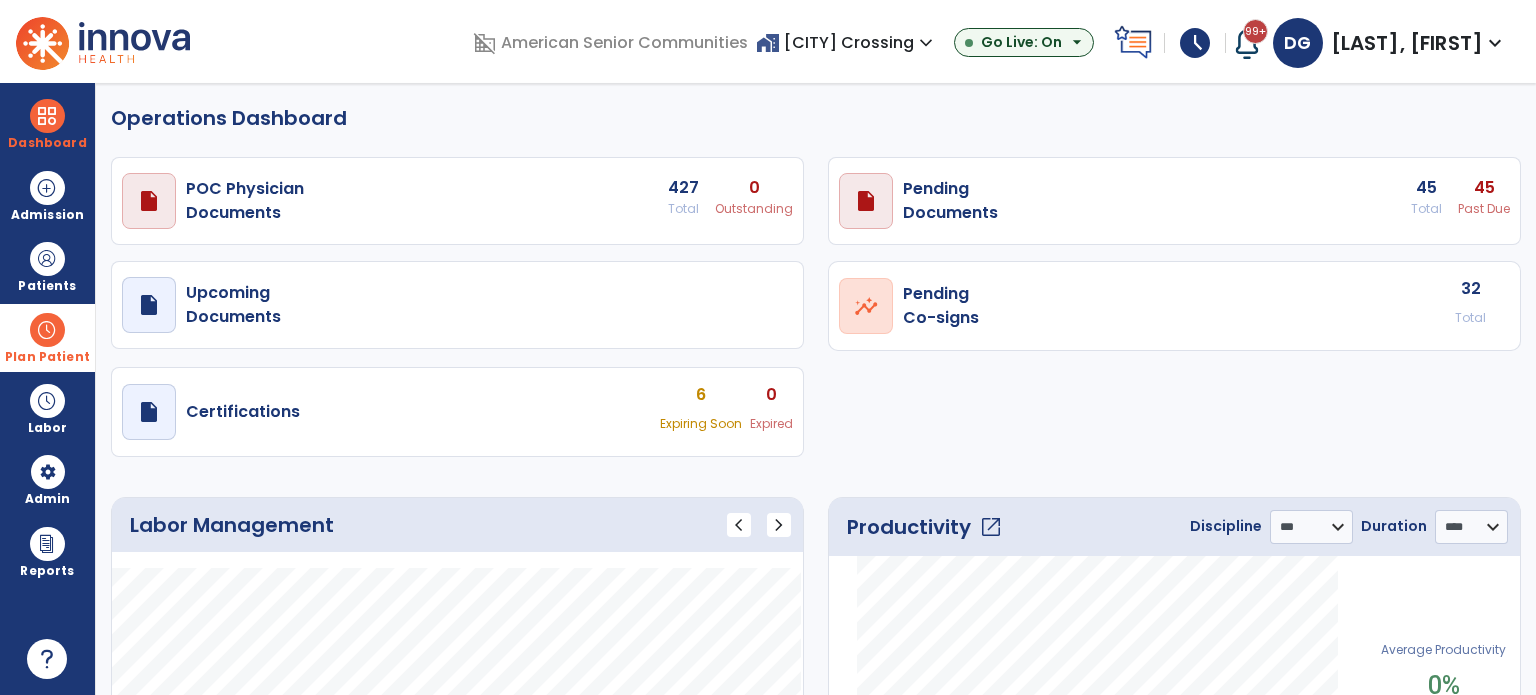 drag, startPoint x: 41, startPoint y: 339, endPoint x: 59, endPoint y: 332, distance: 19.313208 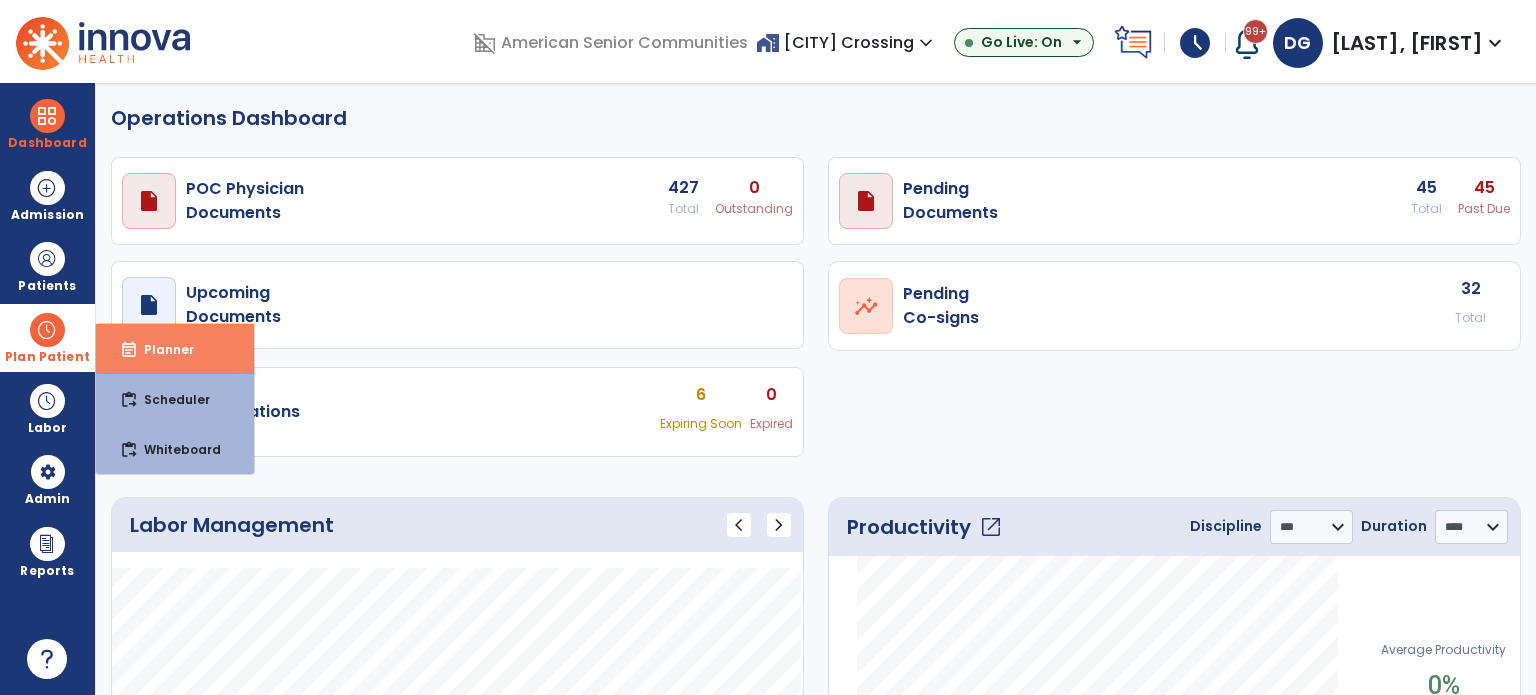 click on "event_note" at bounding box center [129, 350] 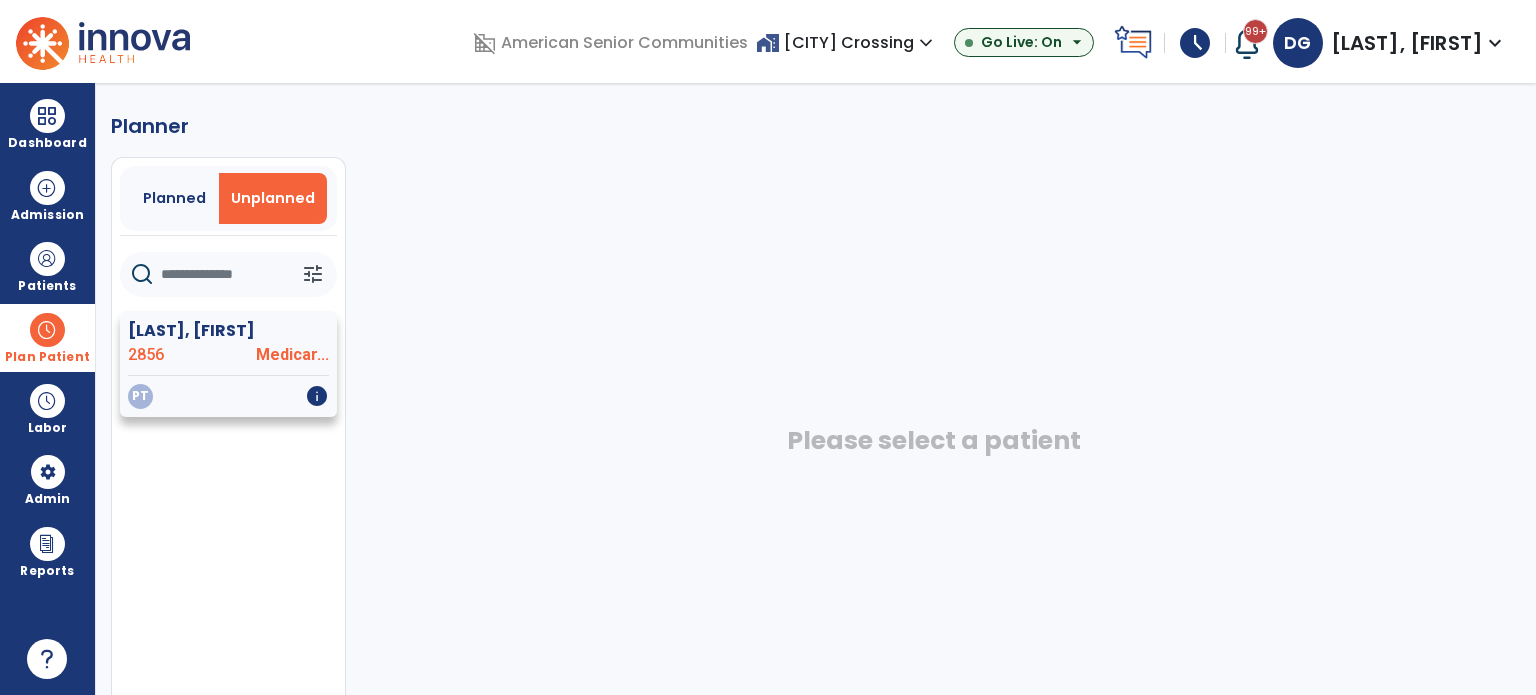 click on "[LAST], [FIRST]" 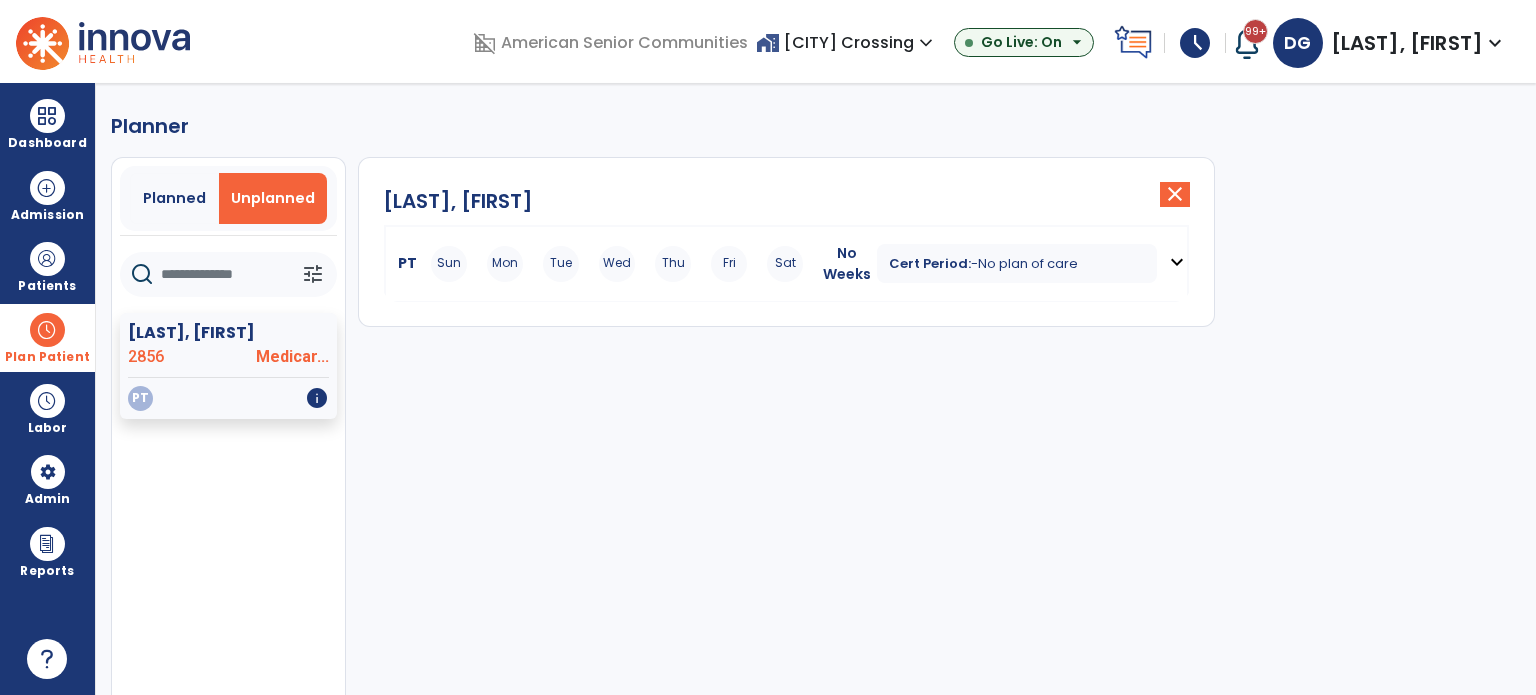 click on "Mon" at bounding box center [505, 264] 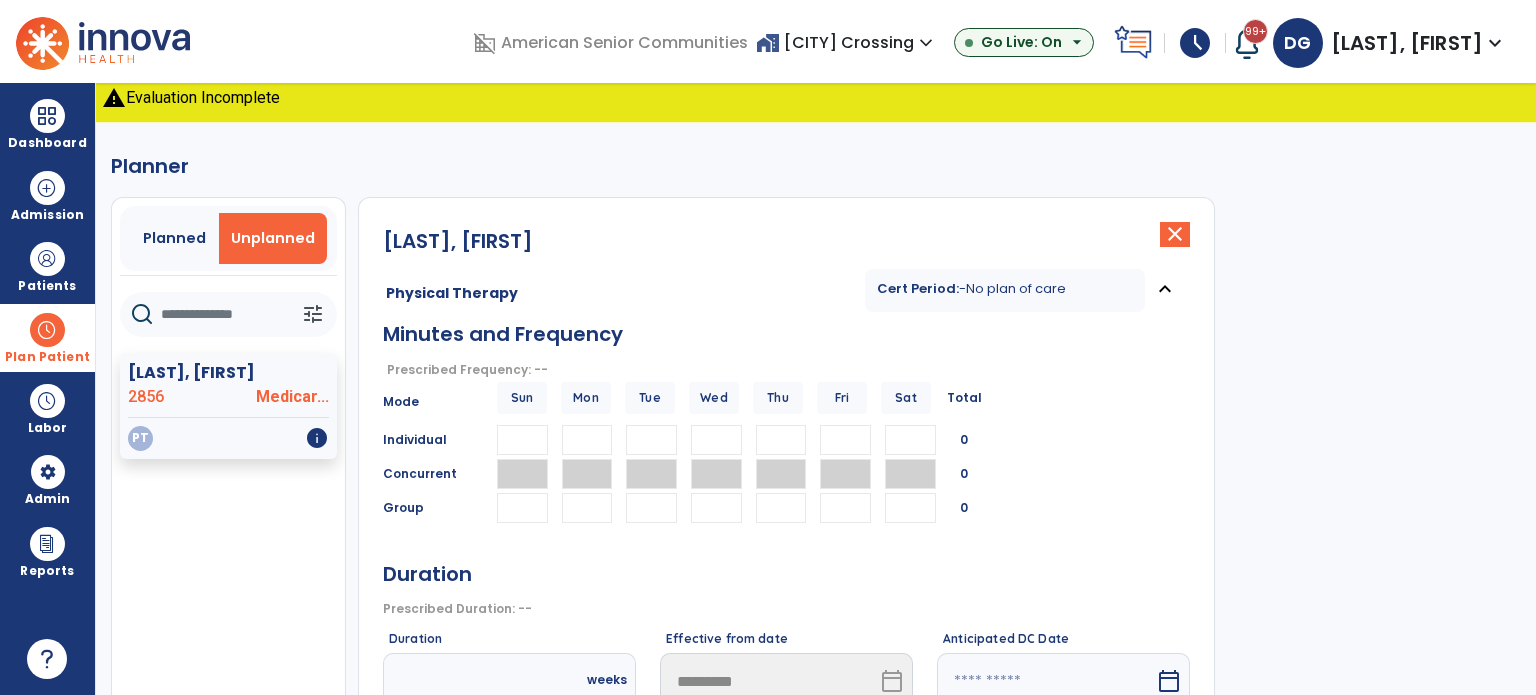 drag, startPoint x: 596, startPoint y: 444, endPoint x: 572, endPoint y: 398, distance: 51.884487 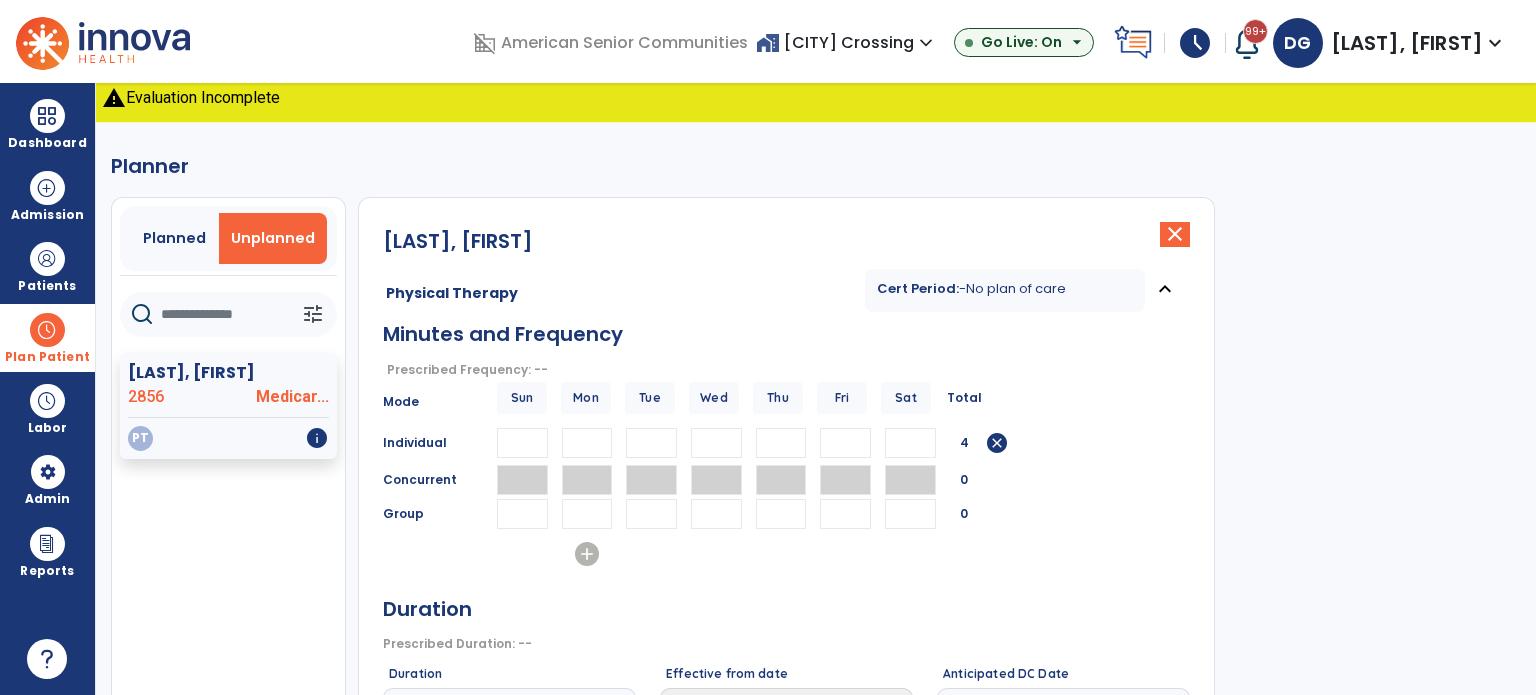 type on "**" 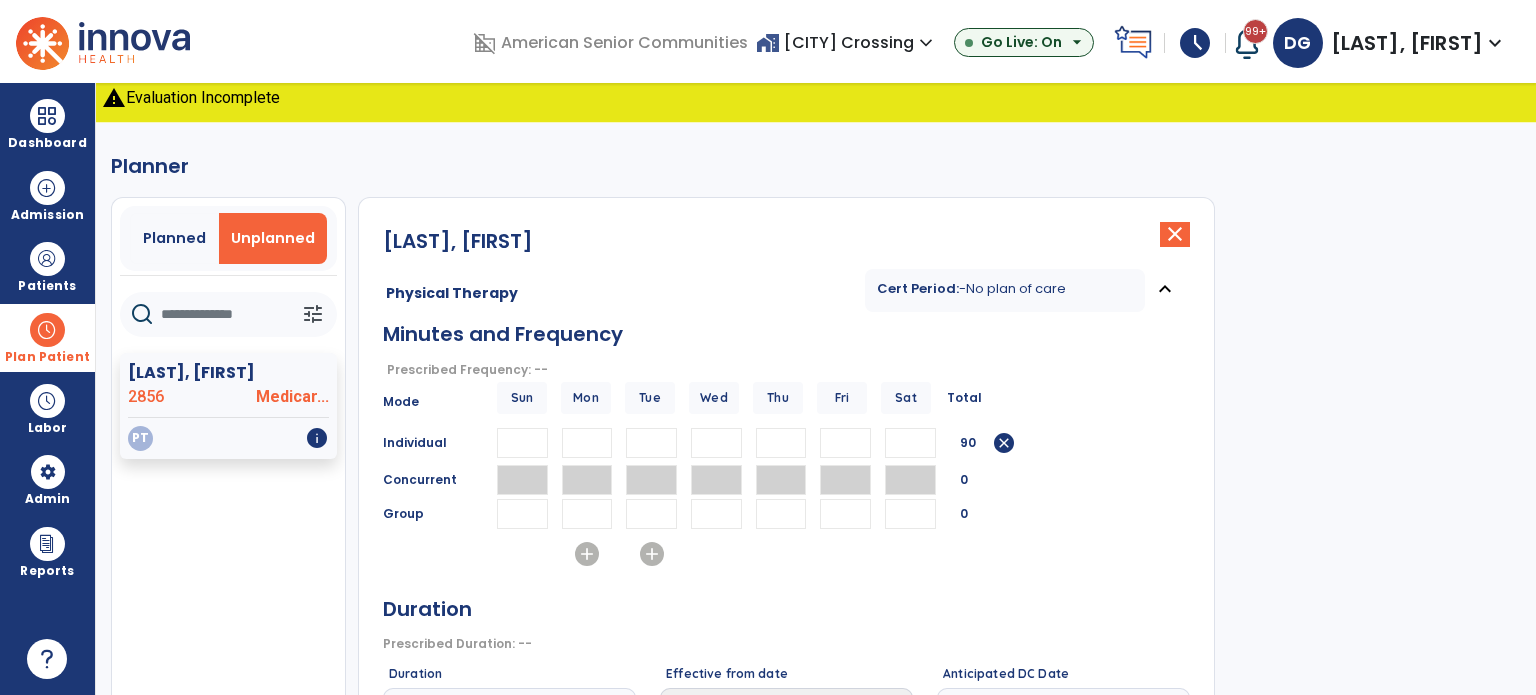 type on "**" 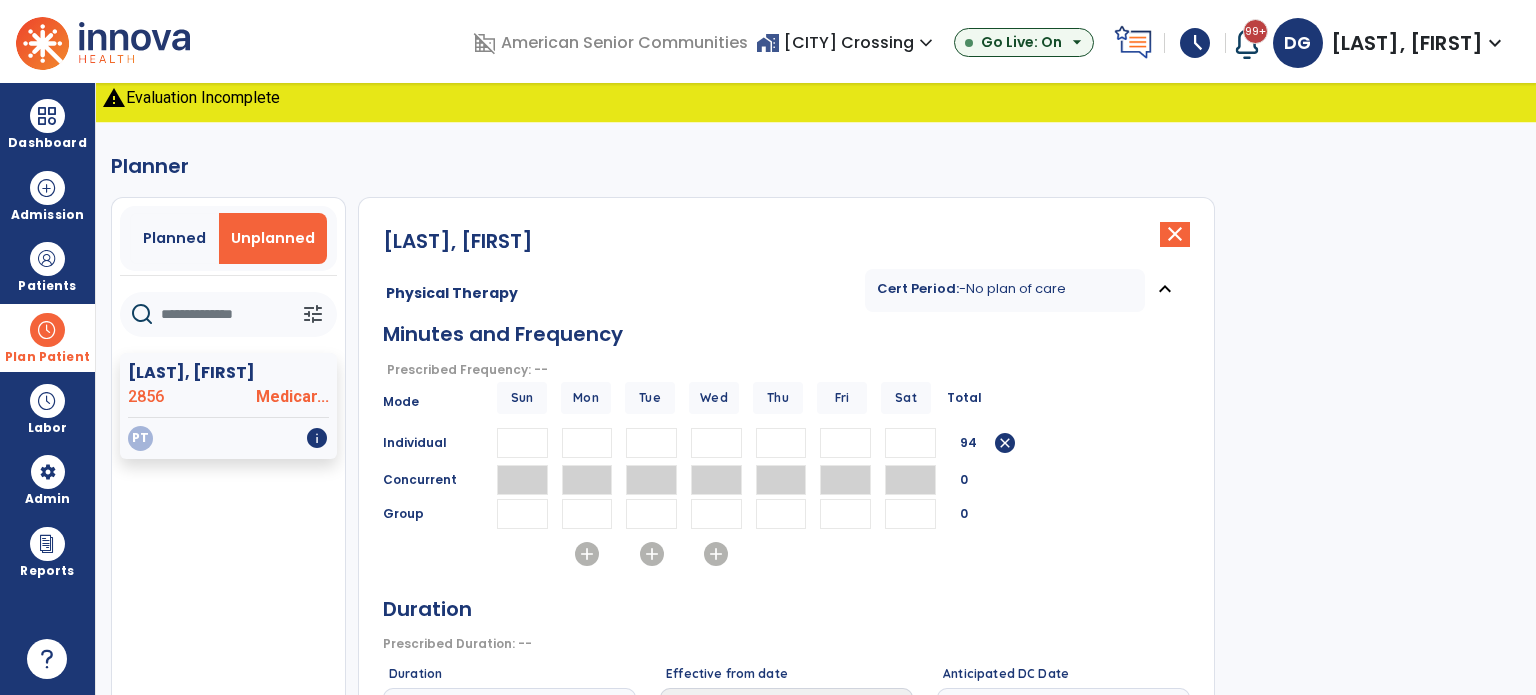 type on "**" 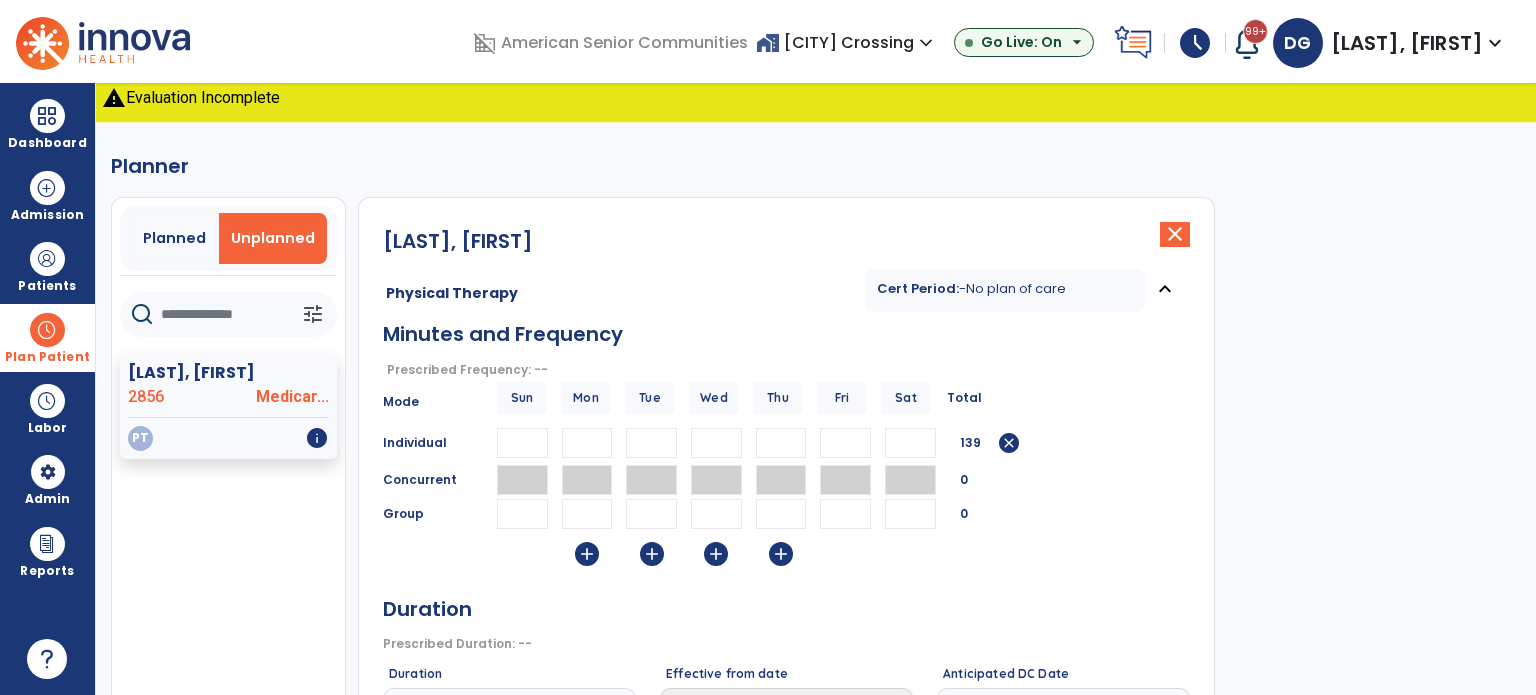 type on "**" 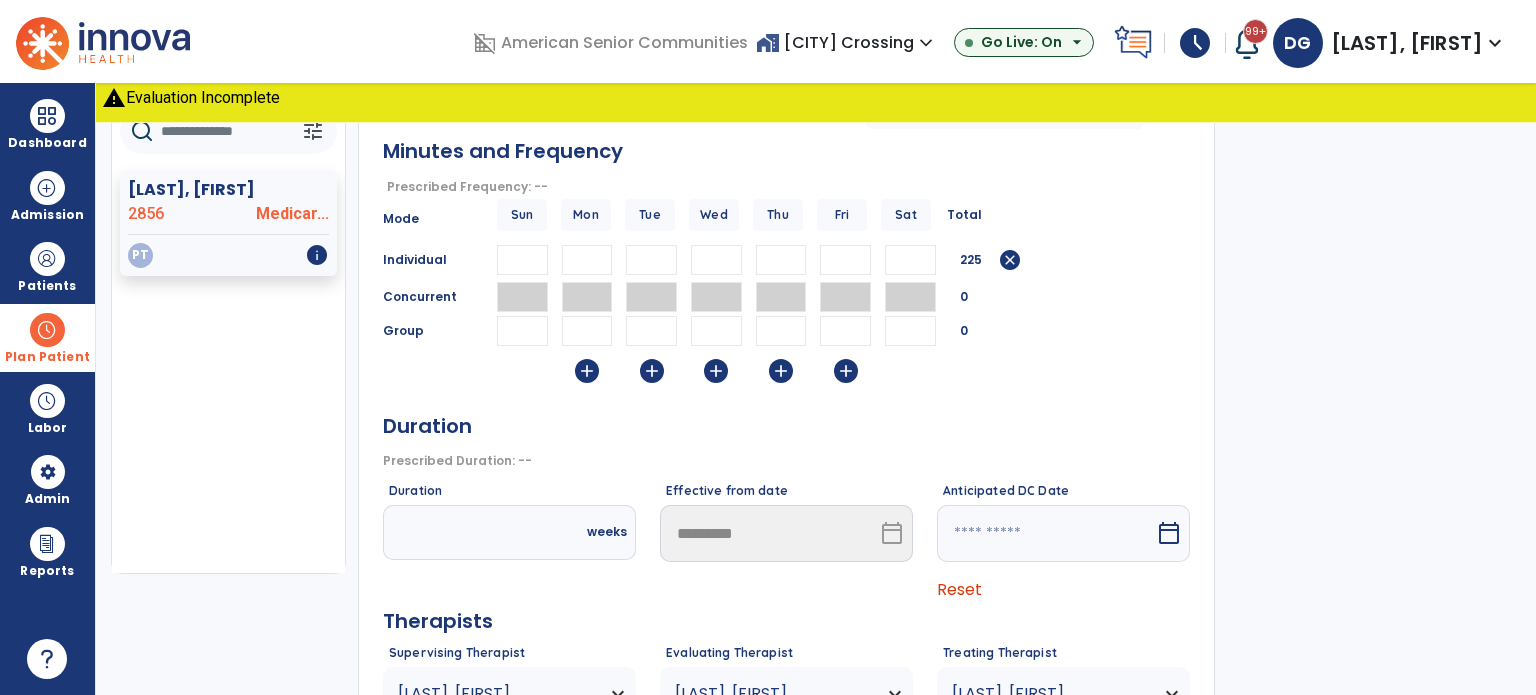 scroll, scrollTop: 200, scrollLeft: 0, axis: vertical 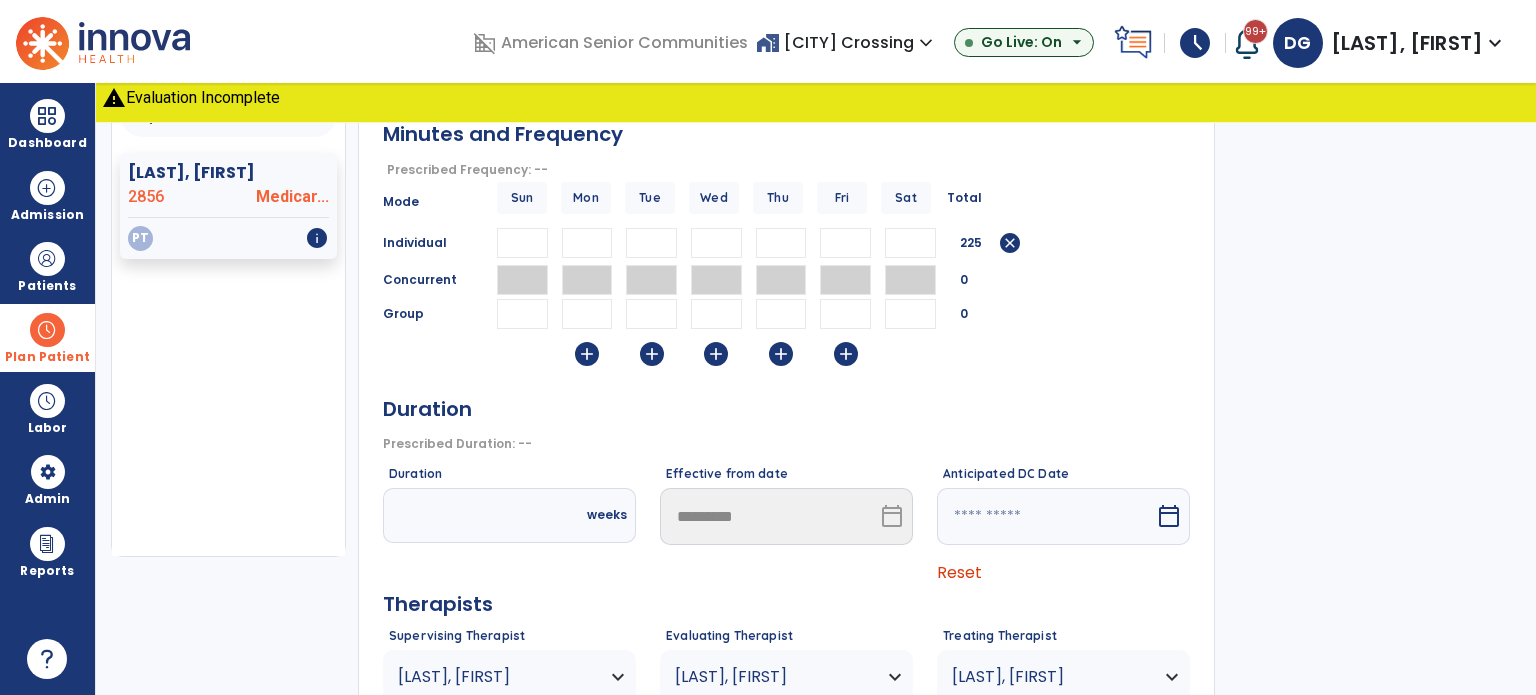 type on "**" 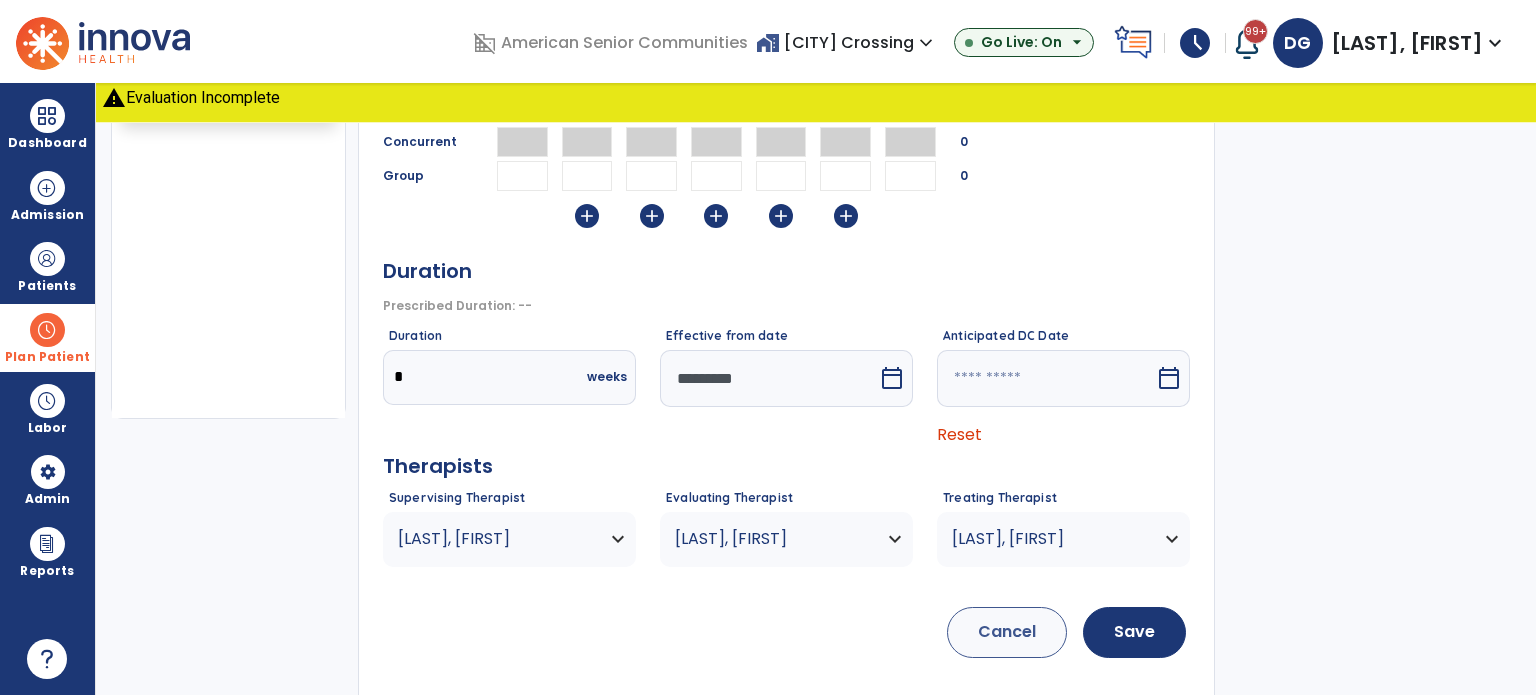 scroll, scrollTop: 348, scrollLeft: 0, axis: vertical 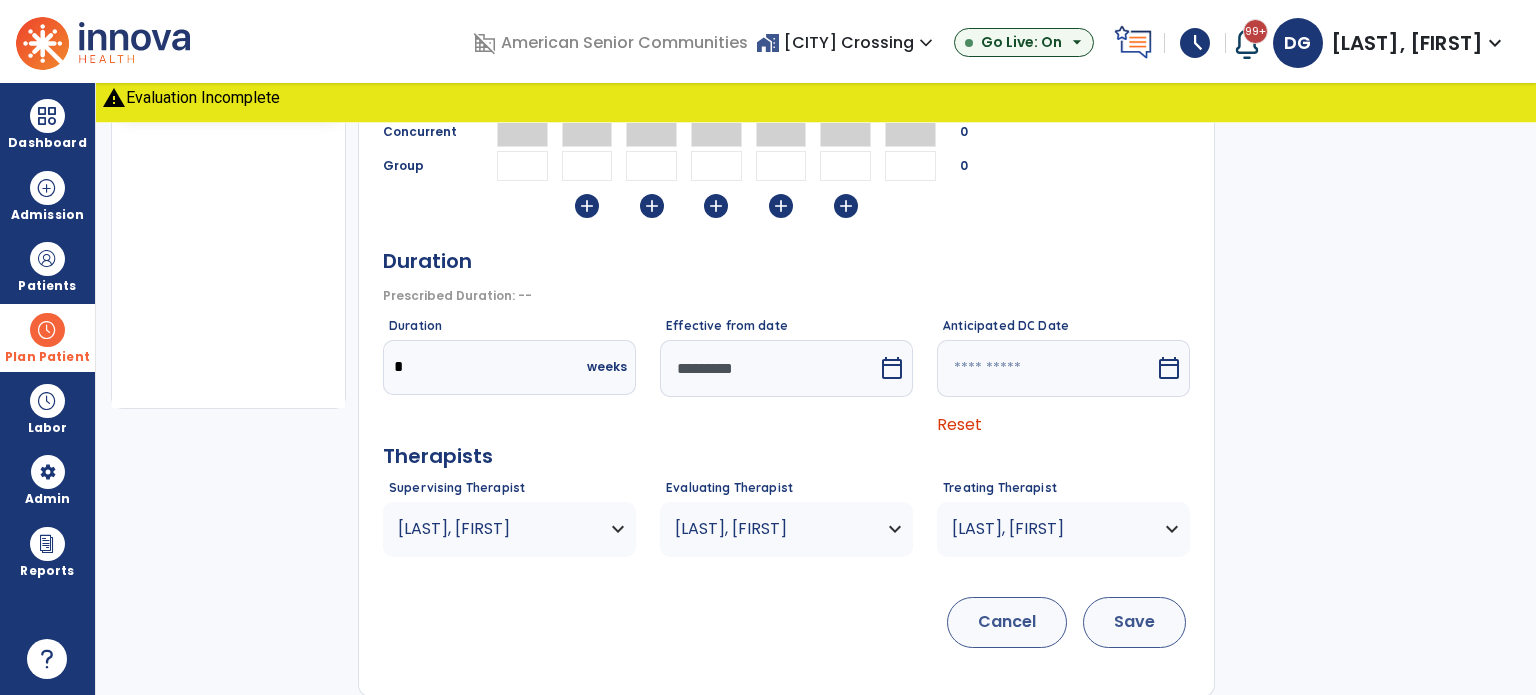 type on "*" 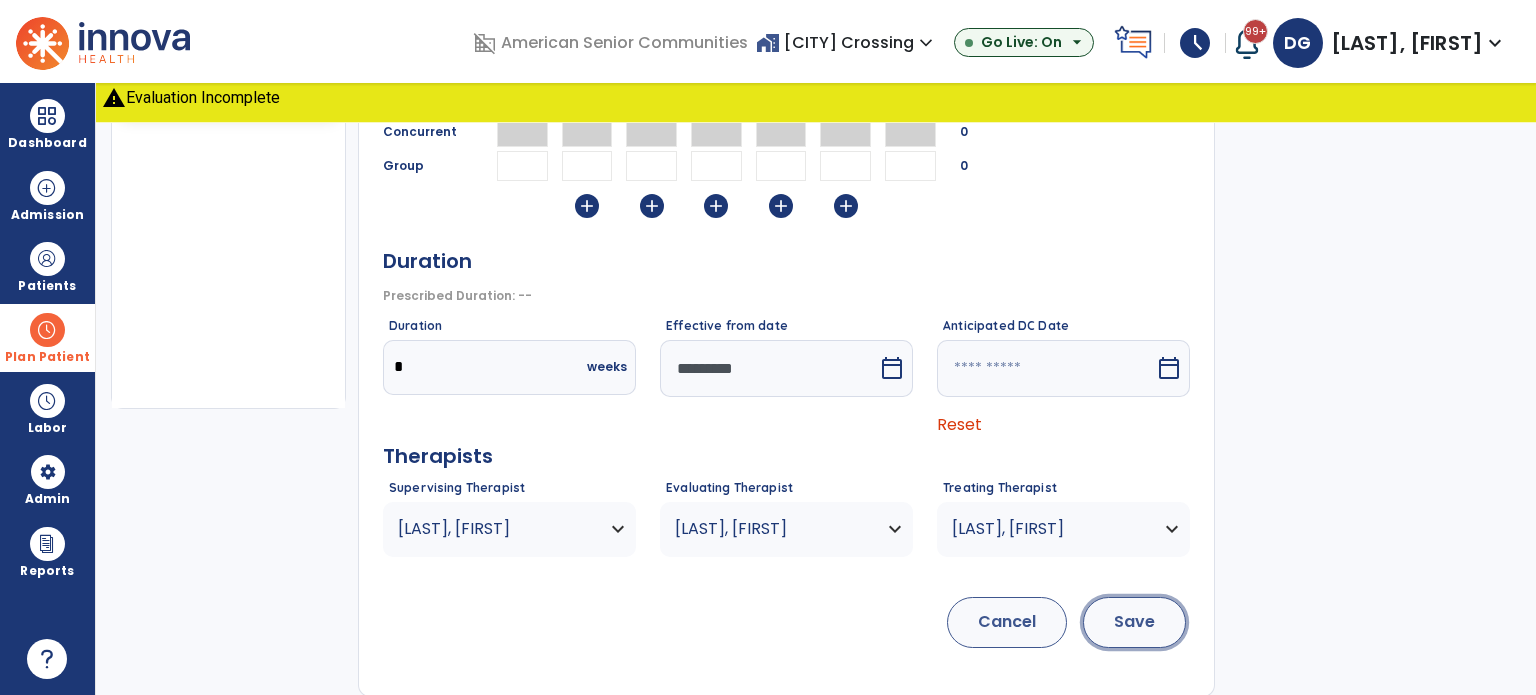 click on "Save" at bounding box center [1134, 622] 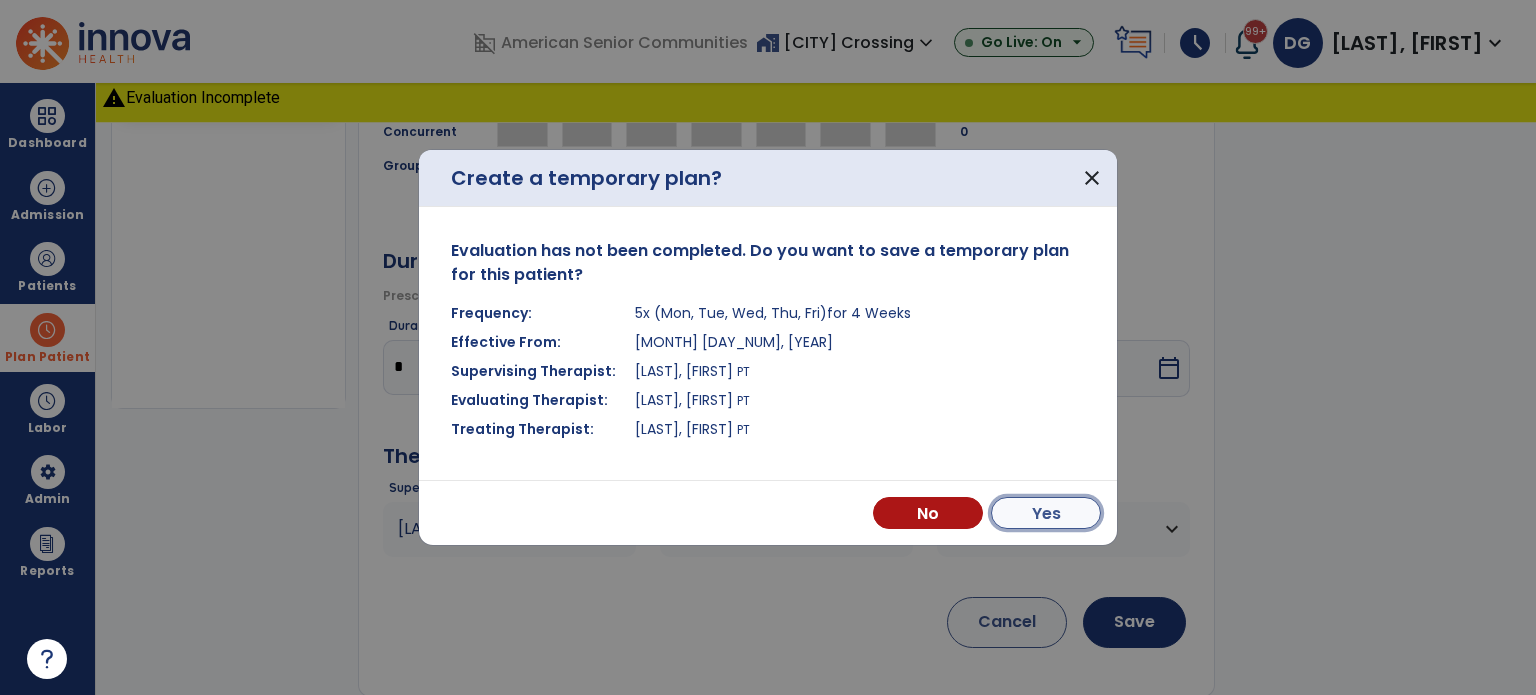 click on "Yes" at bounding box center (1046, 513) 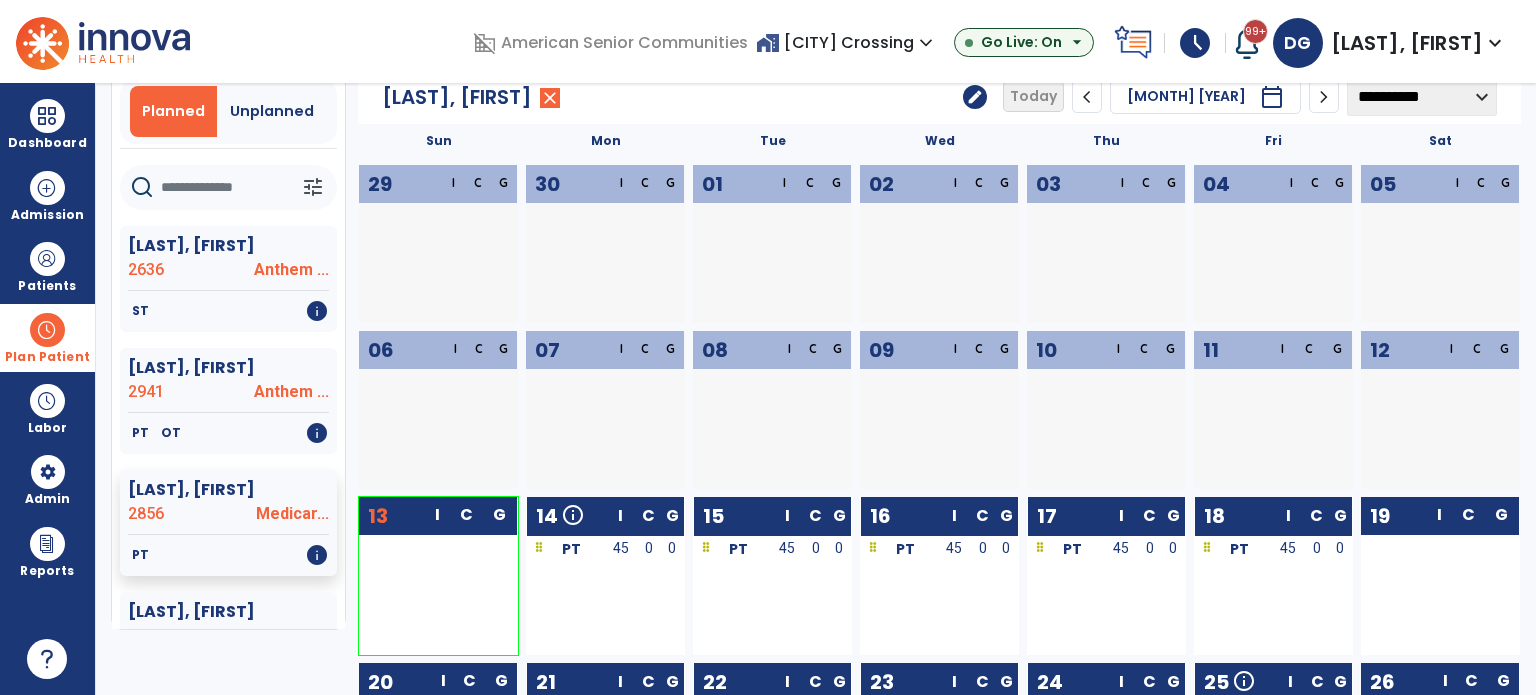 scroll, scrollTop: 0, scrollLeft: 0, axis: both 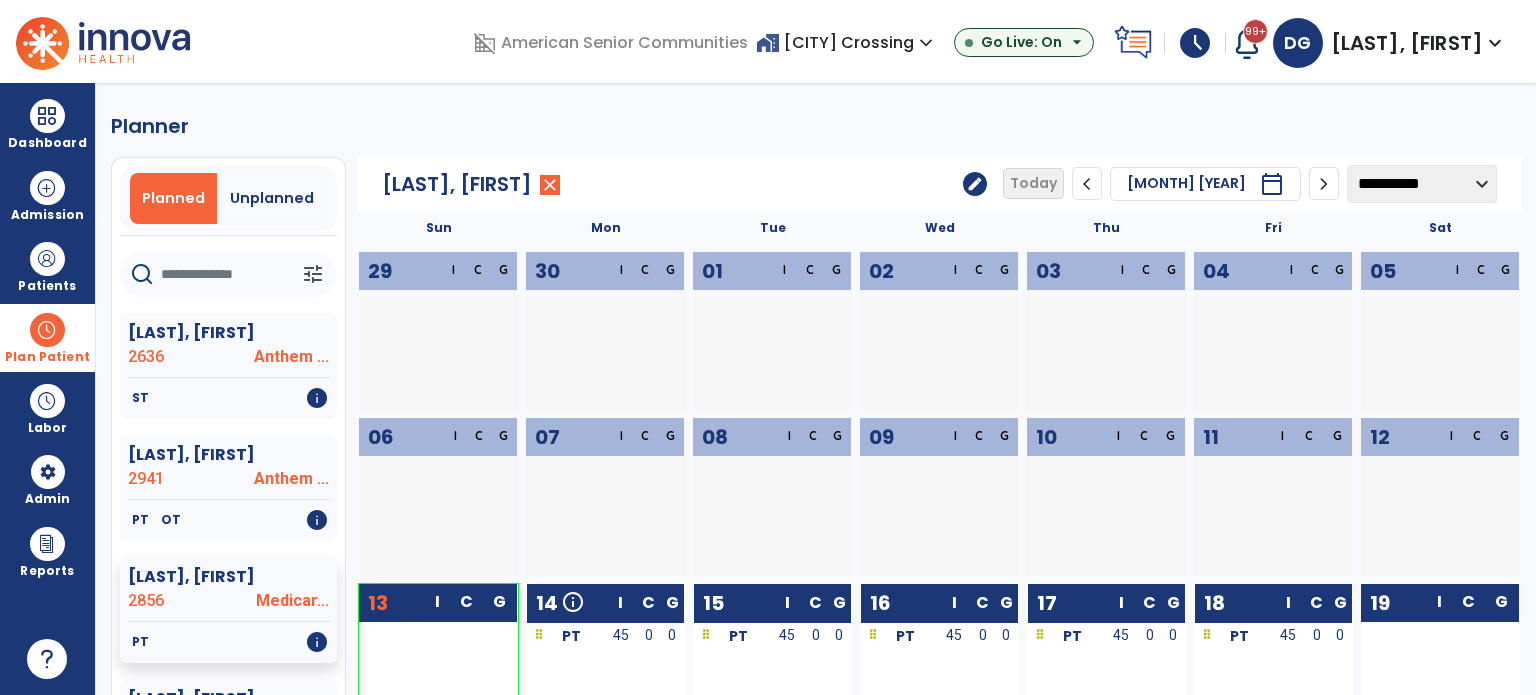 click on "Plan Patient" at bounding box center (47, 357) 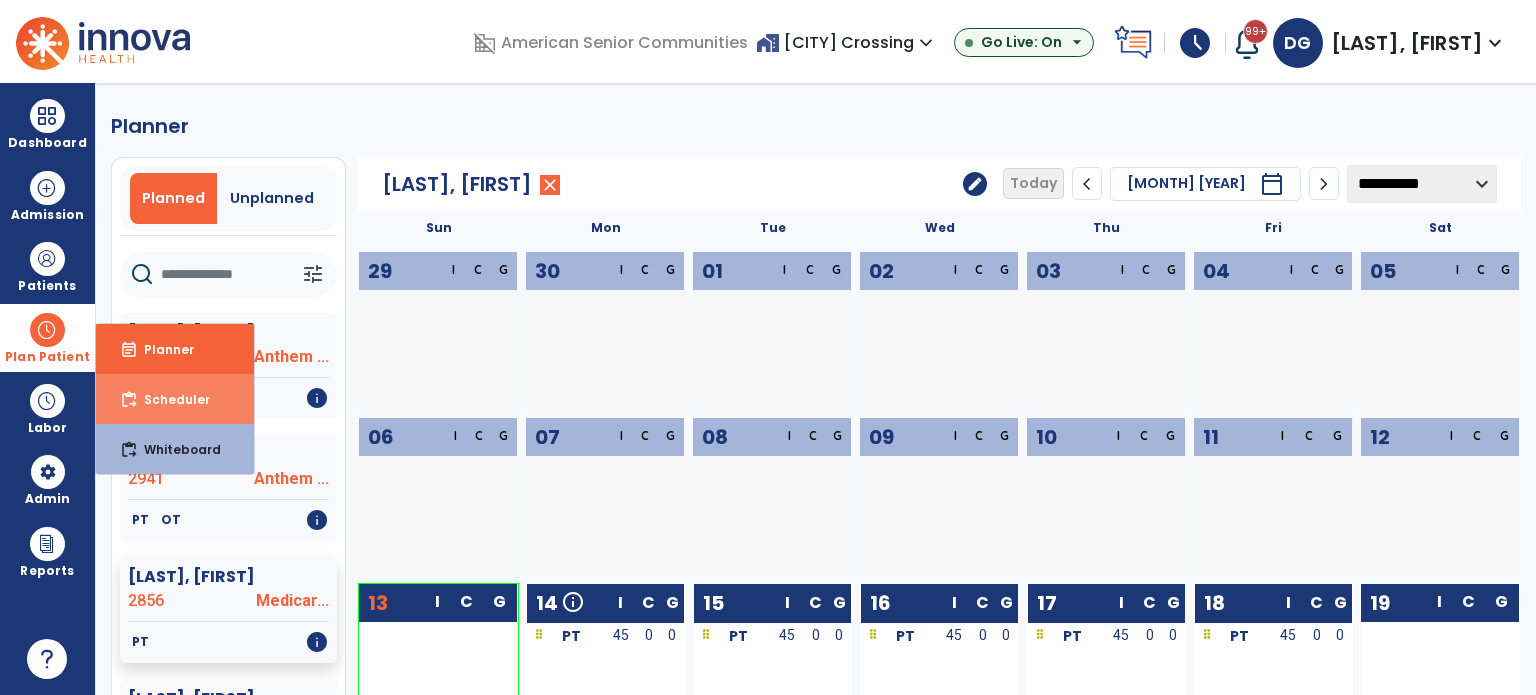 click on "Scheduler" at bounding box center (169, 399) 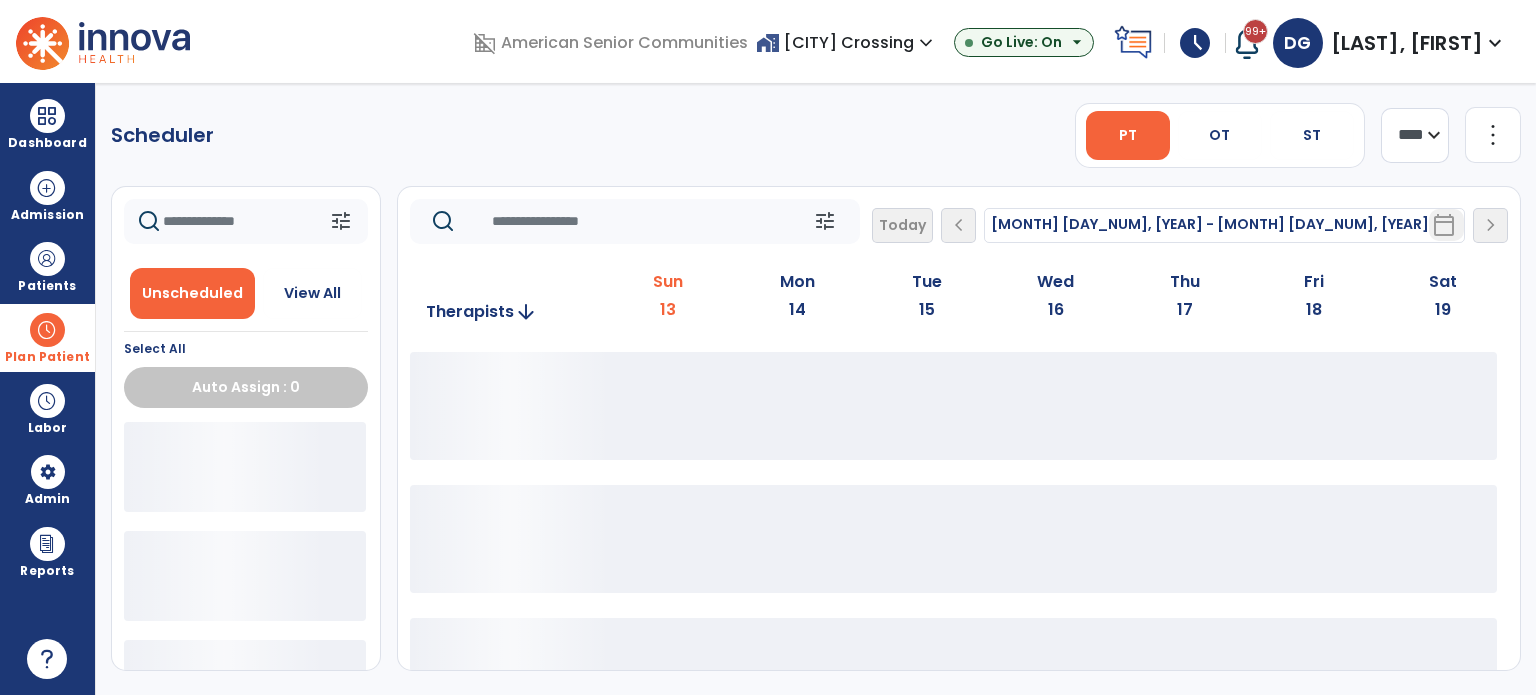 click on "**** ***" 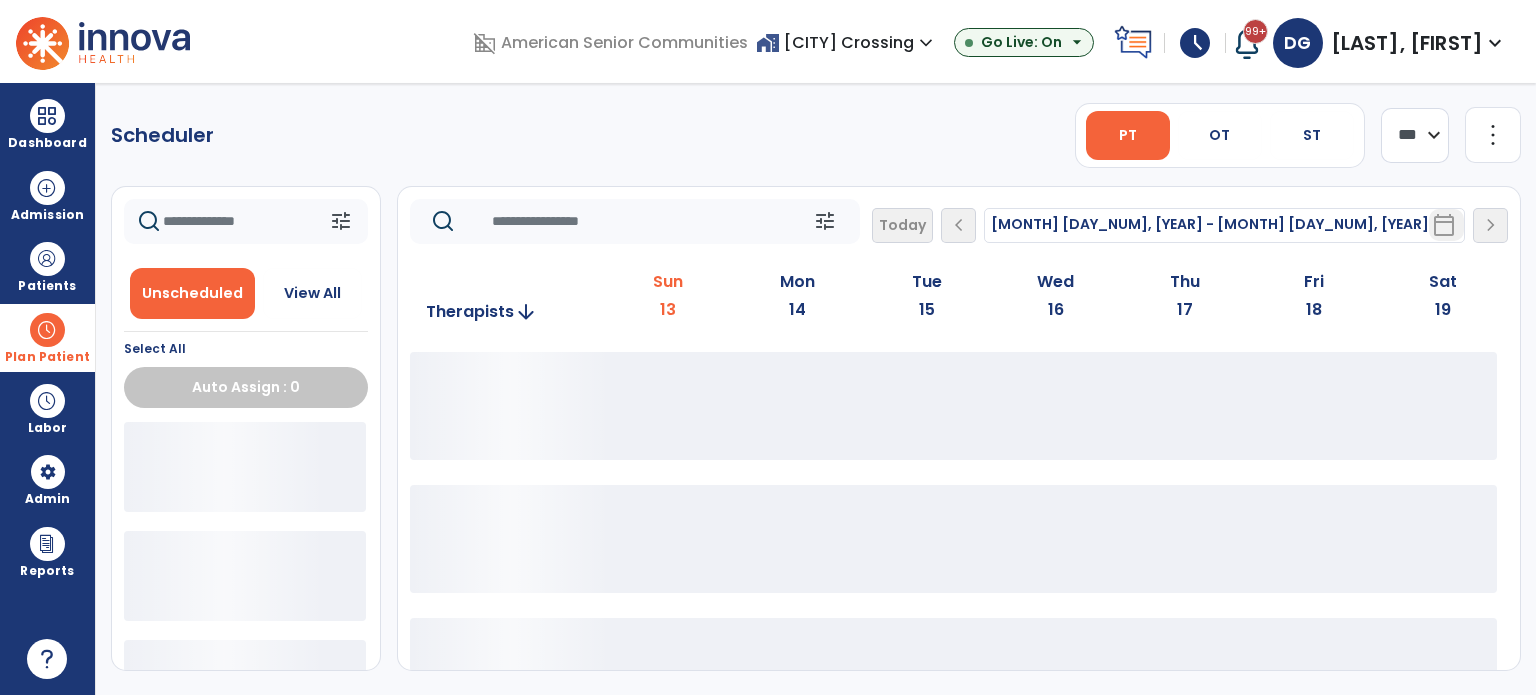click on "**** ***" 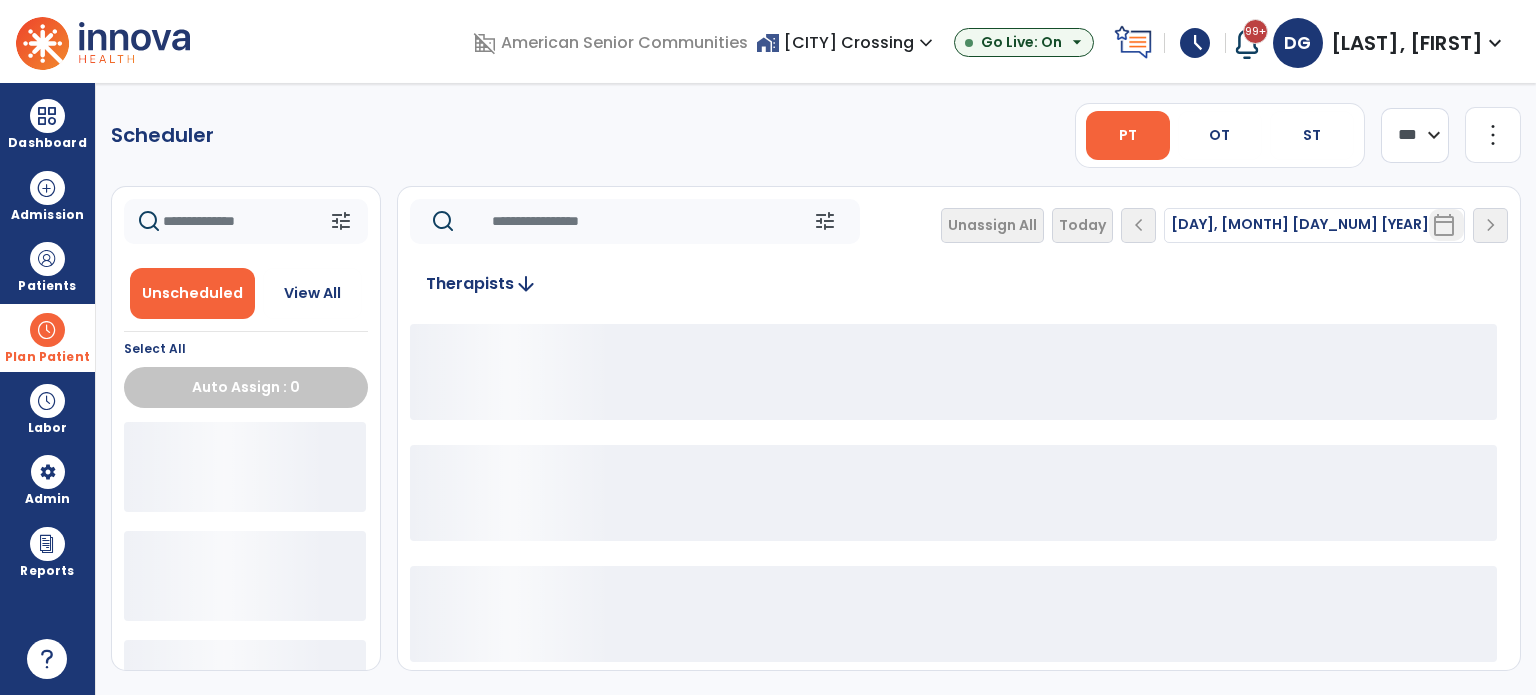 click on "Unassign All Today chevron_left [DAY], [MONTH] [DAY_NUM] [YEAR] ********* calendar_today chevron_right" 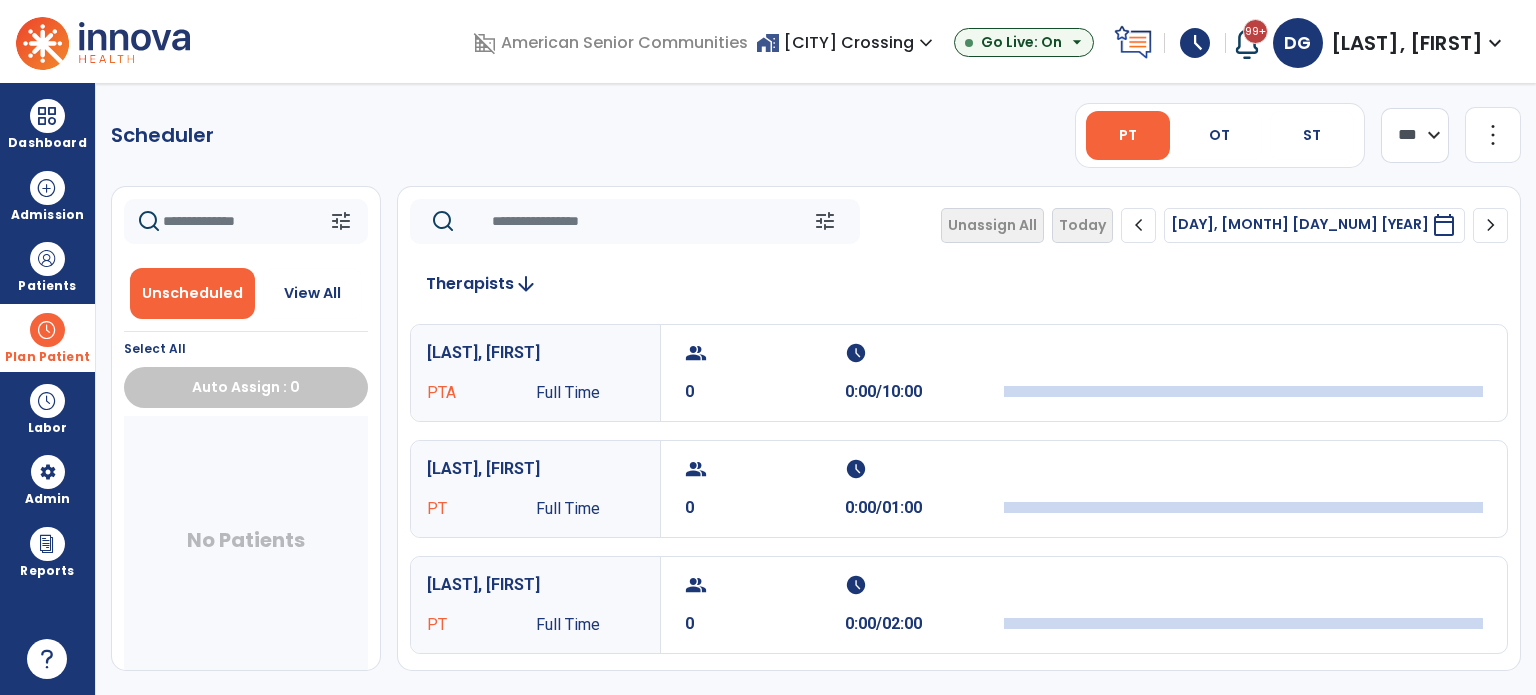 click on "chevron_right" 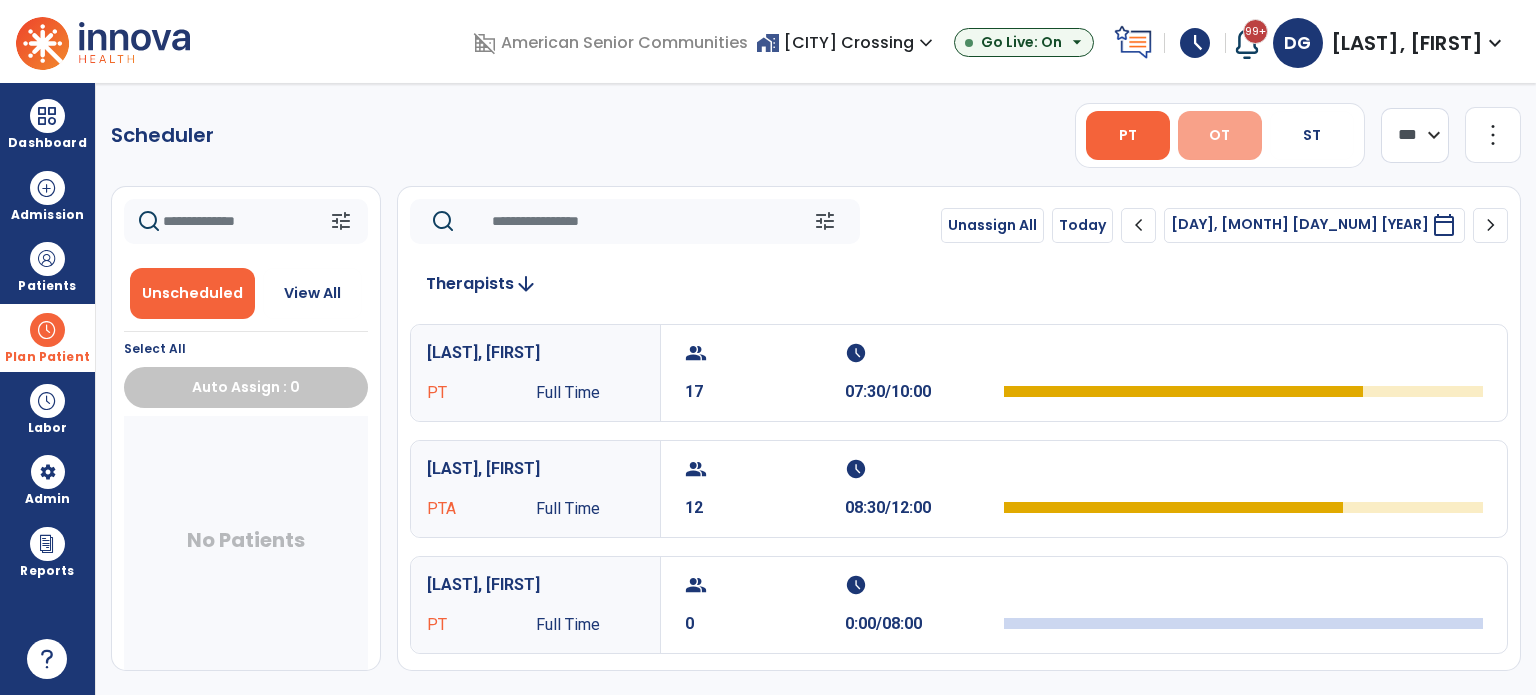 click on "OT" at bounding box center (1219, 135) 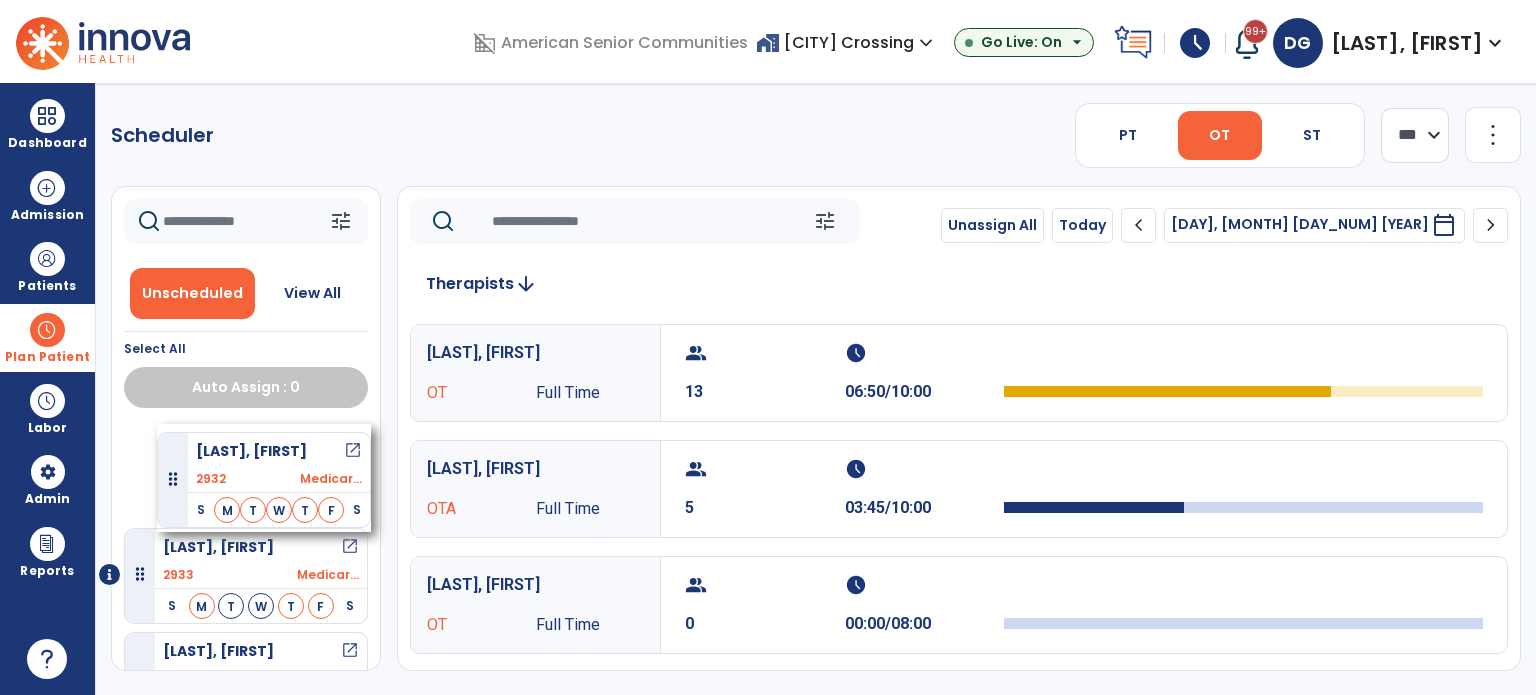 drag, startPoint x: 212, startPoint y: 451, endPoint x: 156, endPoint y: 421, distance: 63.529522 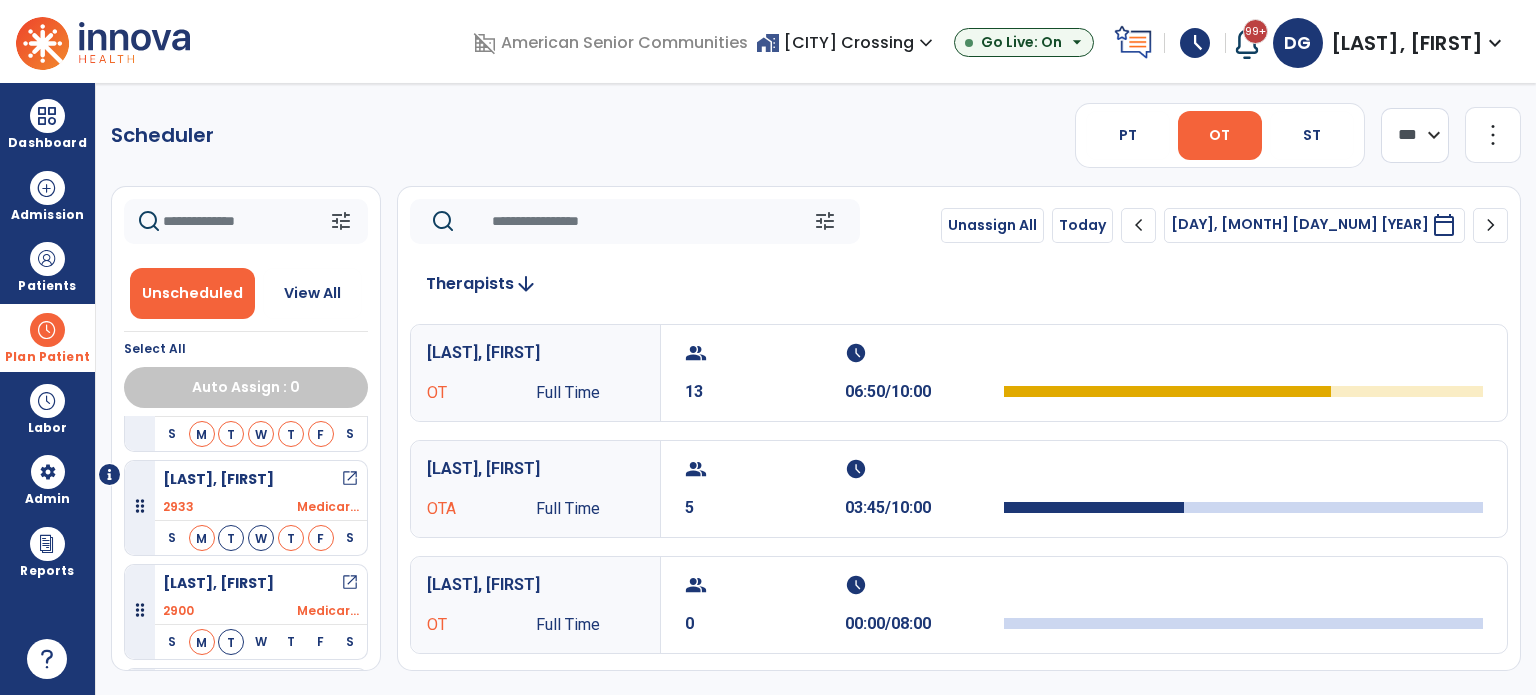 scroll, scrollTop: 100, scrollLeft: 0, axis: vertical 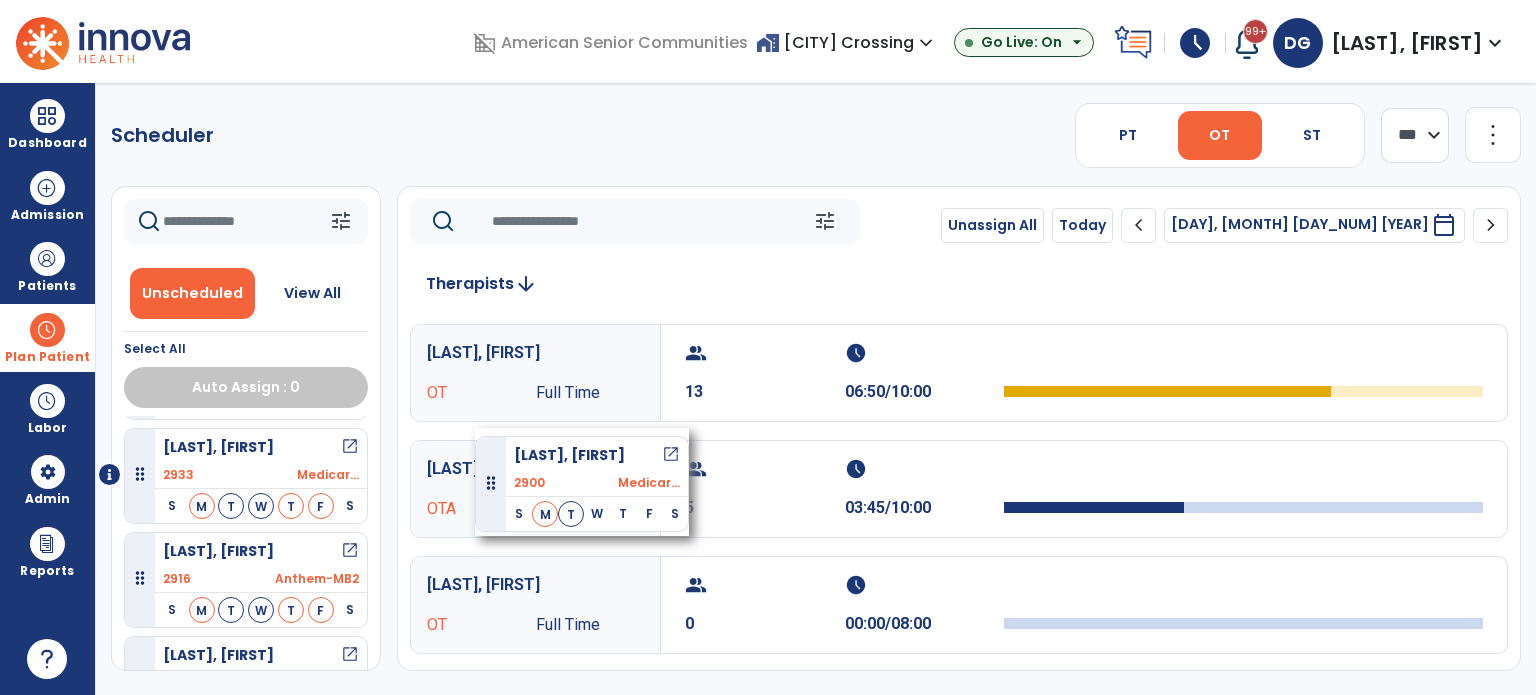 drag, startPoint x: 210, startPoint y: 559, endPoint x: 475, endPoint y: 428, distance: 295.61124 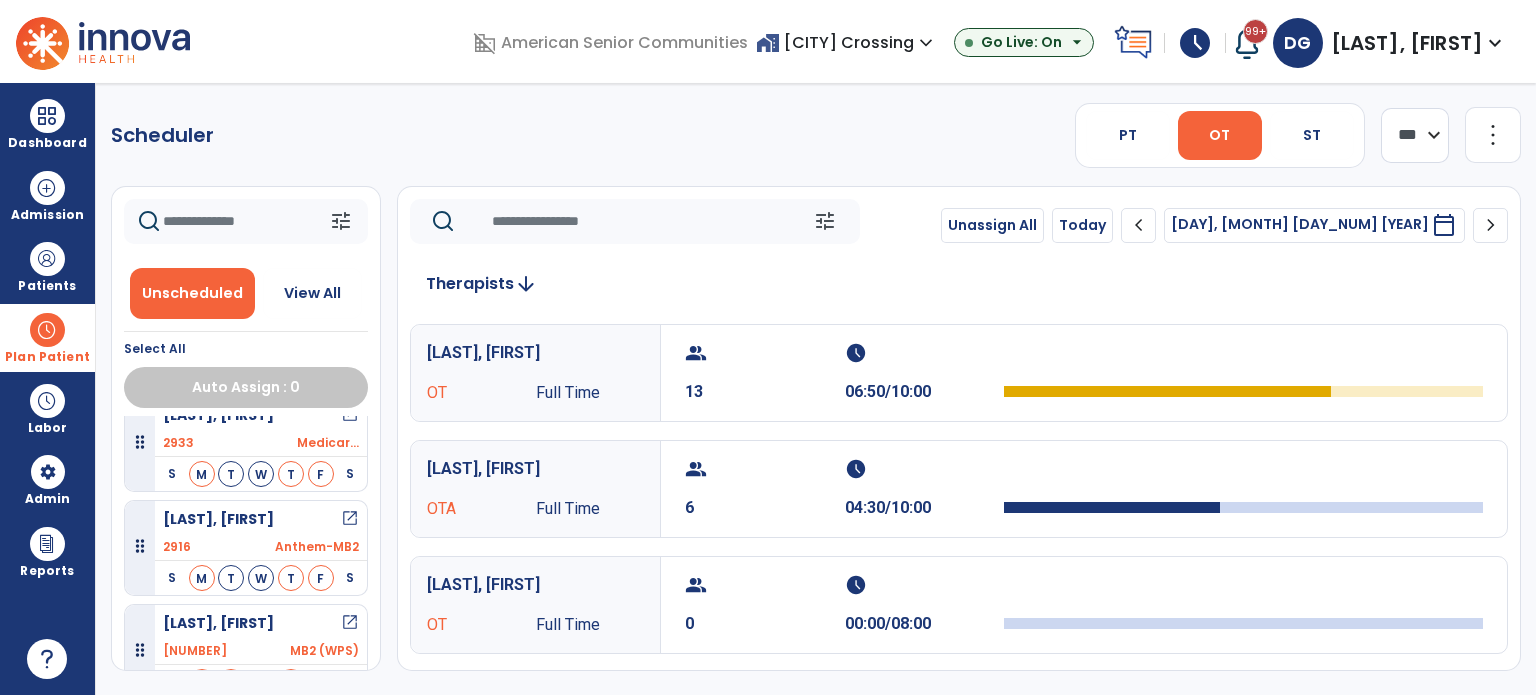 scroll, scrollTop: 149, scrollLeft: 0, axis: vertical 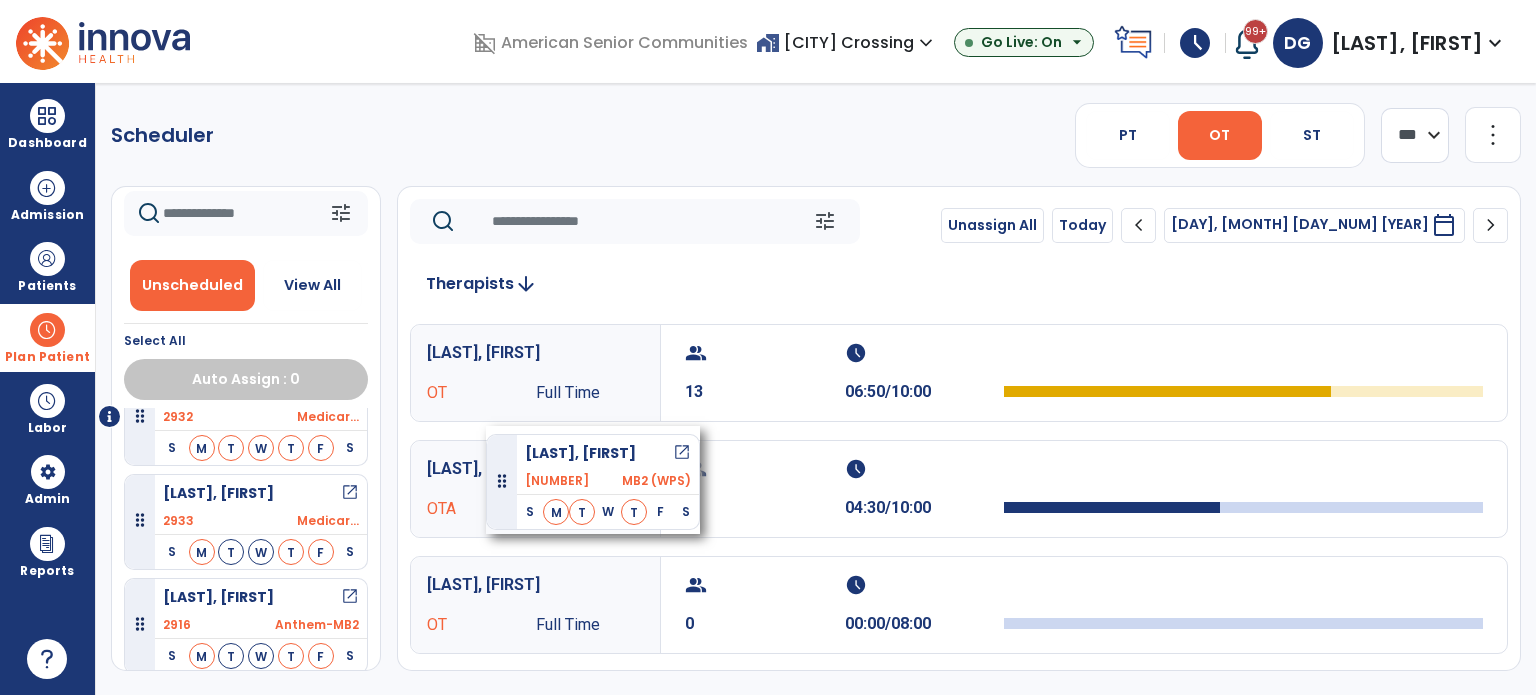 drag, startPoint x: 211, startPoint y: 602, endPoint x: 486, endPoint y: 426, distance: 326.49808 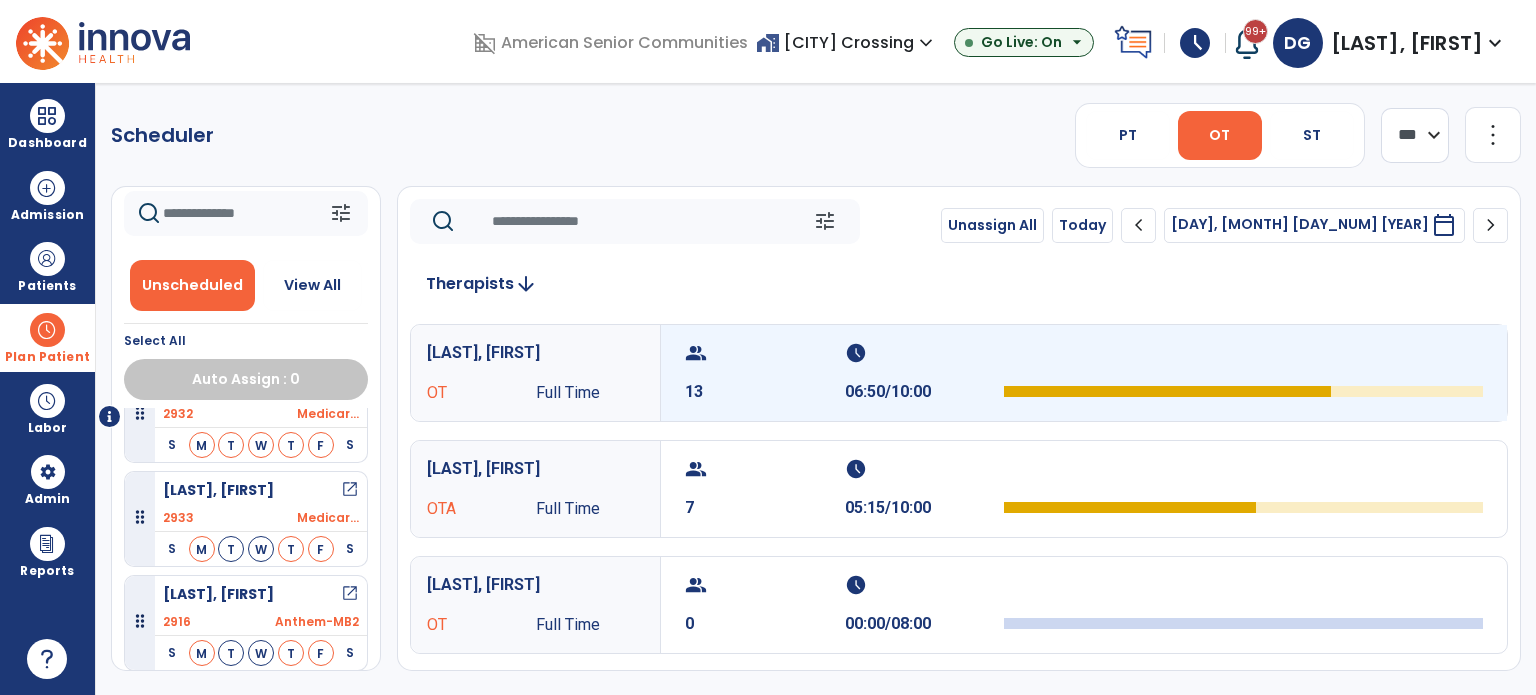 scroll, scrollTop: 46, scrollLeft: 0, axis: vertical 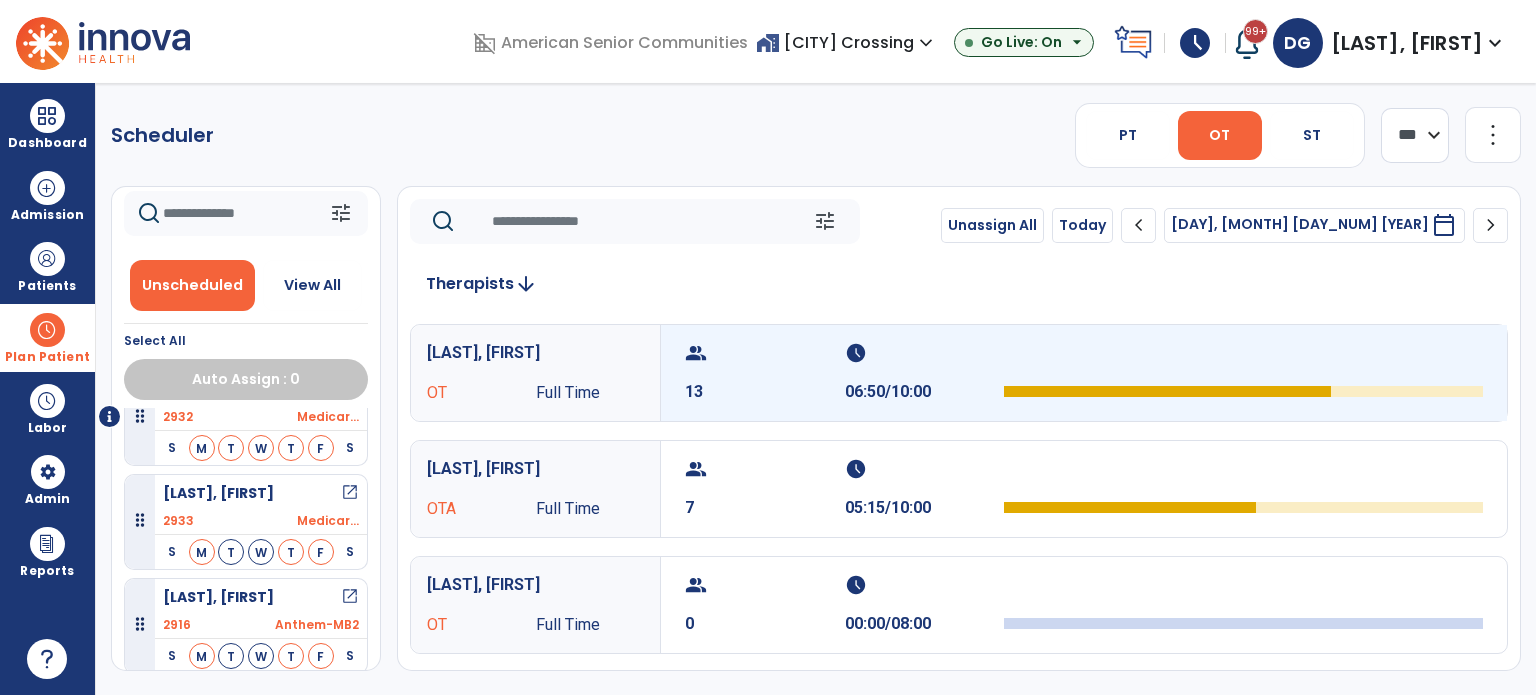 click at bounding box center (1243, 359) 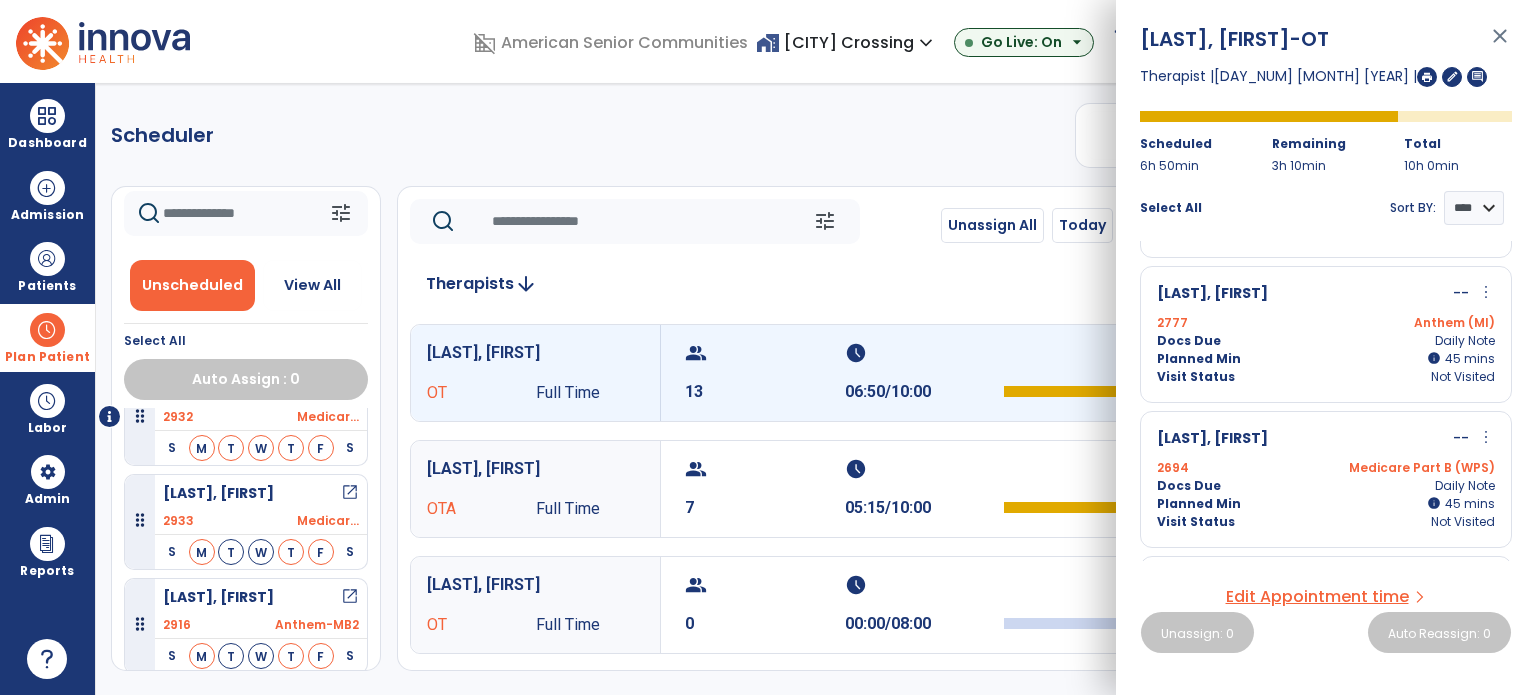 scroll, scrollTop: 200, scrollLeft: 0, axis: vertical 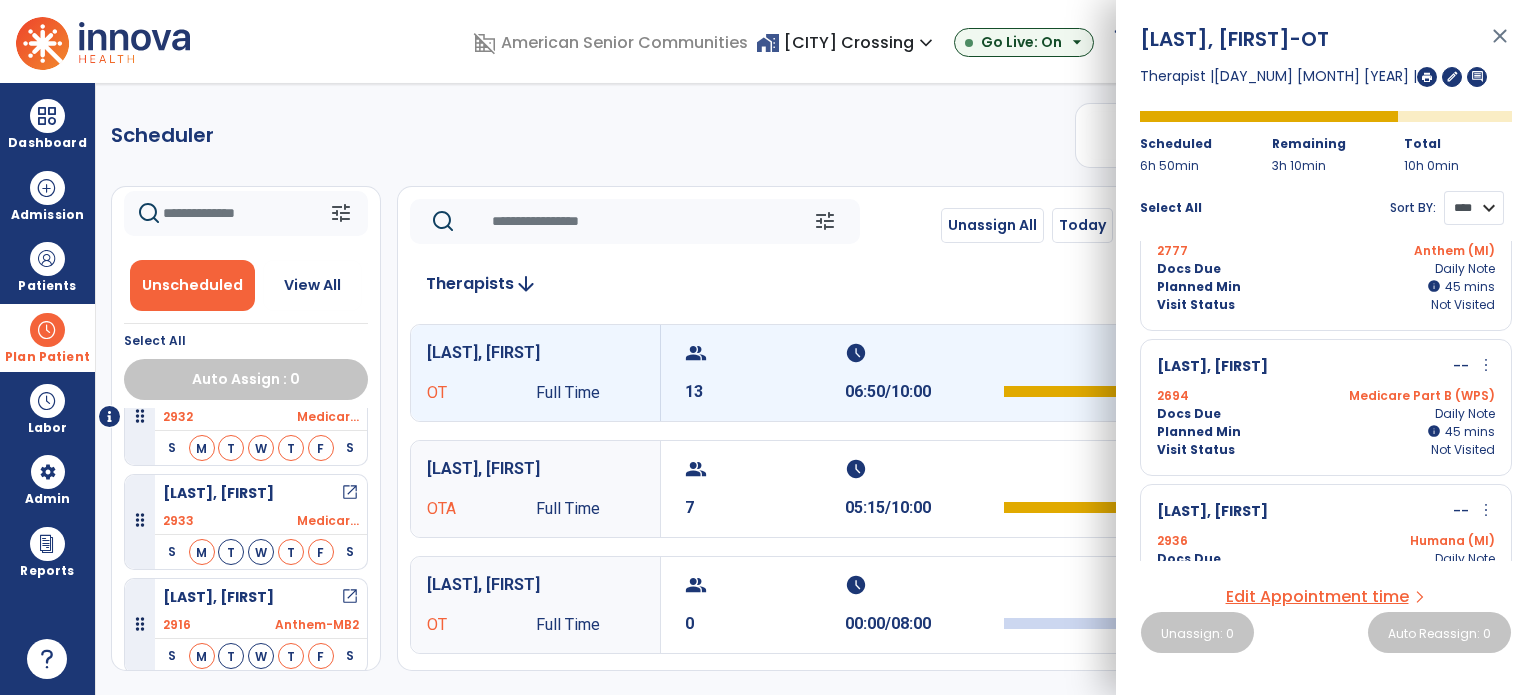 click on "**** ****" at bounding box center (1474, 208) 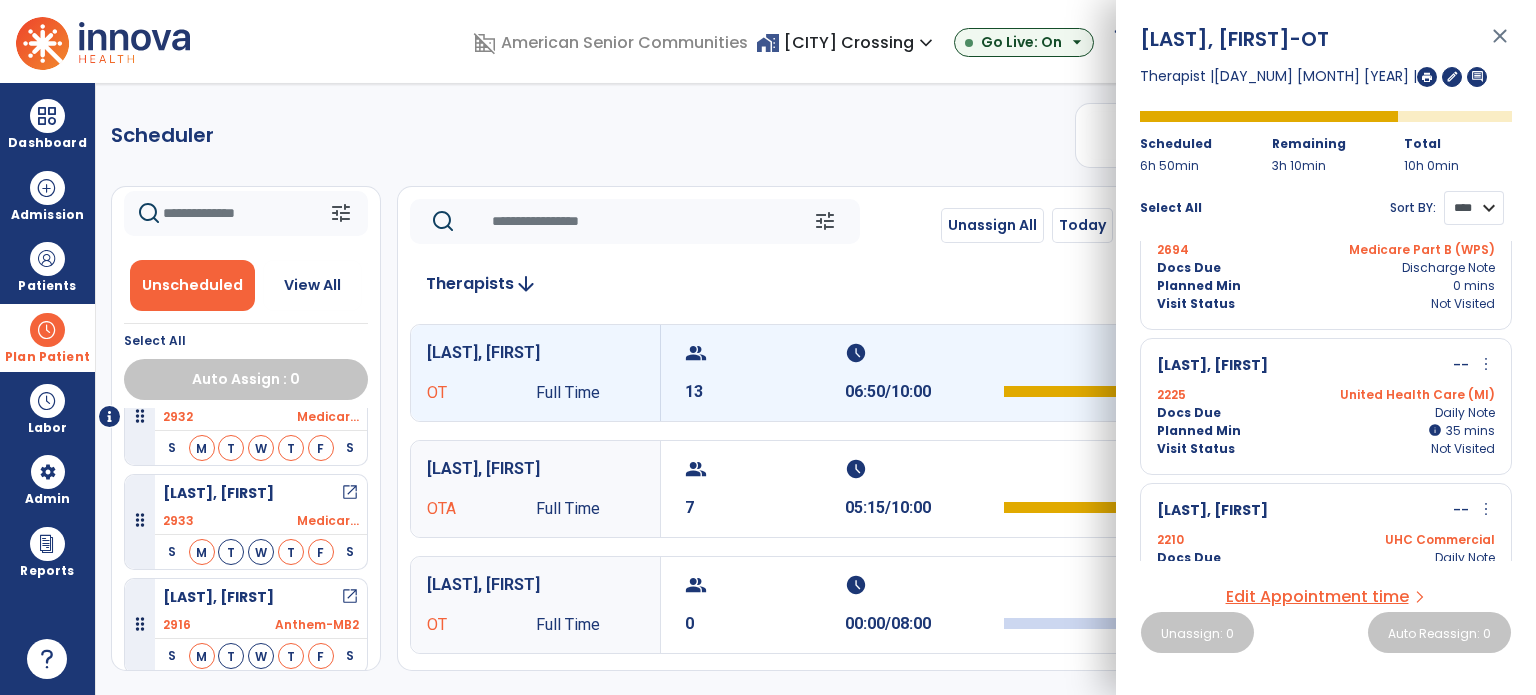scroll, scrollTop: 500, scrollLeft: 0, axis: vertical 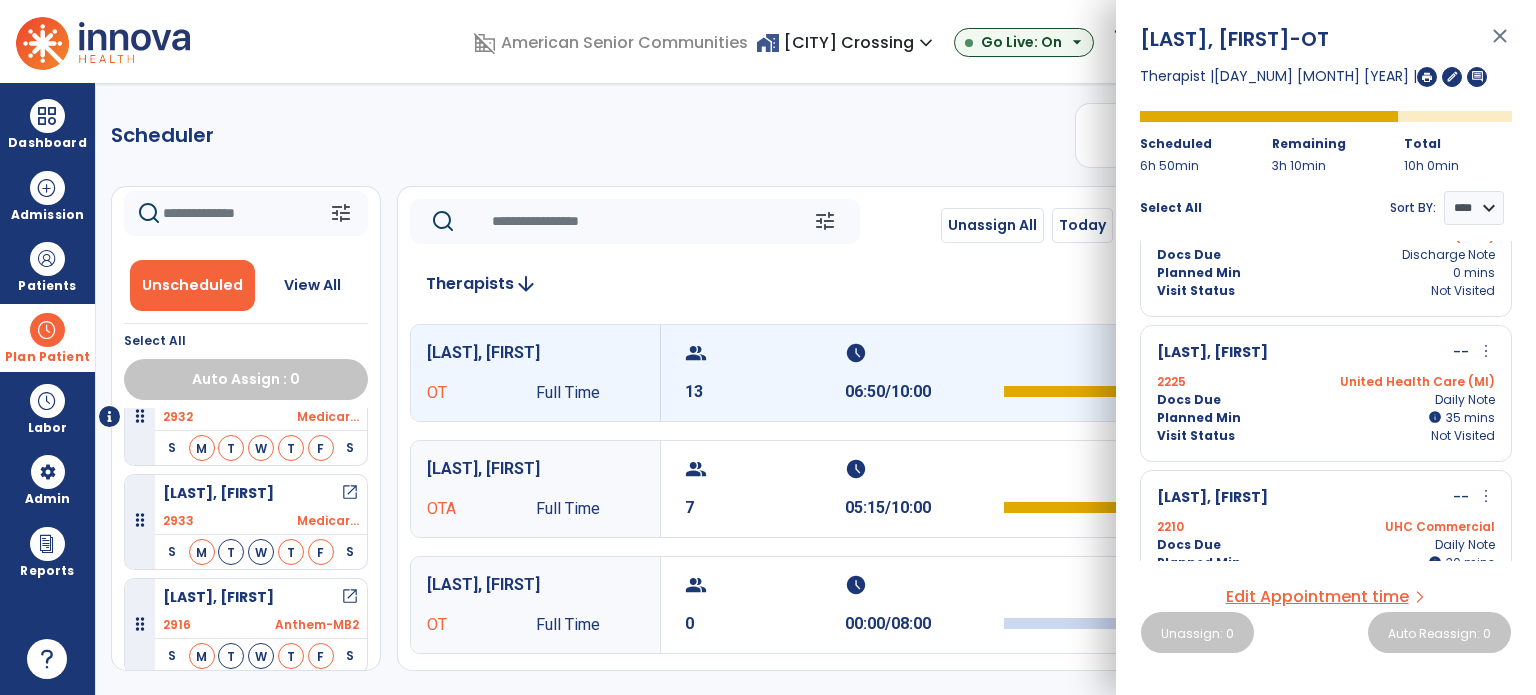 click on "[NUMBER] [ORGANIZATION] ([STATE])" at bounding box center (1326, 382) 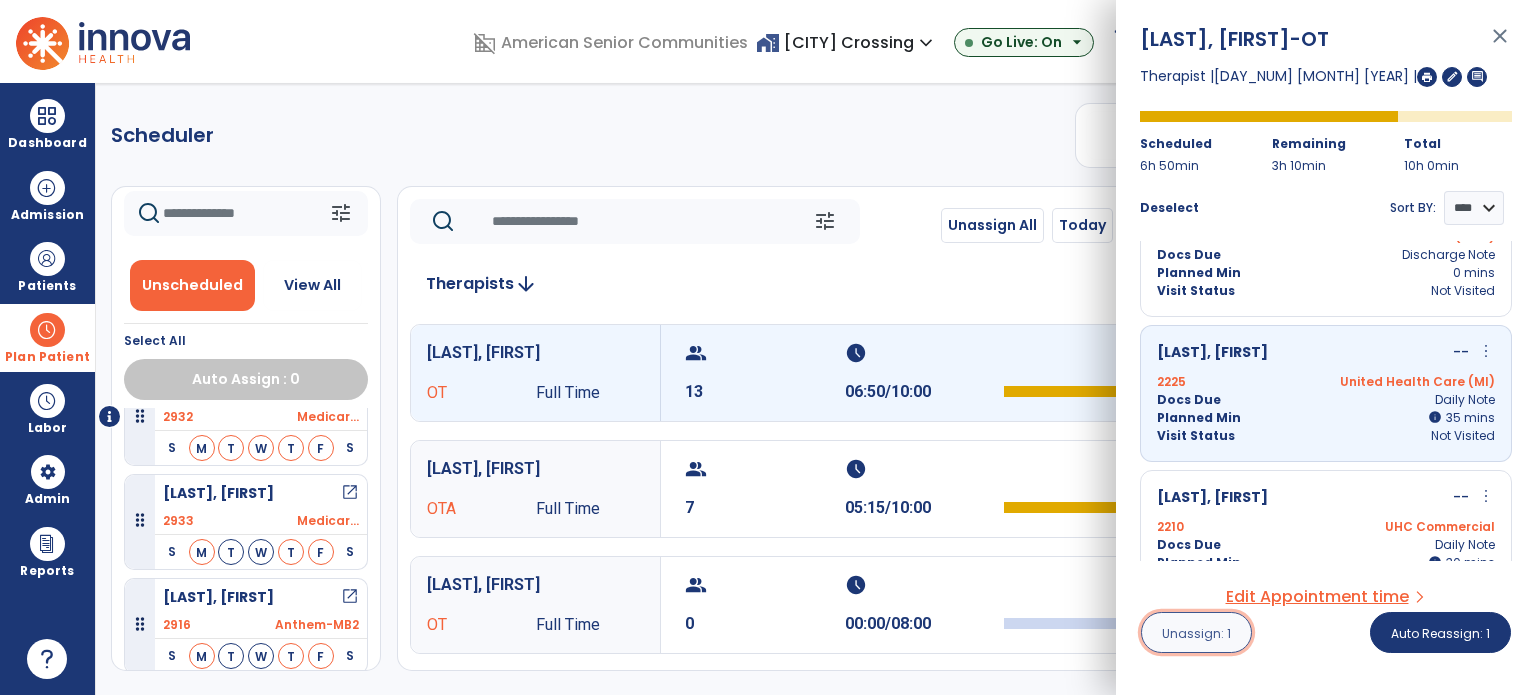 click on "Unassign: 1" at bounding box center [1196, 633] 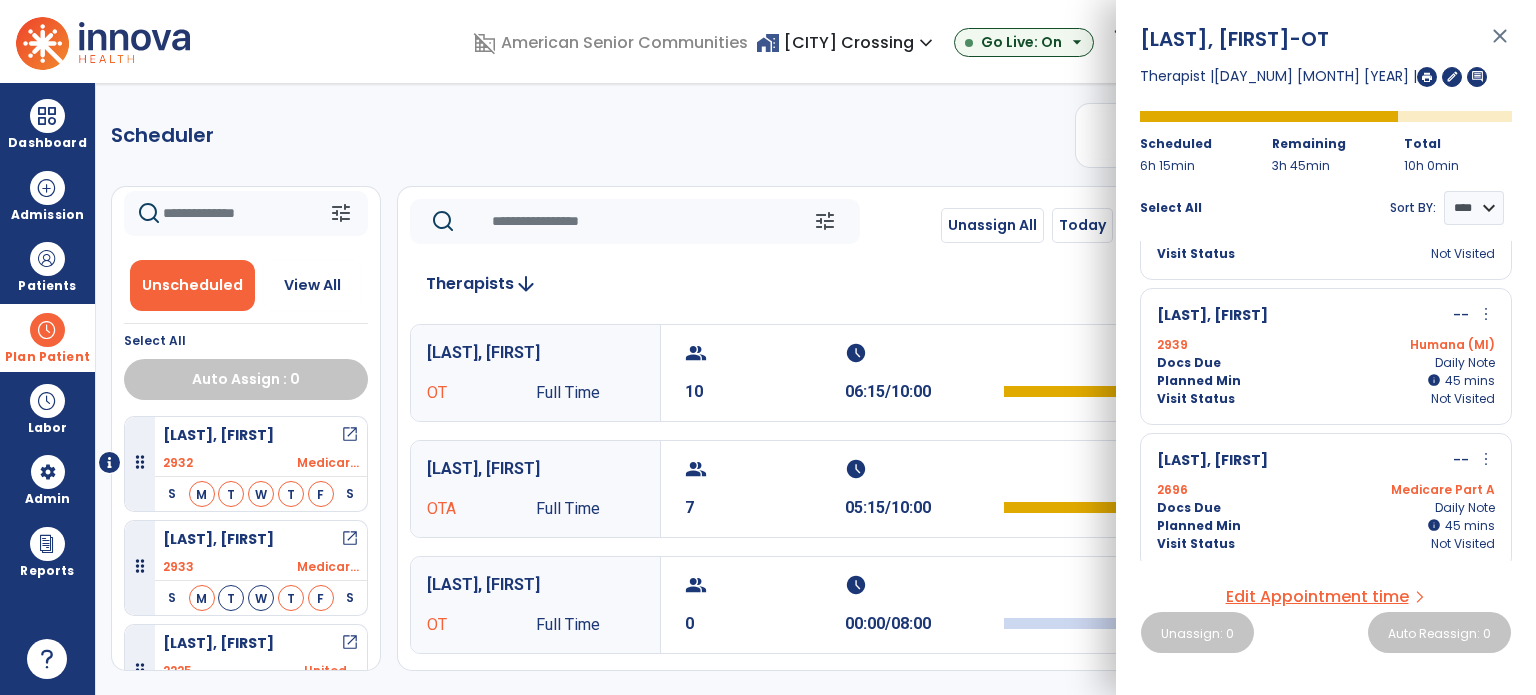 scroll, scrollTop: 1118, scrollLeft: 0, axis: vertical 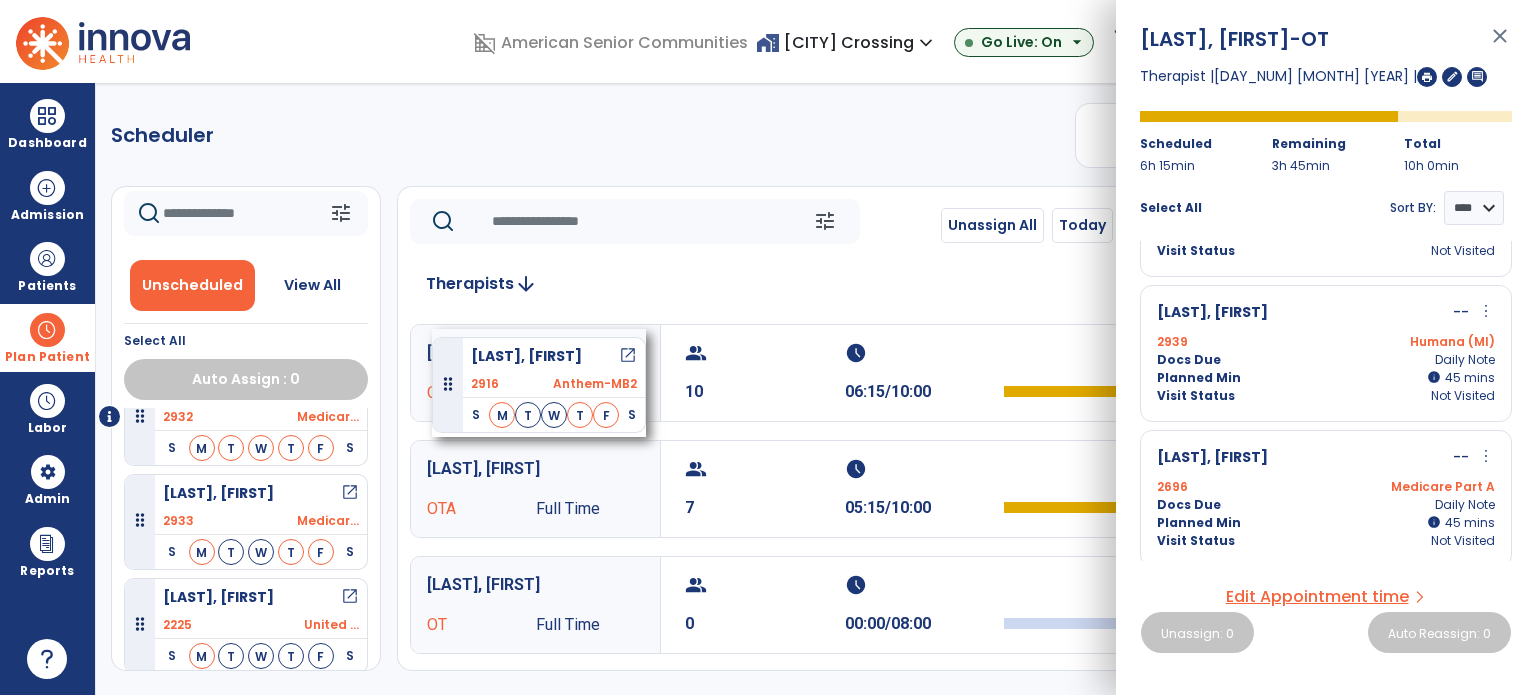 drag, startPoint x: 220, startPoint y: 599, endPoint x: 432, endPoint y: 329, distance: 343.28415 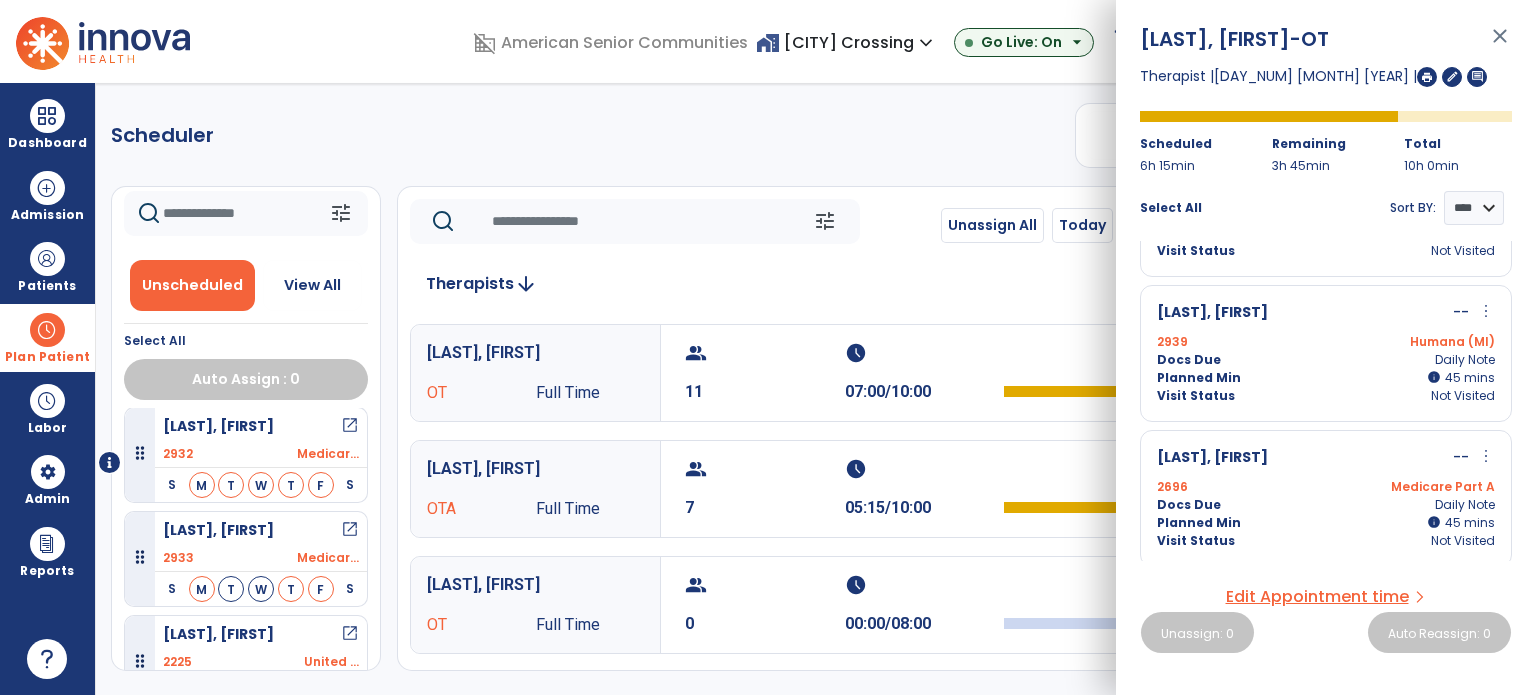 scroll, scrollTop: 0, scrollLeft: 0, axis: both 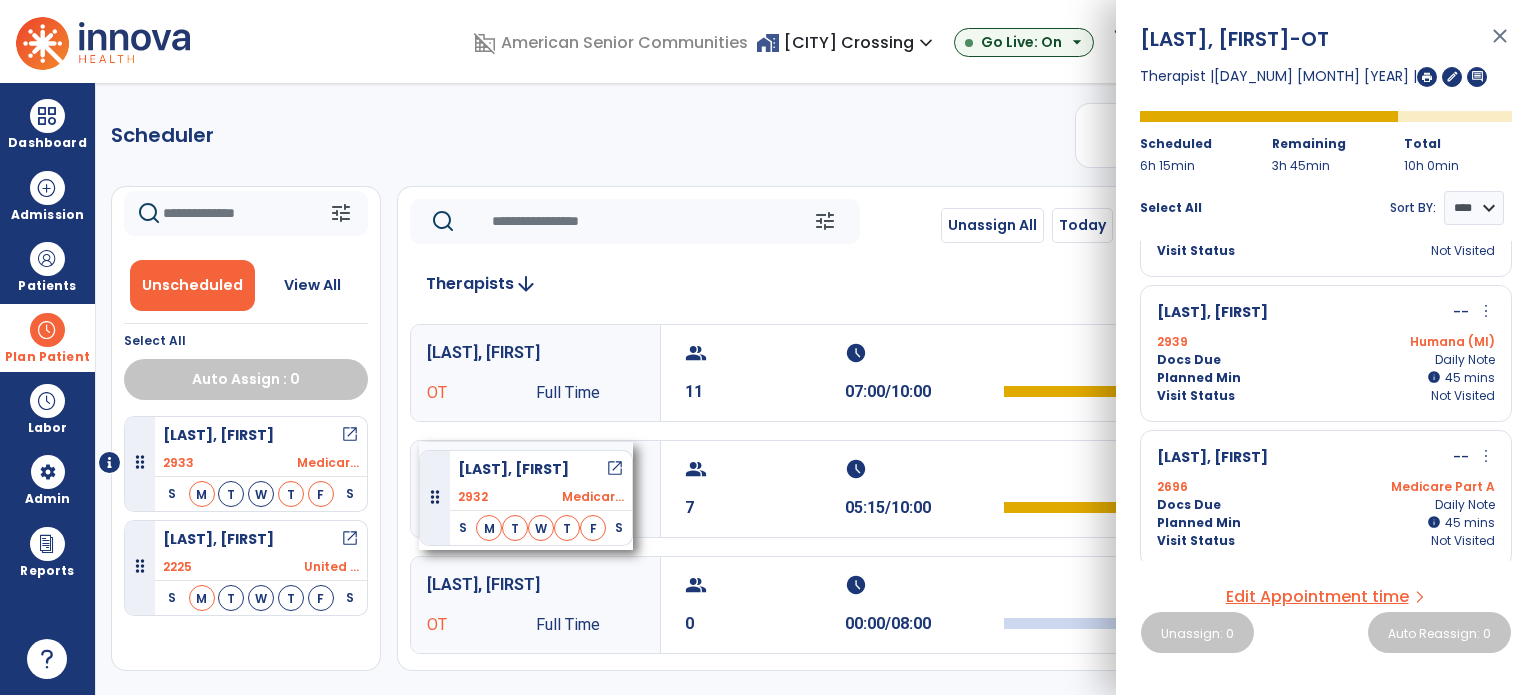 drag, startPoint x: 211, startPoint y: 432, endPoint x: 426, endPoint y: 443, distance: 215.2812 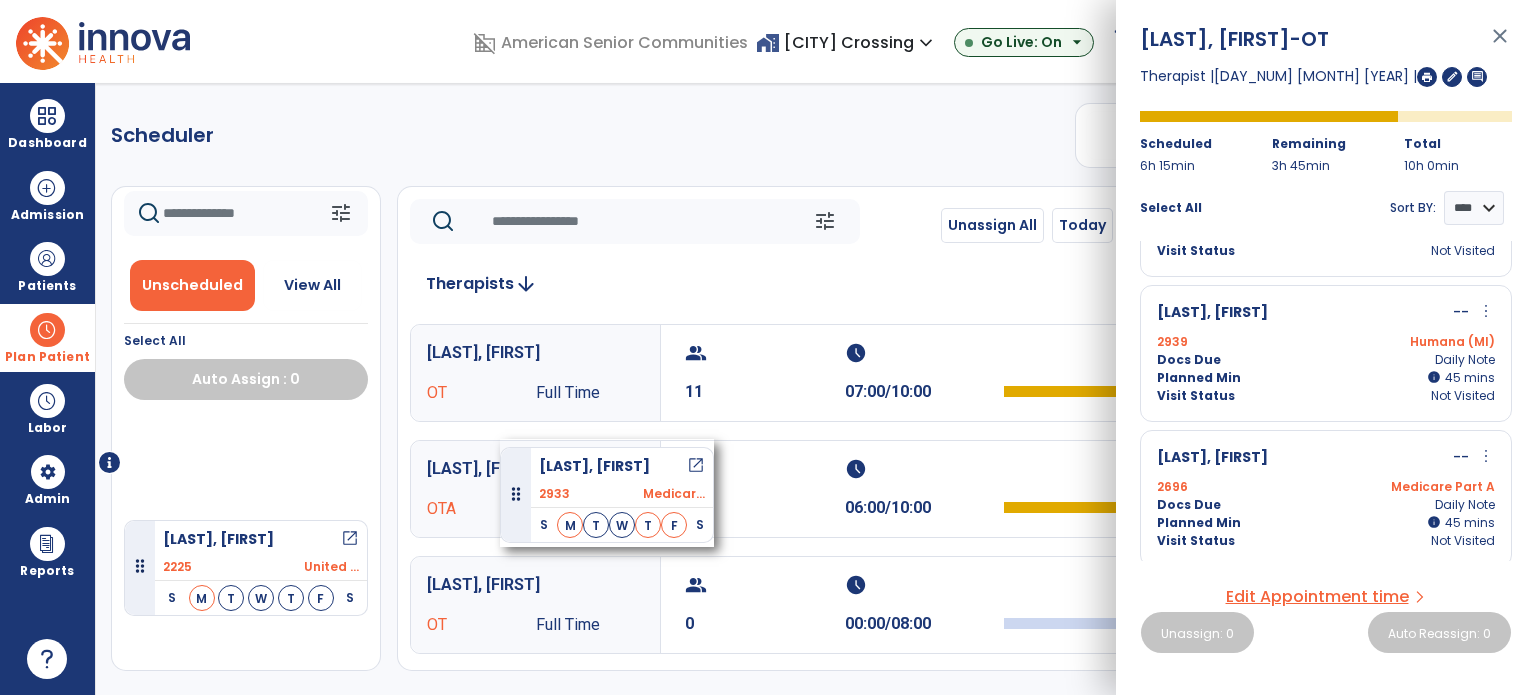 drag, startPoint x: 226, startPoint y: 437, endPoint x: 480, endPoint y: 434, distance: 254.01772 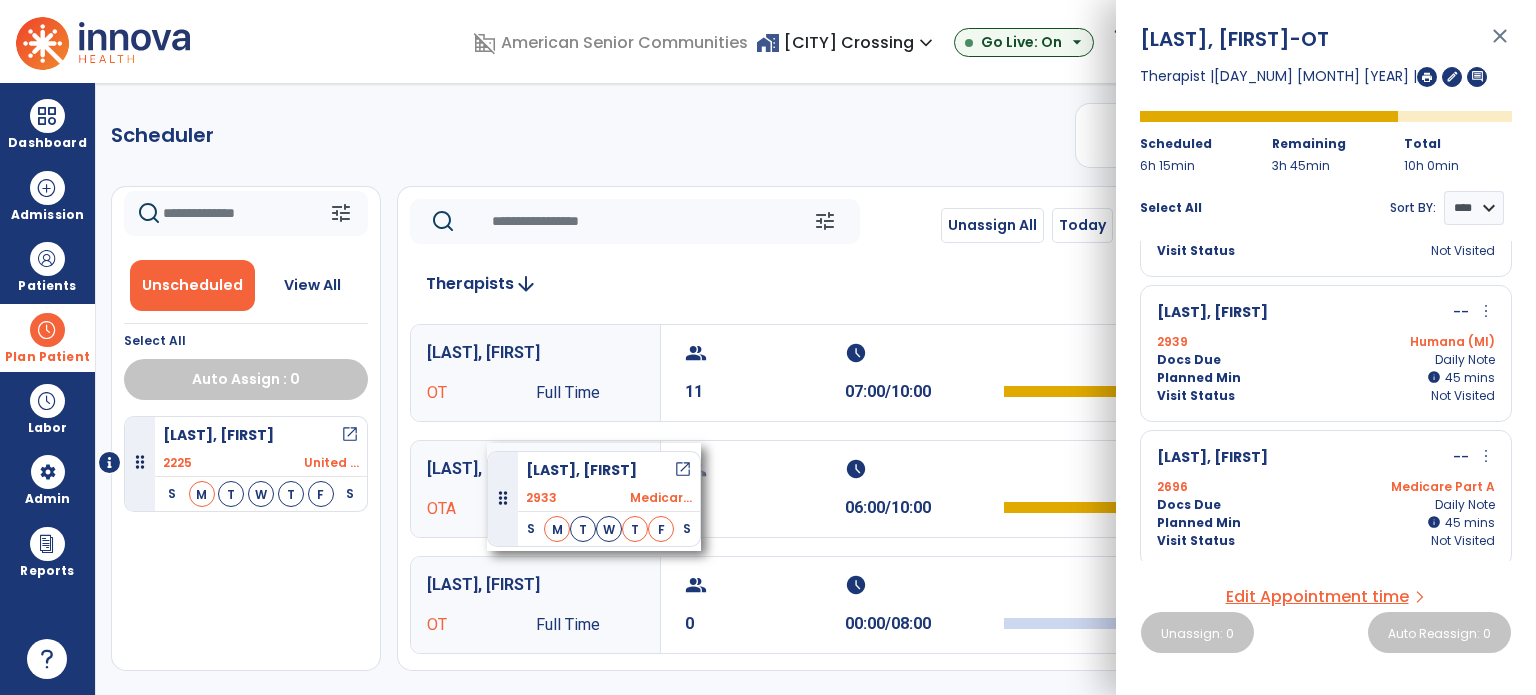 drag, startPoint x: 247, startPoint y: 431, endPoint x: 484, endPoint y: 441, distance: 237.21088 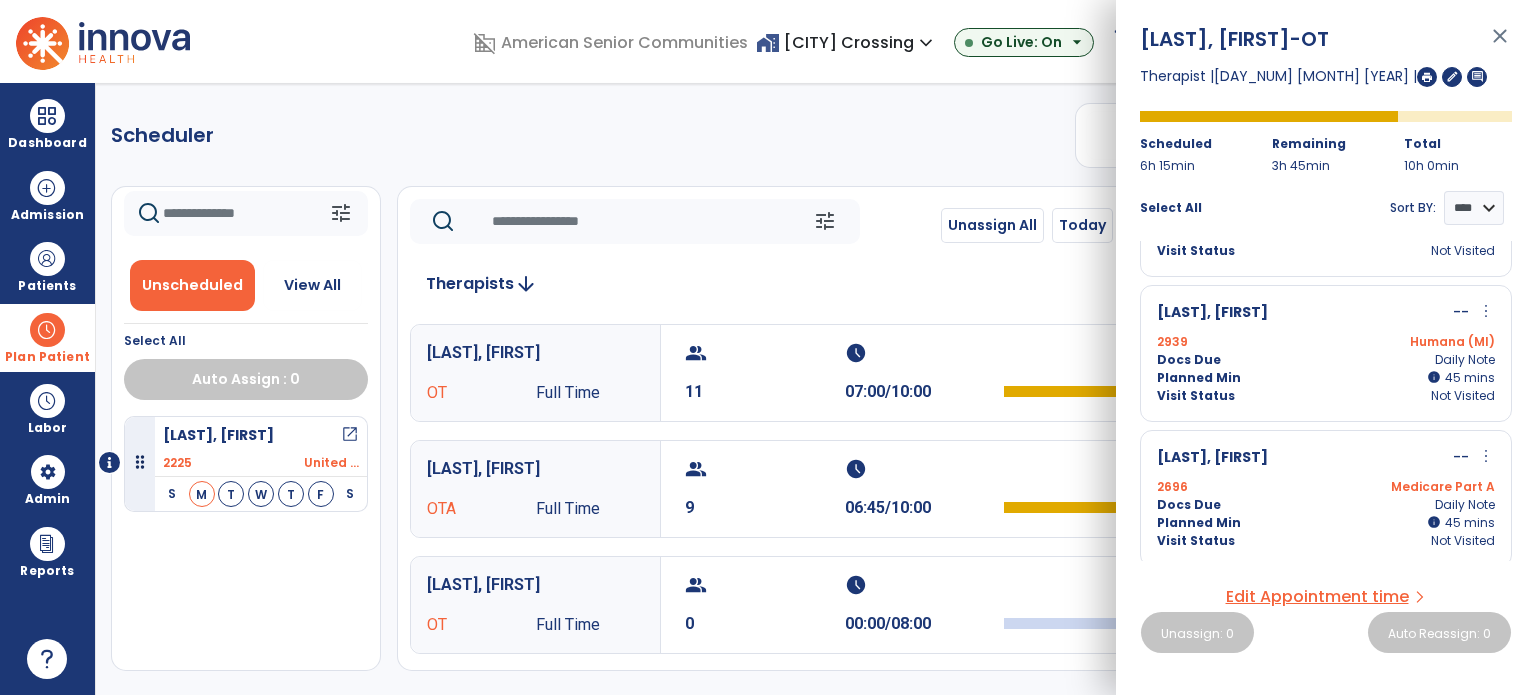 click on "close" at bounding box center (1500, 45) 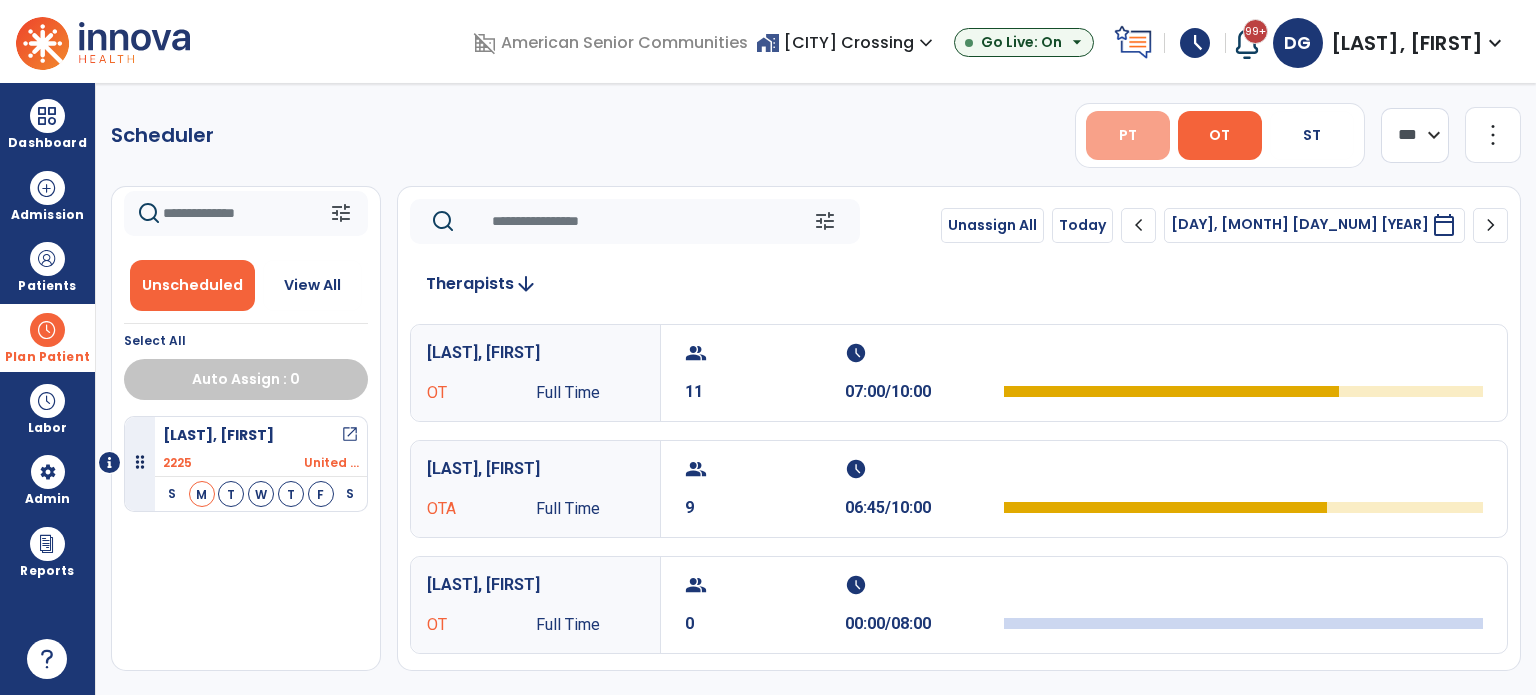 click on "PT" at bounding box center [1128, 135] 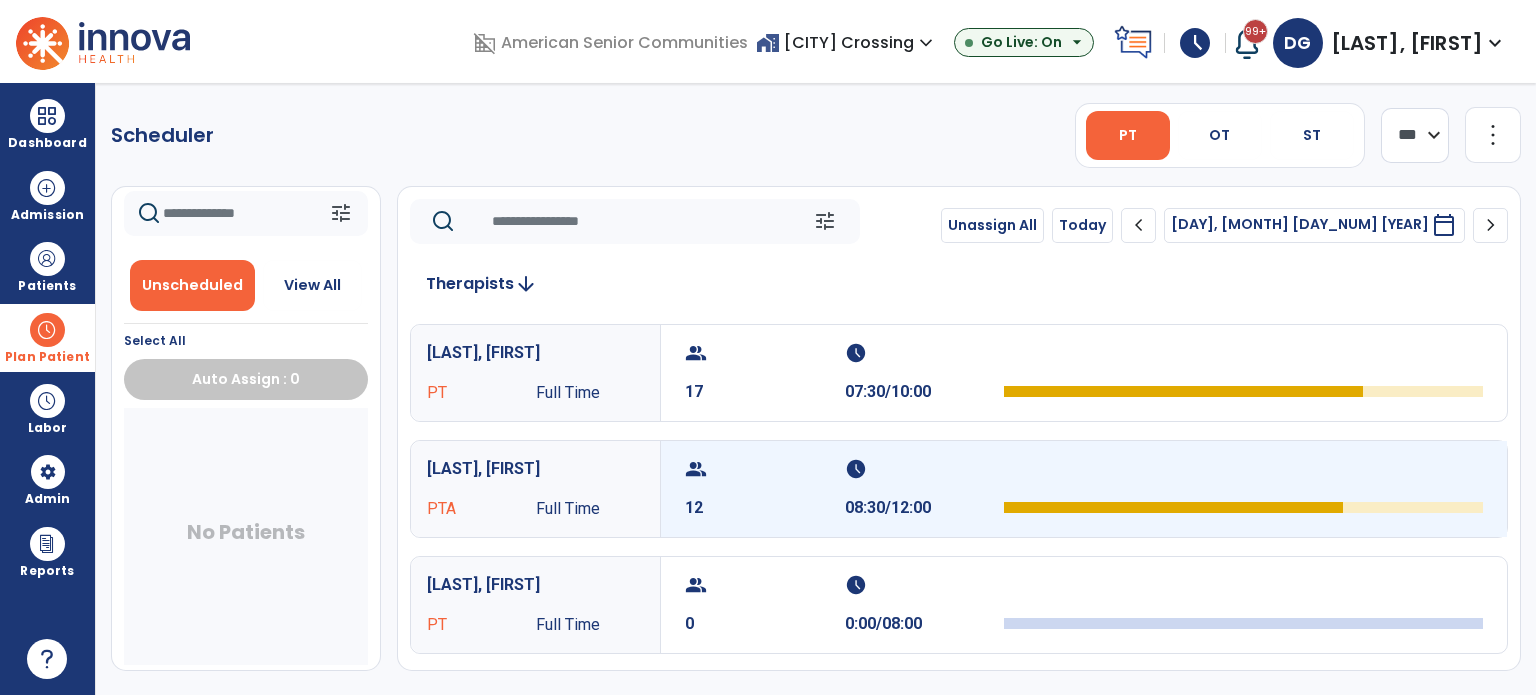 click at bounding box center (1243, 475) 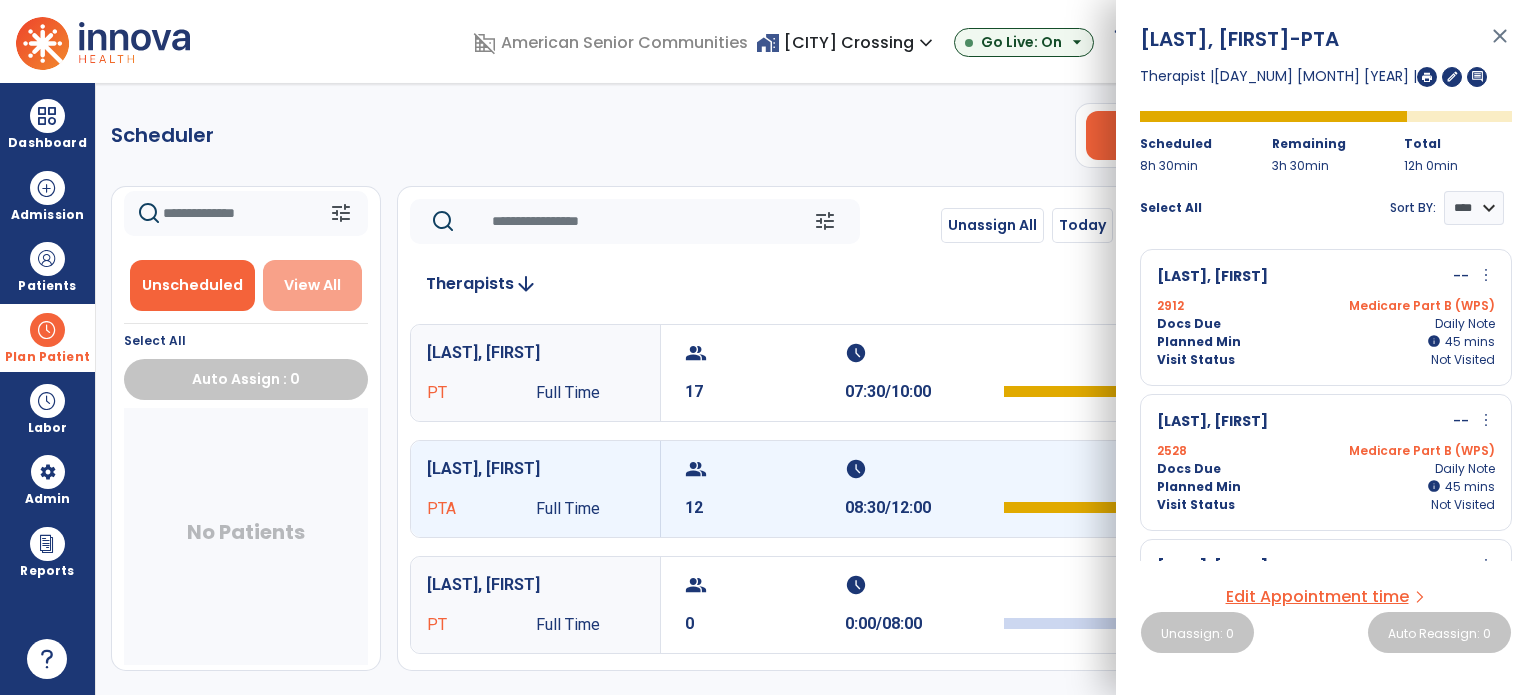 click on "View All" at bounding box center [312, 285] 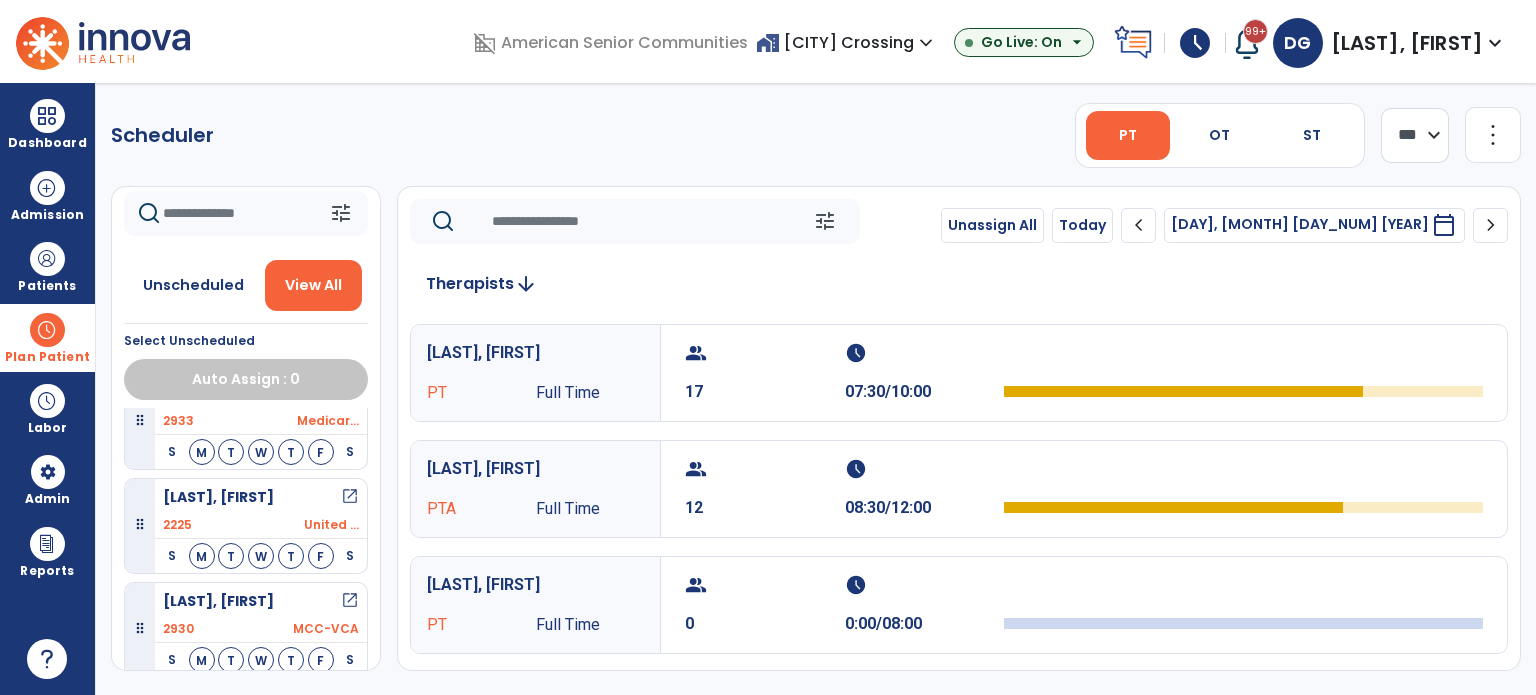 scroll, scrollTop: 700, scrollLeft: 0, axis: vertical 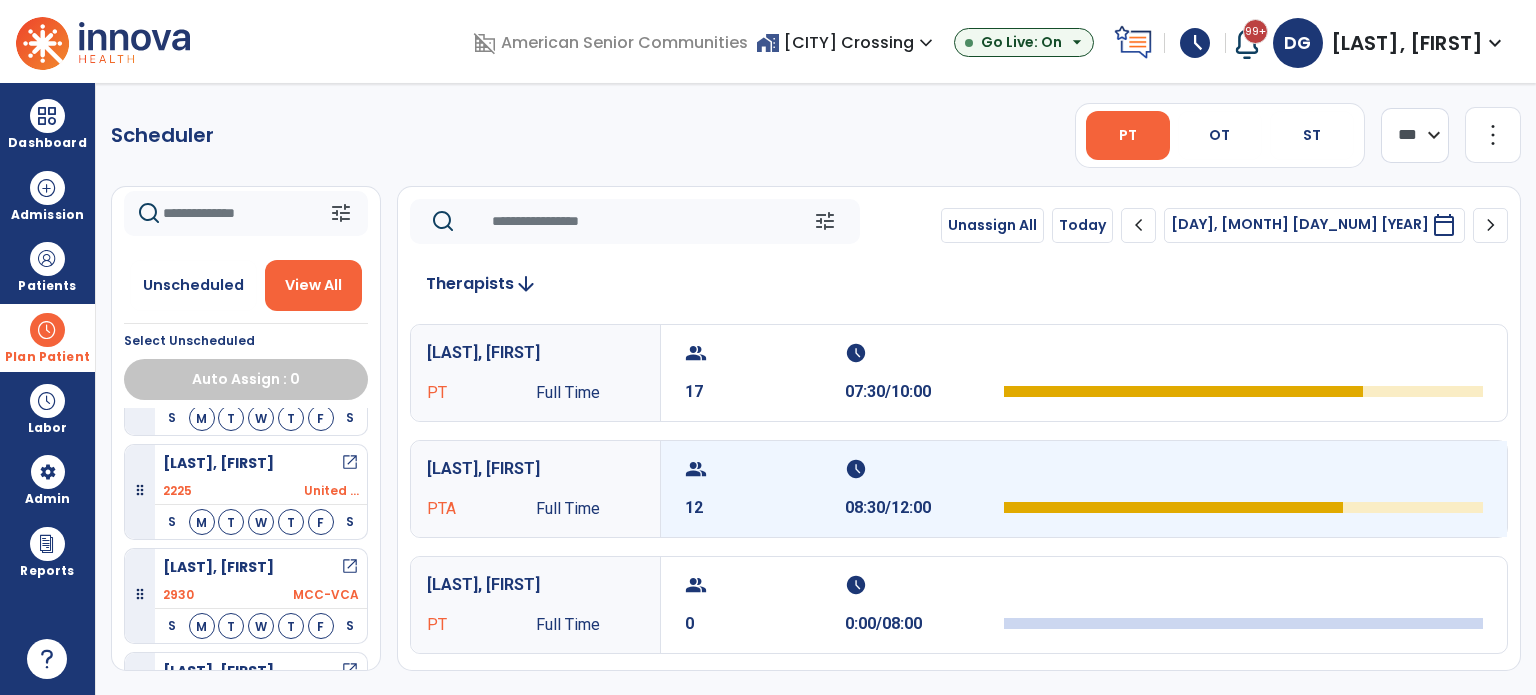 click at bounding box center [1243, 475] 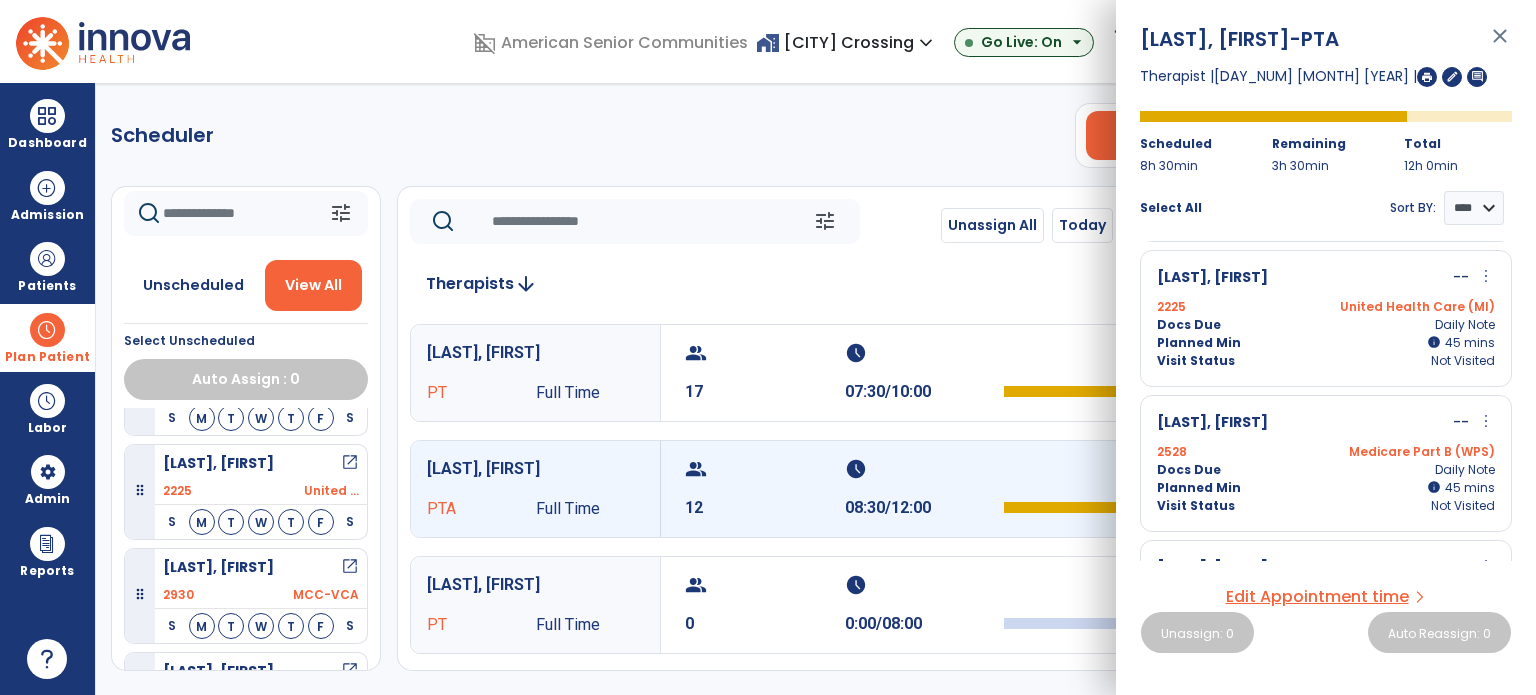 scroll, scrollTop: 400, scrollLeft: 0, axis: vertical 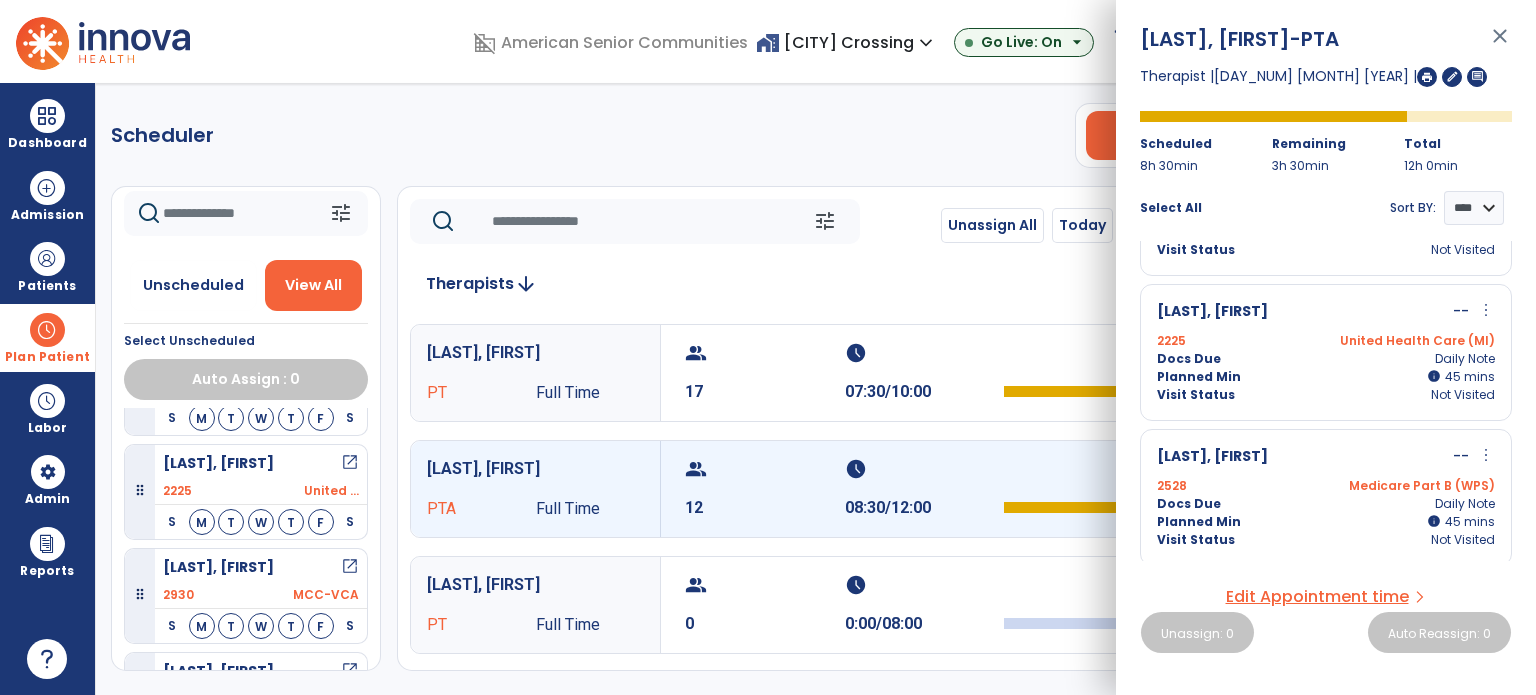 click on "Docs Due Daily Note" at bounding box center [1326, 359] 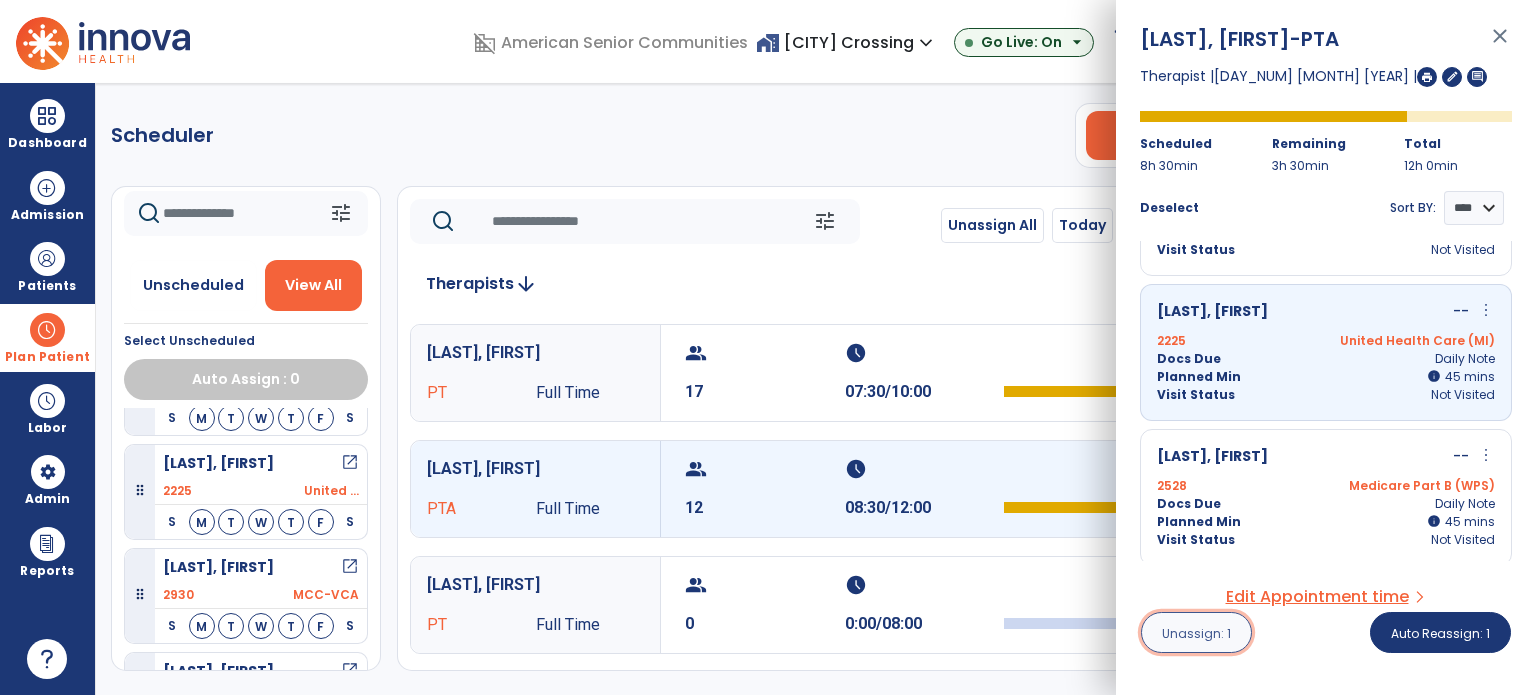 click on "Unassign: 1" at bounding box center [1196, 632] 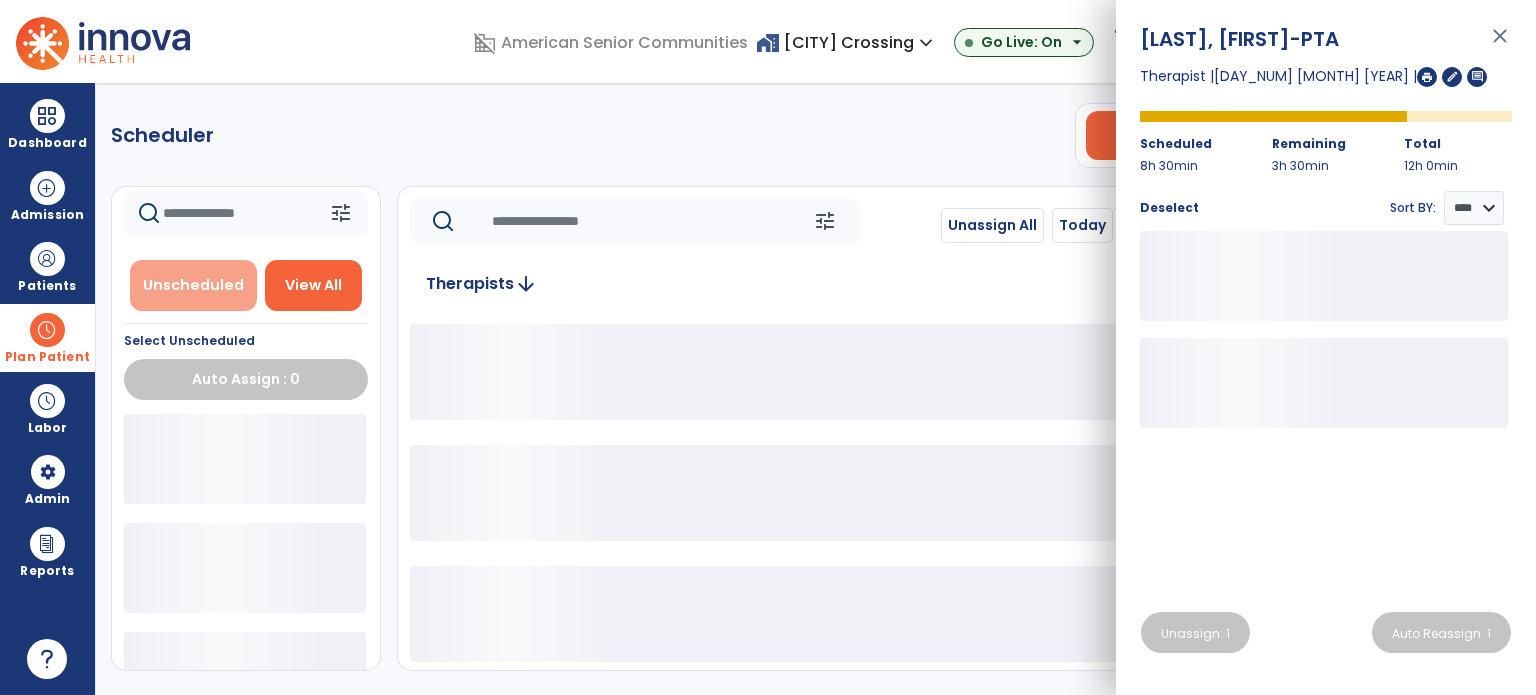 click on "Unscheduled" at bounding box center [193, 285] 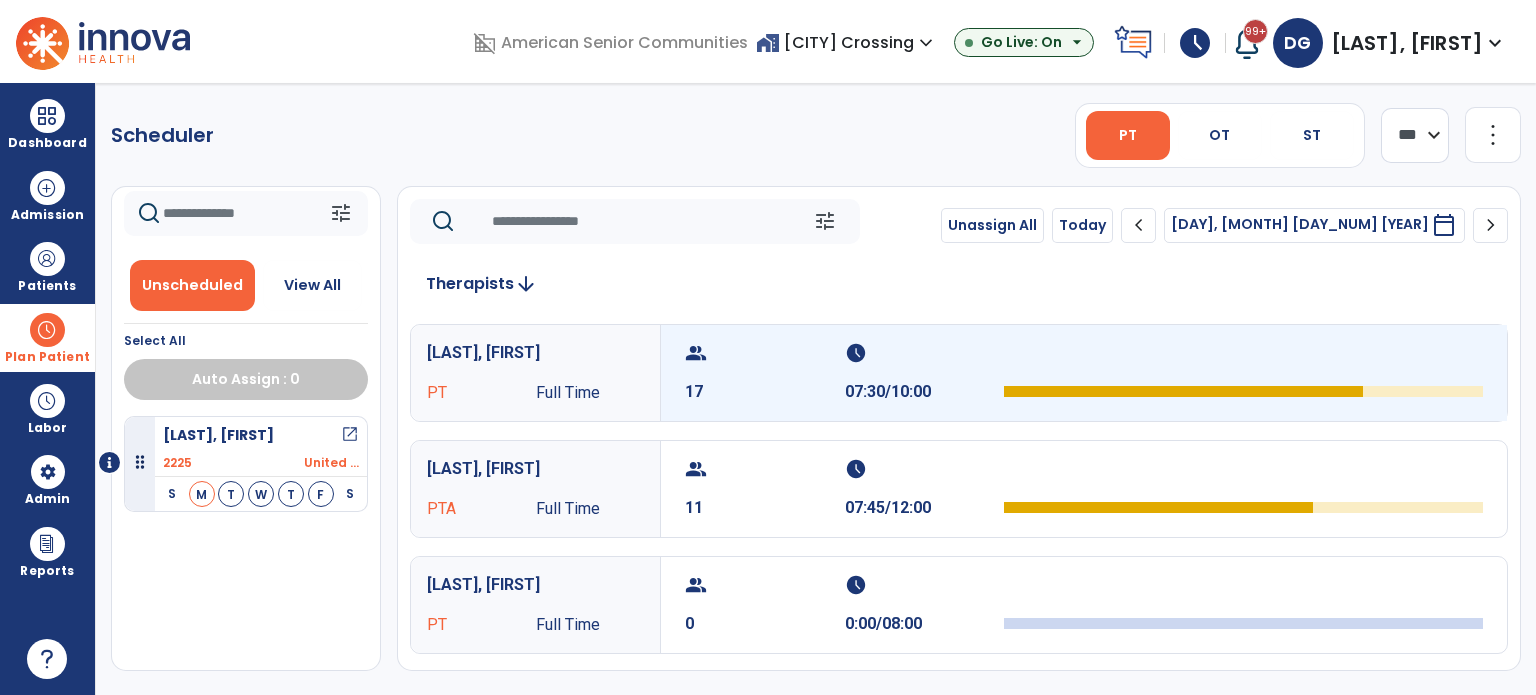 click at bounding box center (1183, 391) 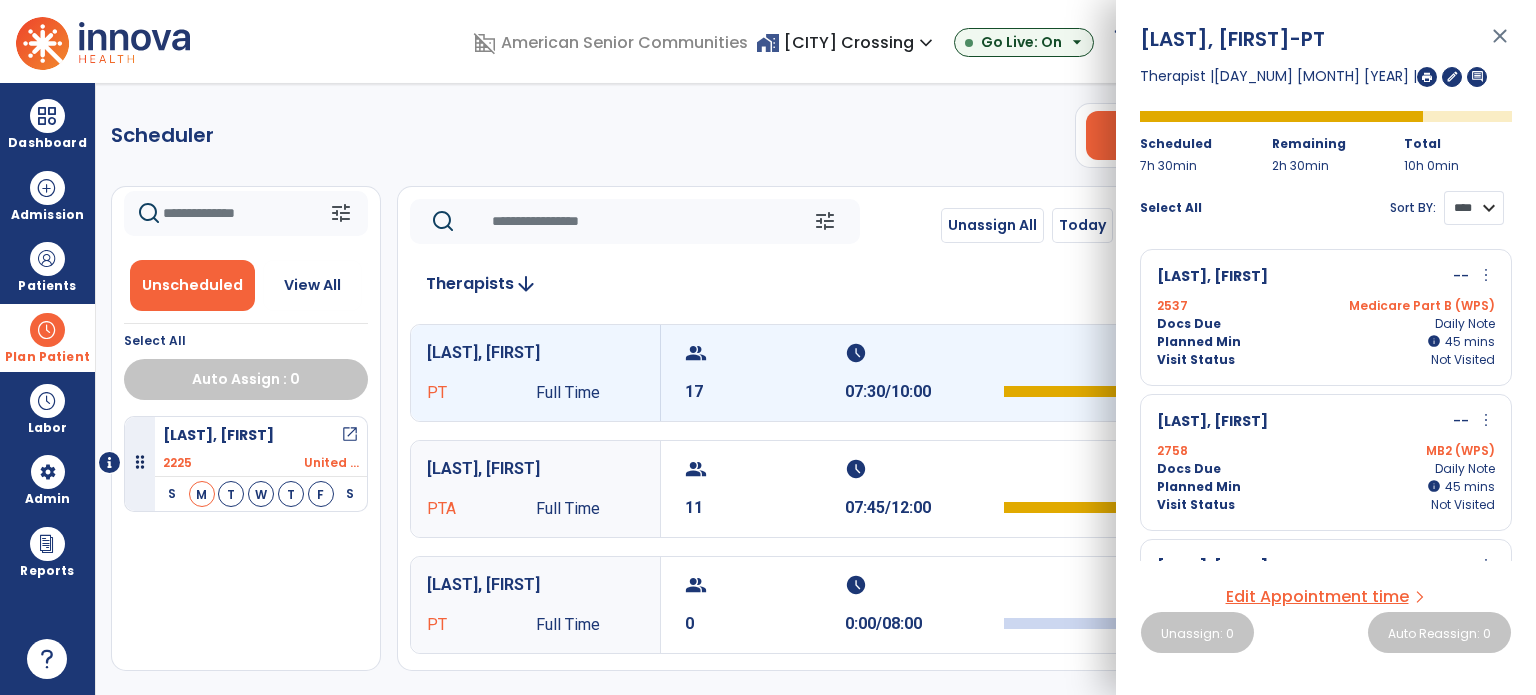 click on "**** ****" at bounding box center (1474, 208) 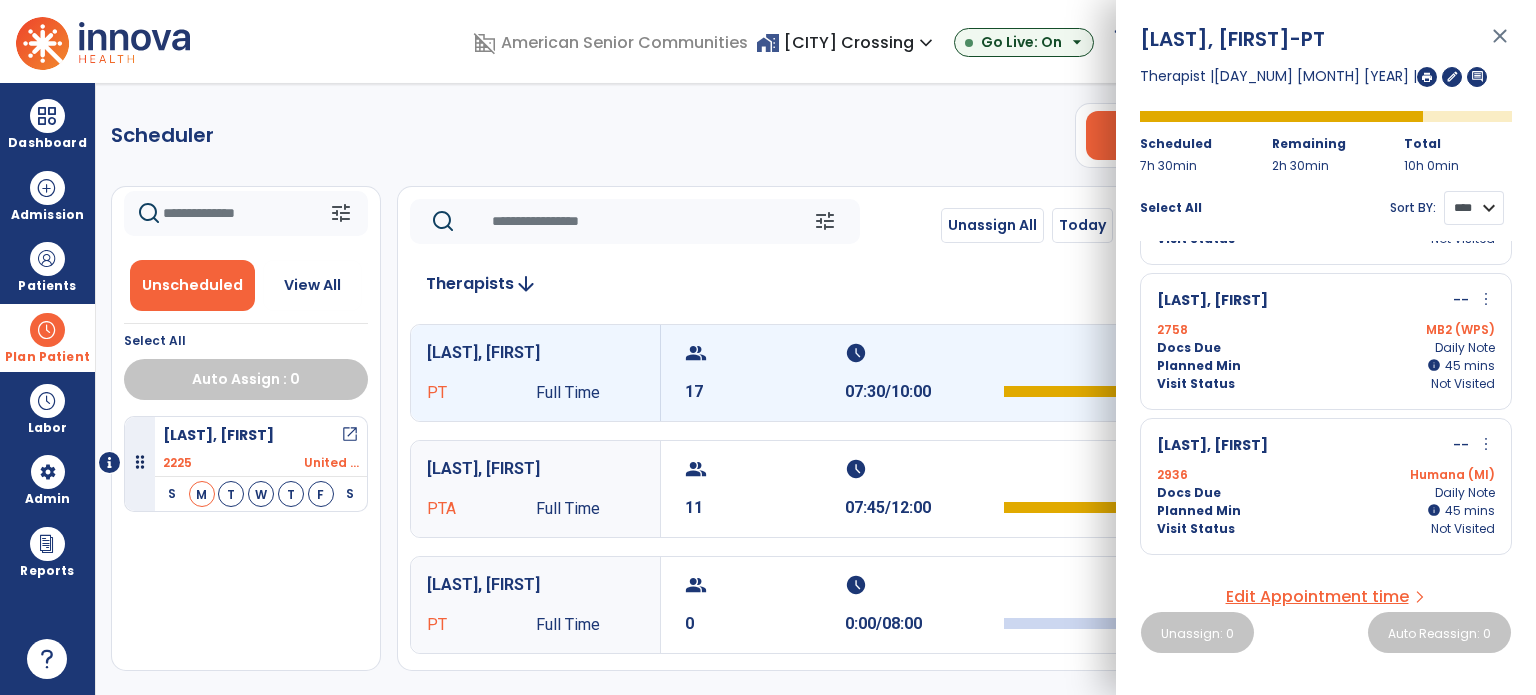 scroll, scrollTop: 600, scrollLeft: 0, axis: vertical 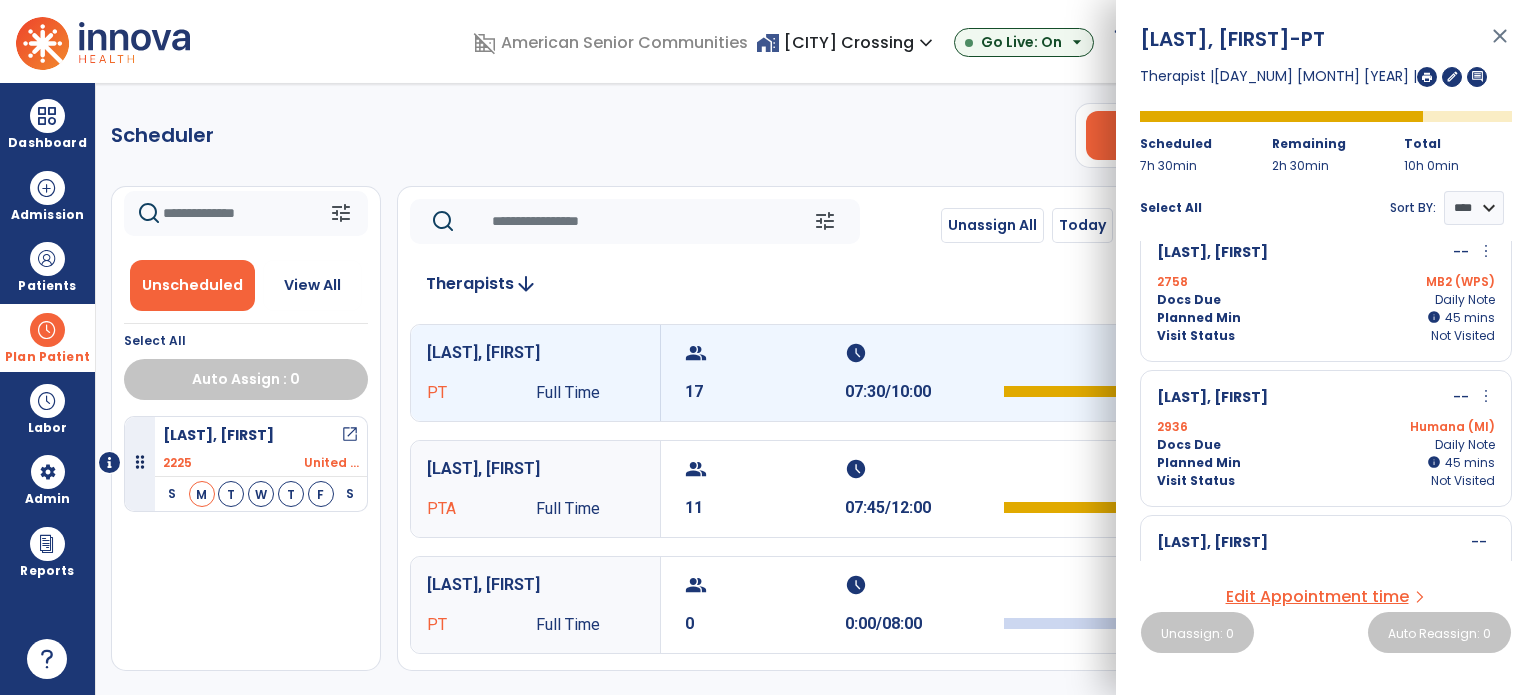 click on "MB2 (WPS)" at bounding box center [1410, 282] 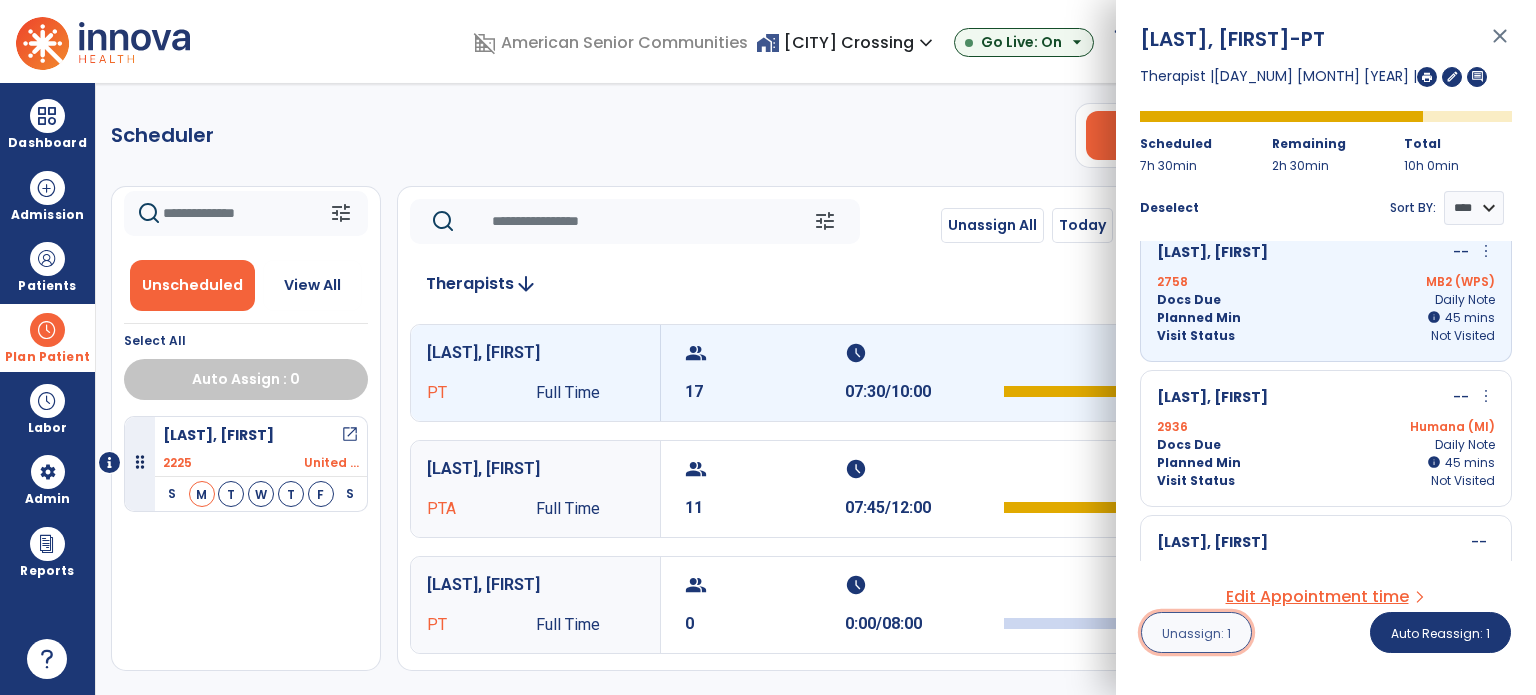 click on "Unassign: 1" at bounding box center [1196, 633] 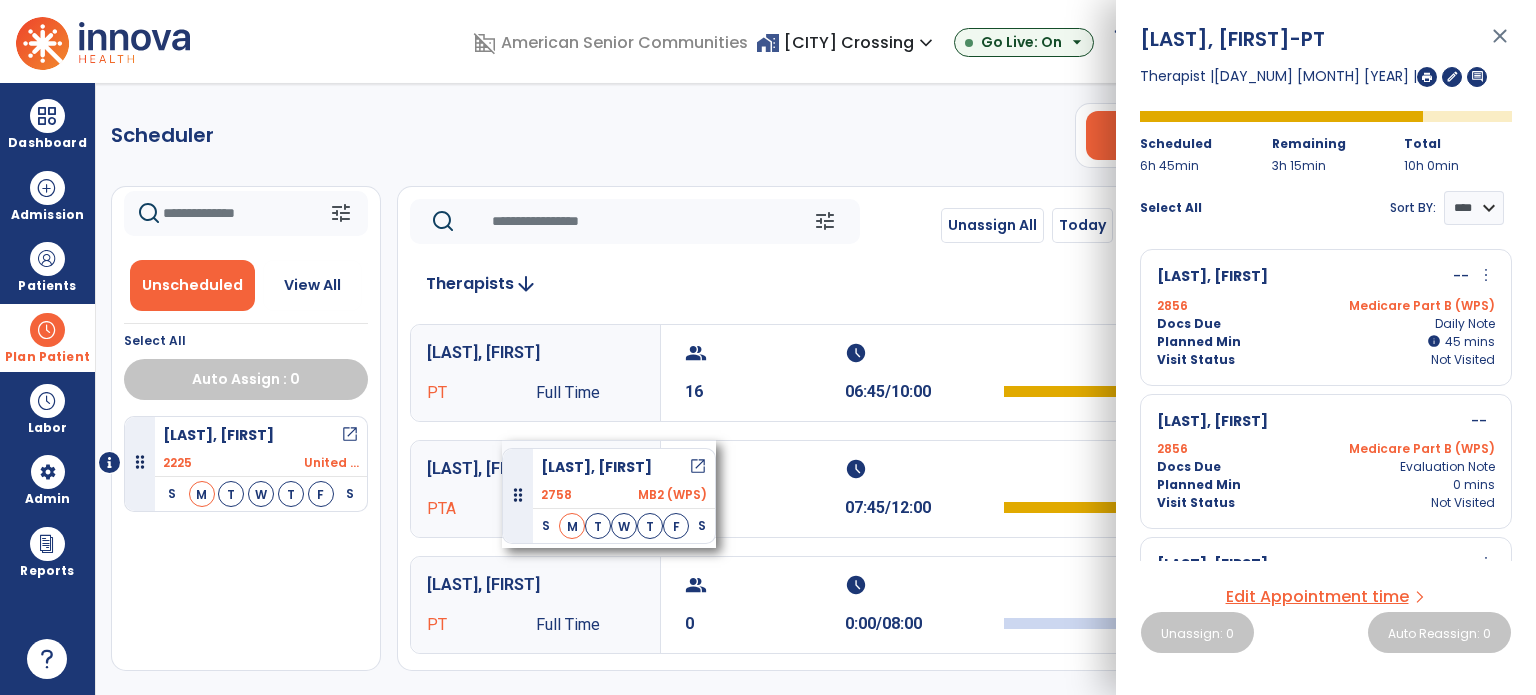 drag, startPoint x: 171, startPoint y: 434, endPoint x: 502, endPoint y: 440, distance: 331.05438 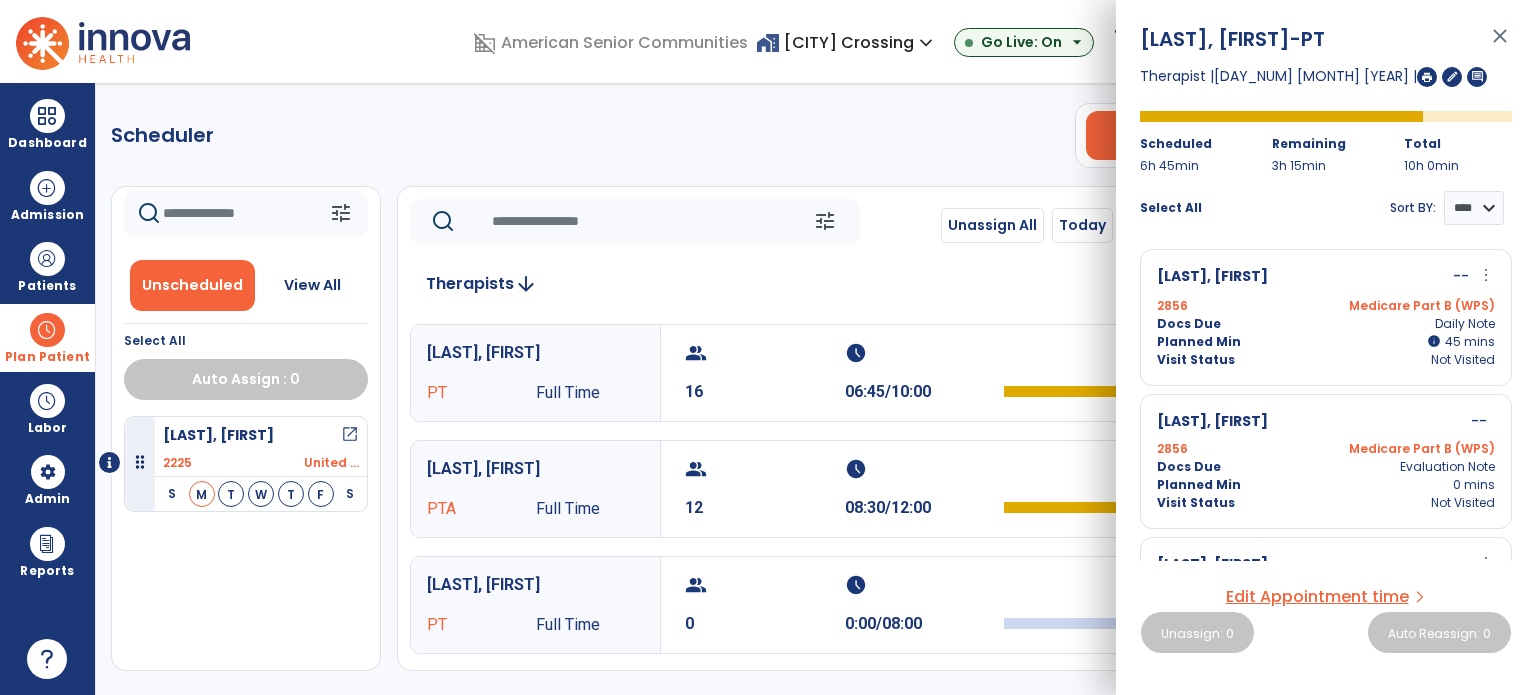 click on "close" at bounding box center (1500, 45) 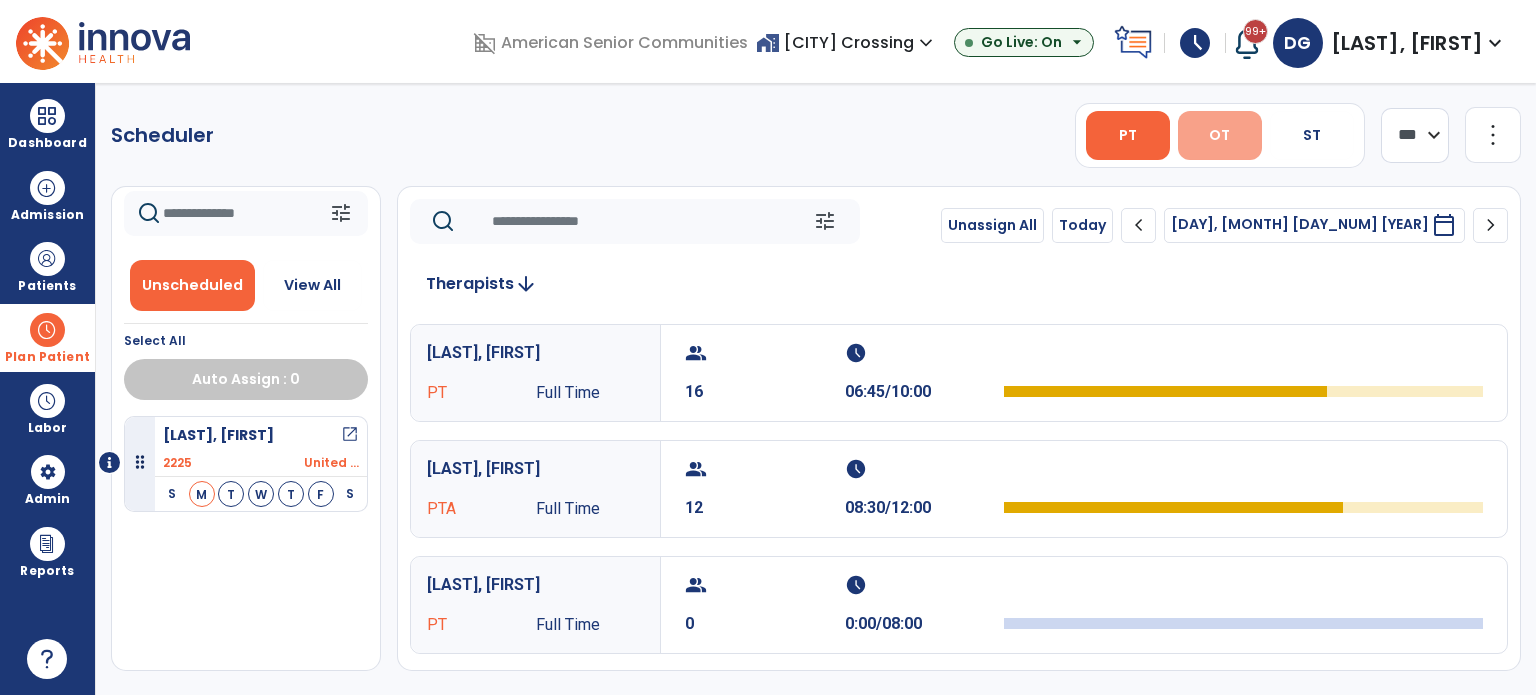 click on "OT" at bounding box center (1219, 135) 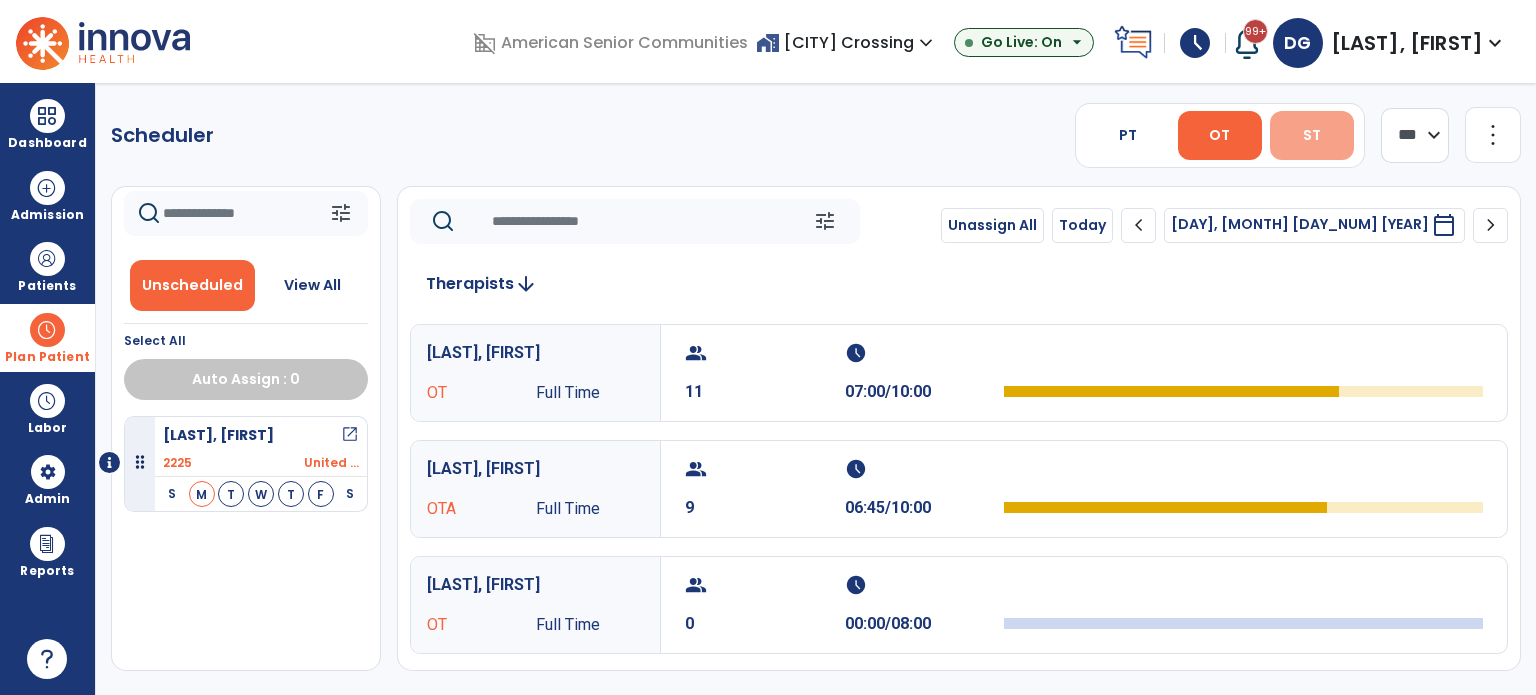 click on "ST" at bounding box center [1312, 135] 